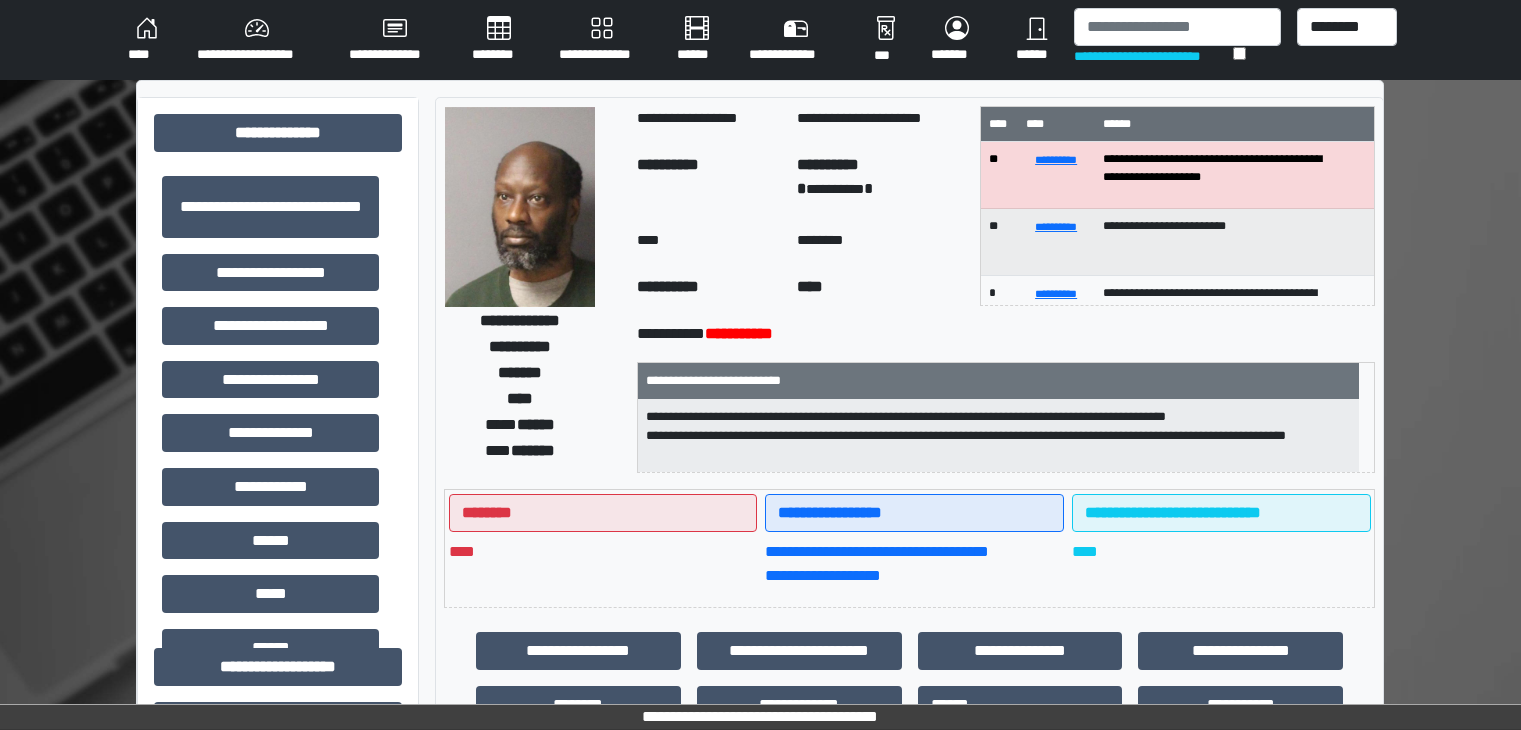scroll, scrollTop: 0, scrollLeft: 0, axis: both 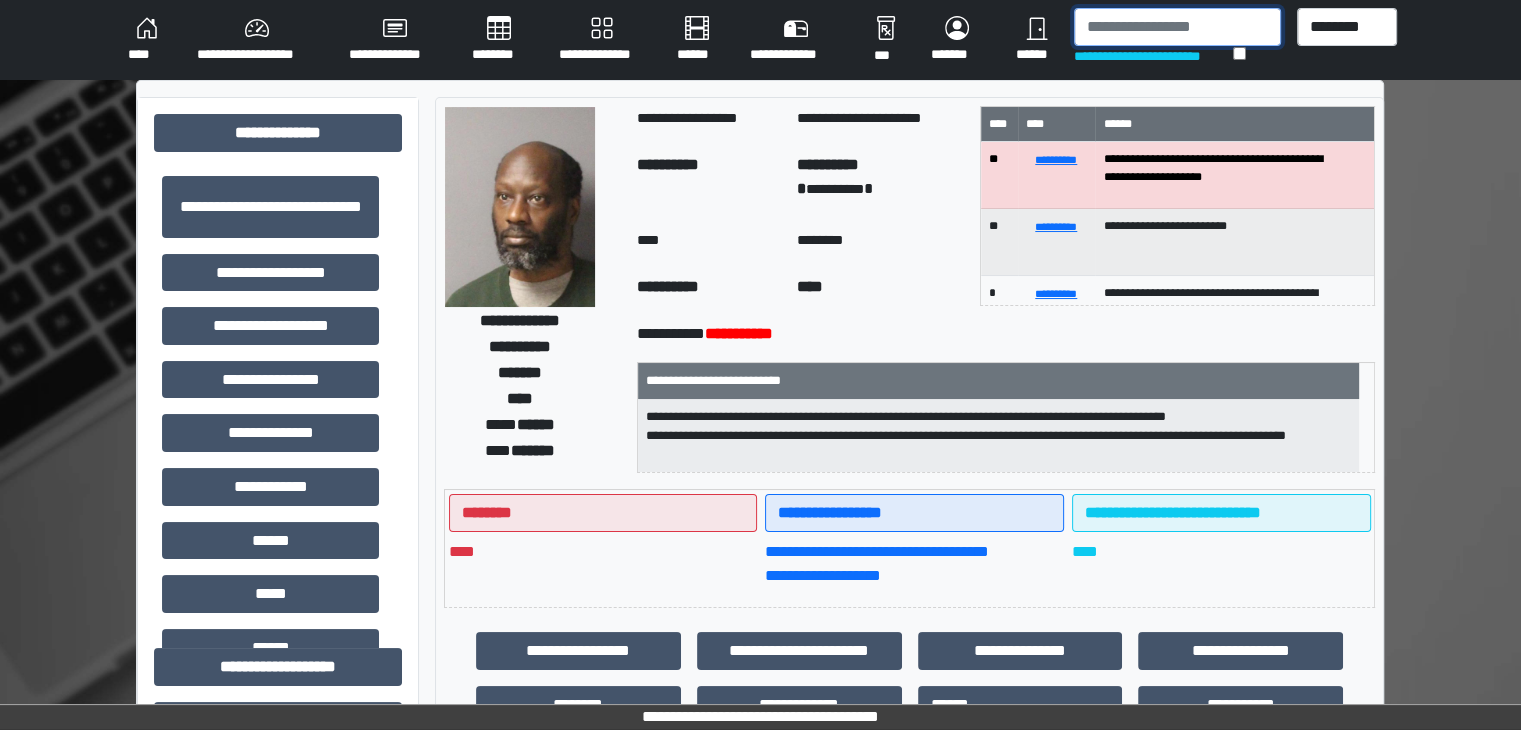click at bounding box center [1177, 27] 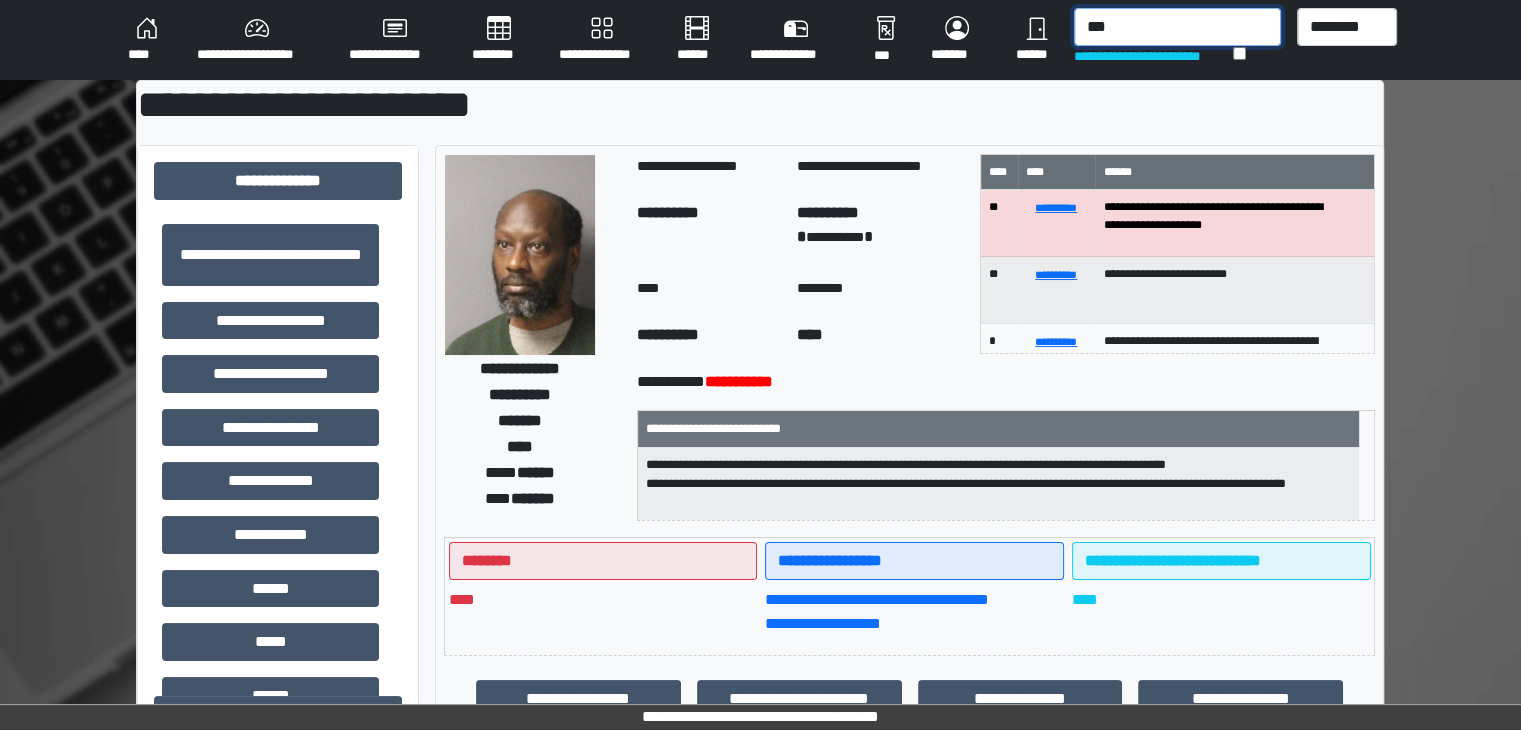 click on "***" at bounding box center (1177, 27) 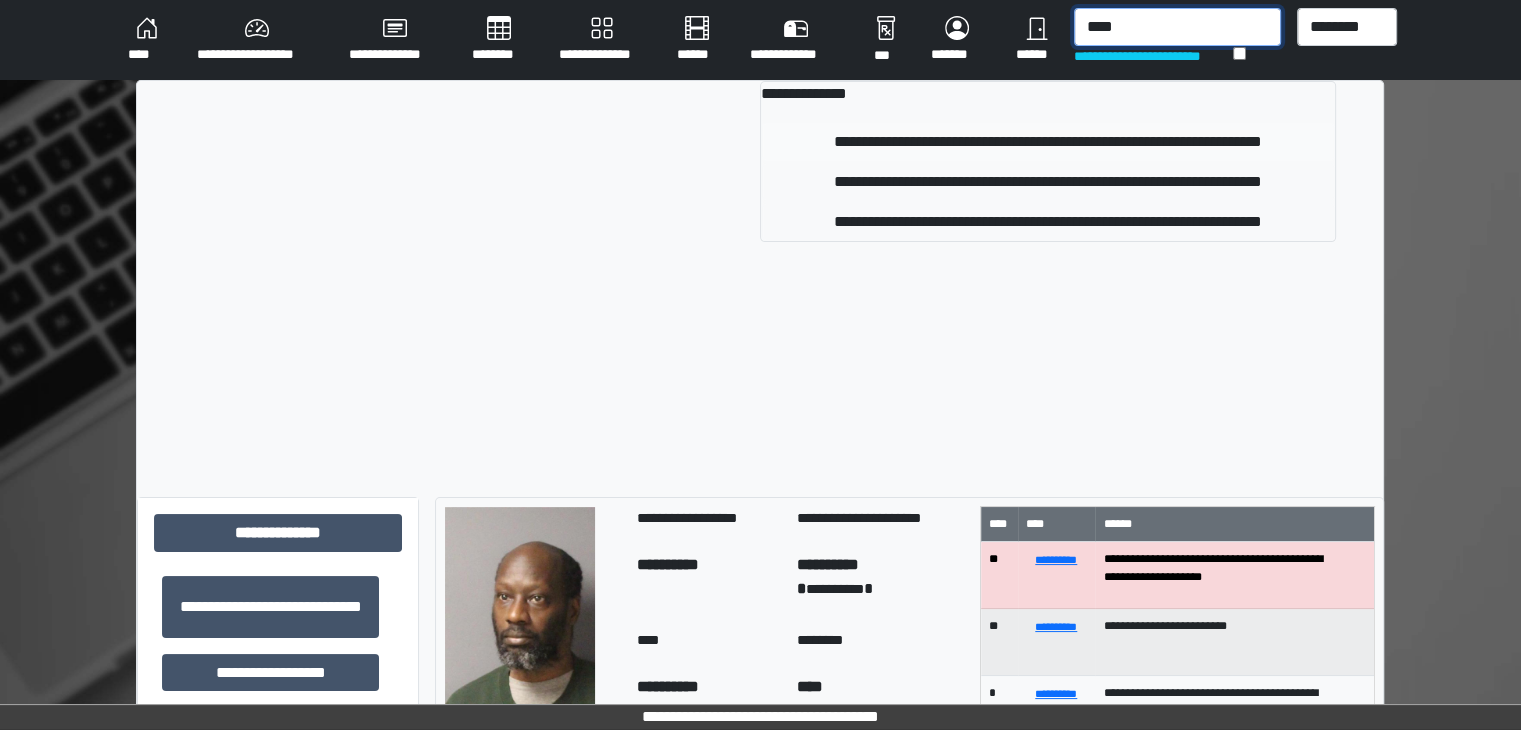 type on "****" 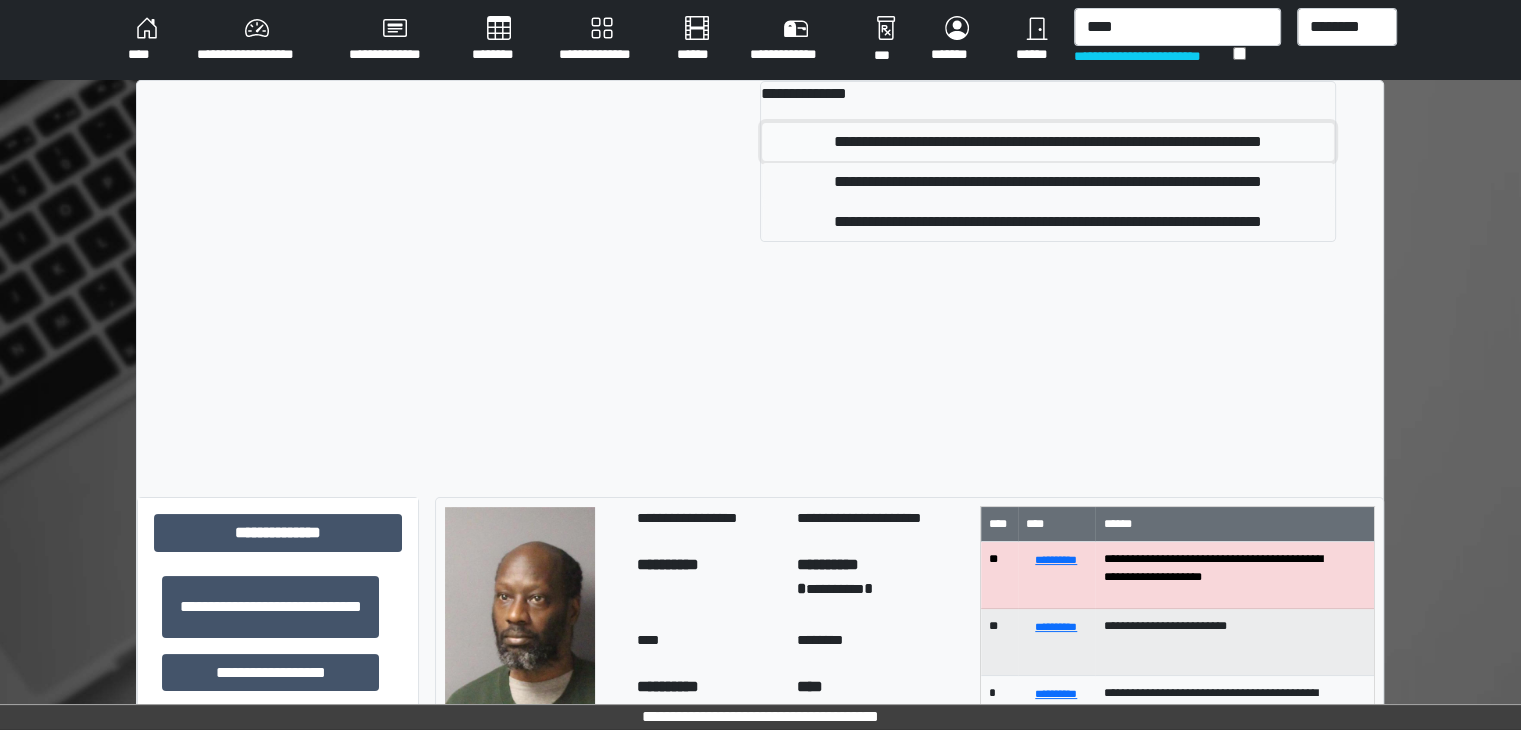 click on "**********" at bounding box center (1048, 142) 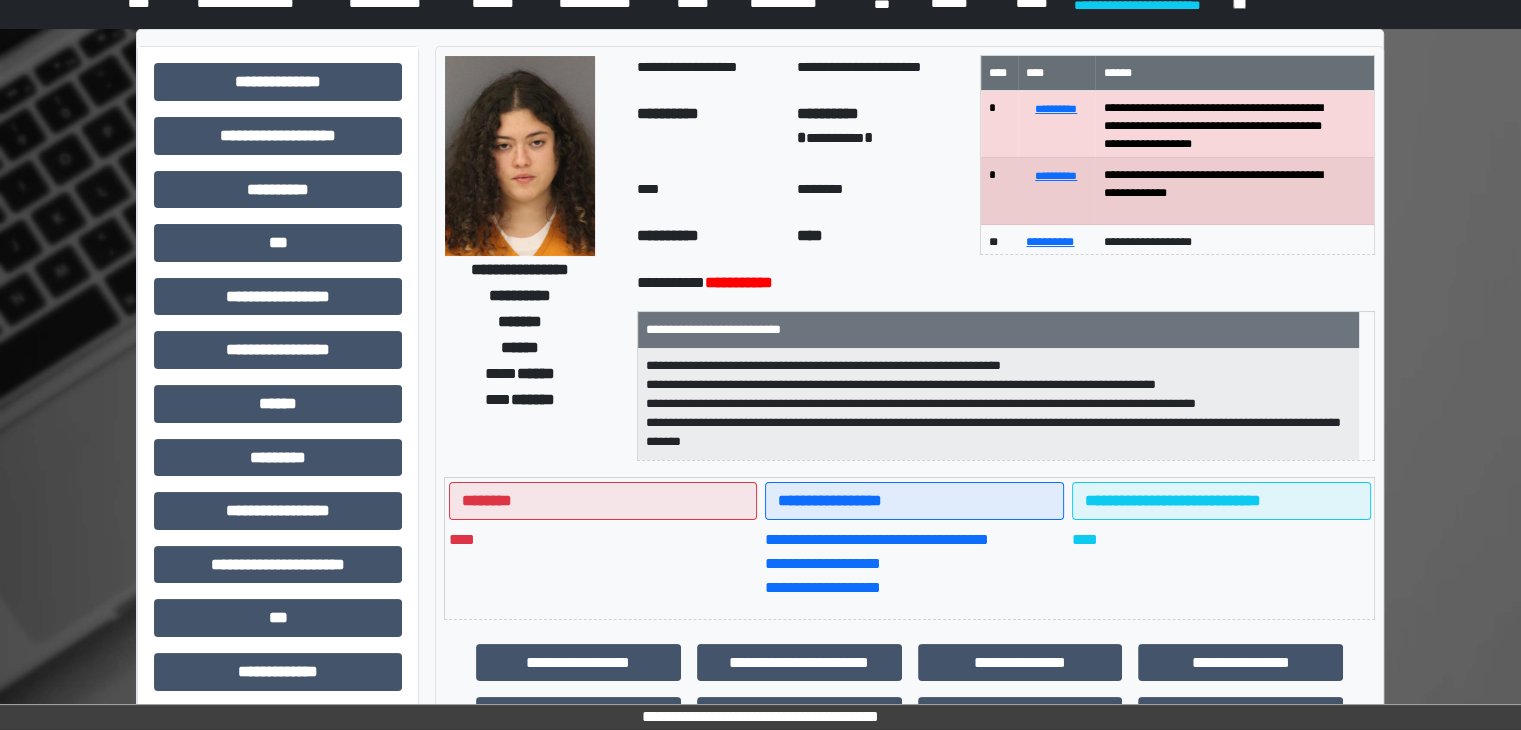 scroll, scrollTop: 100, scrollLeft: 0, axis: vertical 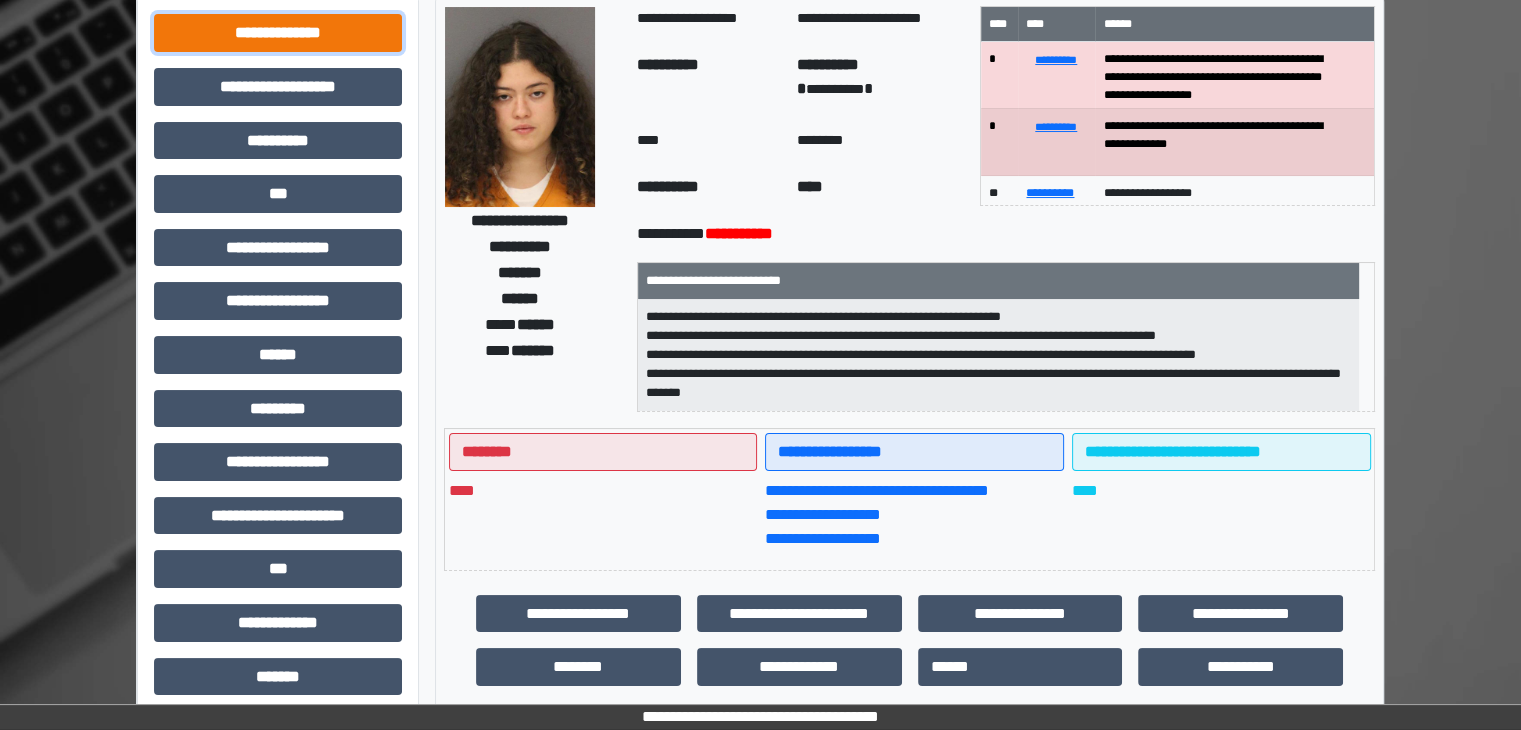 click on "**********" at bounding box center (278, 33) 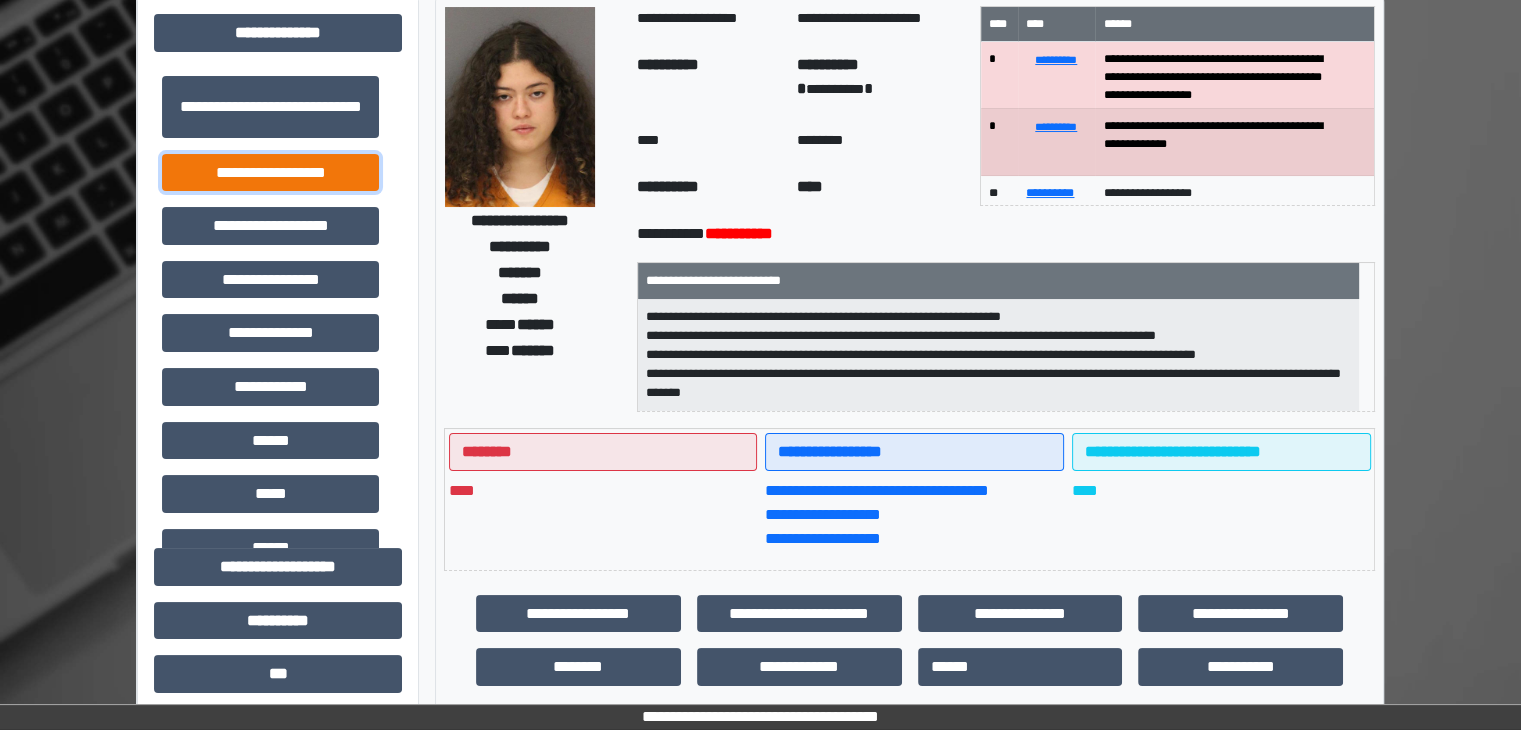 click on "**********" at bounding box center (270, 173) 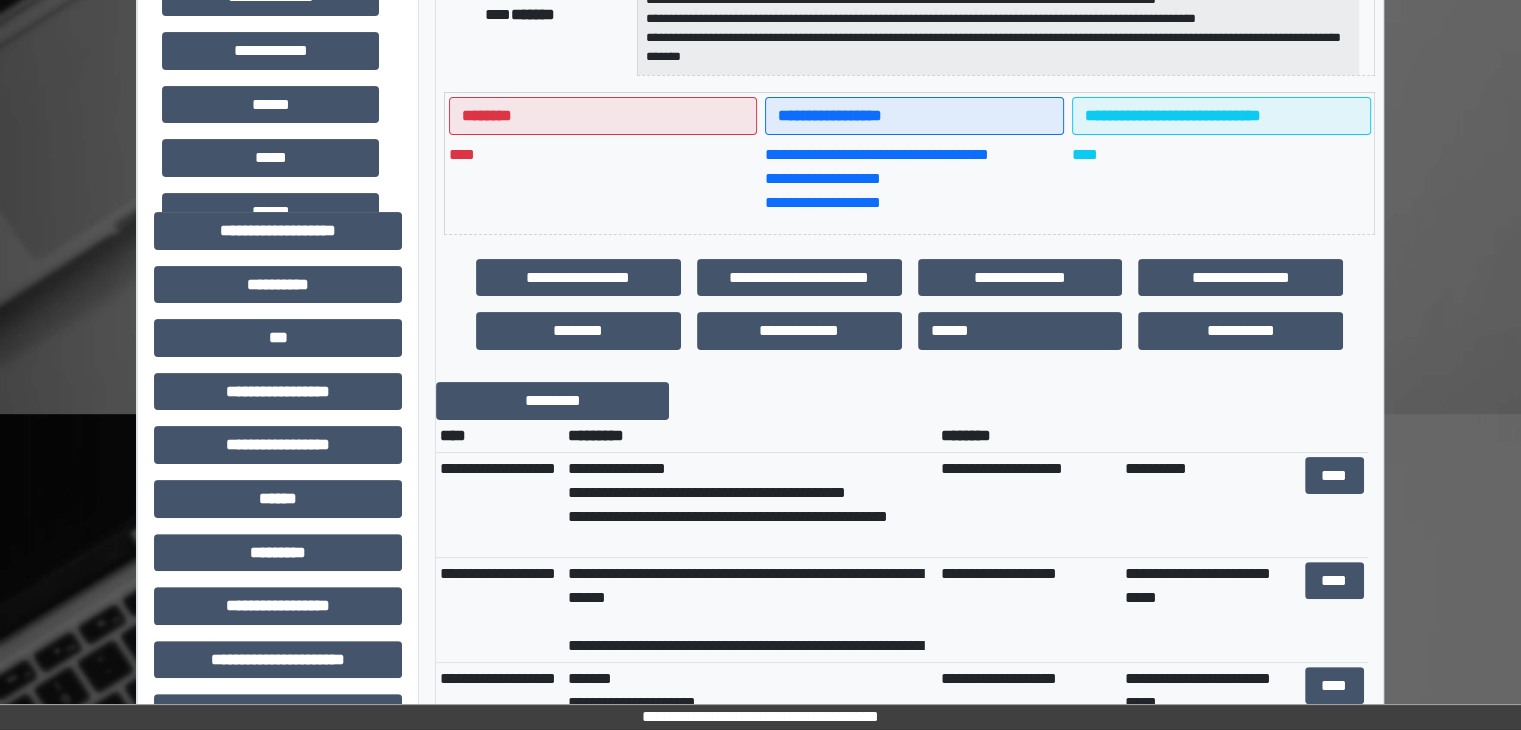 scroll, scrollTop: 600, scrollLeft: 0, axis: vertical 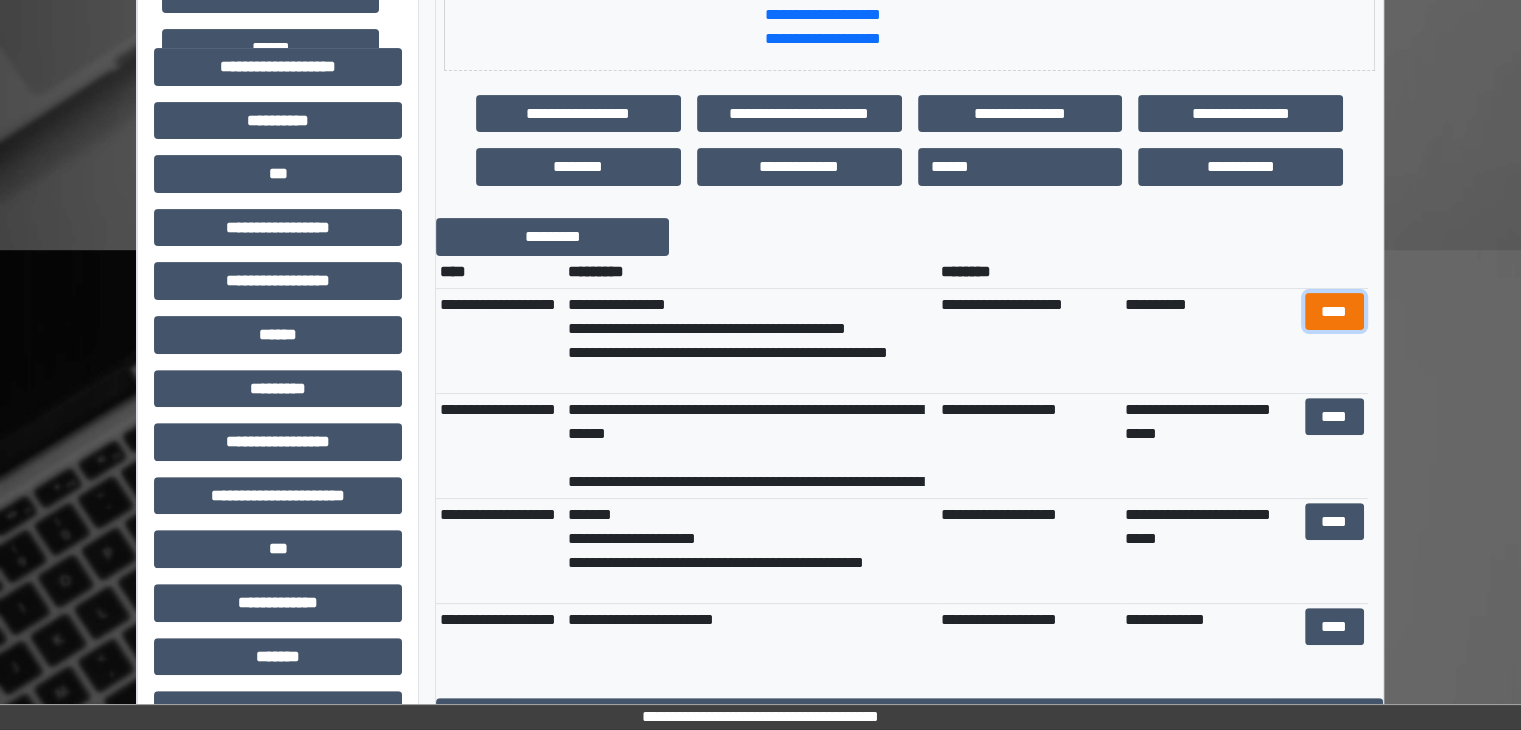 click on "****" at bounding box center (1334, 312) 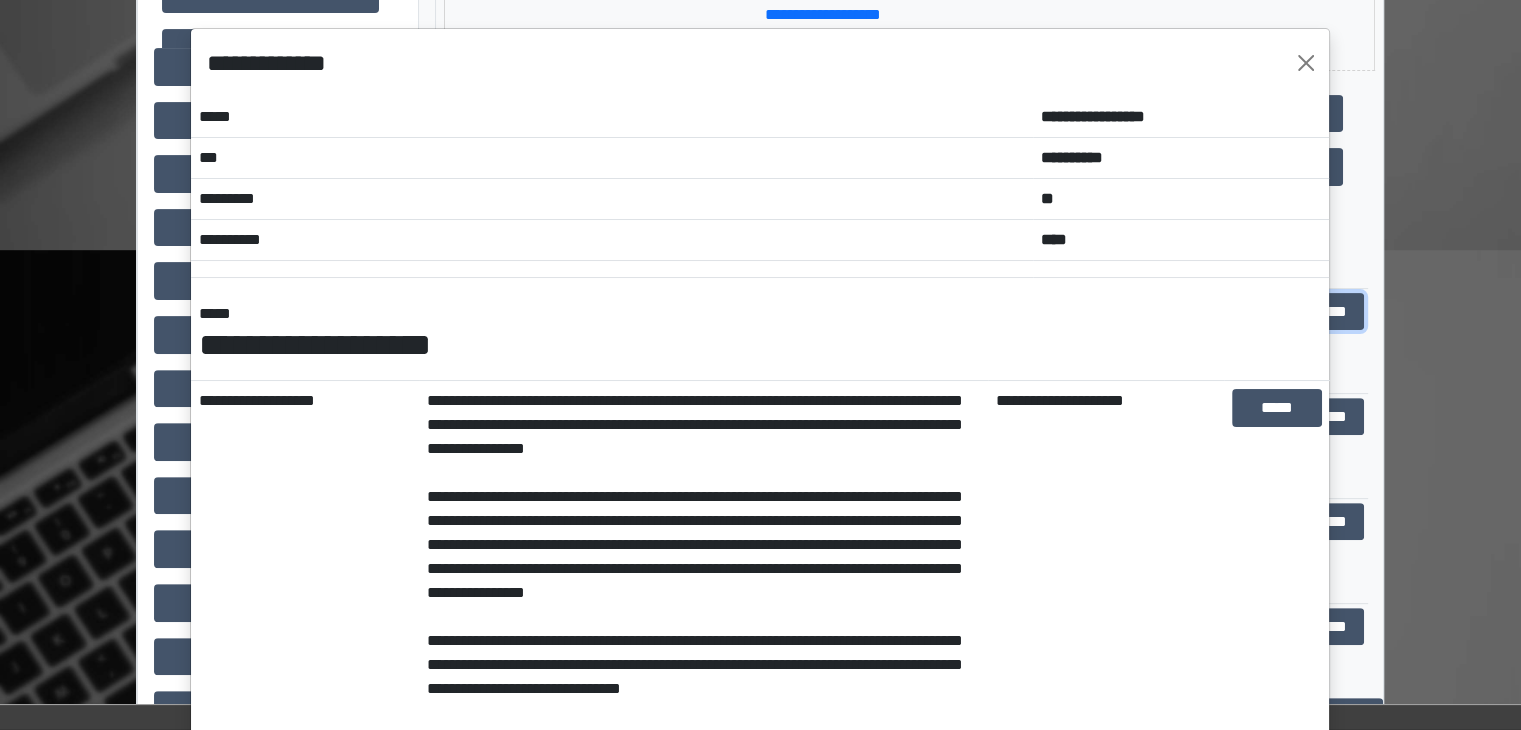 scroll, scrollTop: 416, scrollLeft: 0, axis: vertical 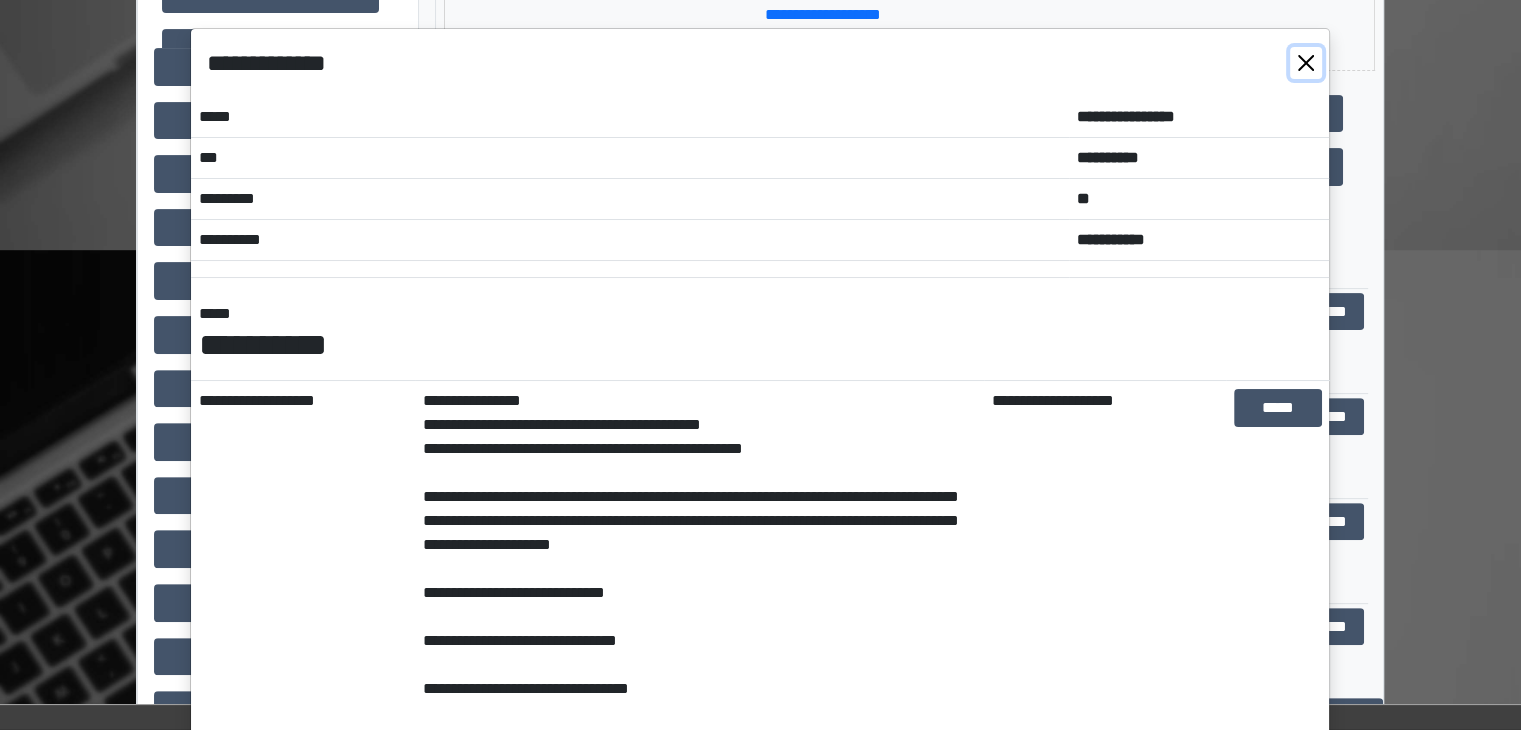 drag, startPoint x: 1291, startPoint y: 69, endPoint x: 1118, endPoint y: 28, distance: 177.792 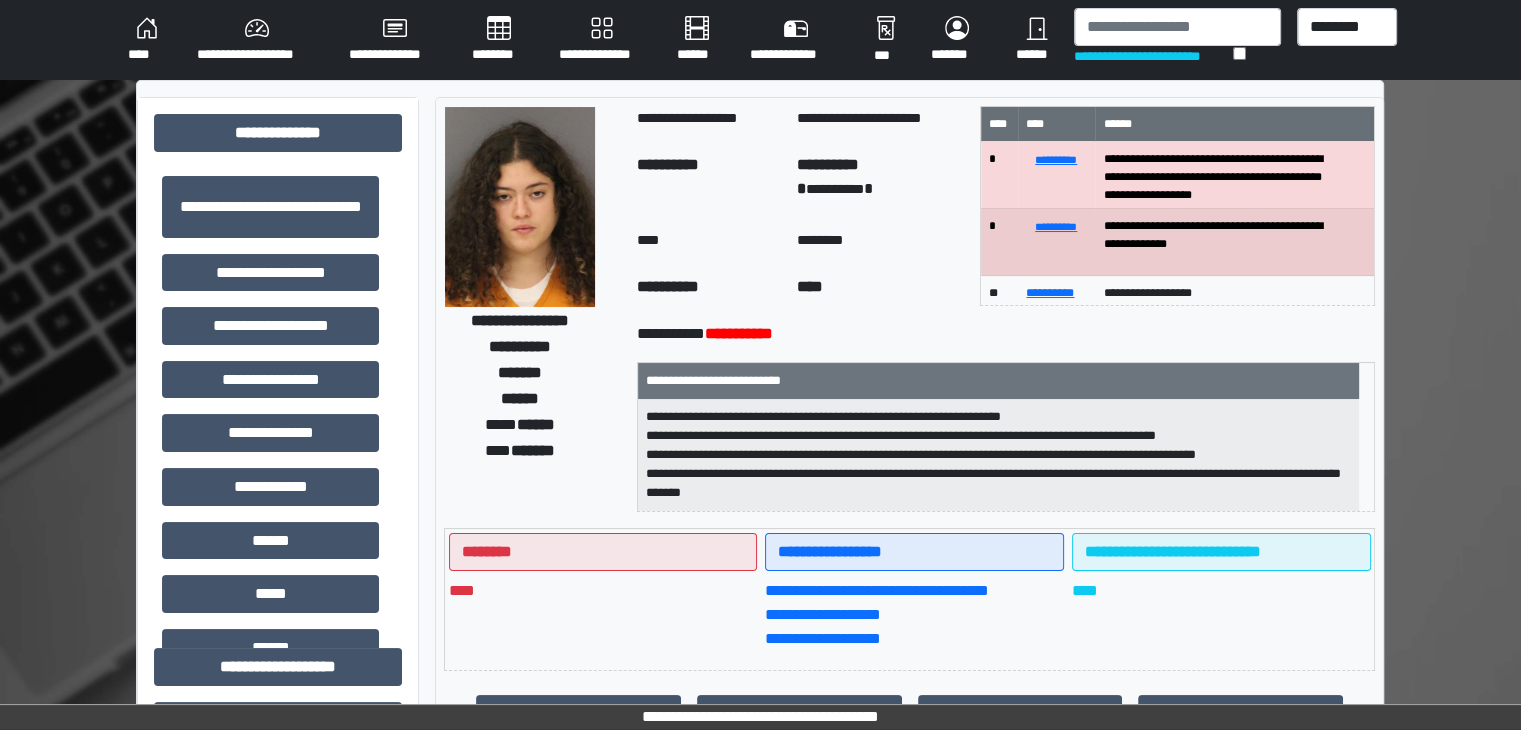 scroll, scrollTop: 0, scrollLeft: 0, axis: both 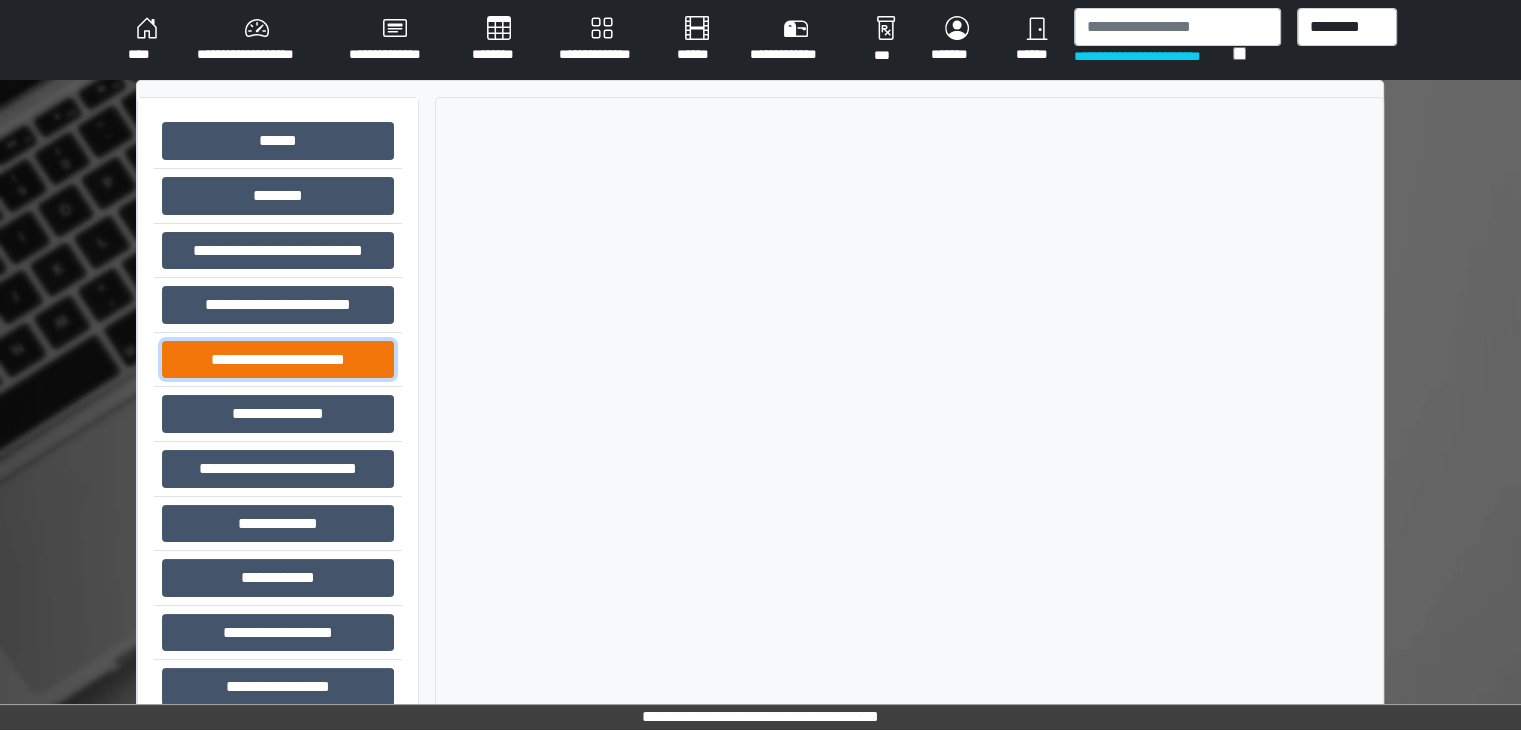 click on "**********" at bounding box center (278, 360) 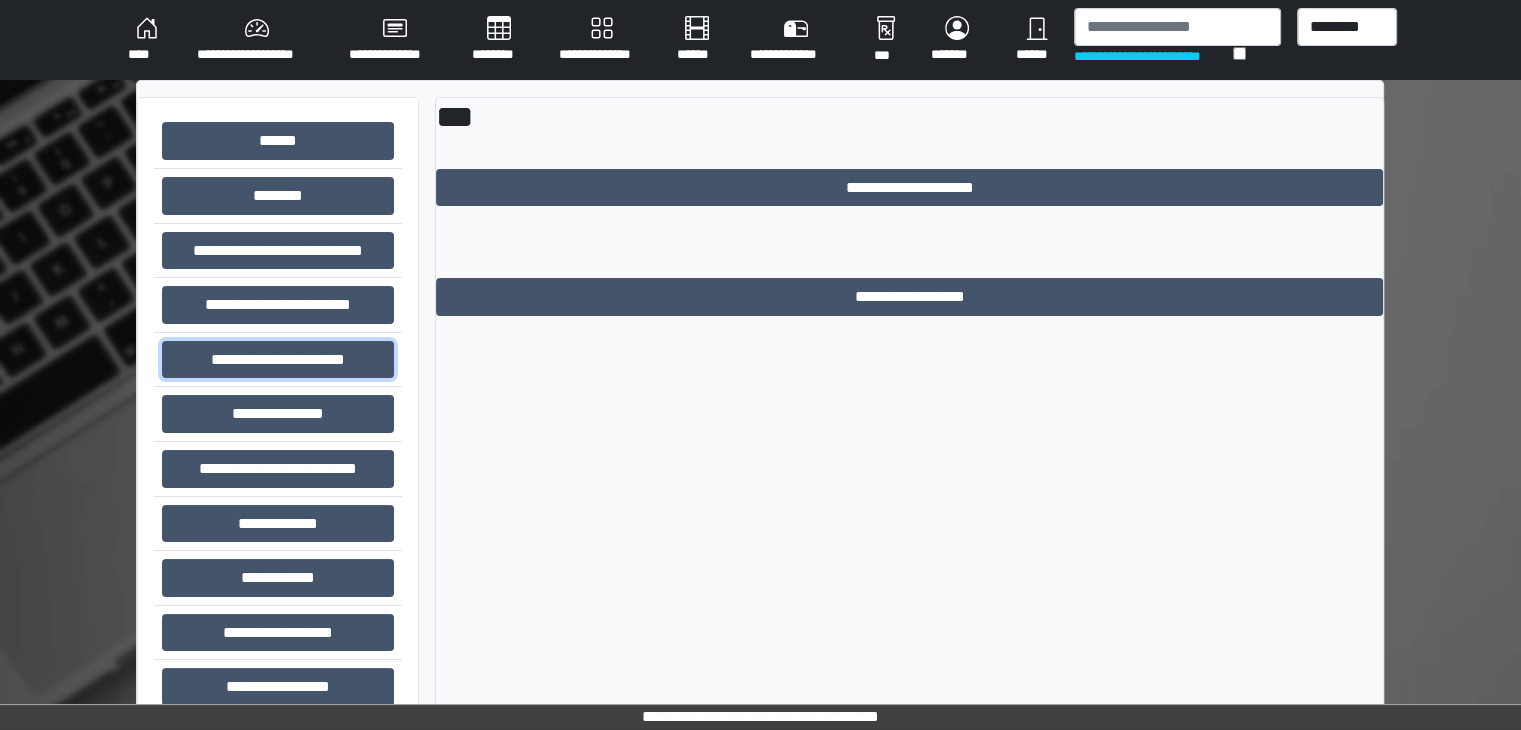 scroll, scrollTop: 87, scrollLeft: 0, axis: vertical 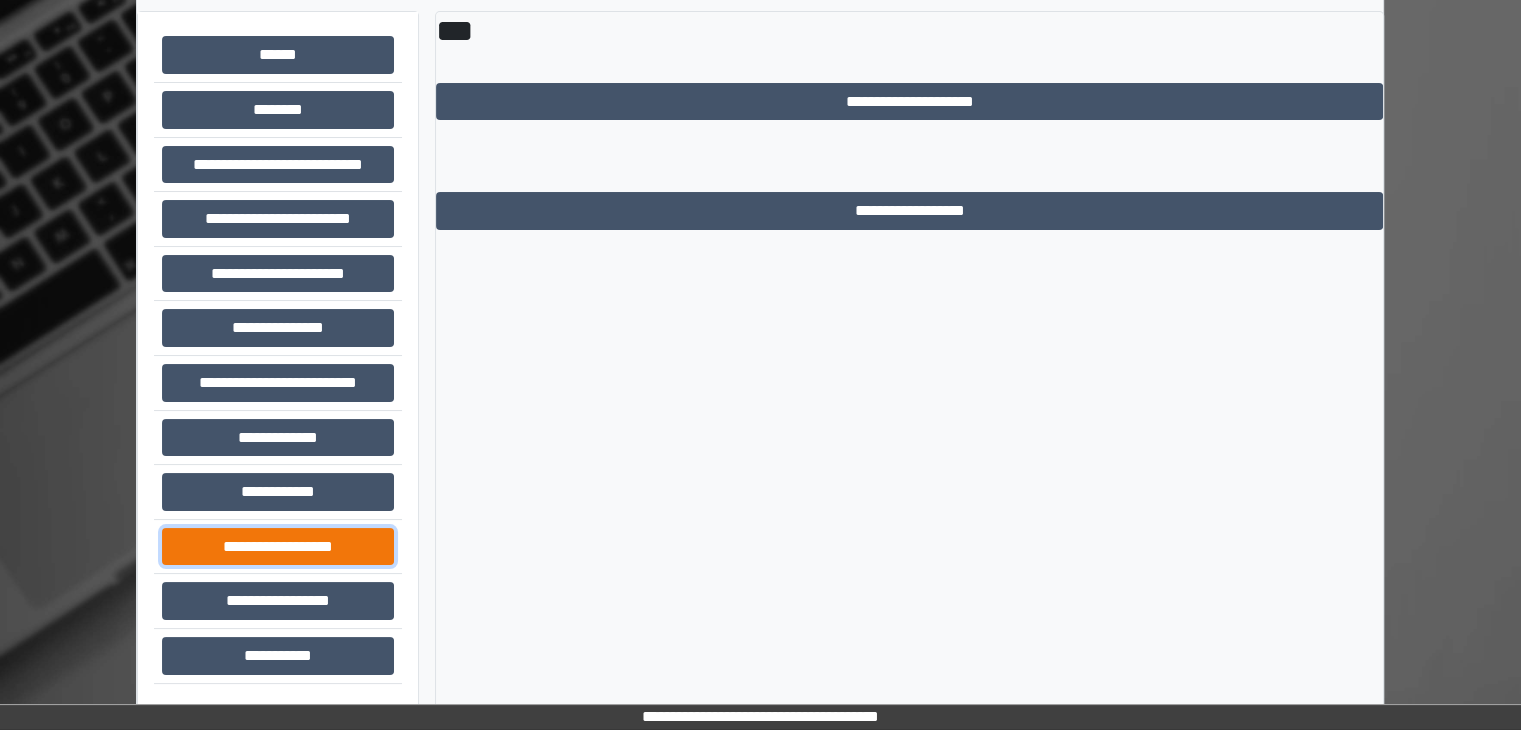 click on "**********" at bounding box center (278, 547) 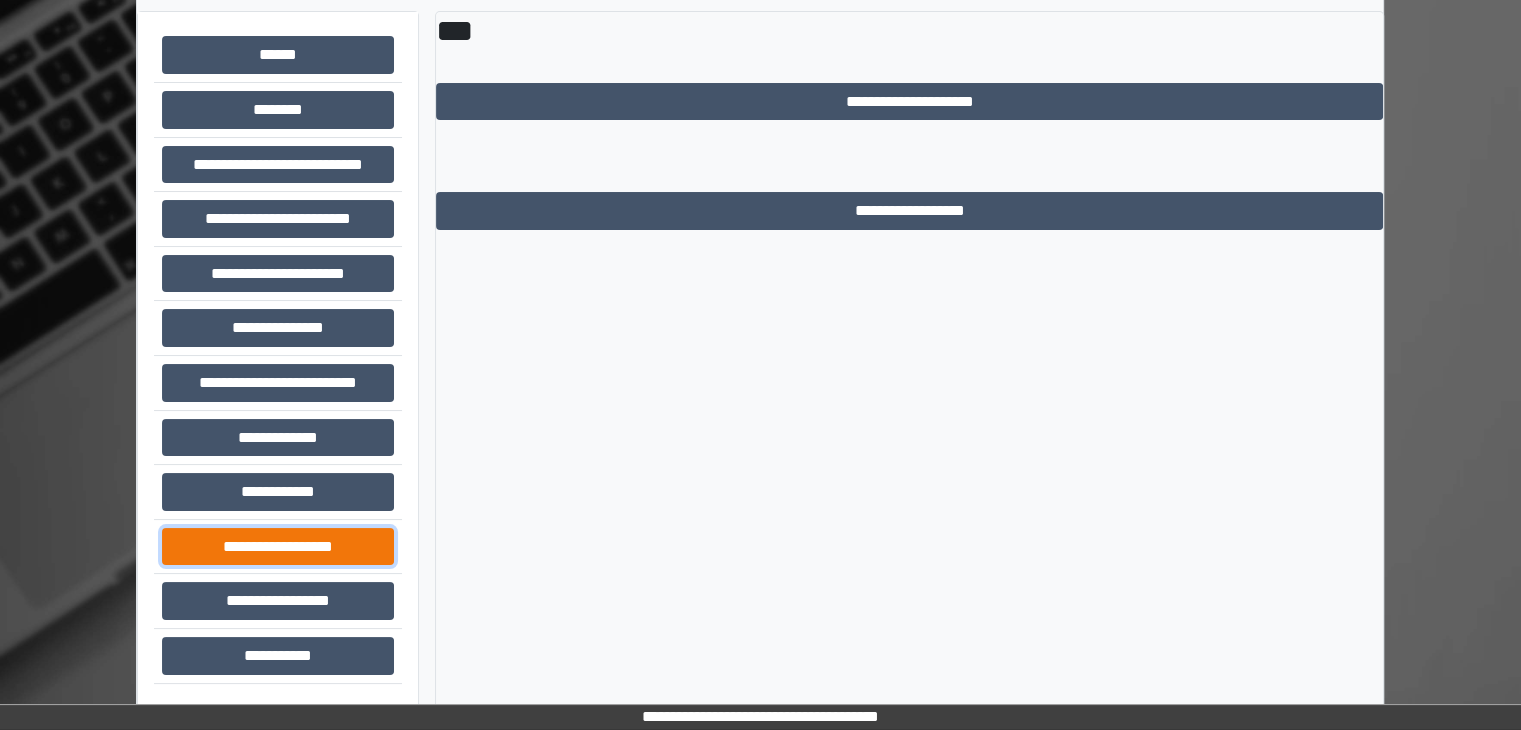 click on "**********" at bounding box center [278, 547] 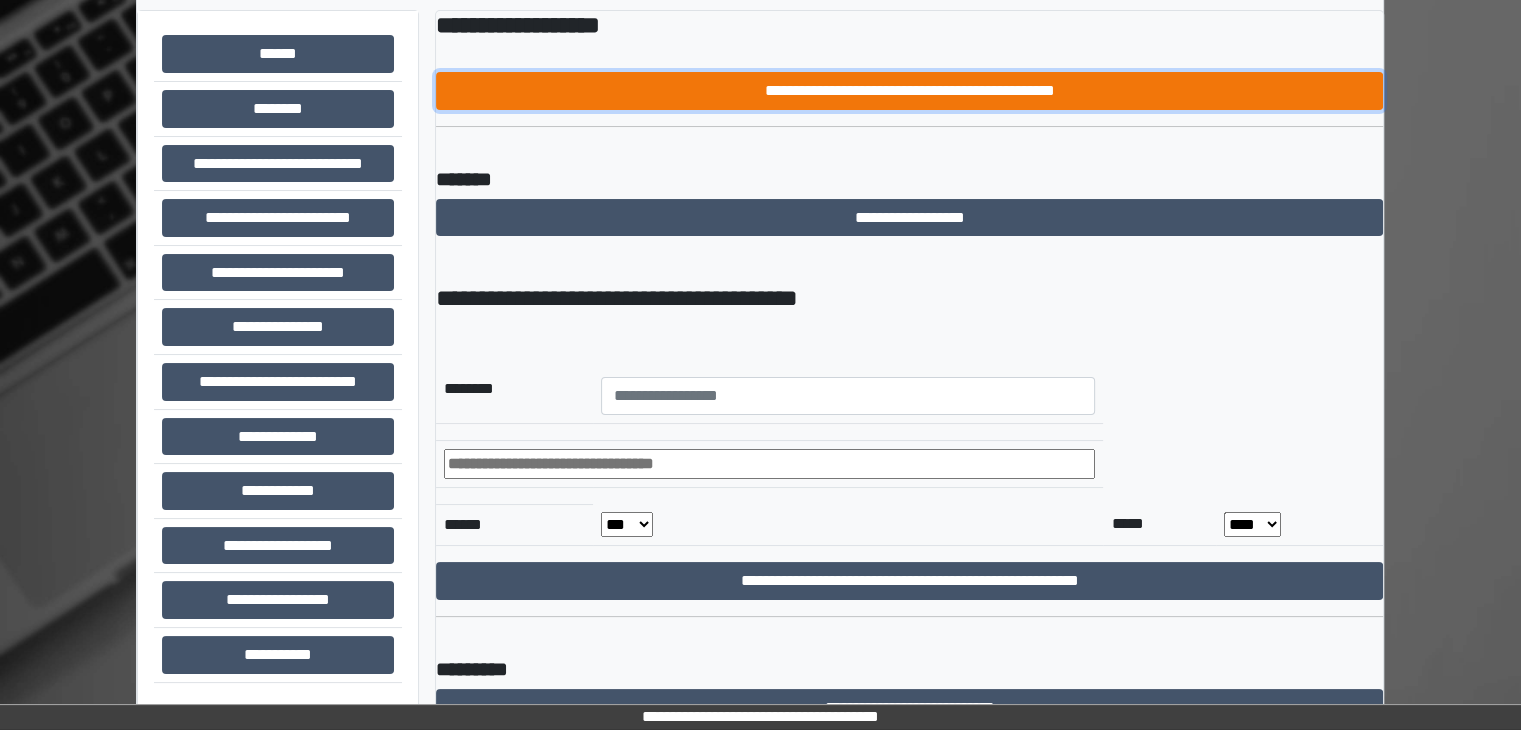 click on "**********" at bounding box center [909, 91] 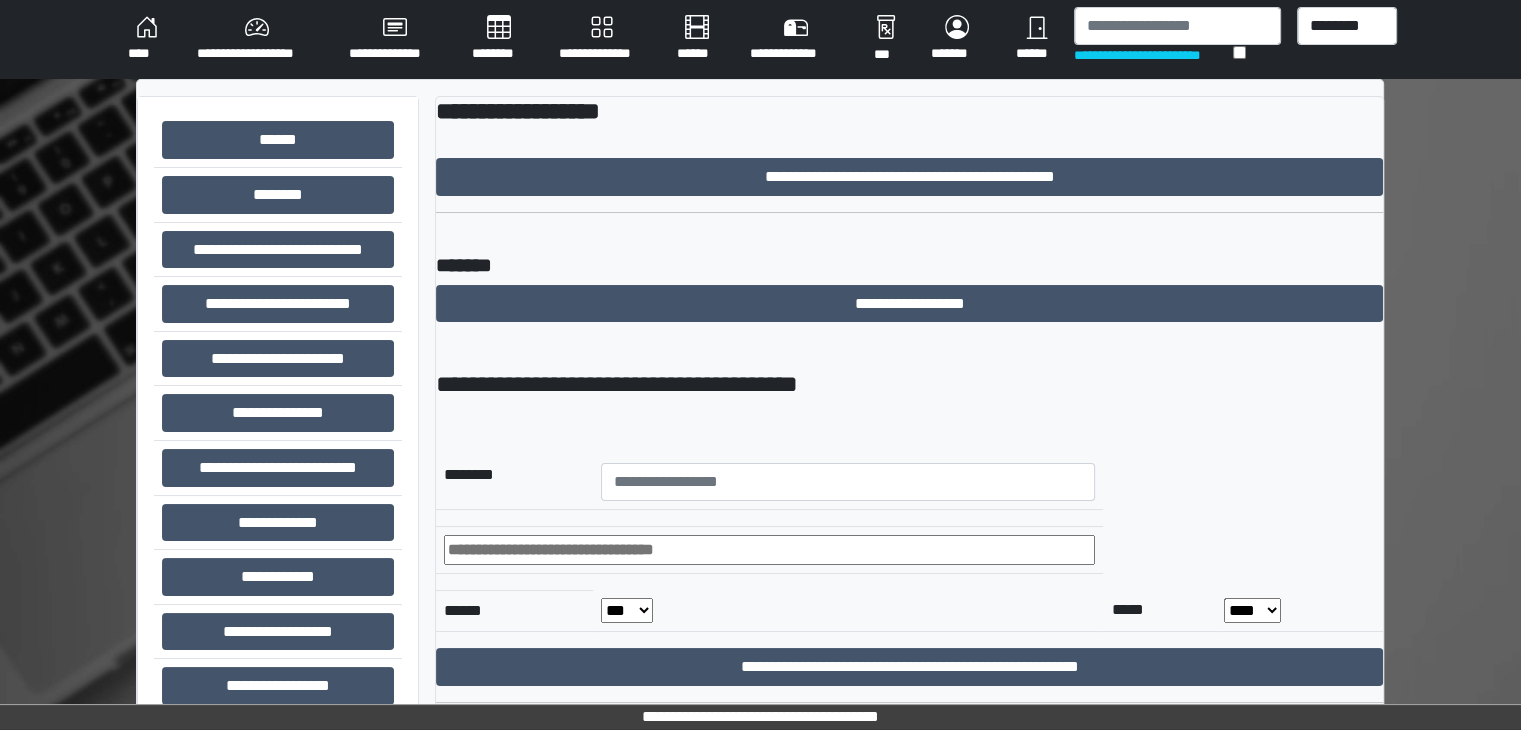 scroll, scrollTop: 0, scrollLeft: 0, axis: both 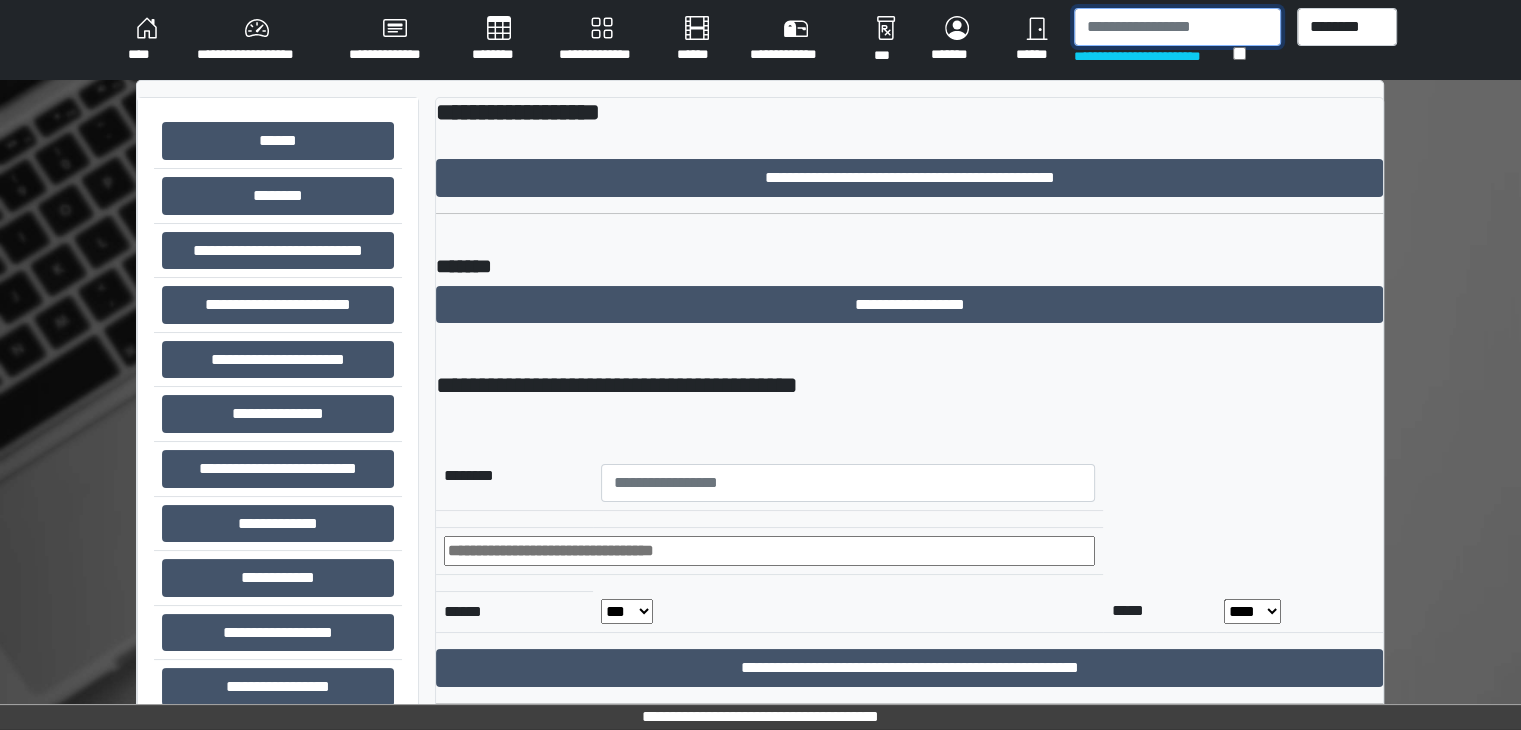 click at bounding box center (1177, 27) 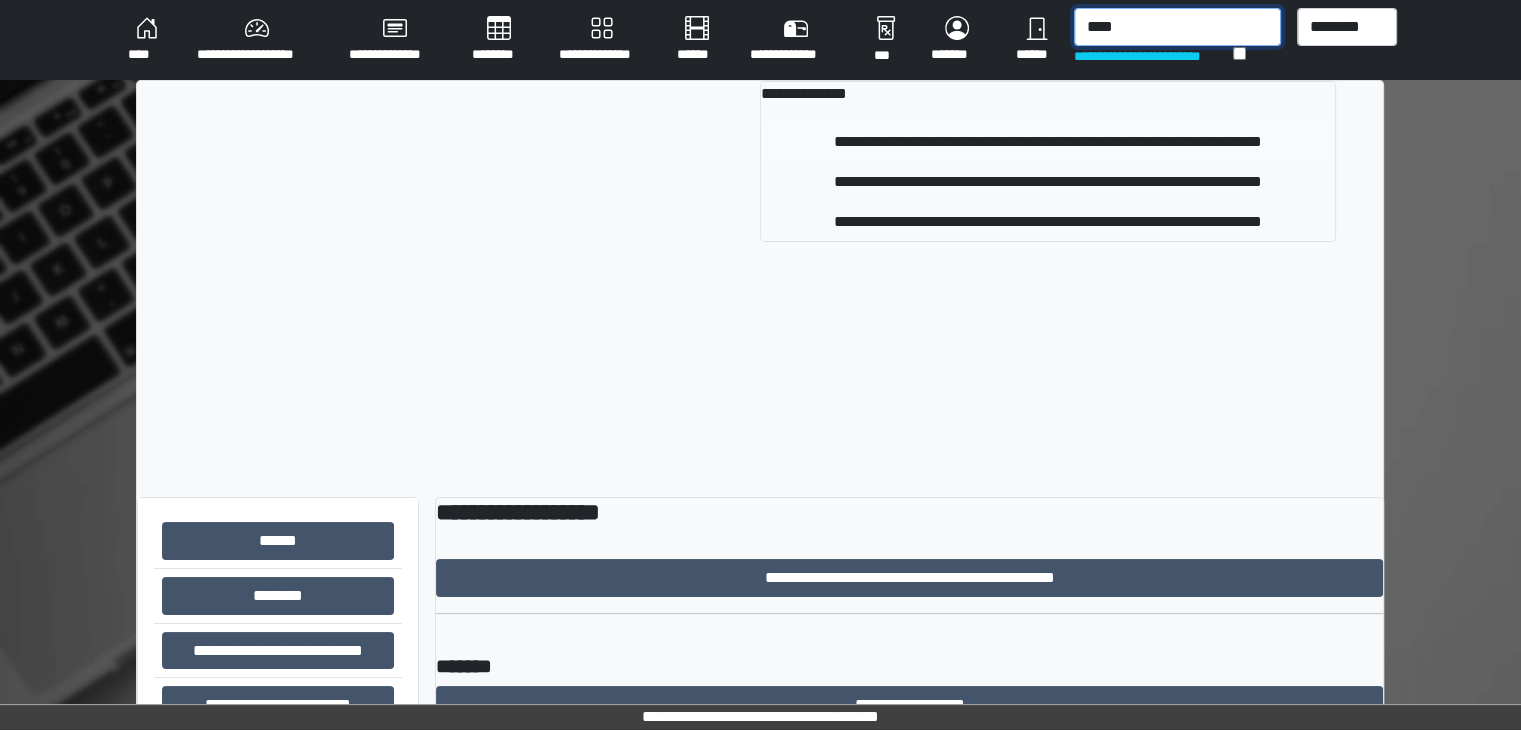 type on "****" 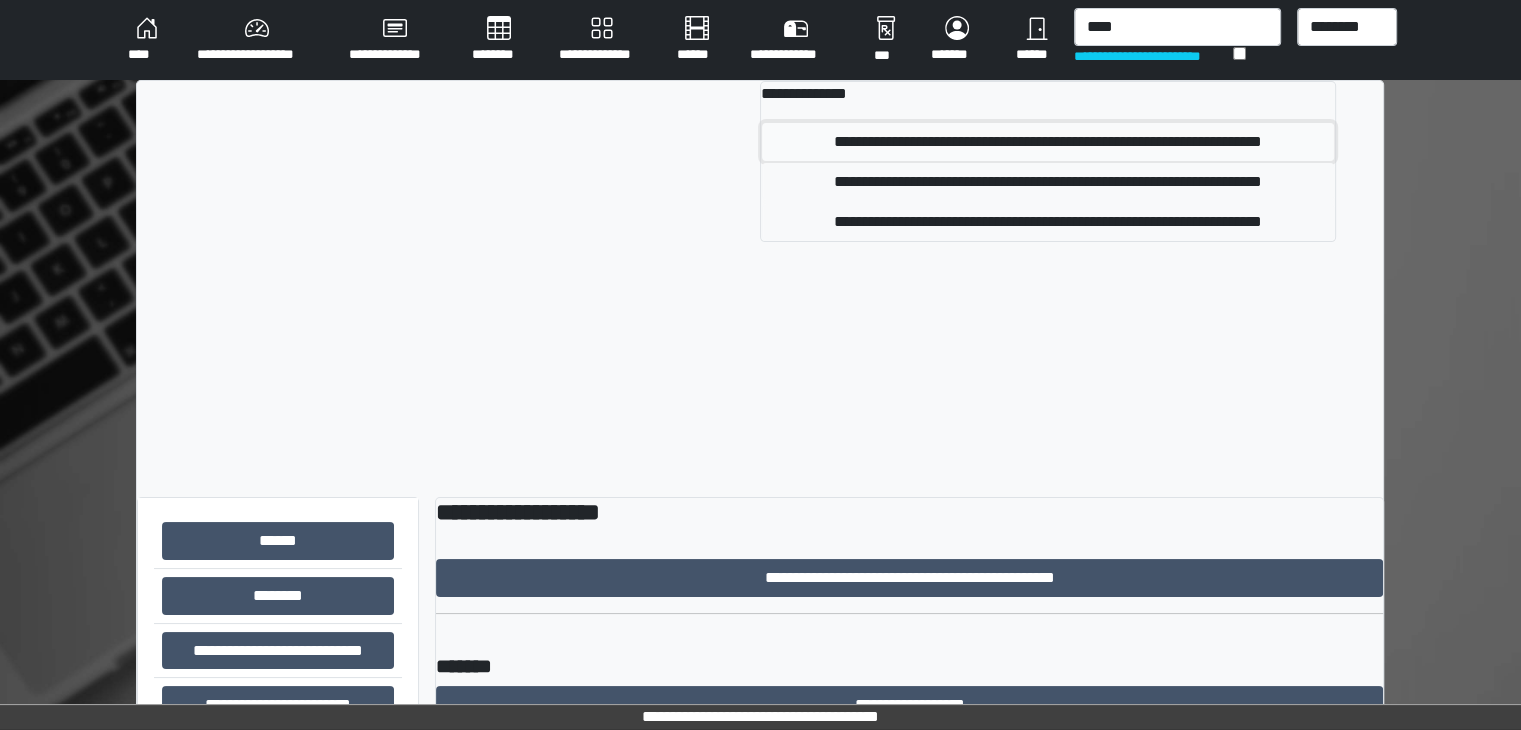 click on "**********" at bounding box center [1048, 142] 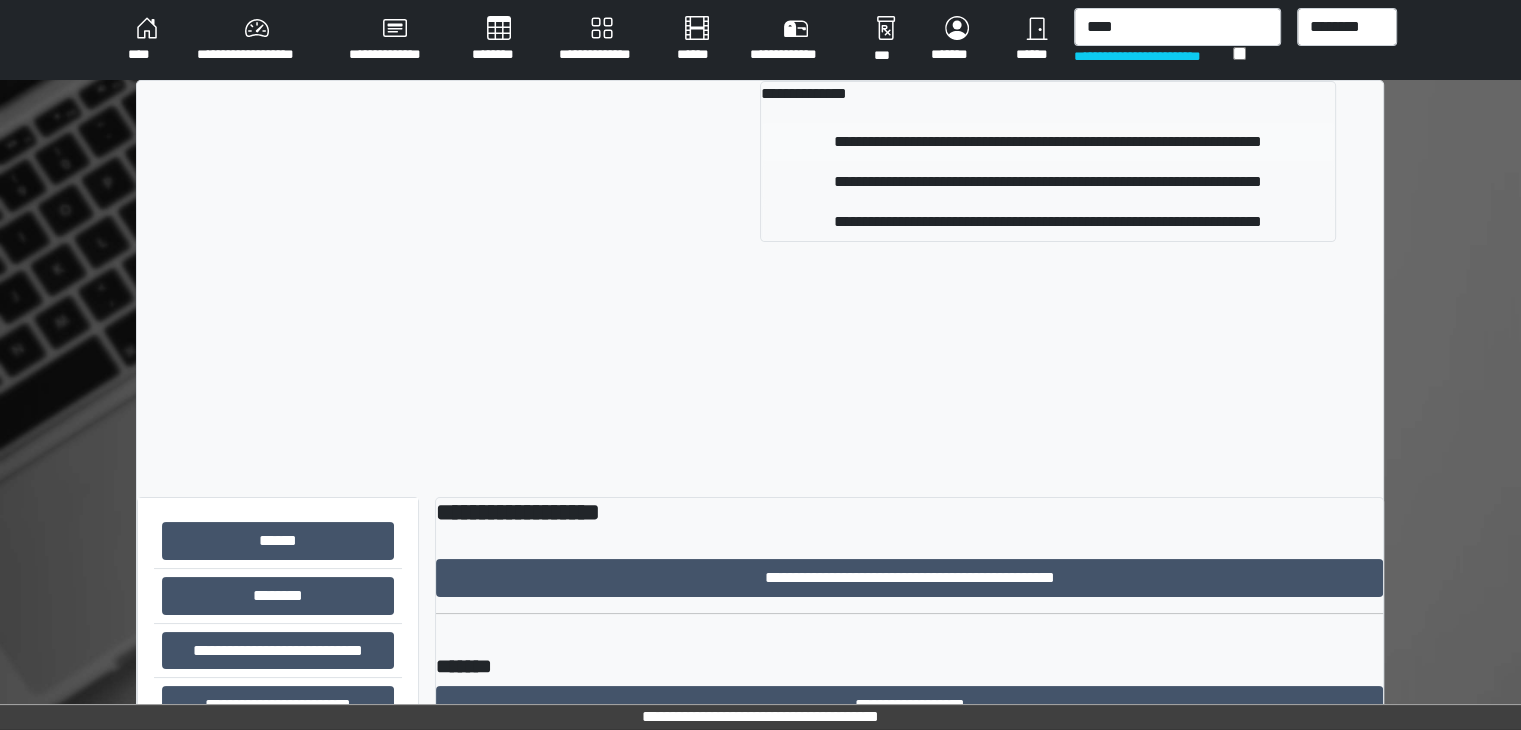 type 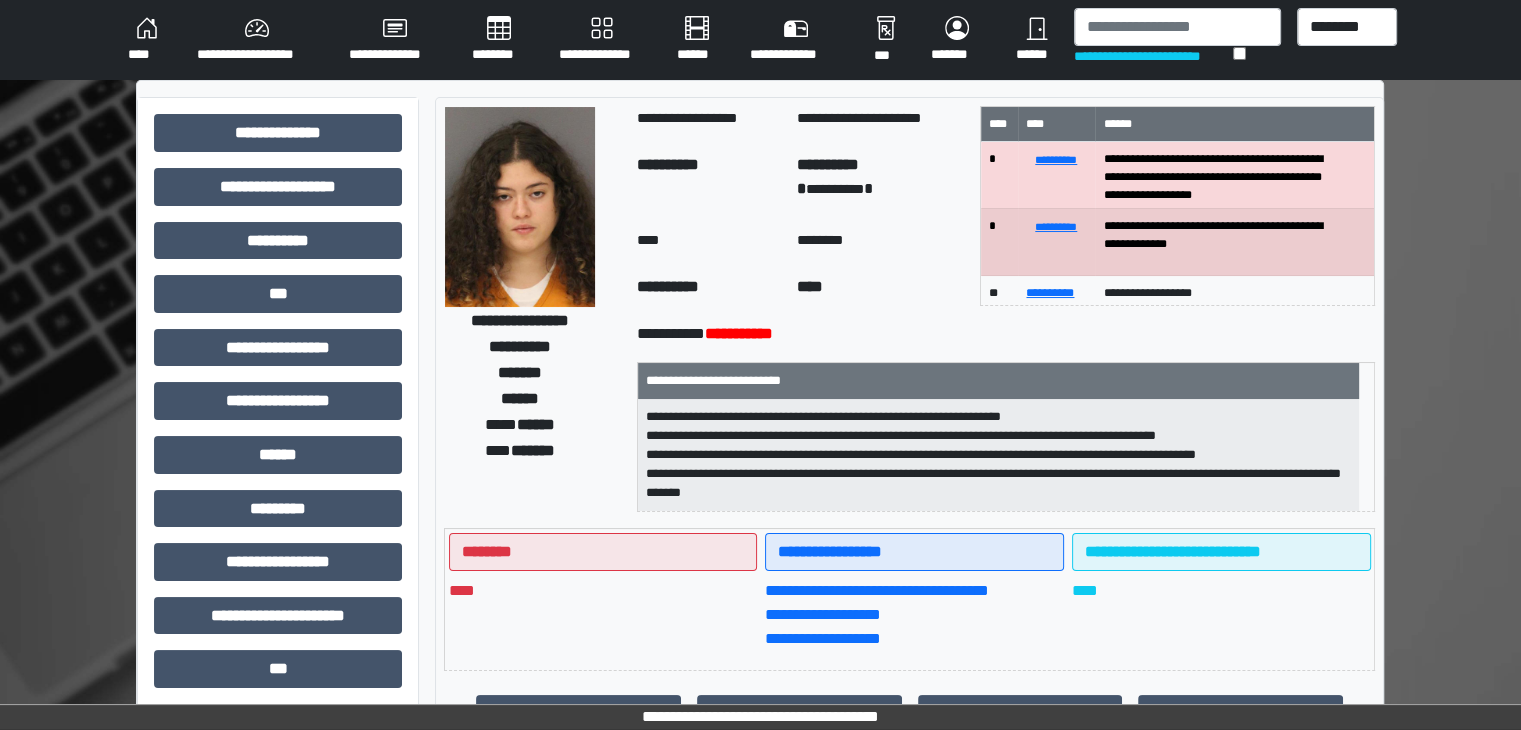 click on "********" at bounding box center (499, 40) 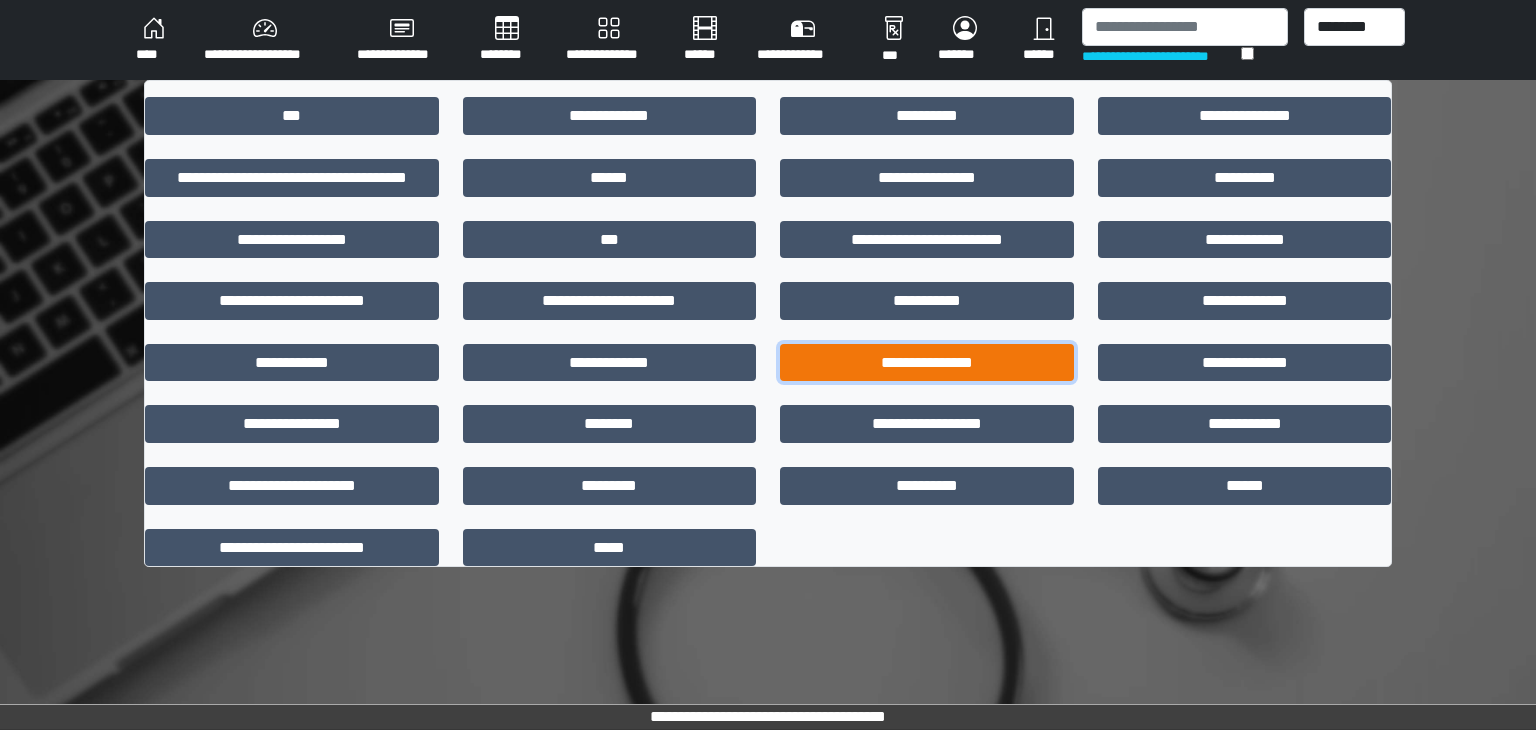 click on "**********" at bounding box center (927, 363) 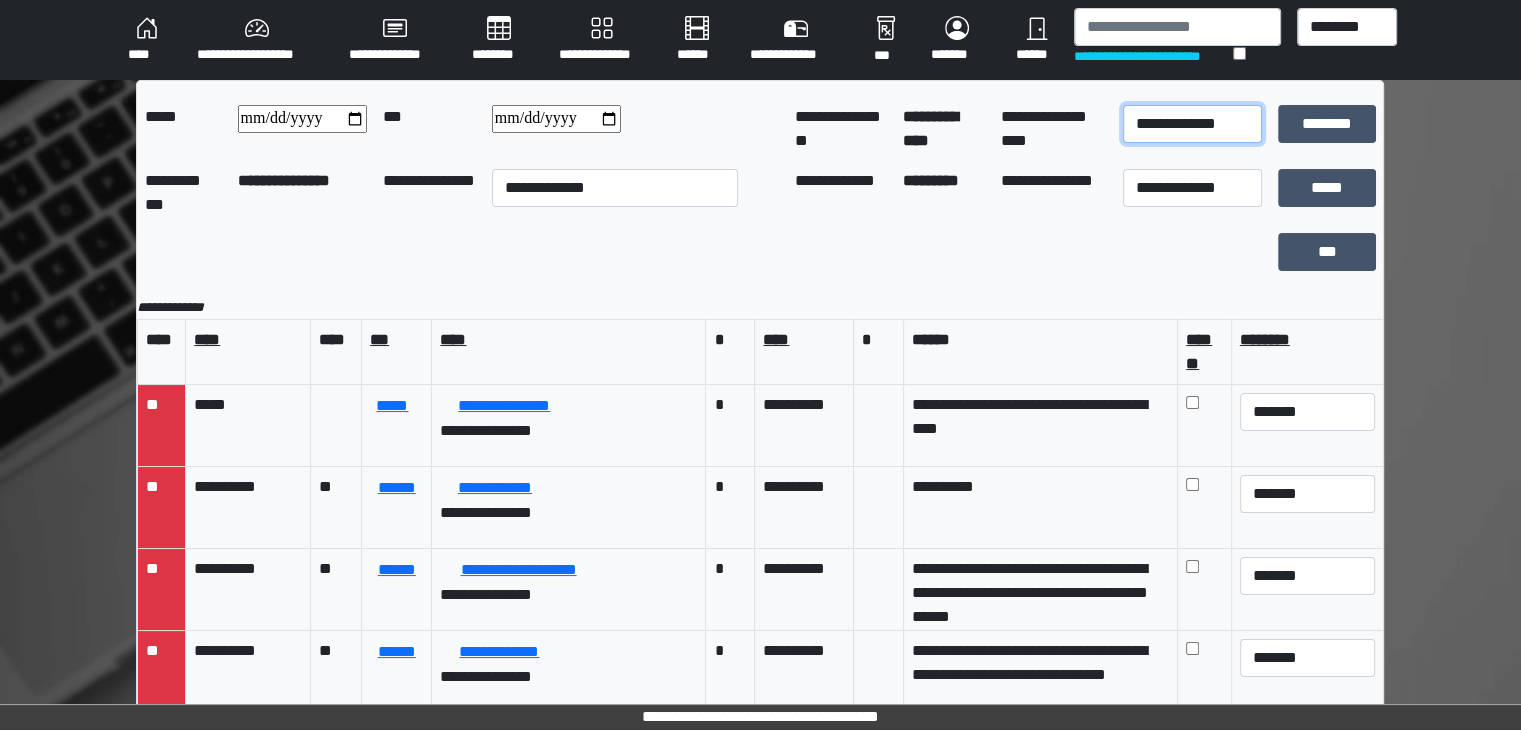 click on "**********" at bounding box center (1192, 124) 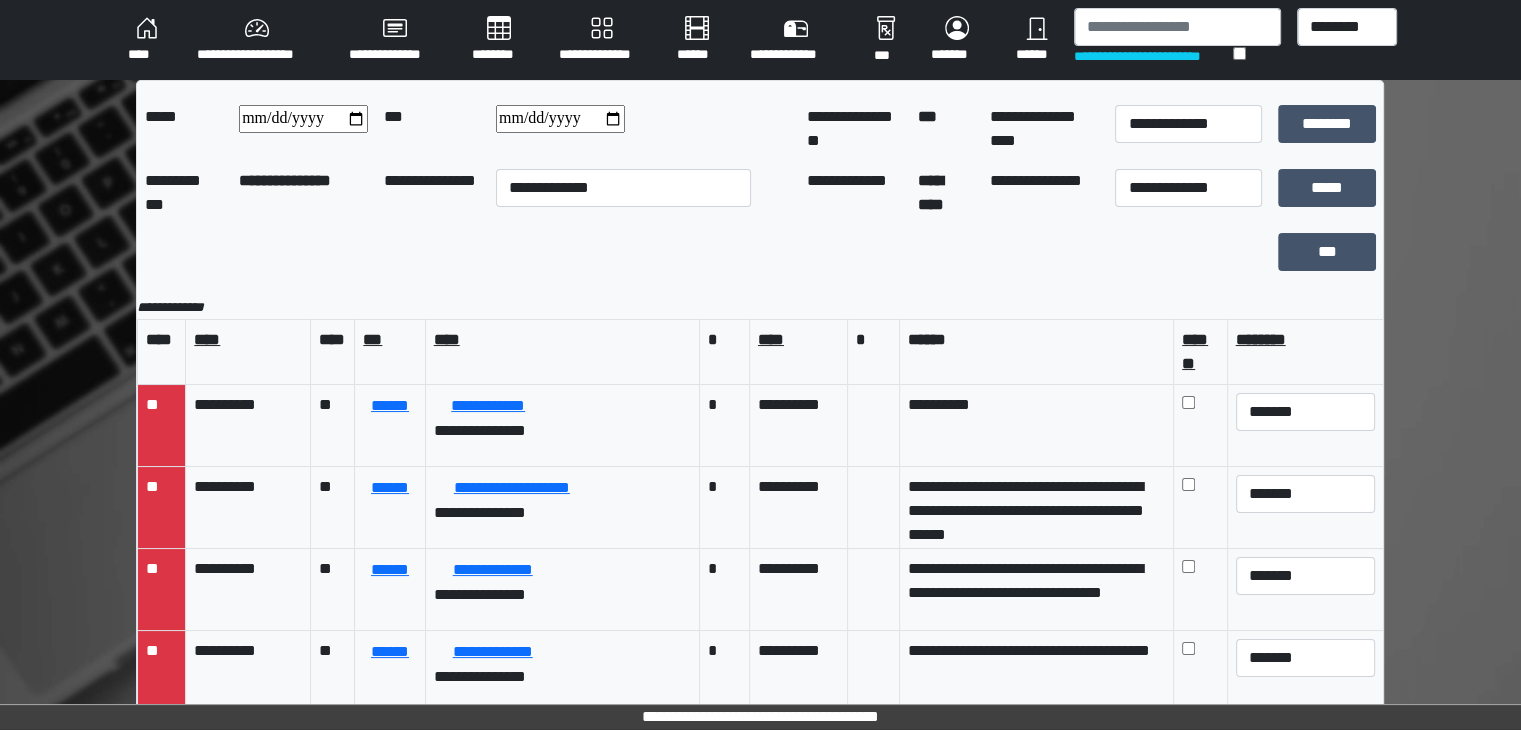 click on "**********" at bounding box center (760, 40) 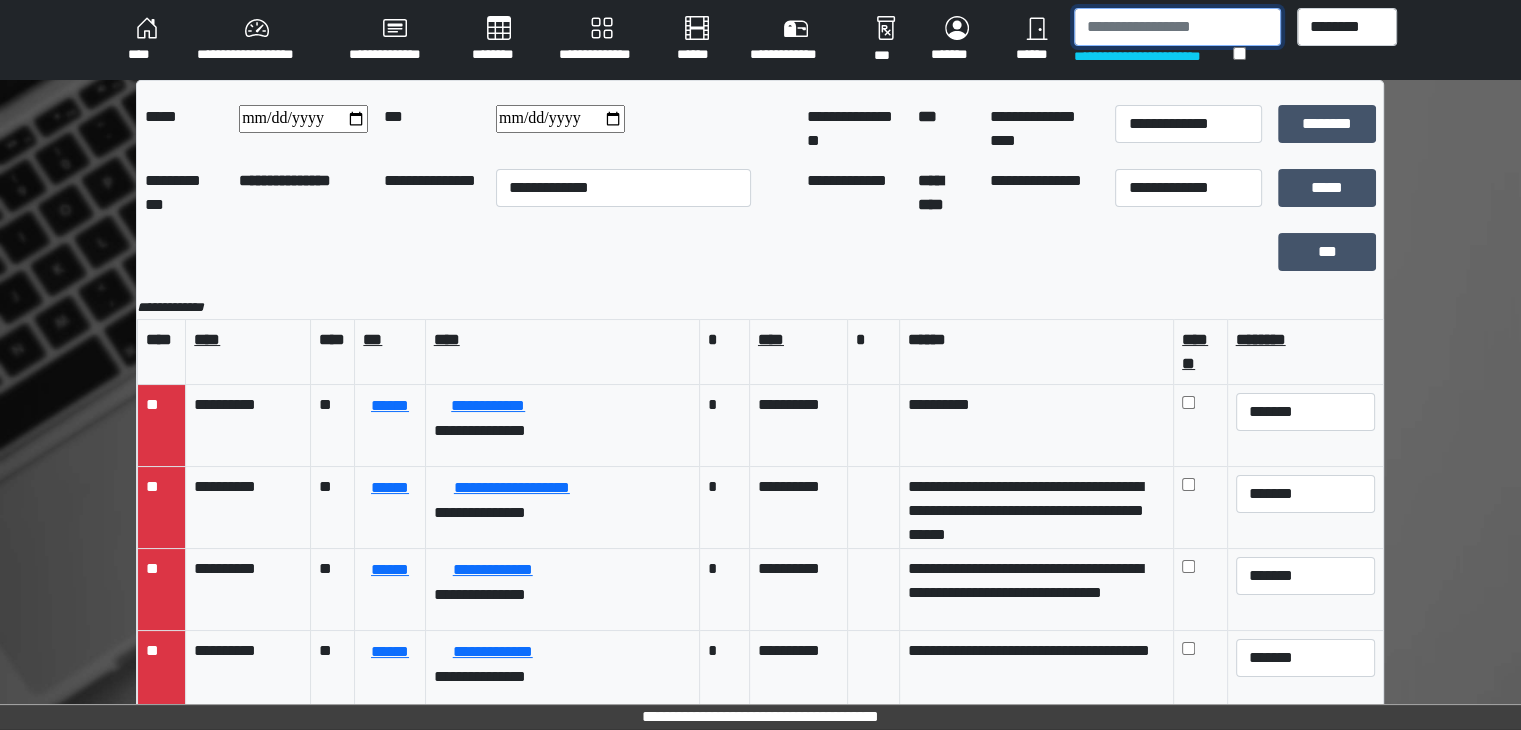 click at bounding box center [1177, 27] 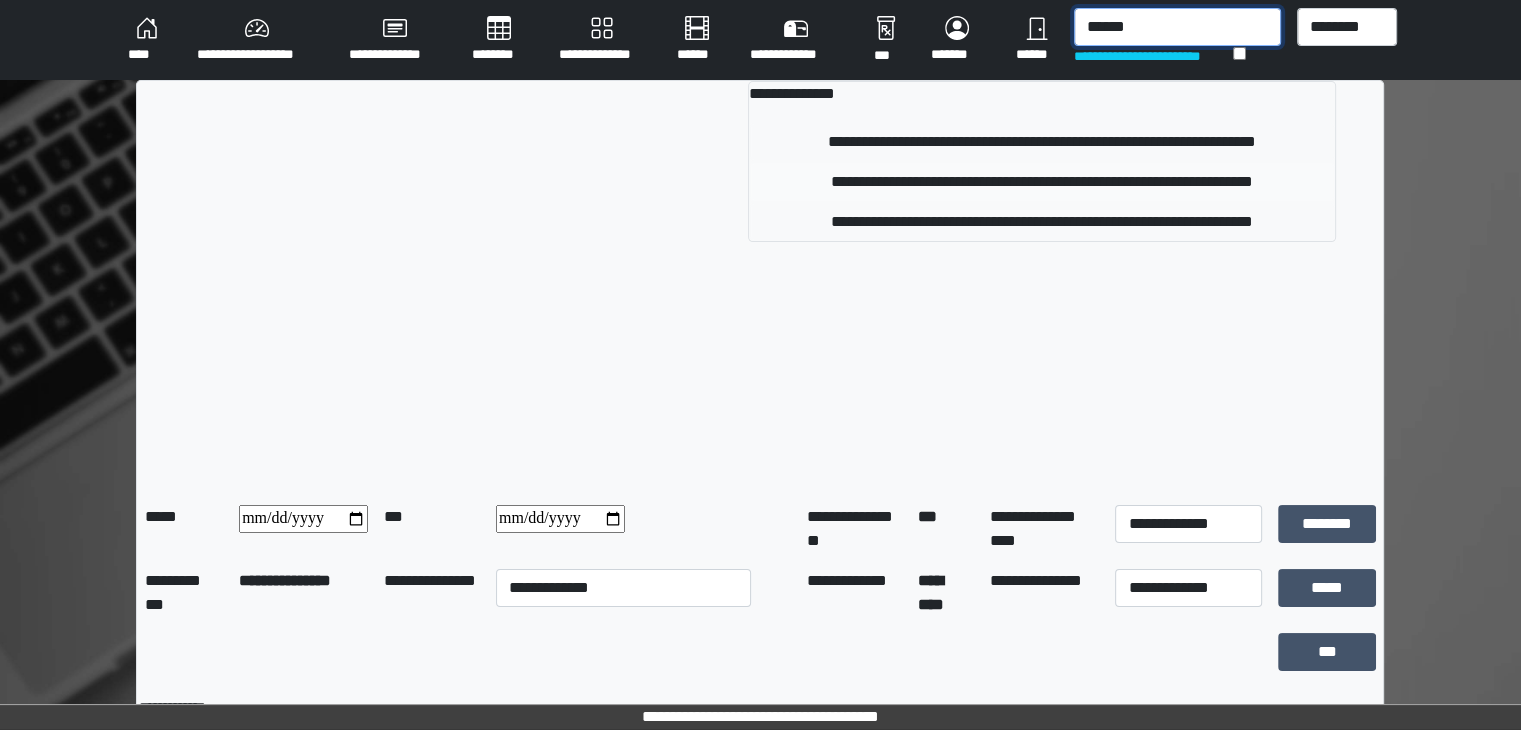 type on "******" 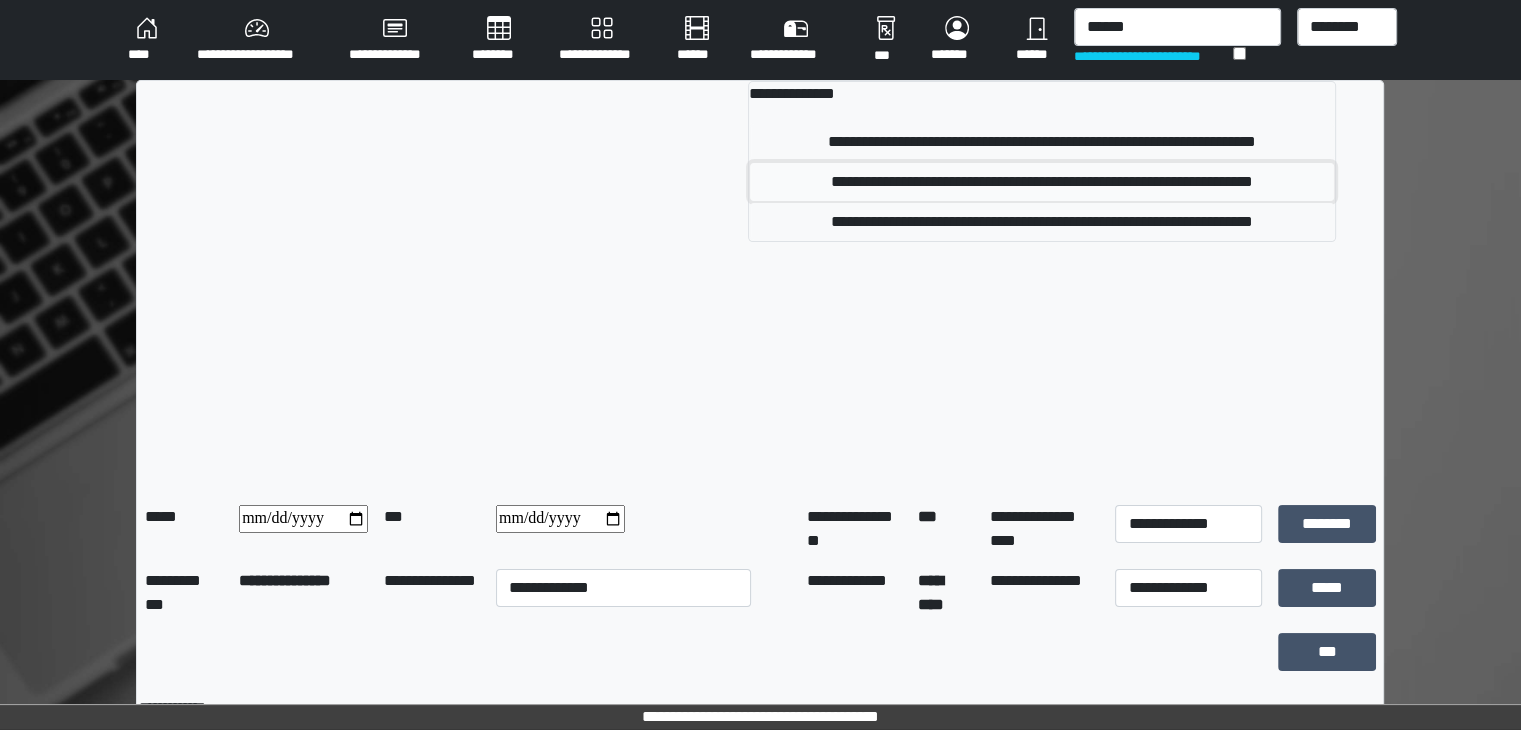 click on "**********" at bounding box center [1042, 182] 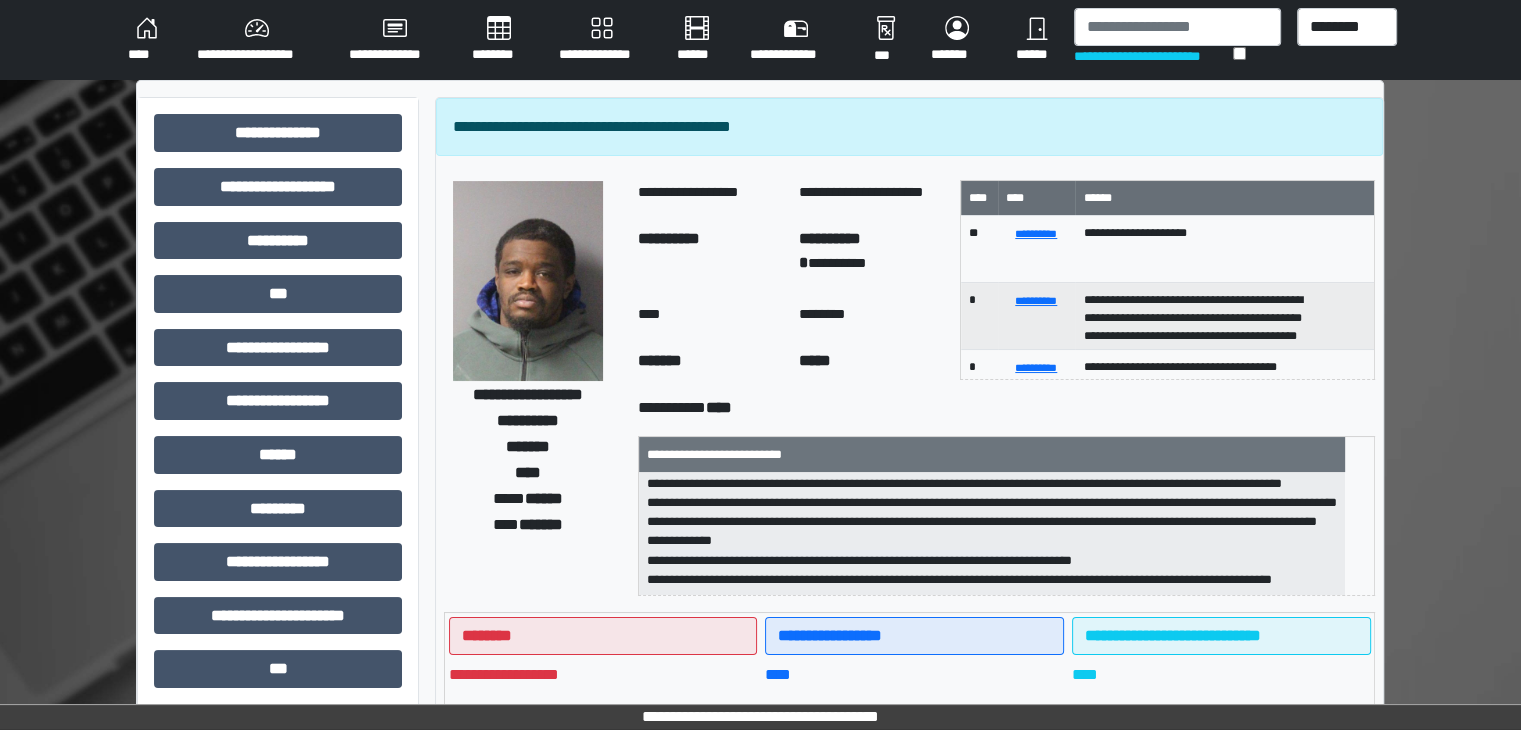 scroll, scrollTop: 332, scrollLeft: 0, axis: vertical 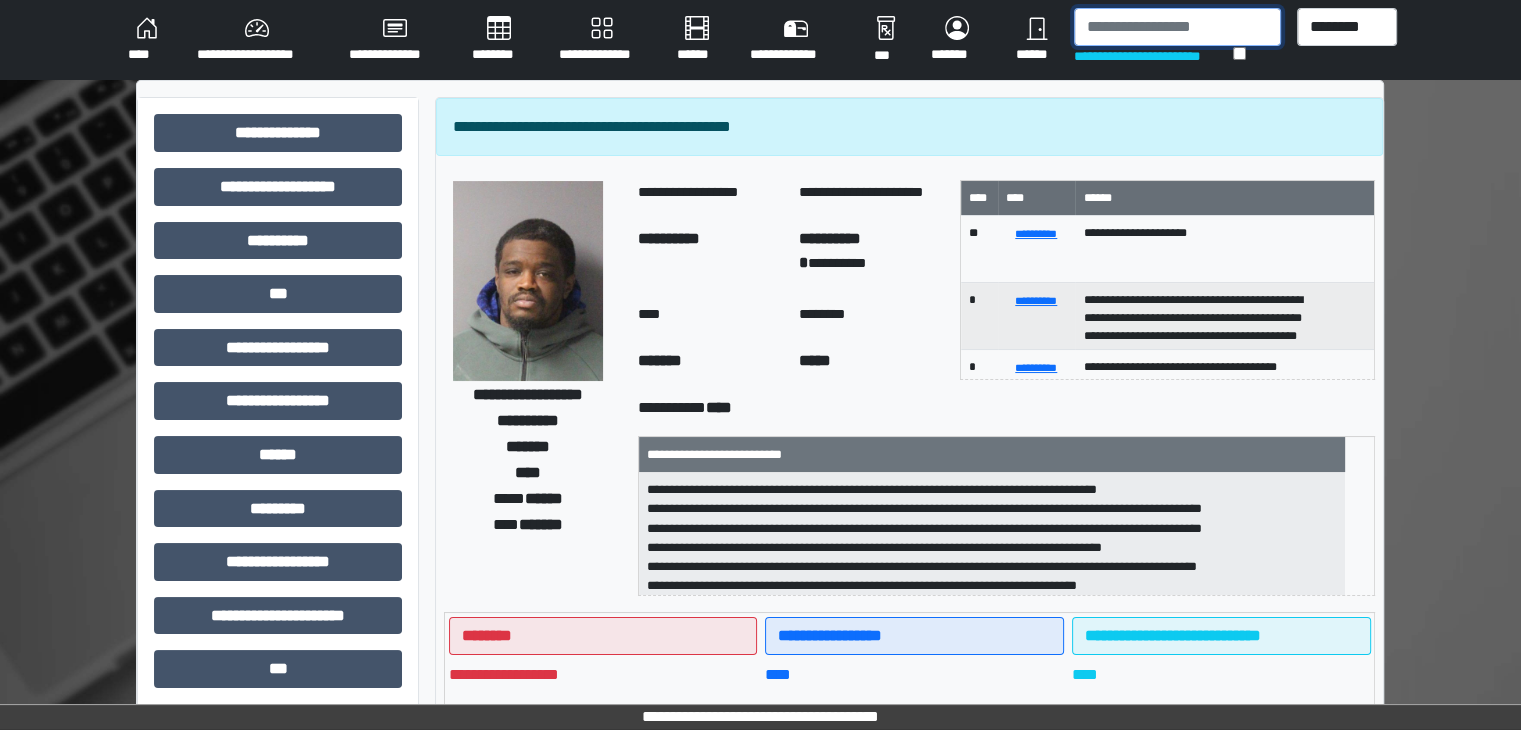 click at bounding box center (1177, 27) 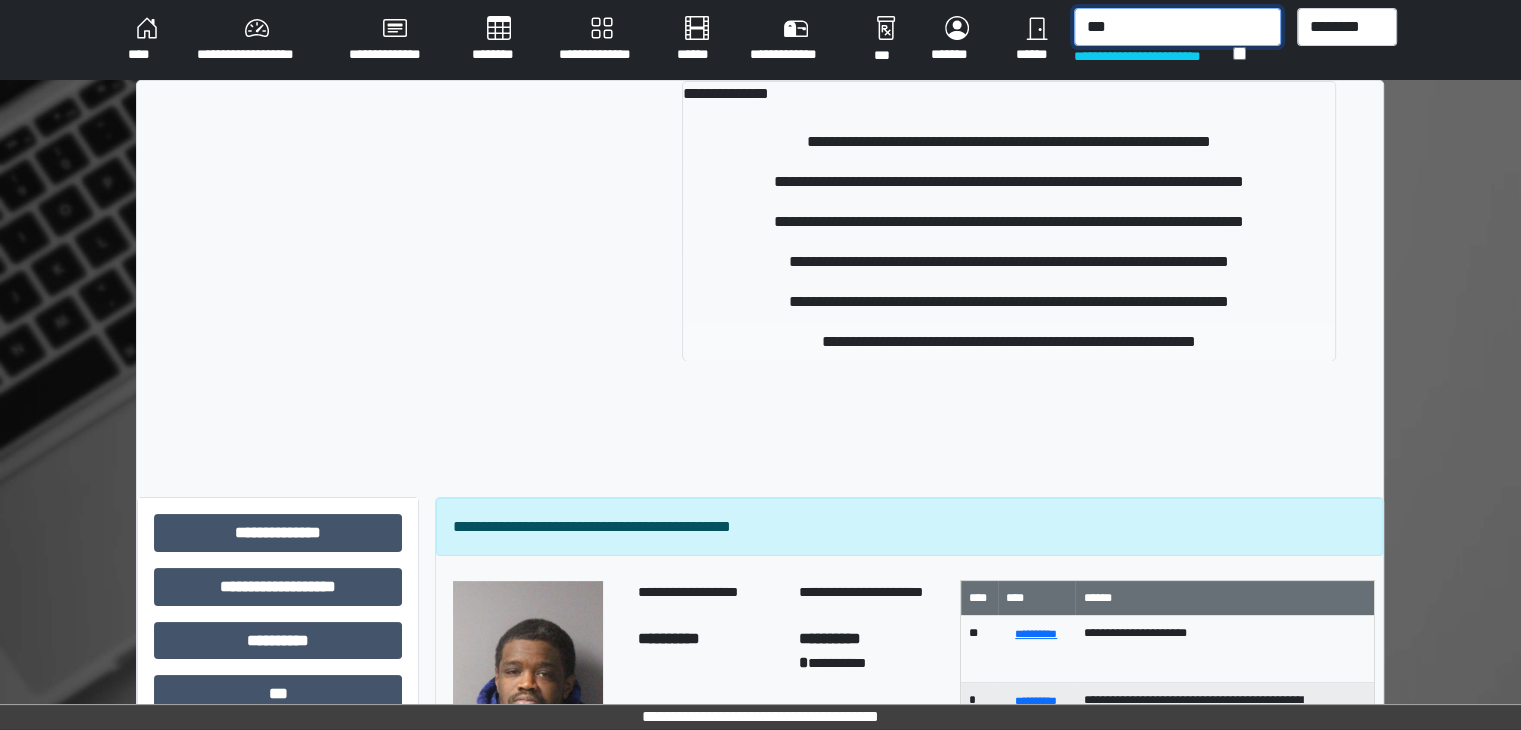 type on "***" 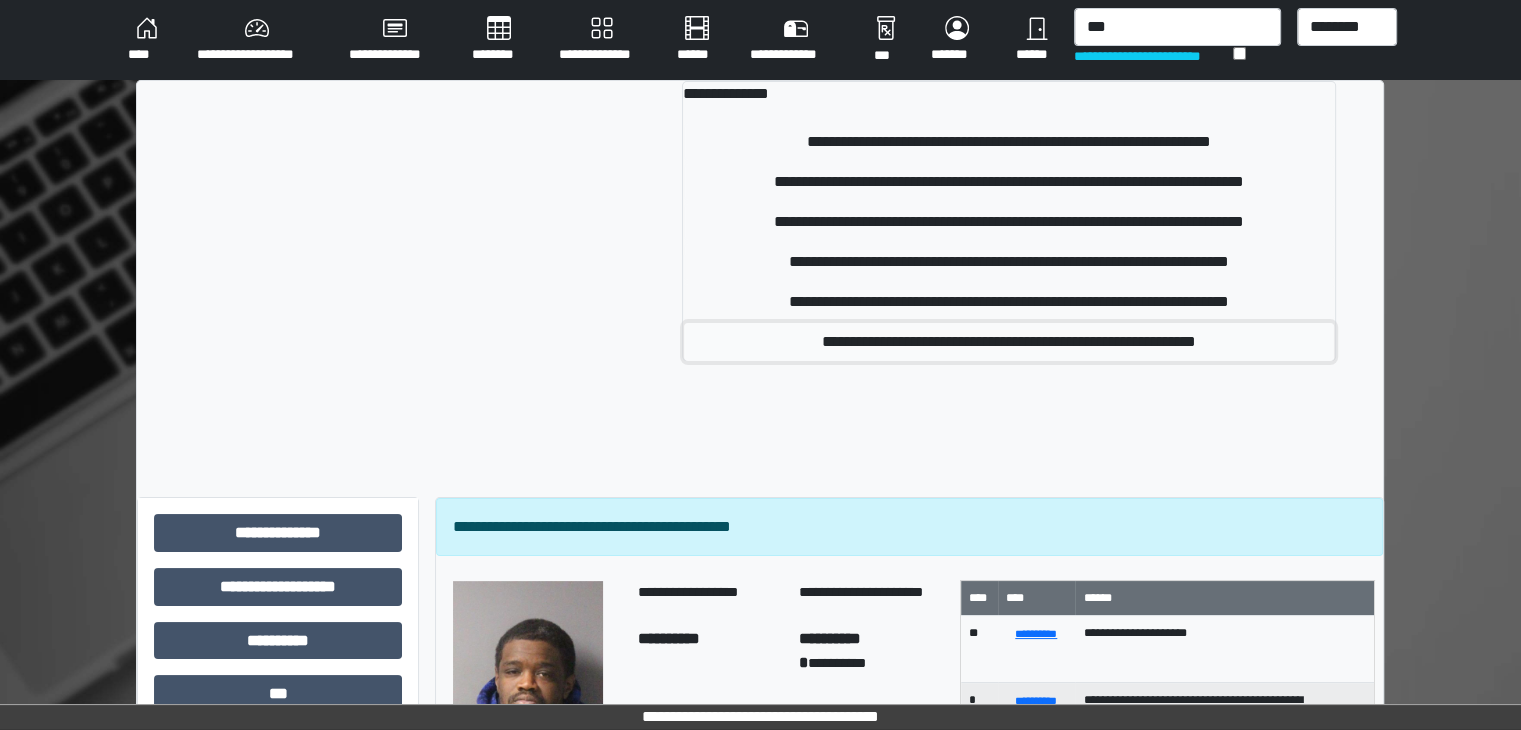 click on "**********" at bounding box center [1009, 342] 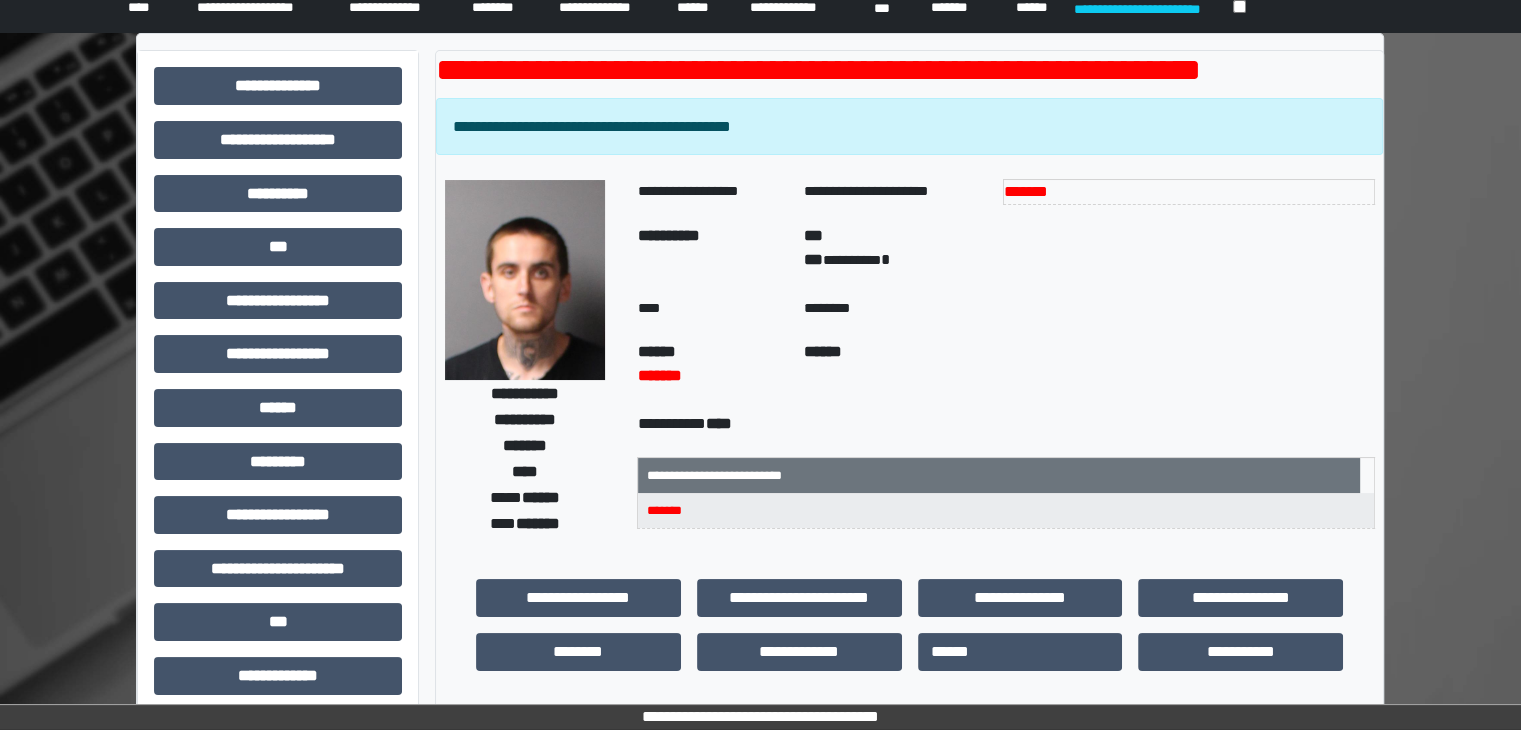 scroll, scrollTop: 0, scrollLeft: 0, axis: both 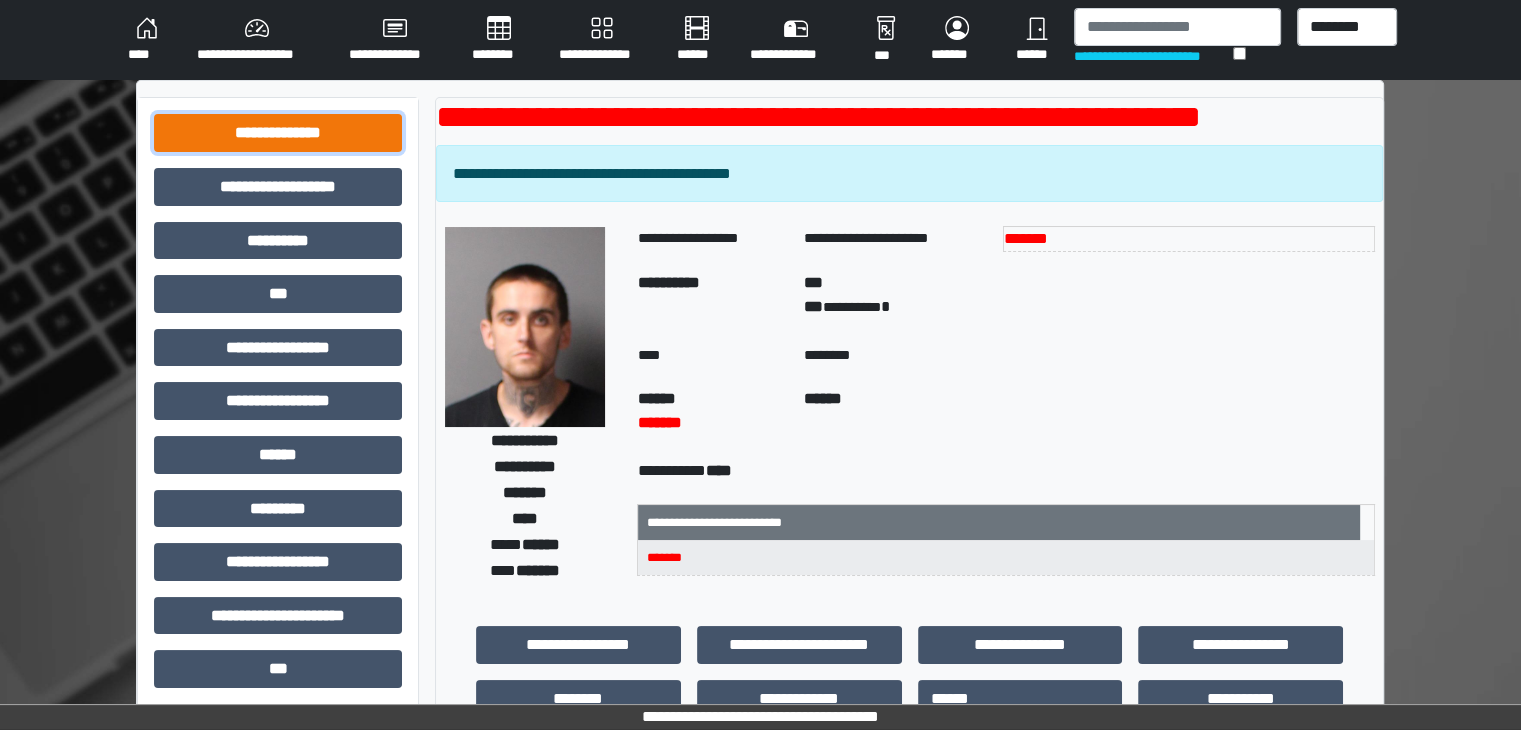 click on "**********" at bounding box center [278, 133] 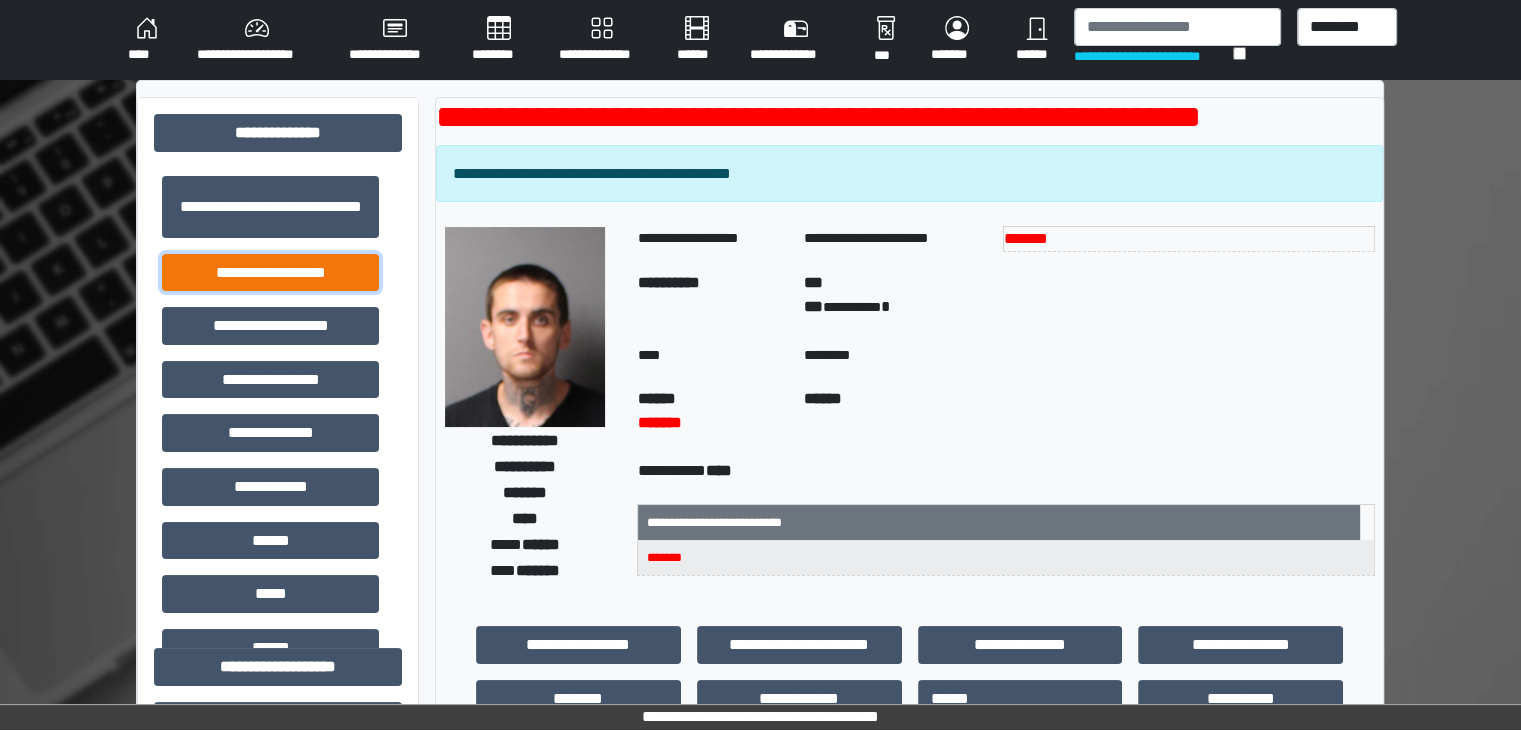 click on "**********" at bounding box center [270, 273] 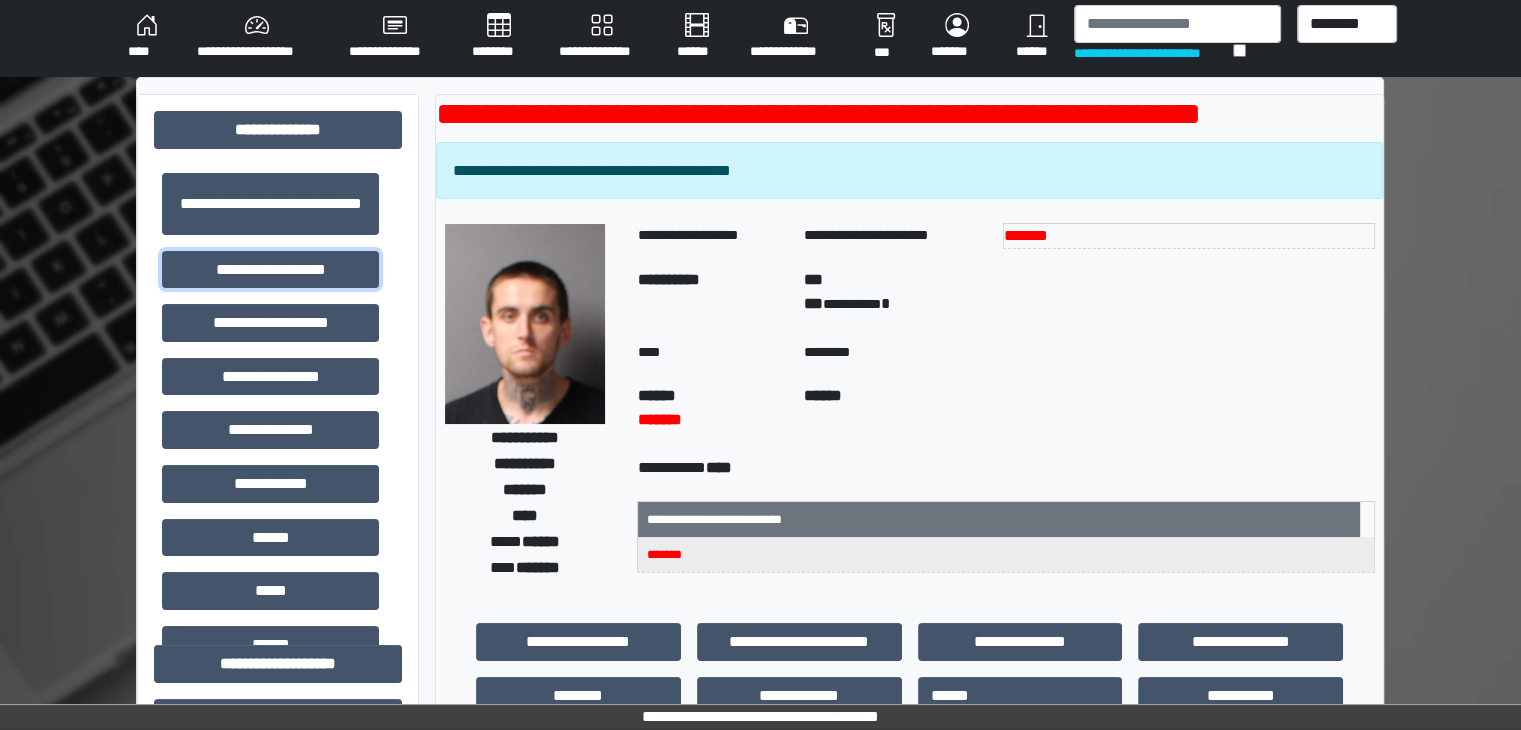 scroll, scrollTop: 0, scrollLeft: 0, axis: both 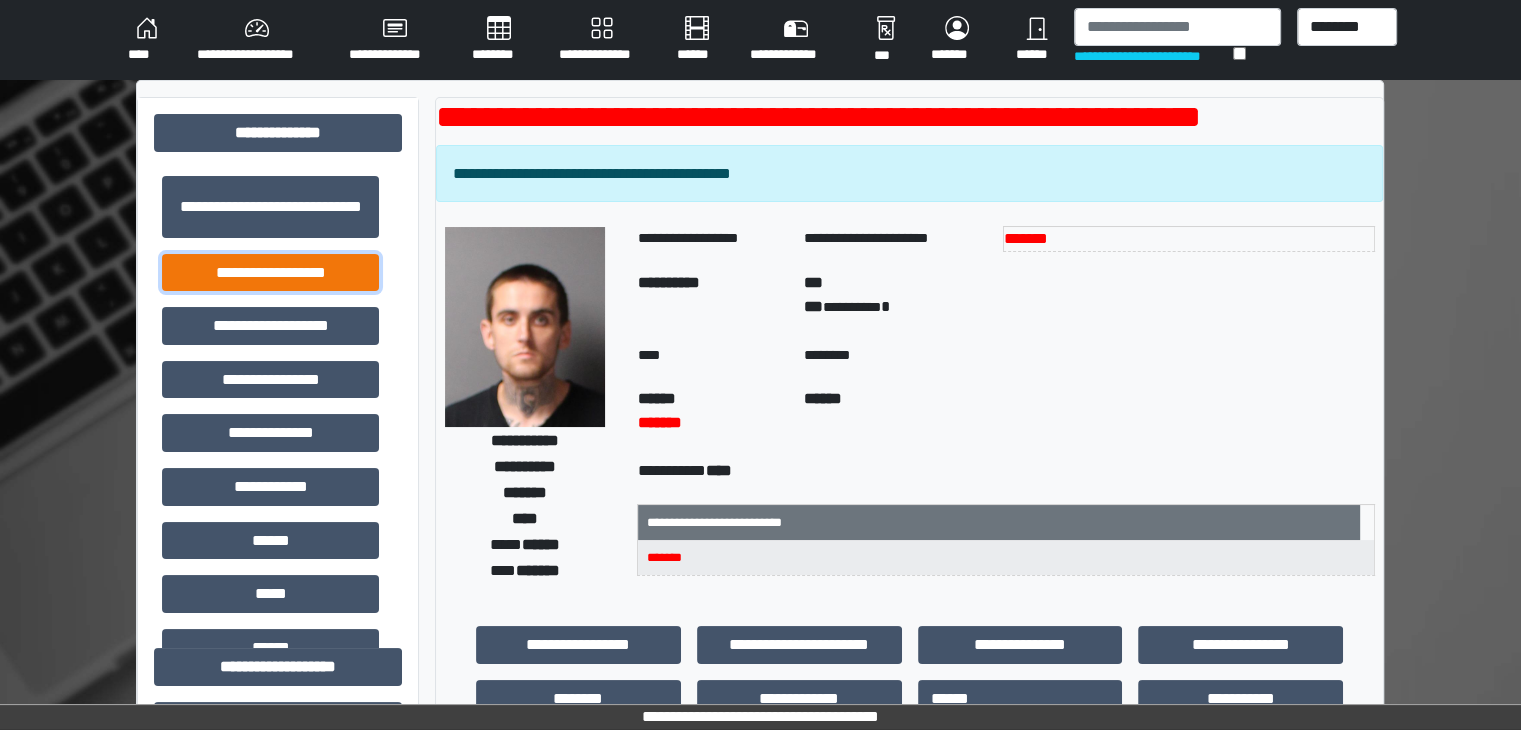 click on "**********" at bounding box center [270, 273] 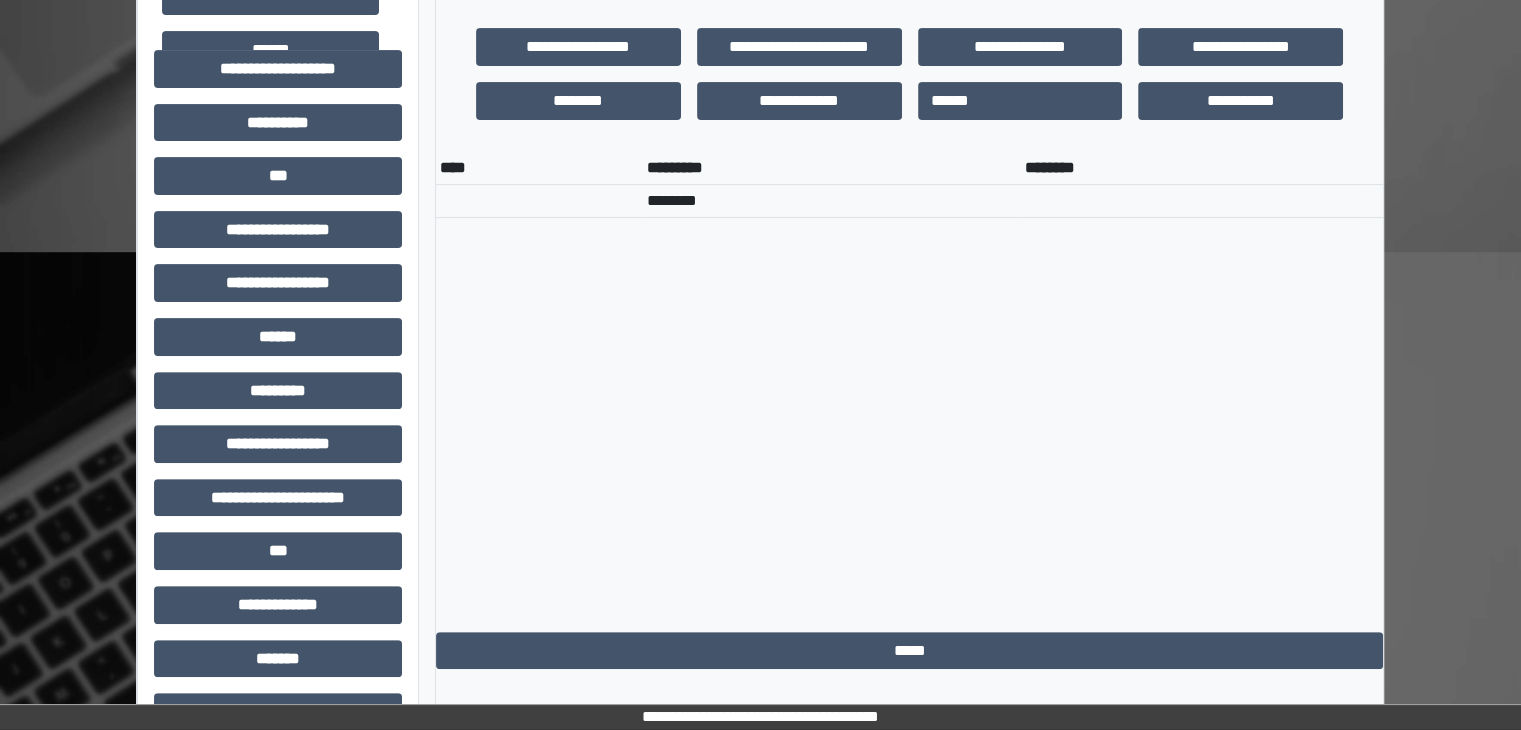 scroll, scrollTop: 700, scrollLeft: 0, axis: vertical 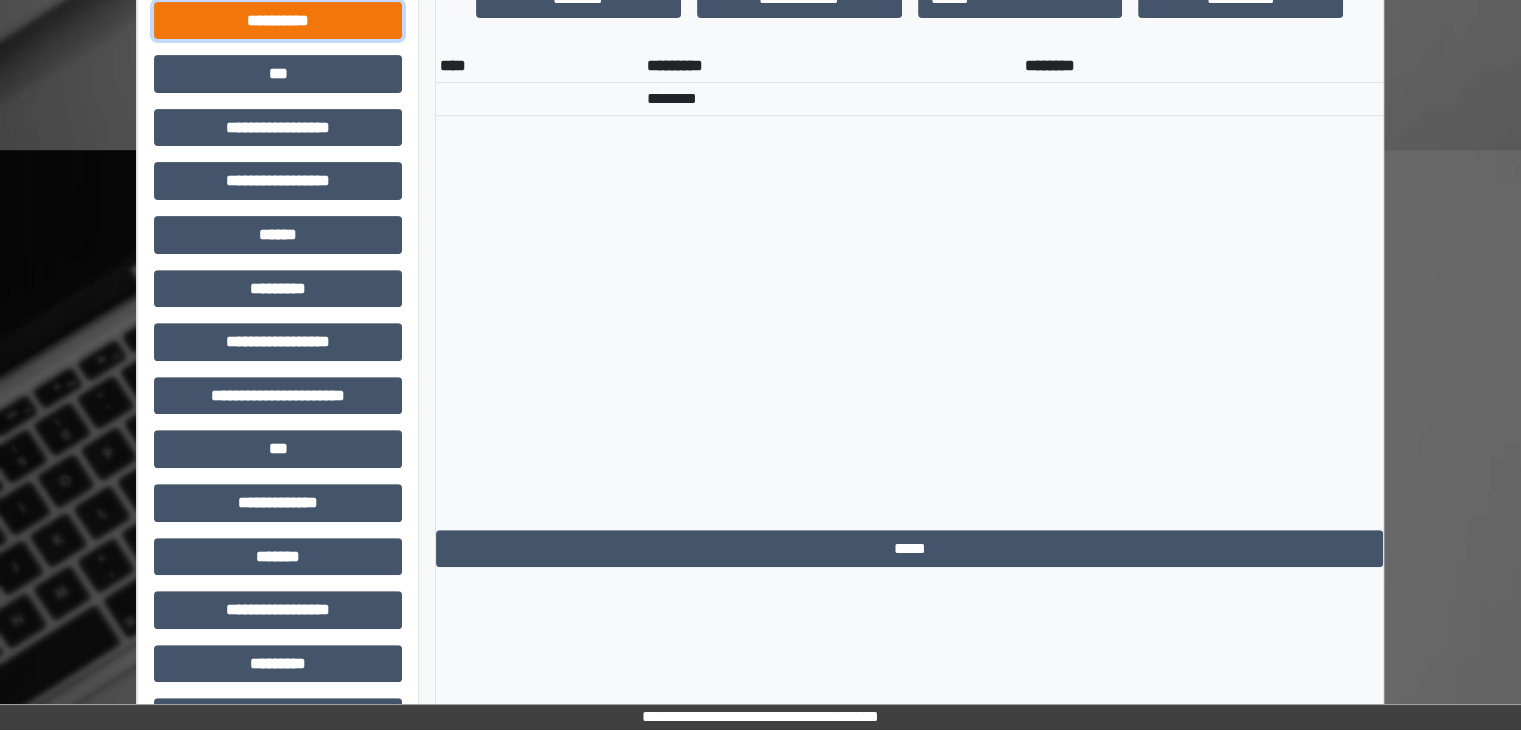 click on "**********" at bounding box center (278, 21) 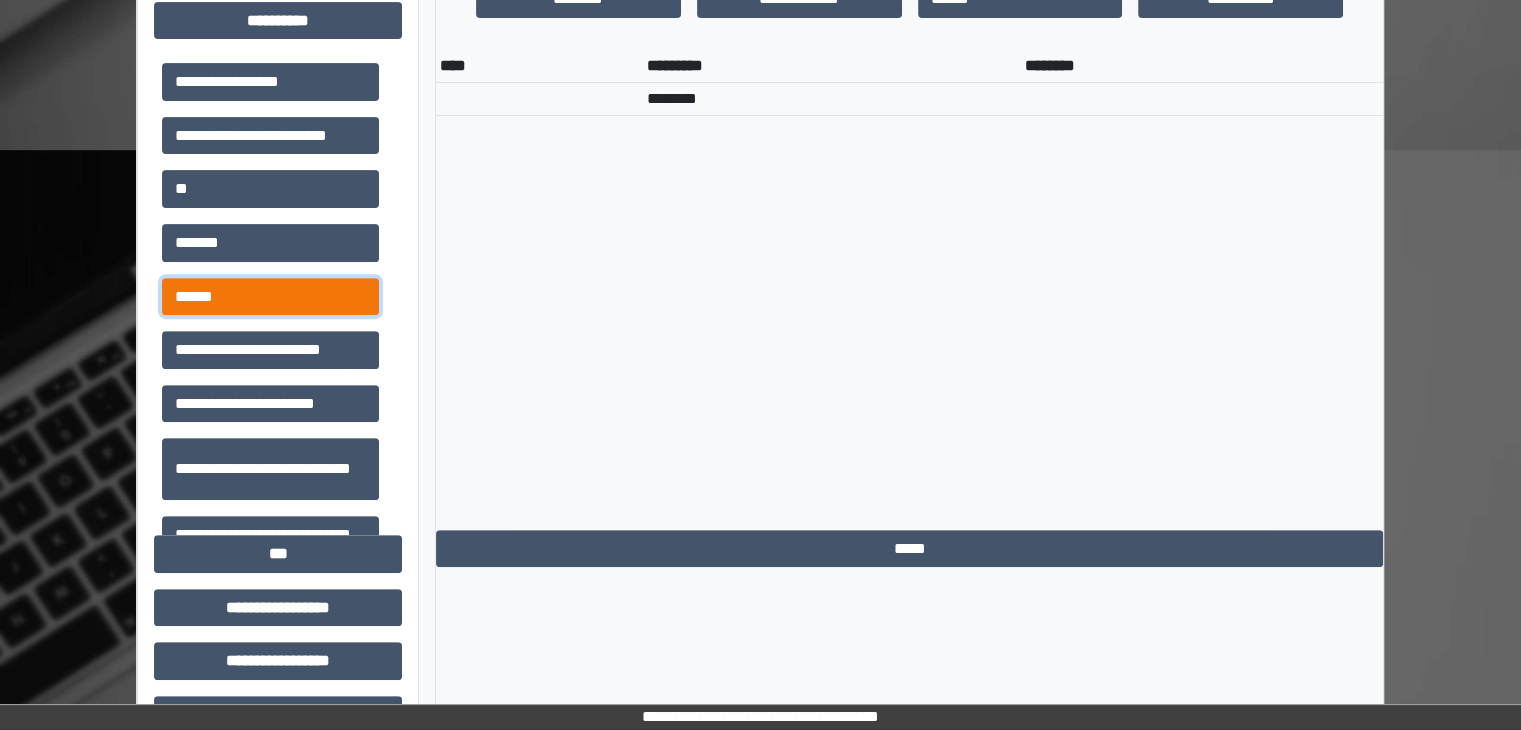 click on "******" at bounding box center (270, 297) 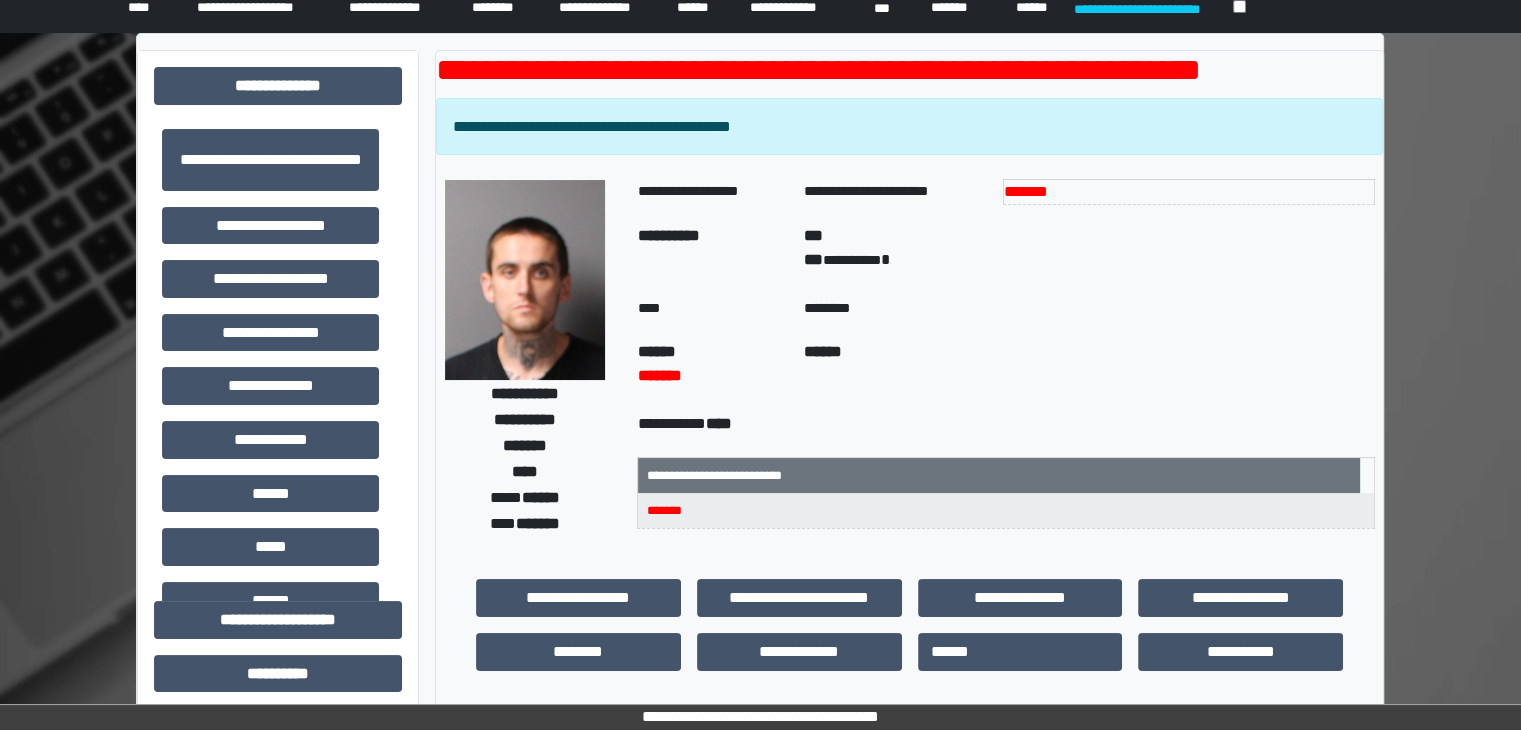 scroll, scrollTop: 0, scrollLeft: 0, axis: both 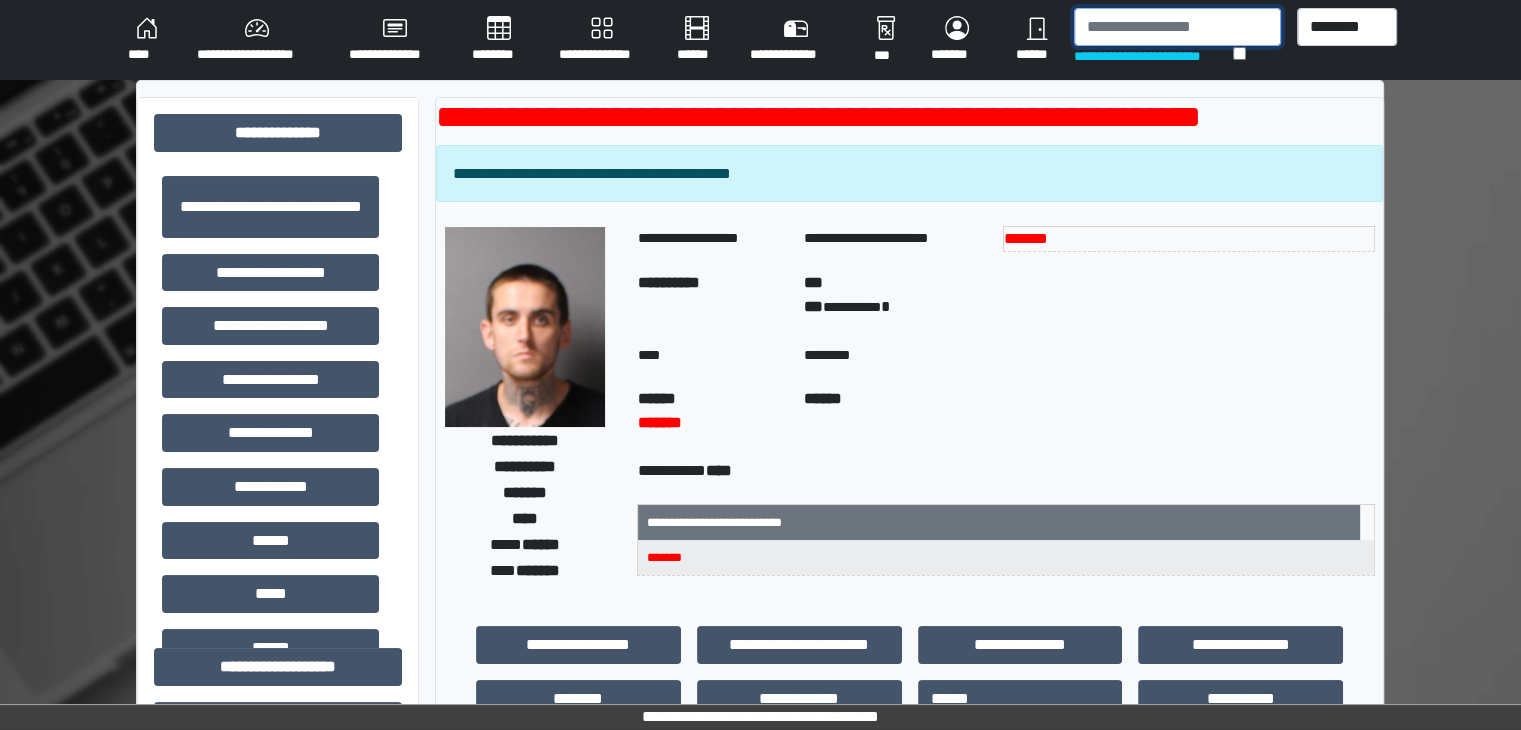 click at bounding box center (1177, 27) 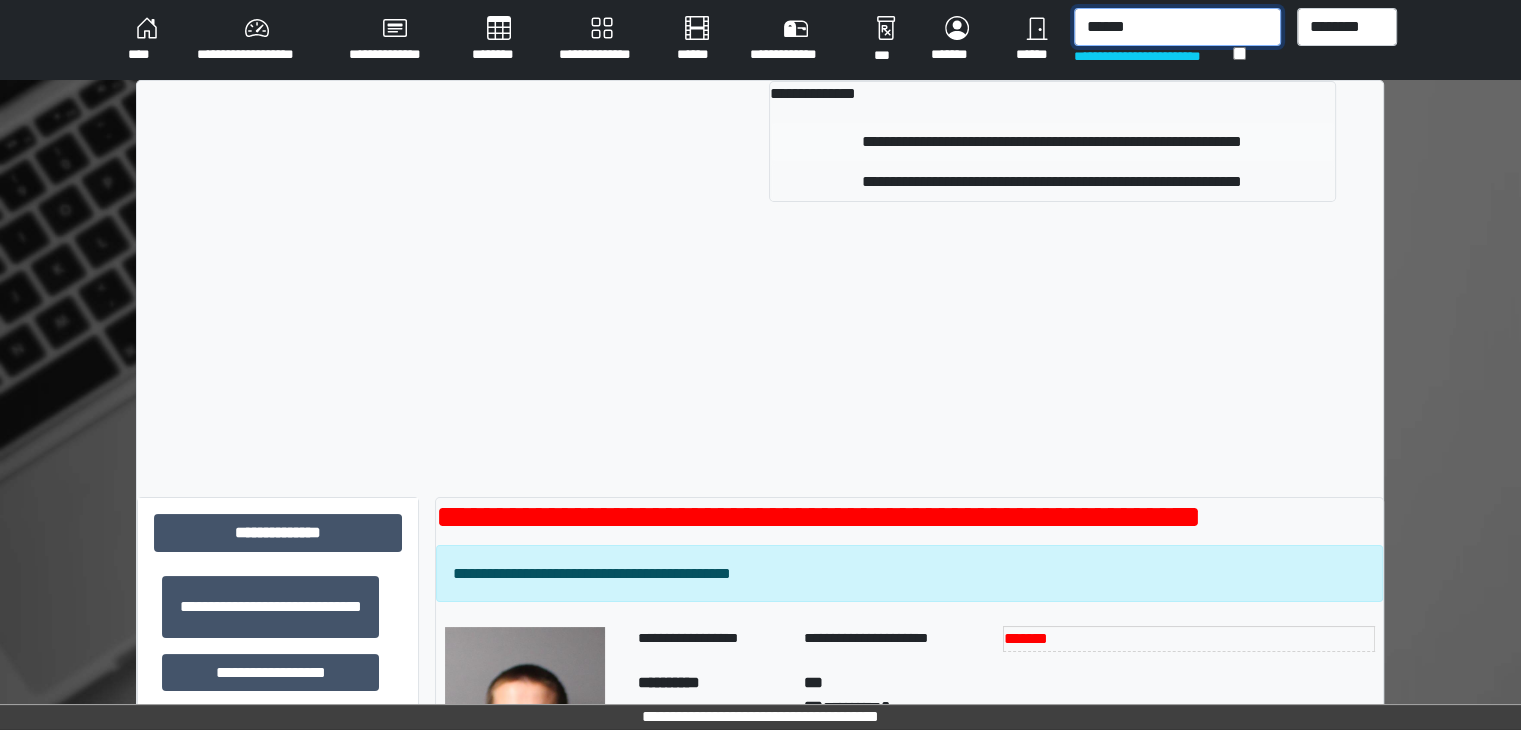 type on "******" 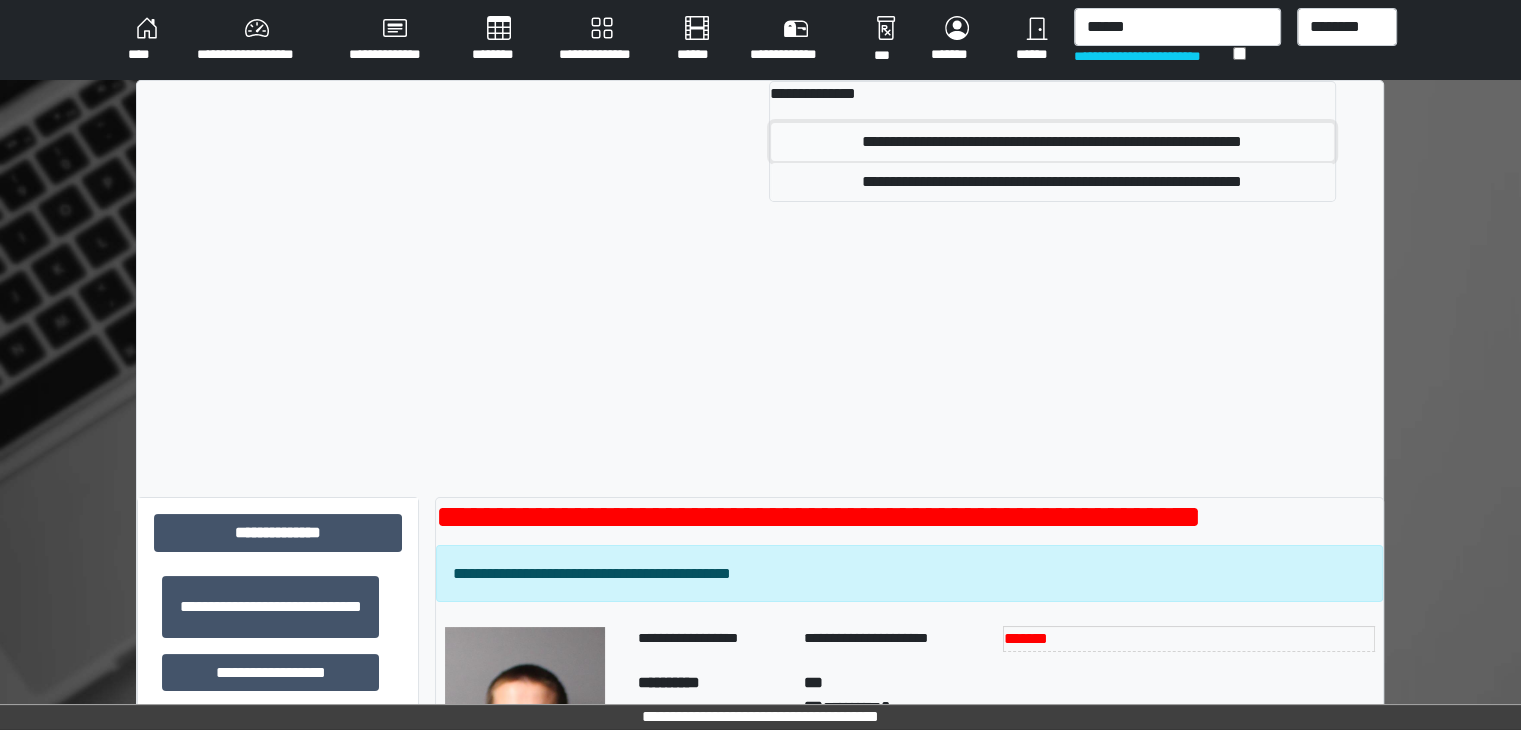 click on "**********" at bounding box center [1052, 142] 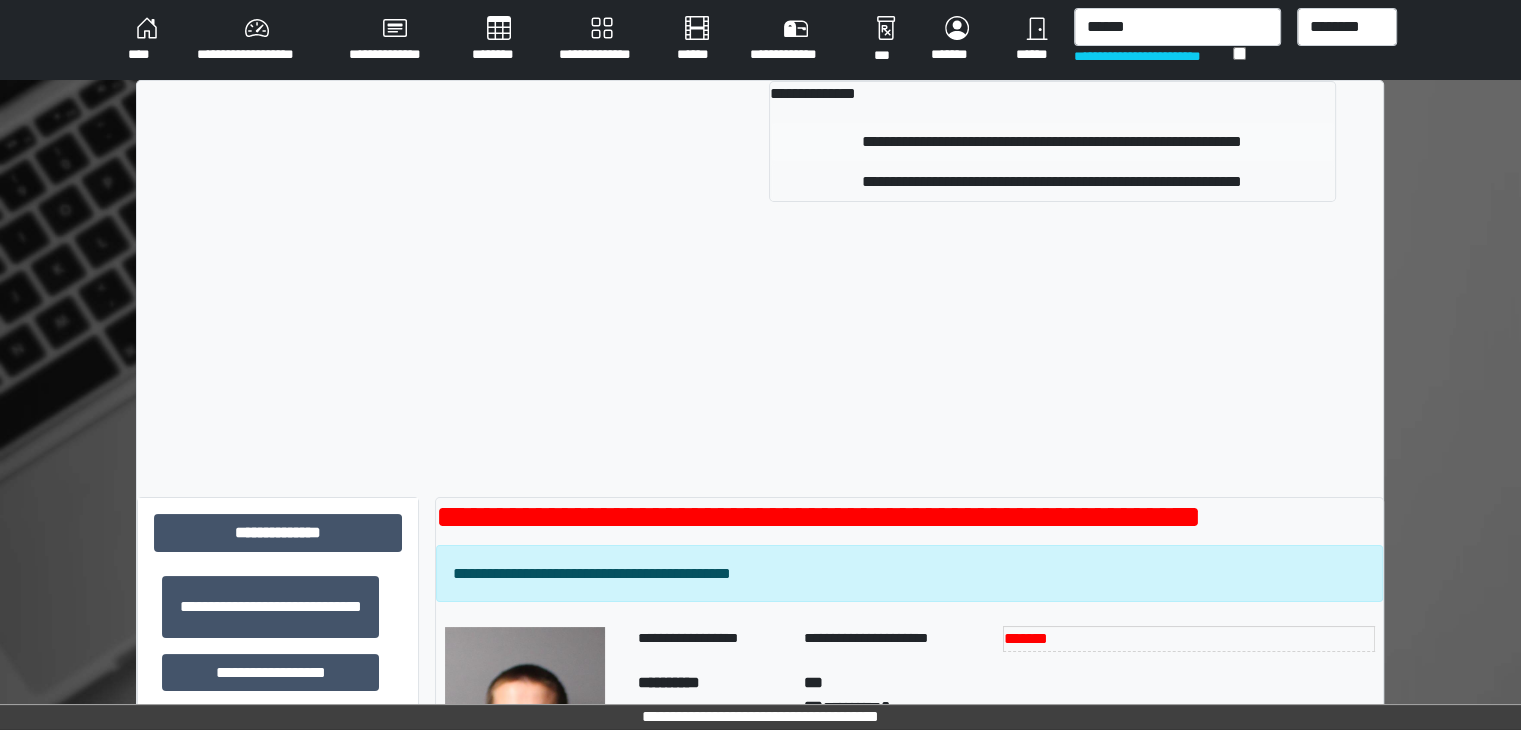 type 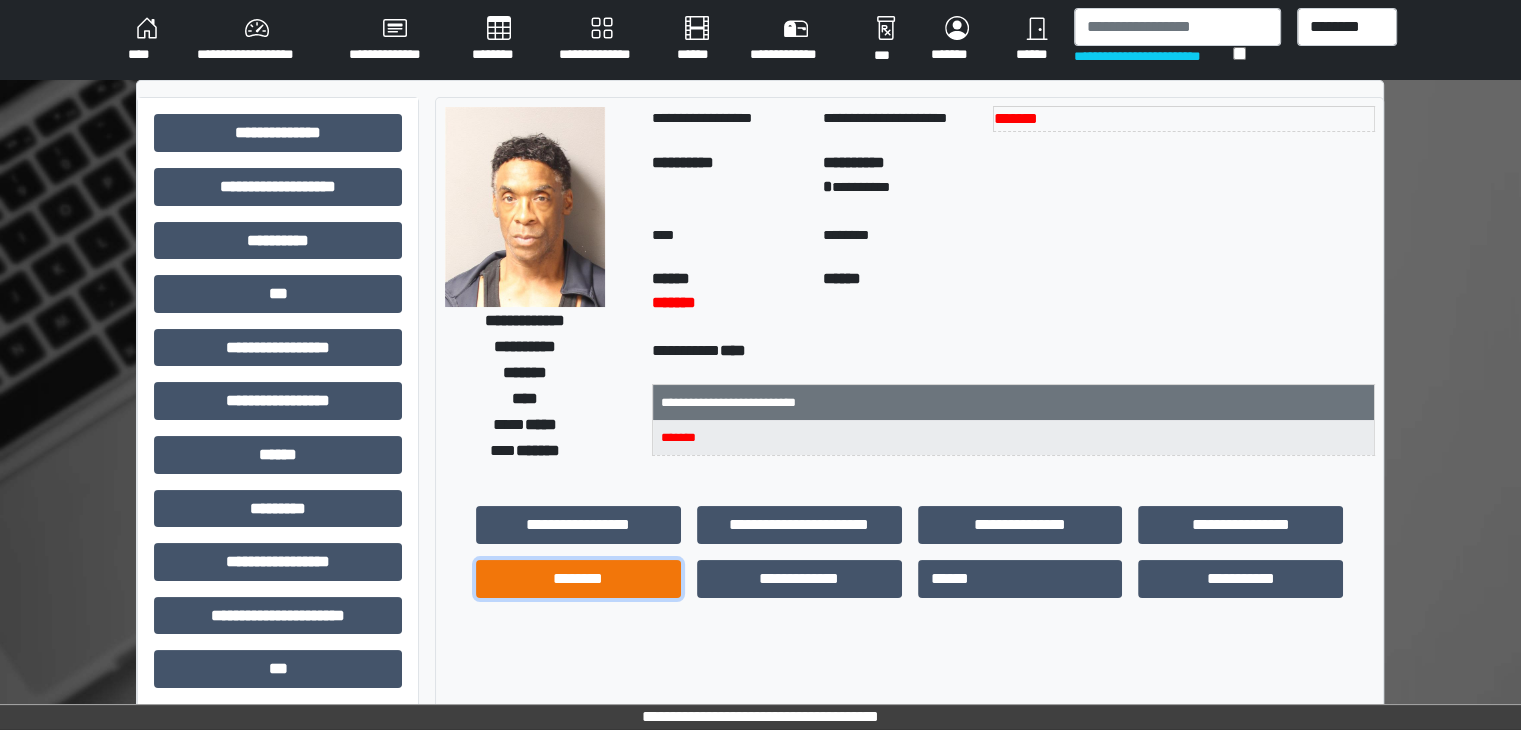 click on "********" at bounding box center (578, 579) 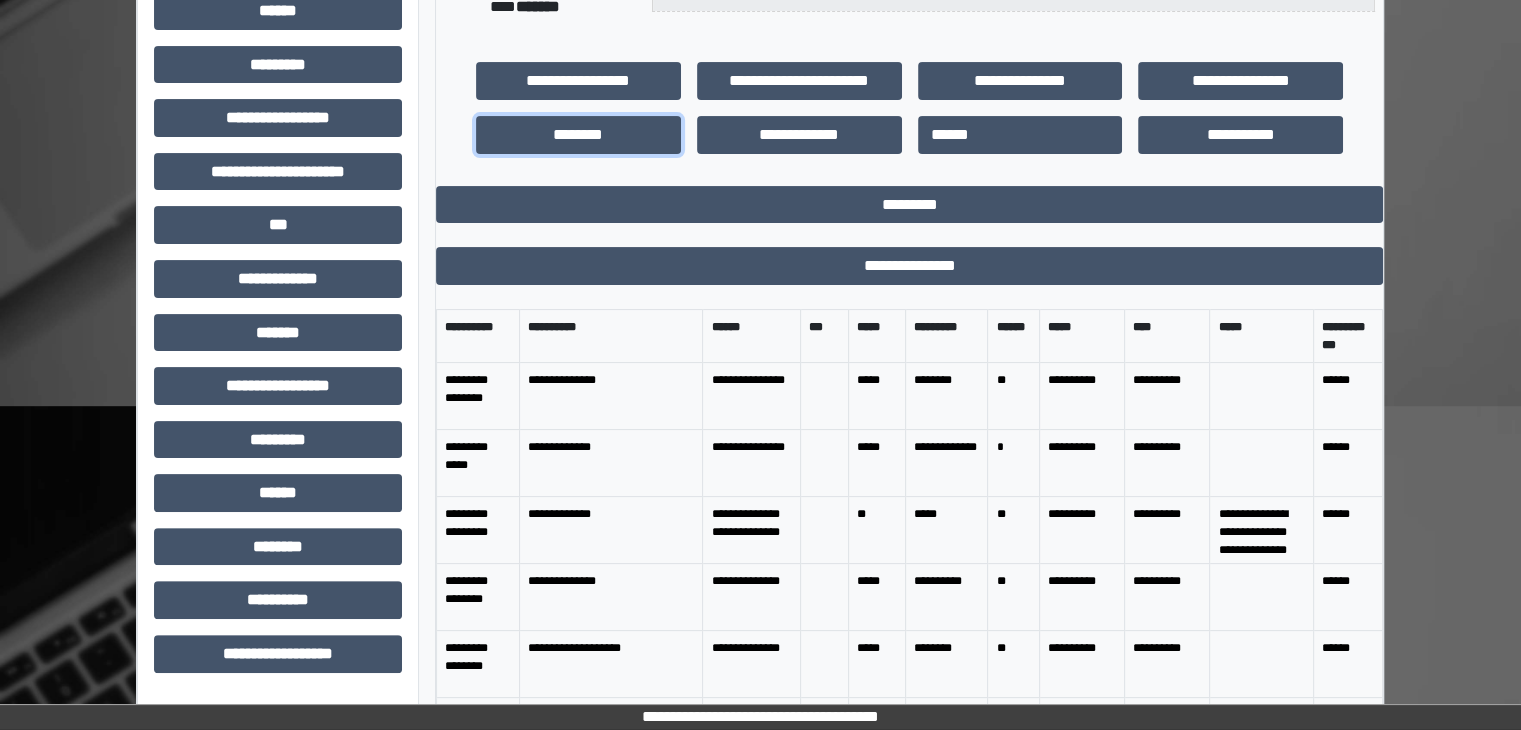 scroll, scrollTop: 520, scrollLeft: 0, axis: vertical 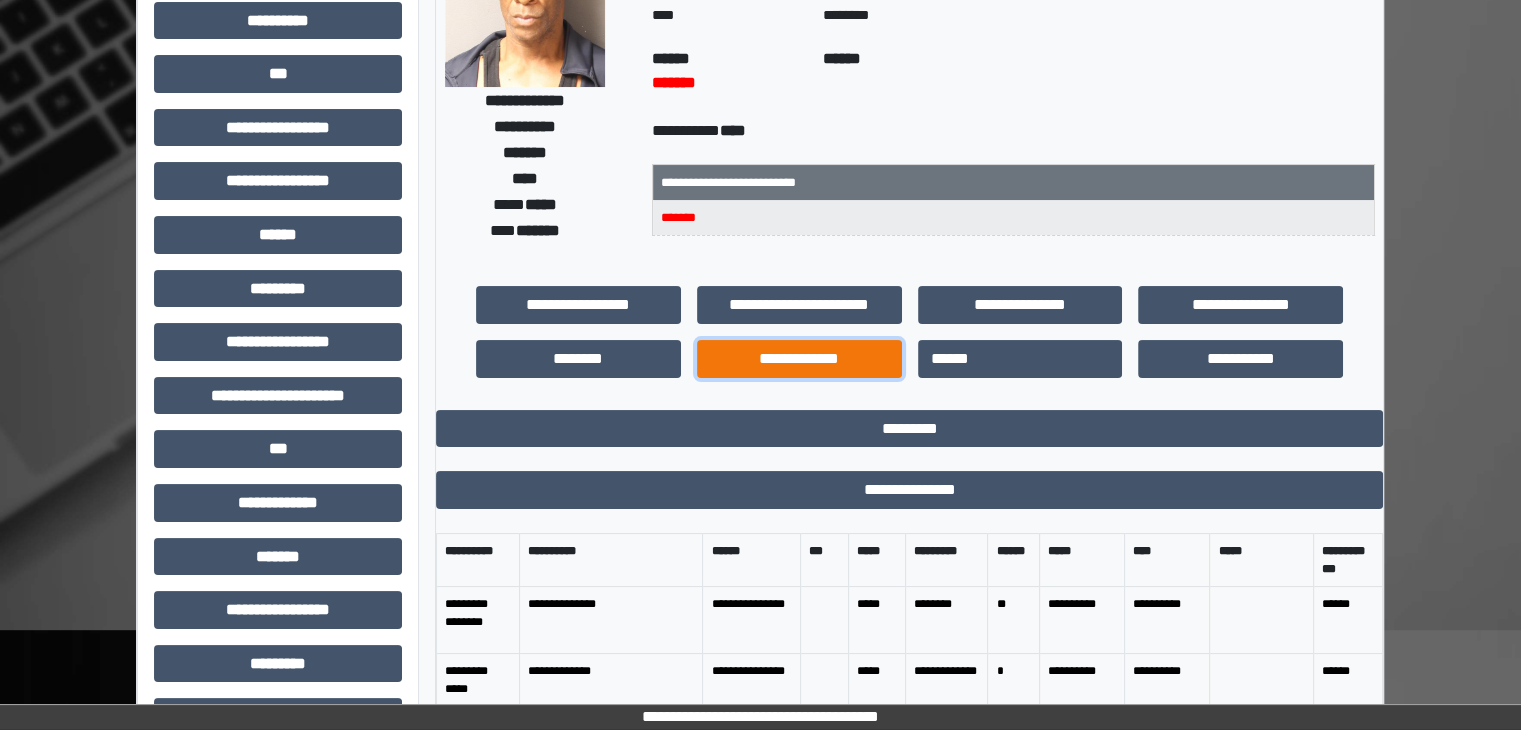 click on "**********" at bounding box center [799, 359] 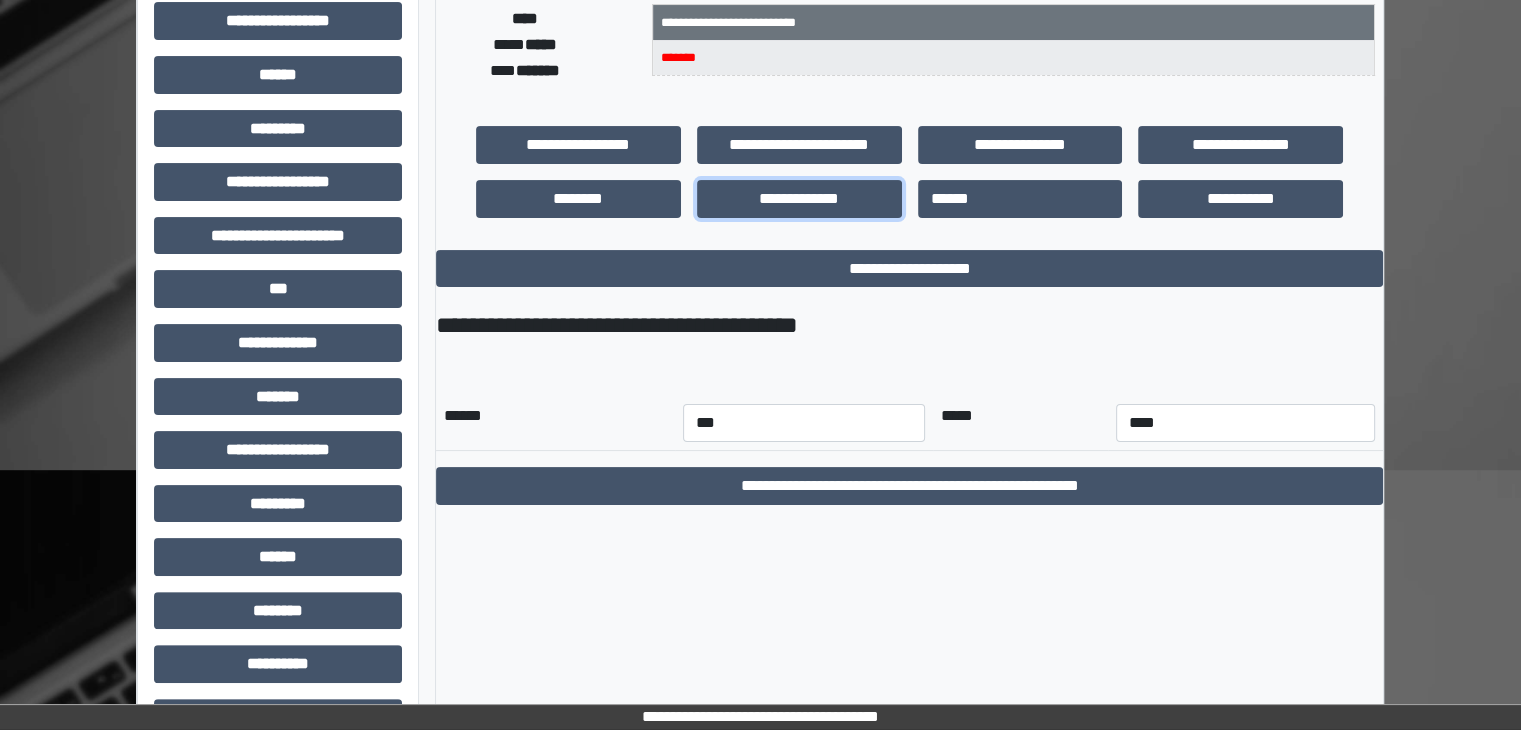 scroll, scrollTop: 436, scrollLeft: 0, axis: vertical 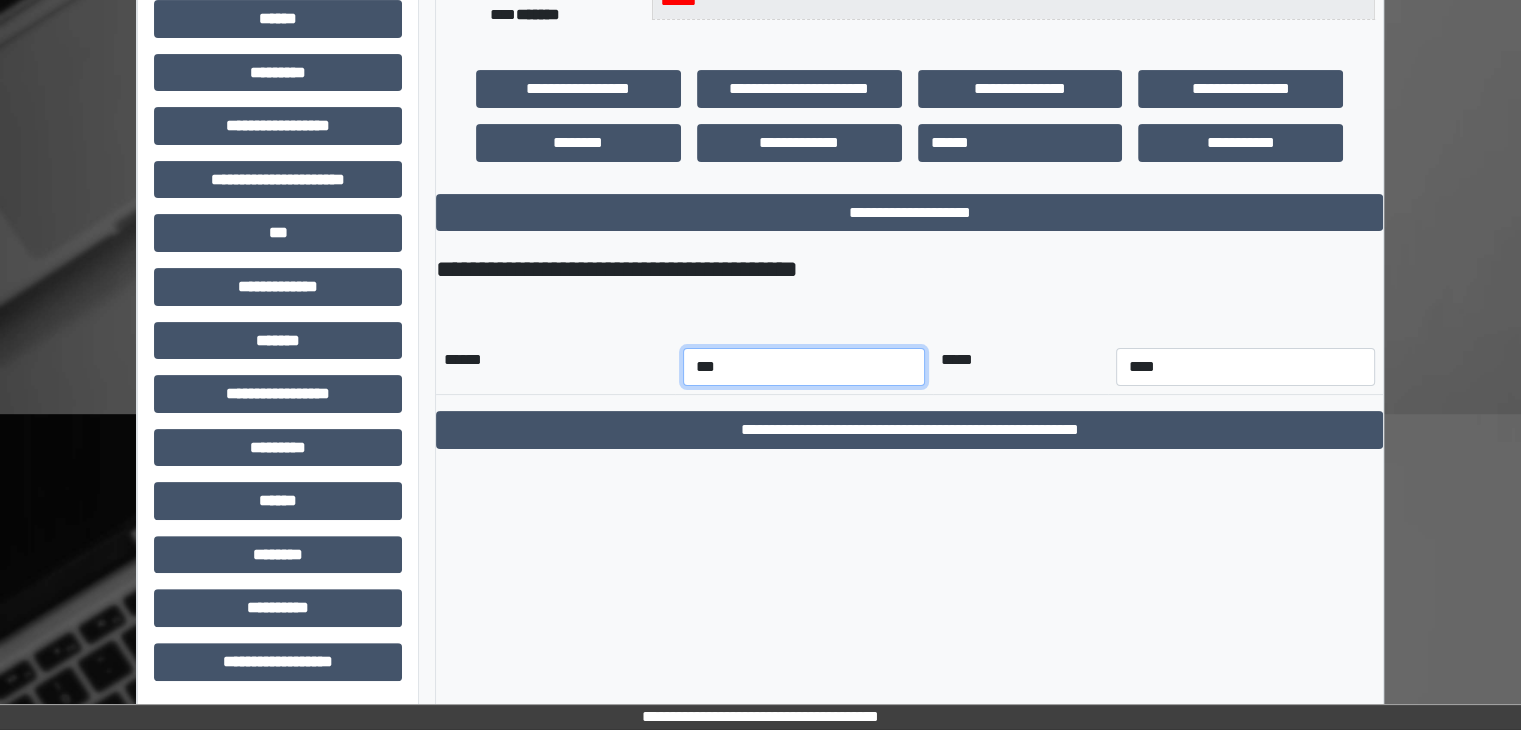 click on "***
***
***
***
***
***
***
***
***
***
***
***" at bounding box center [804, 367] 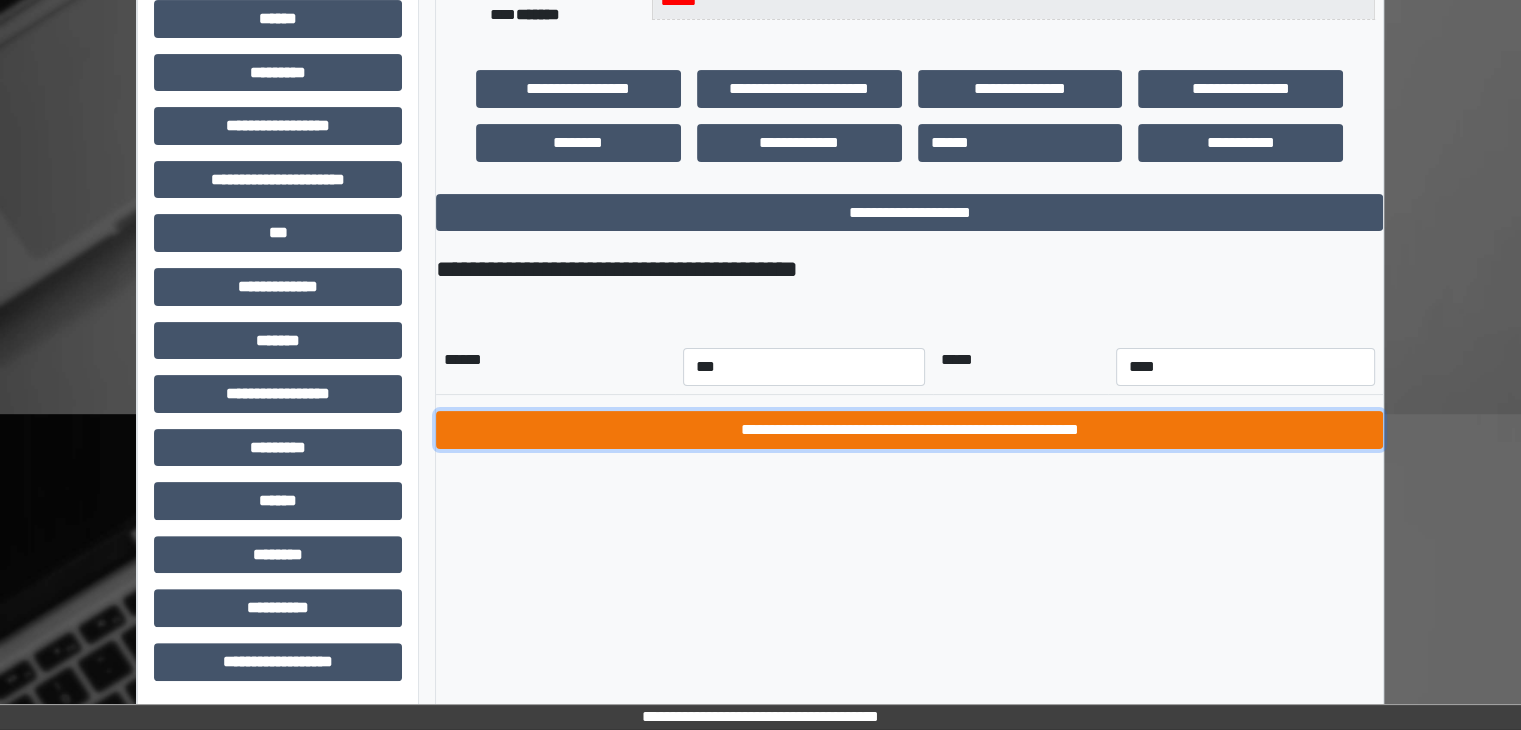 click on "**********" at bounding box center [909, 430] 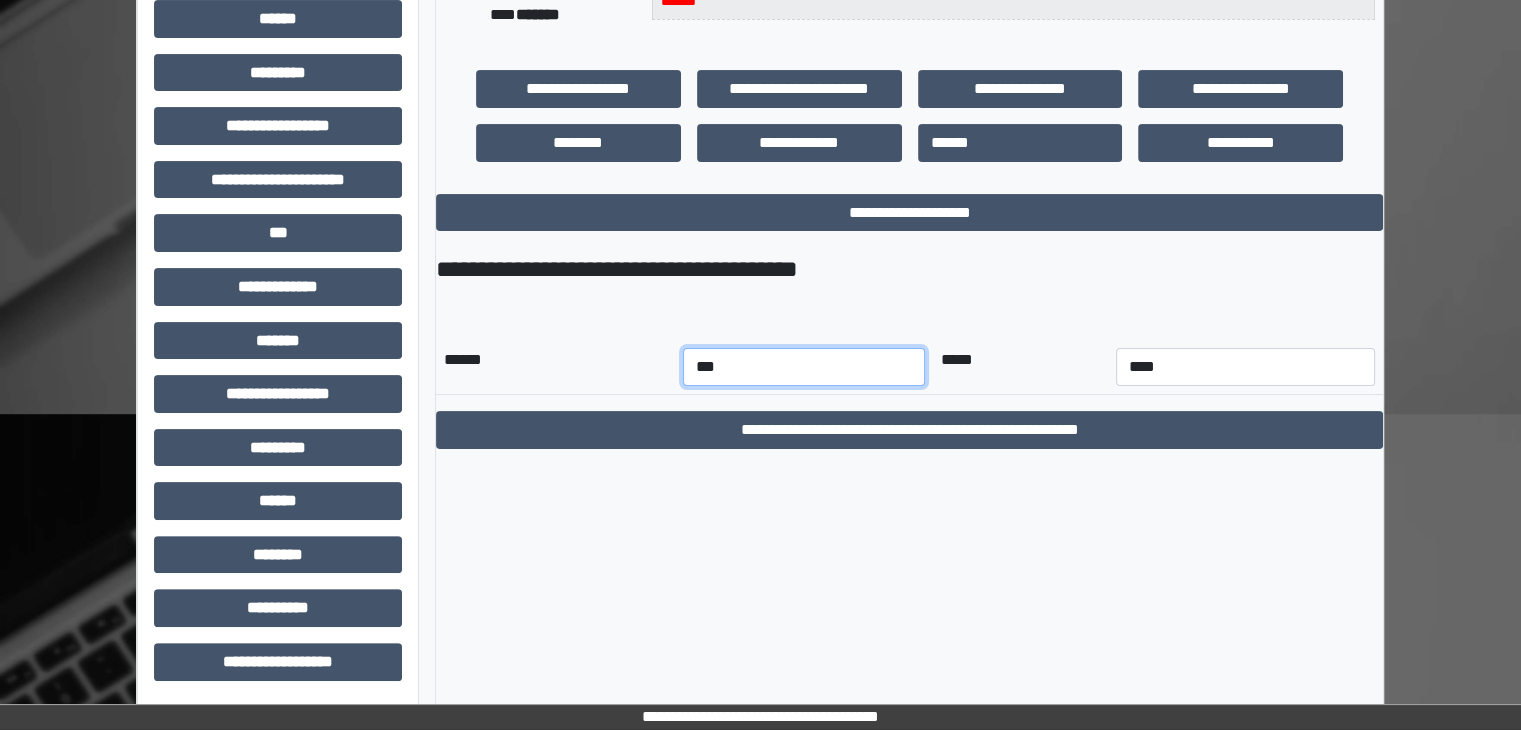click on "***
***
***
***
***
***
***
***
***
***
***
***" at bounding box center (804, 367) 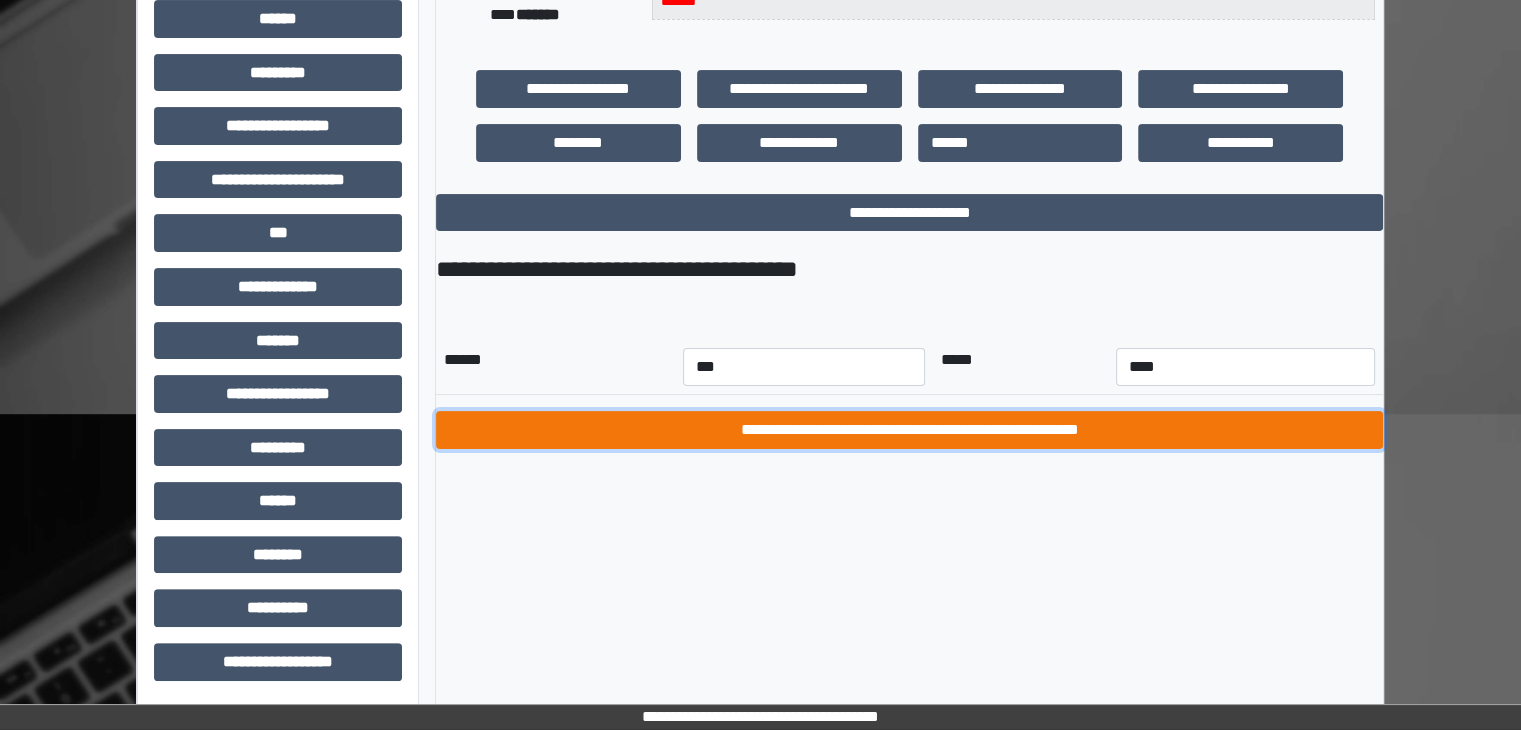 click on "**********" at bounding box center (909, 430) 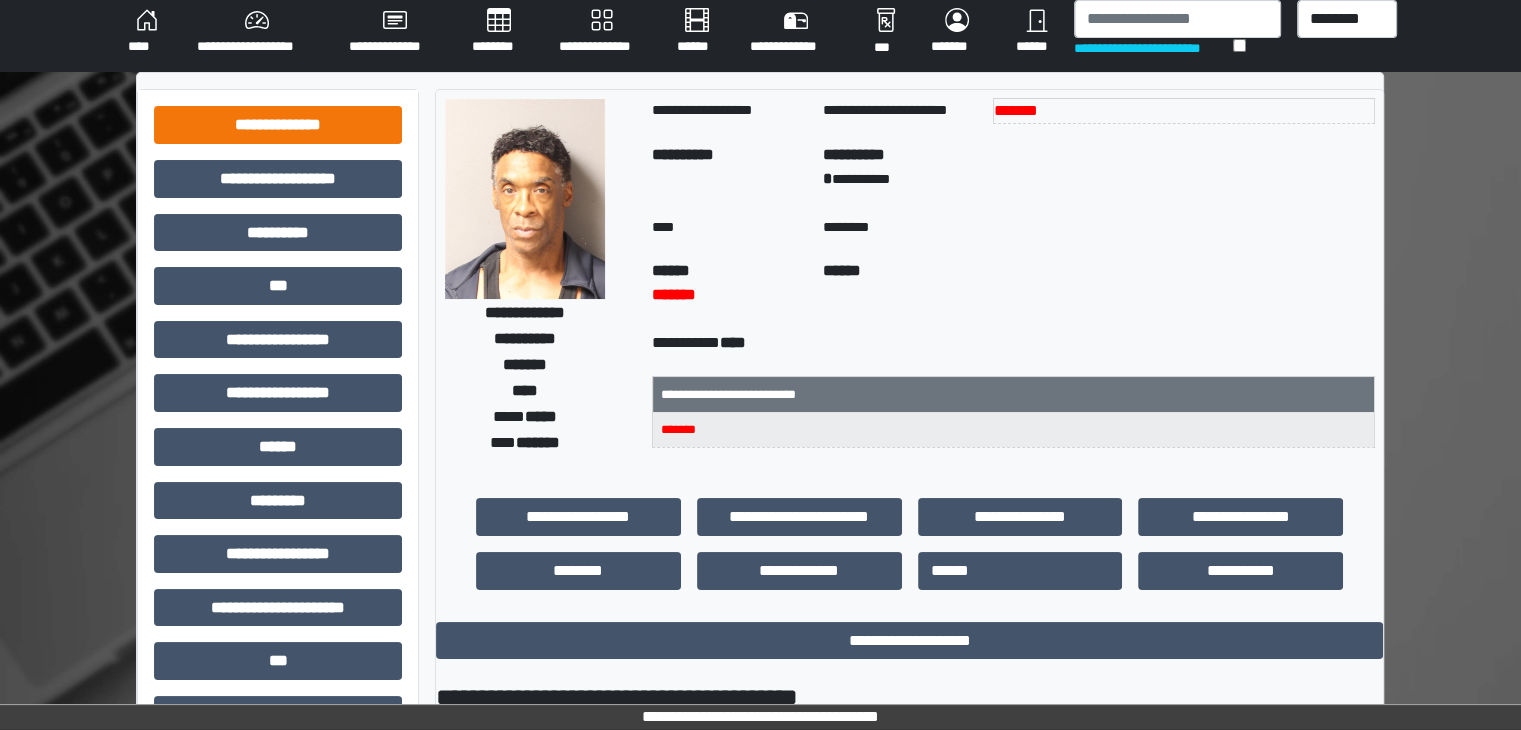 scroll, scrollTop: 0, scrollLeft: 0, axis: both 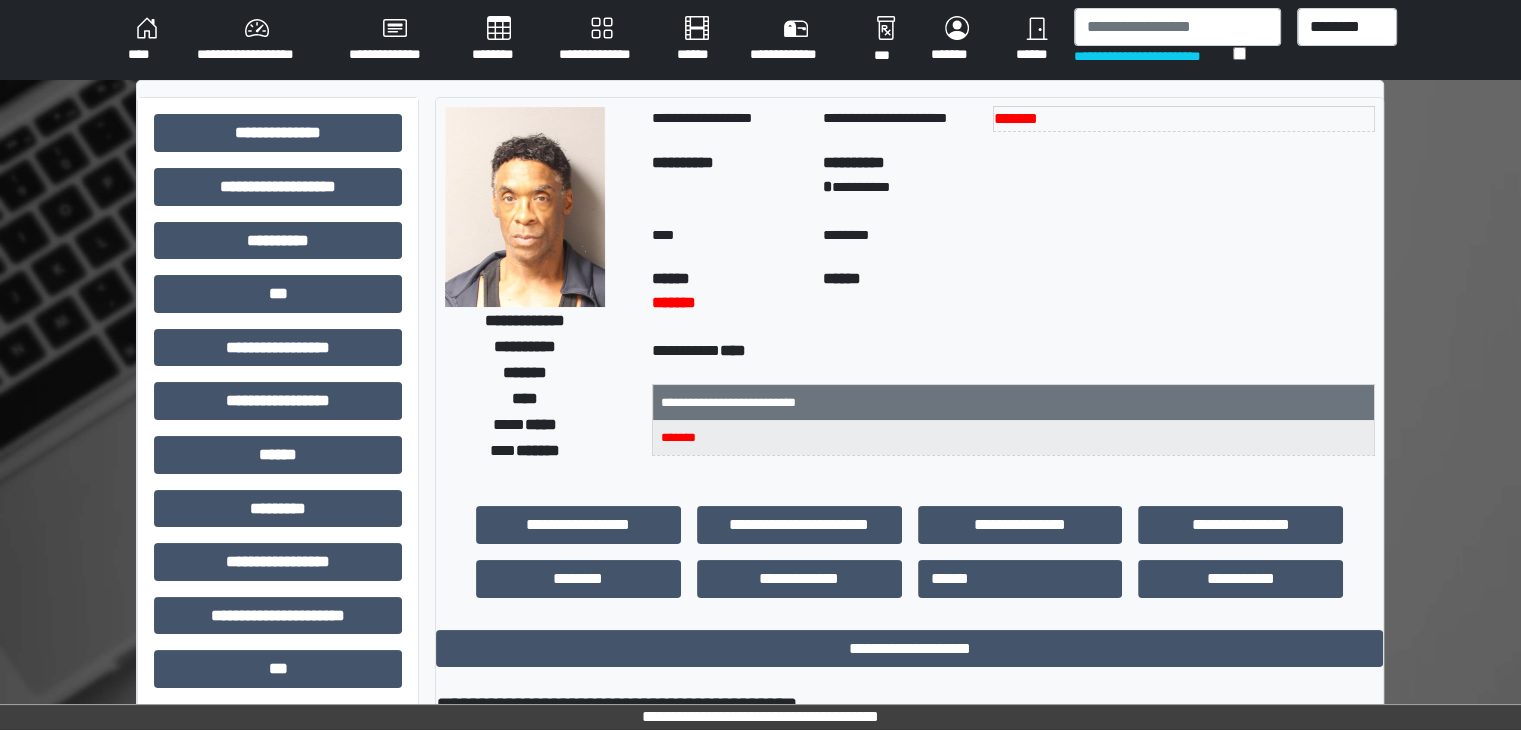 click on "**********" at bounding box center (278, 623) 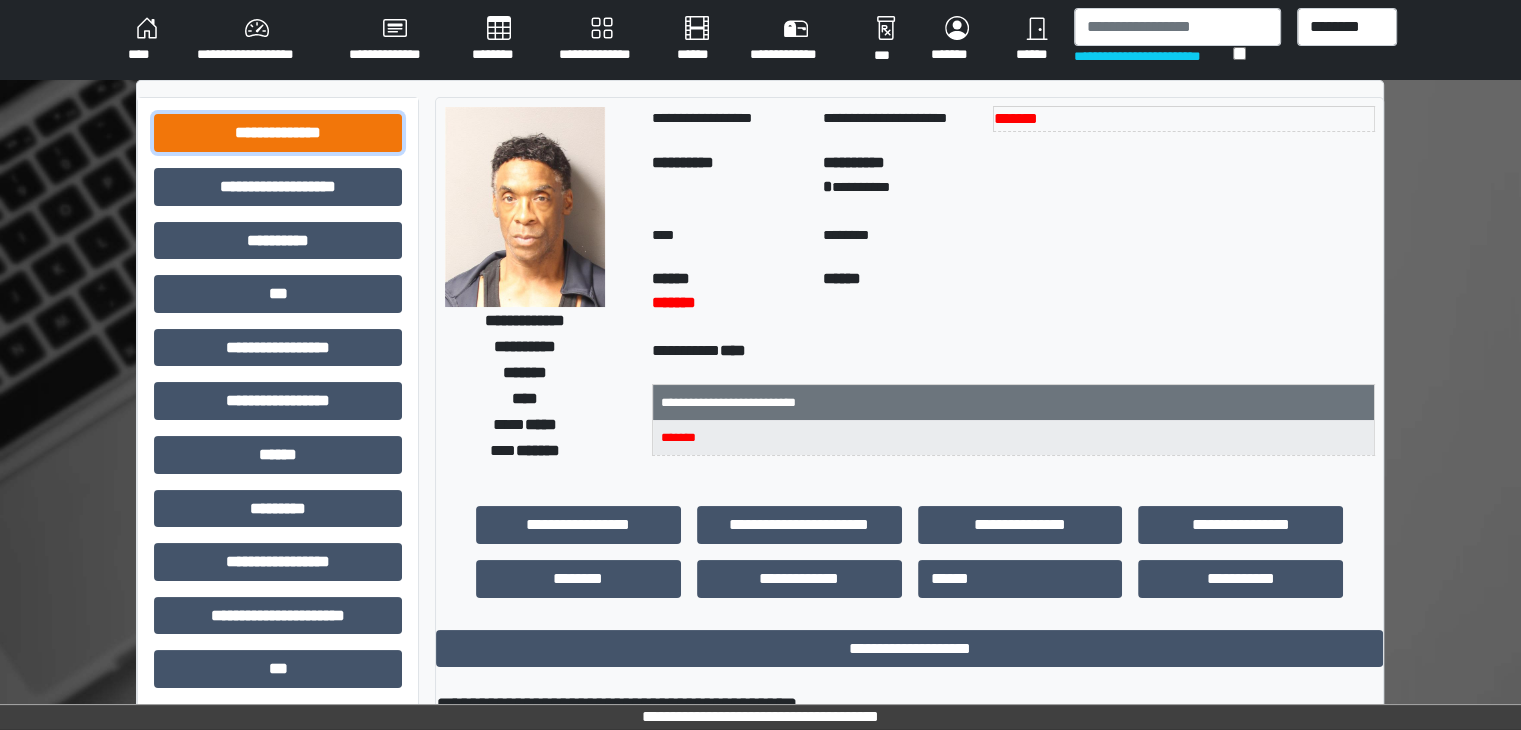 click on "**********" at bounding box center (278, 133) 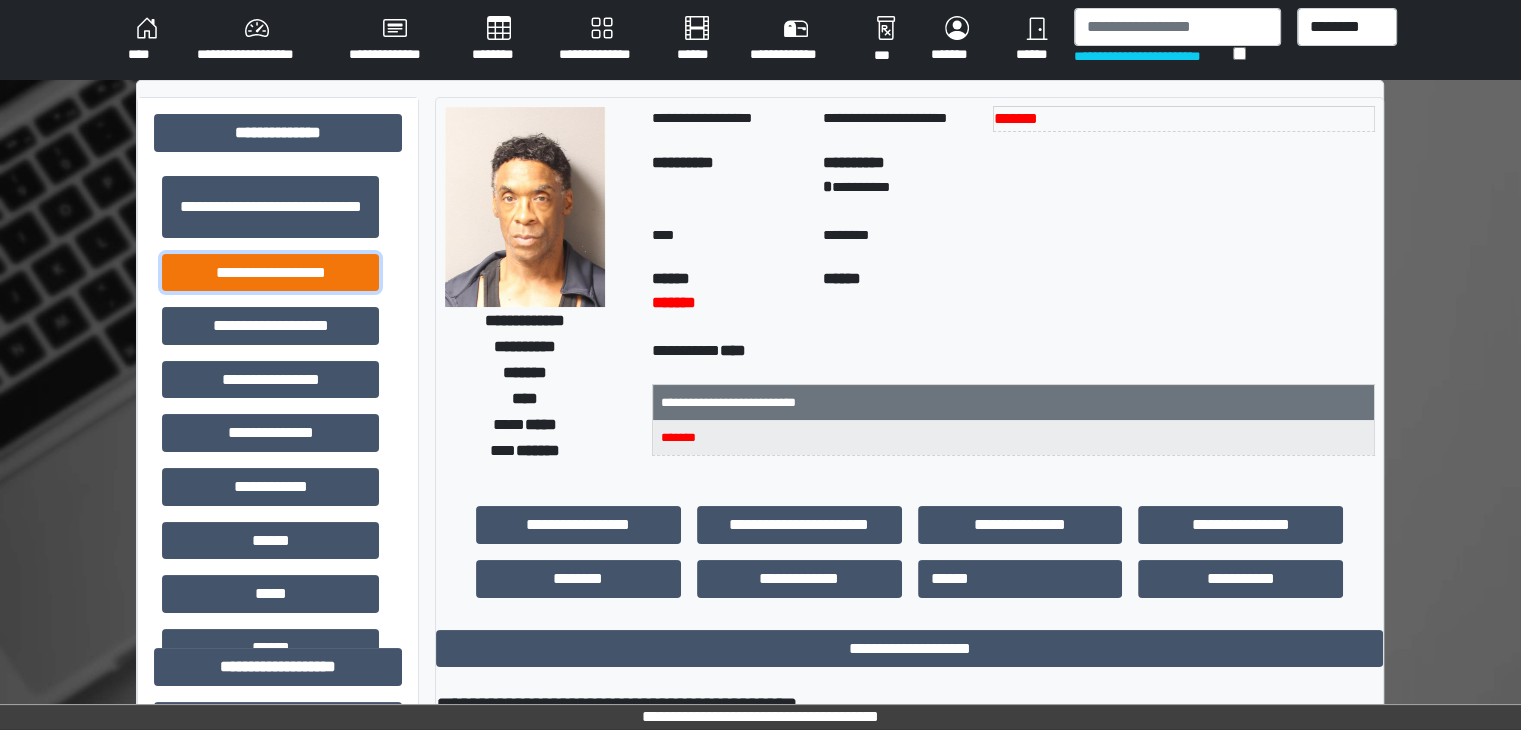 click on "**********" at bounding box center [270, 273] 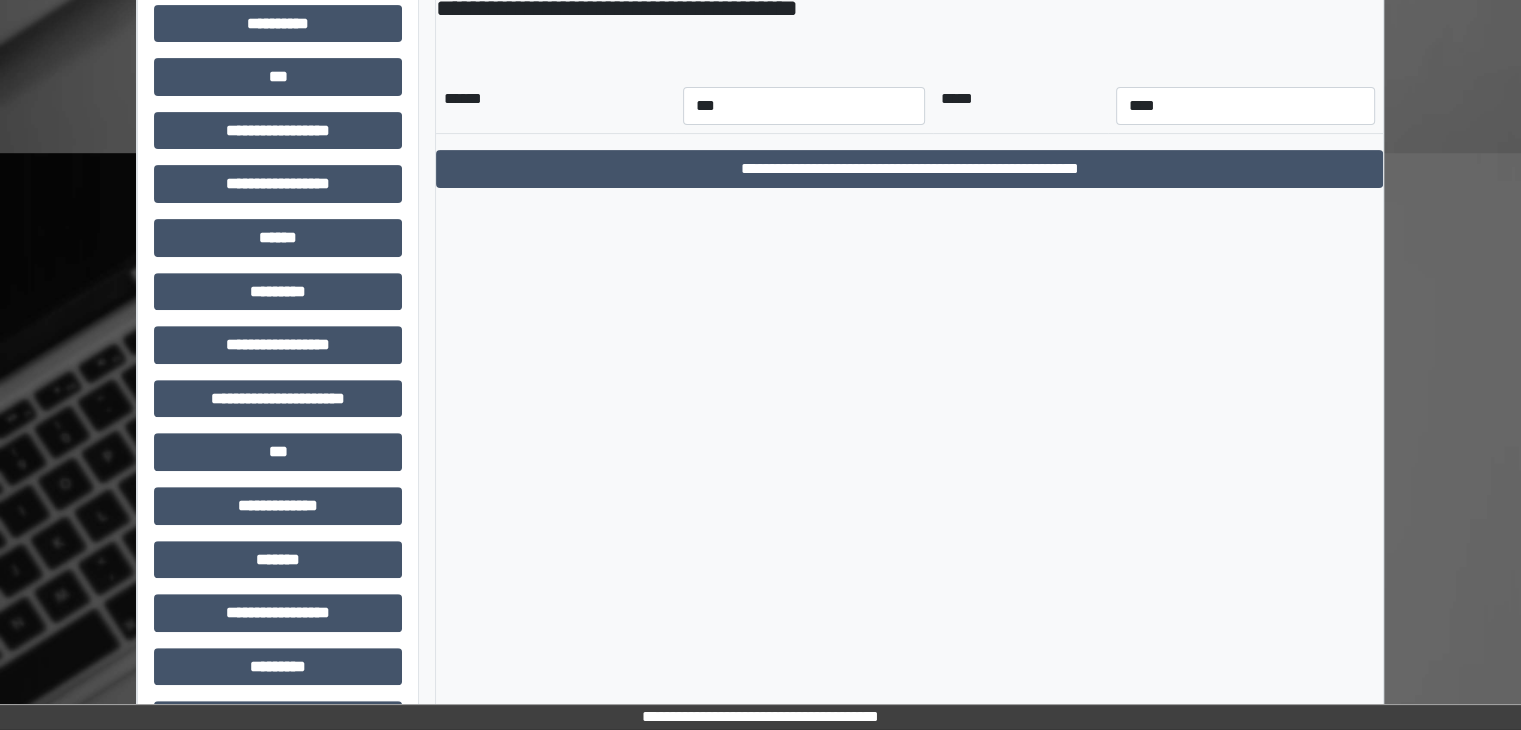 scroll, scrollTop: 700, scrollLeft: 0, axis: vertical 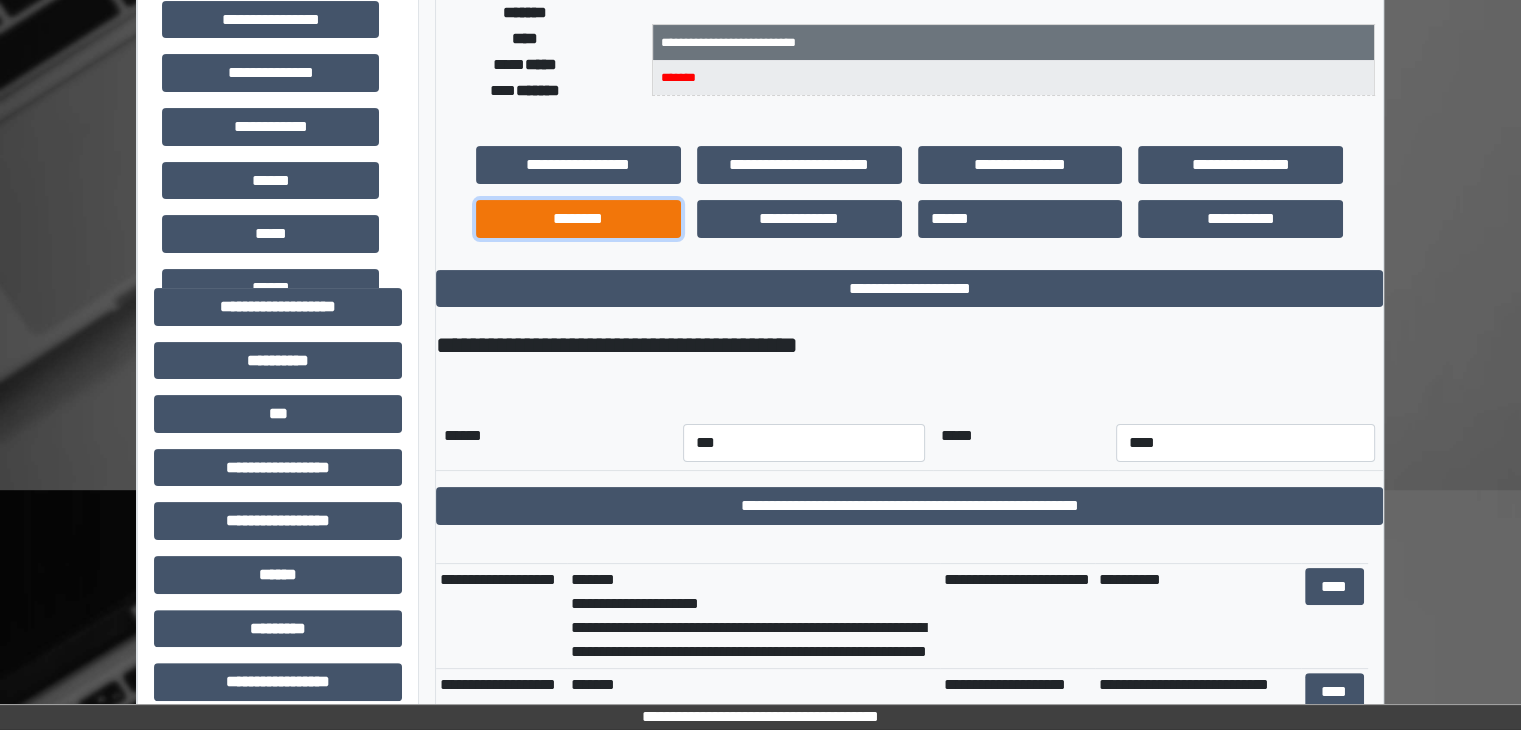 click on "********" at bounding box center (578, 219) 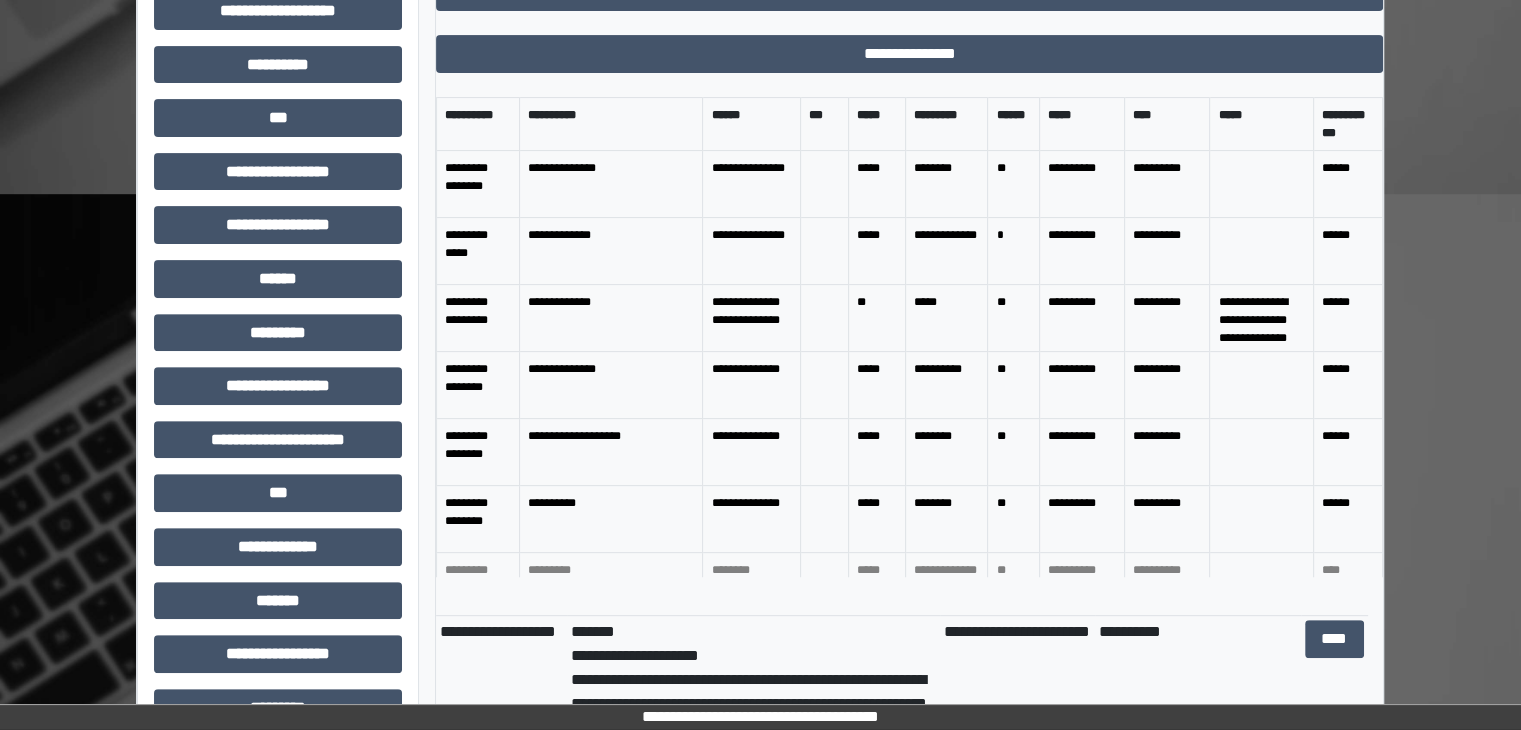 scroll, scrollTop: 560, scrollLeft: 0, axis: vertical 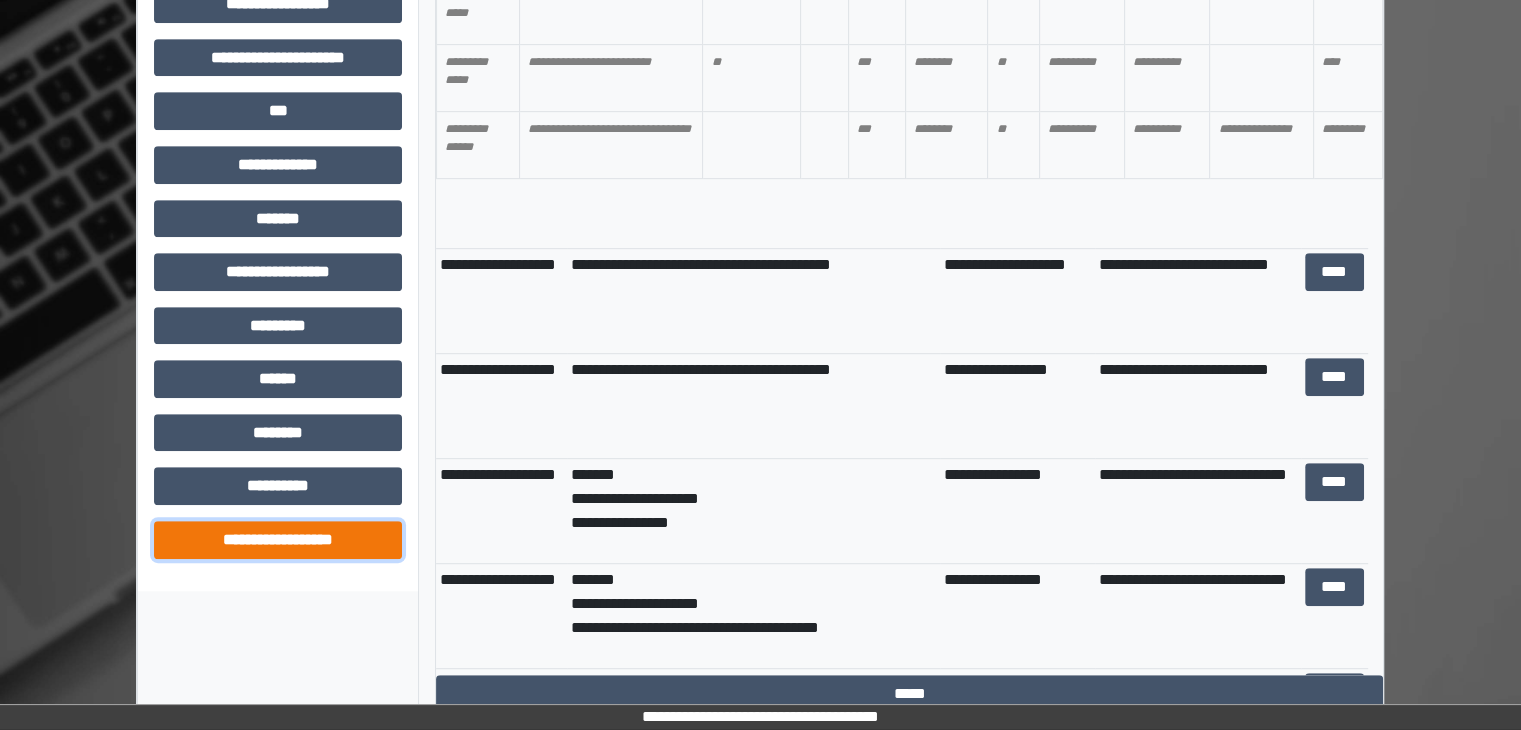 click on "**********" at bounding box center [278, 540] 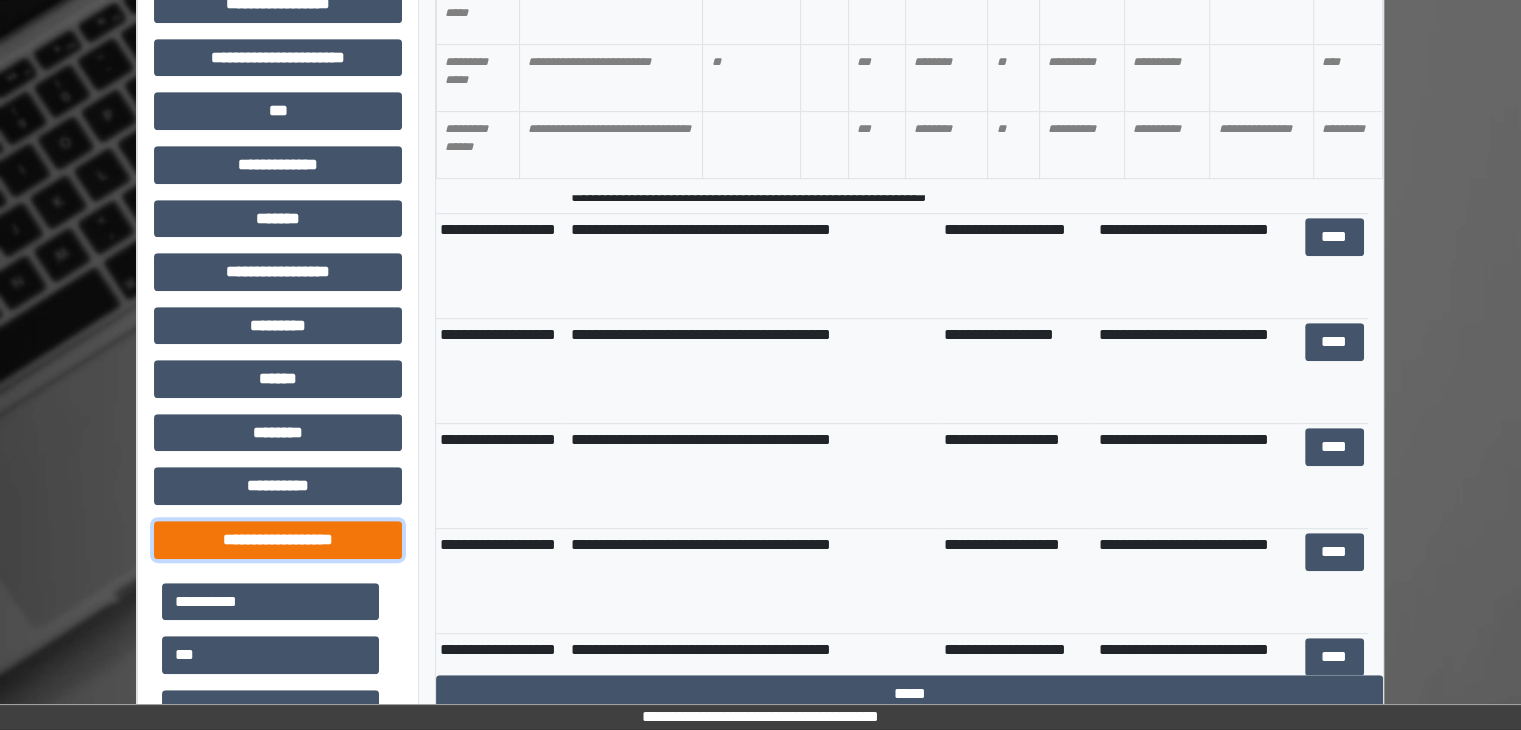 scroll, scrollTop: 3656, scrollLeft: 0, axis: vertical 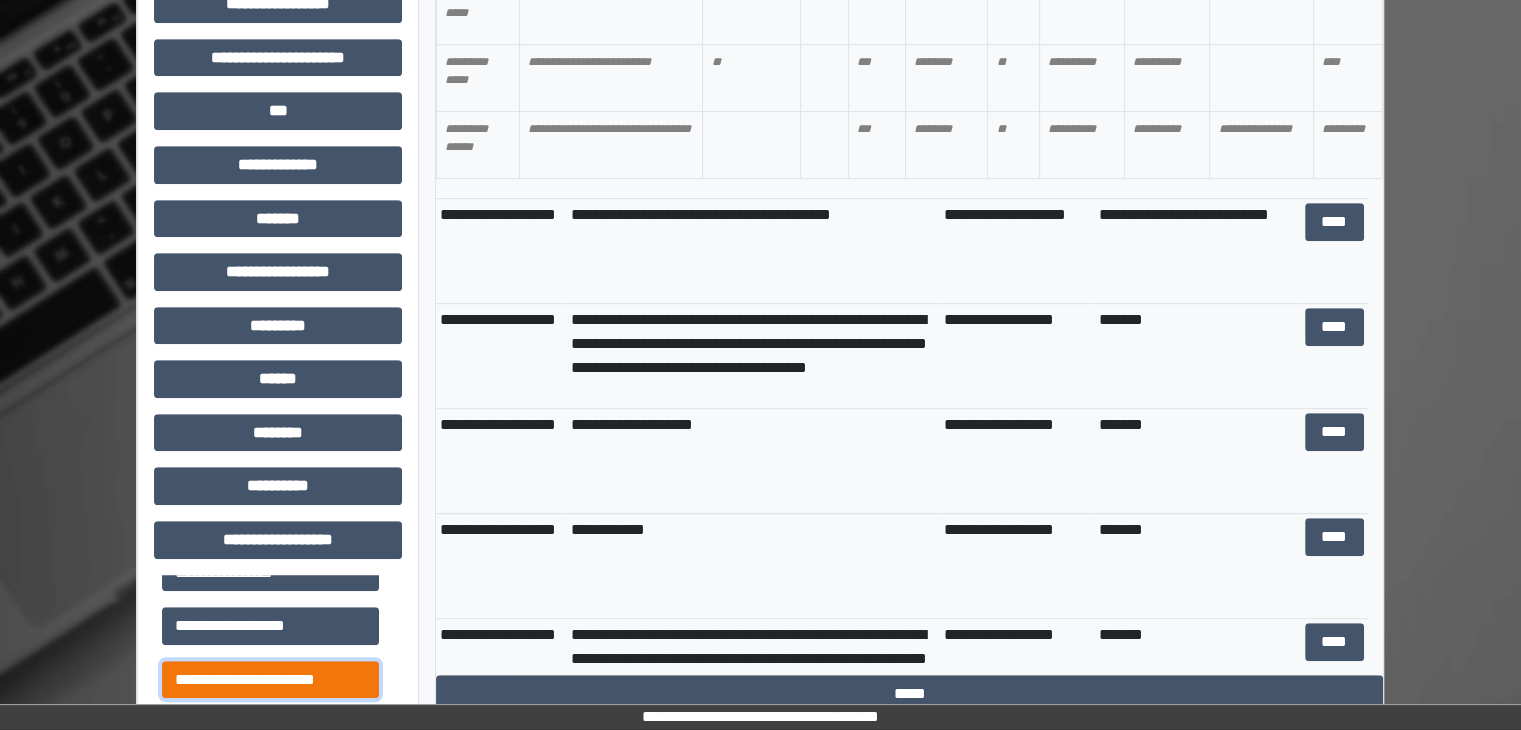 click on "**********" at bounding box center [270, 680] 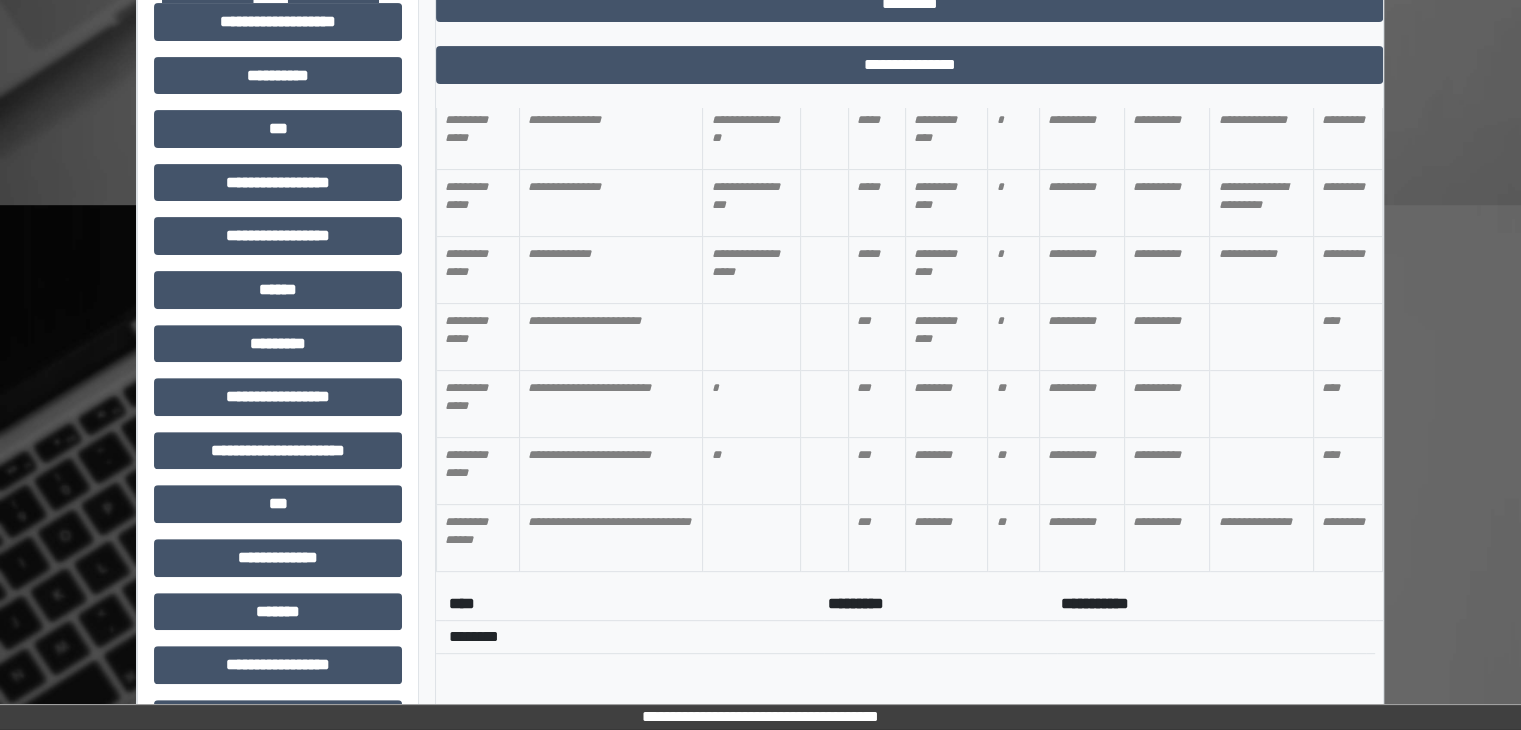 scroll, scrollTop: 638, scrollLeft: 0, axis: vertical 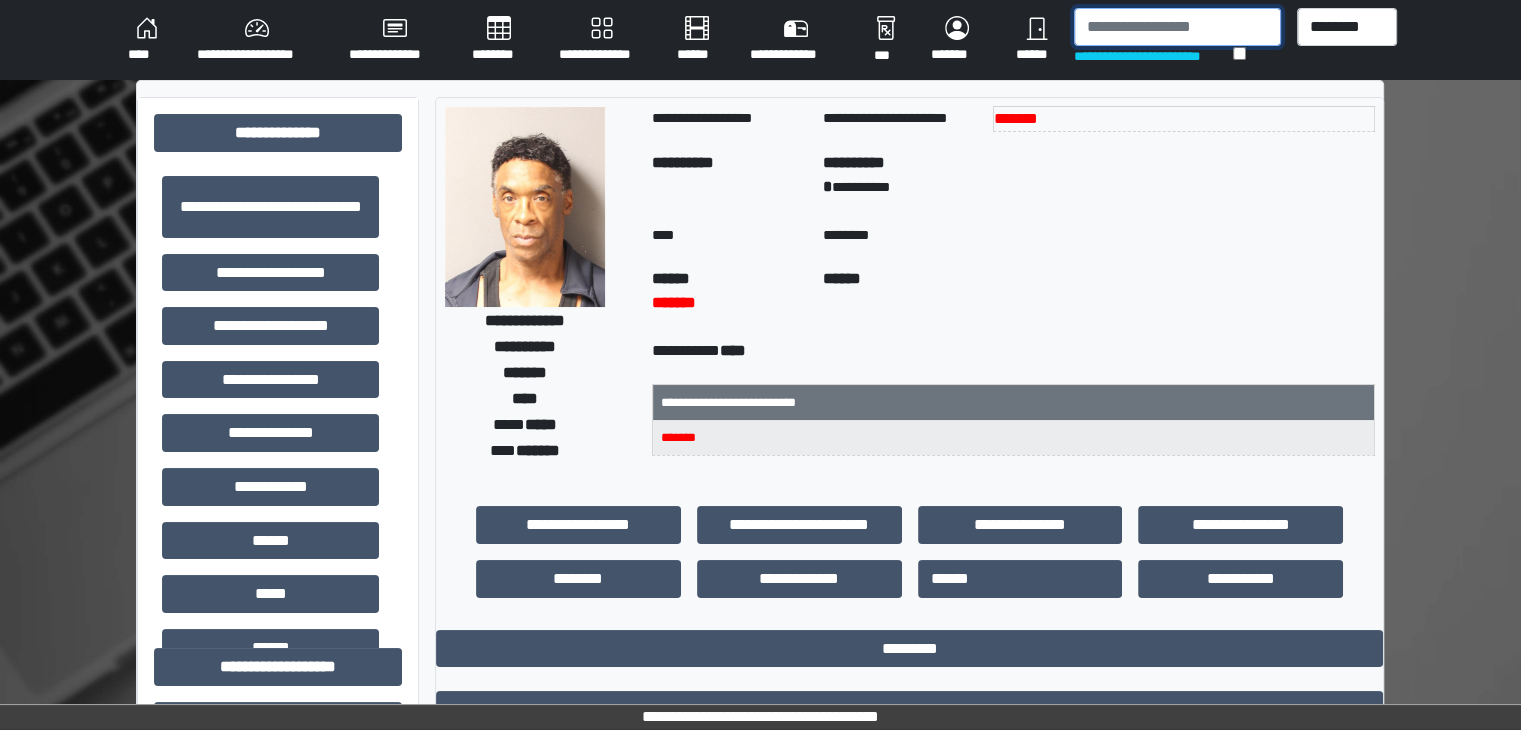 click at bounding box center (1177, 27) 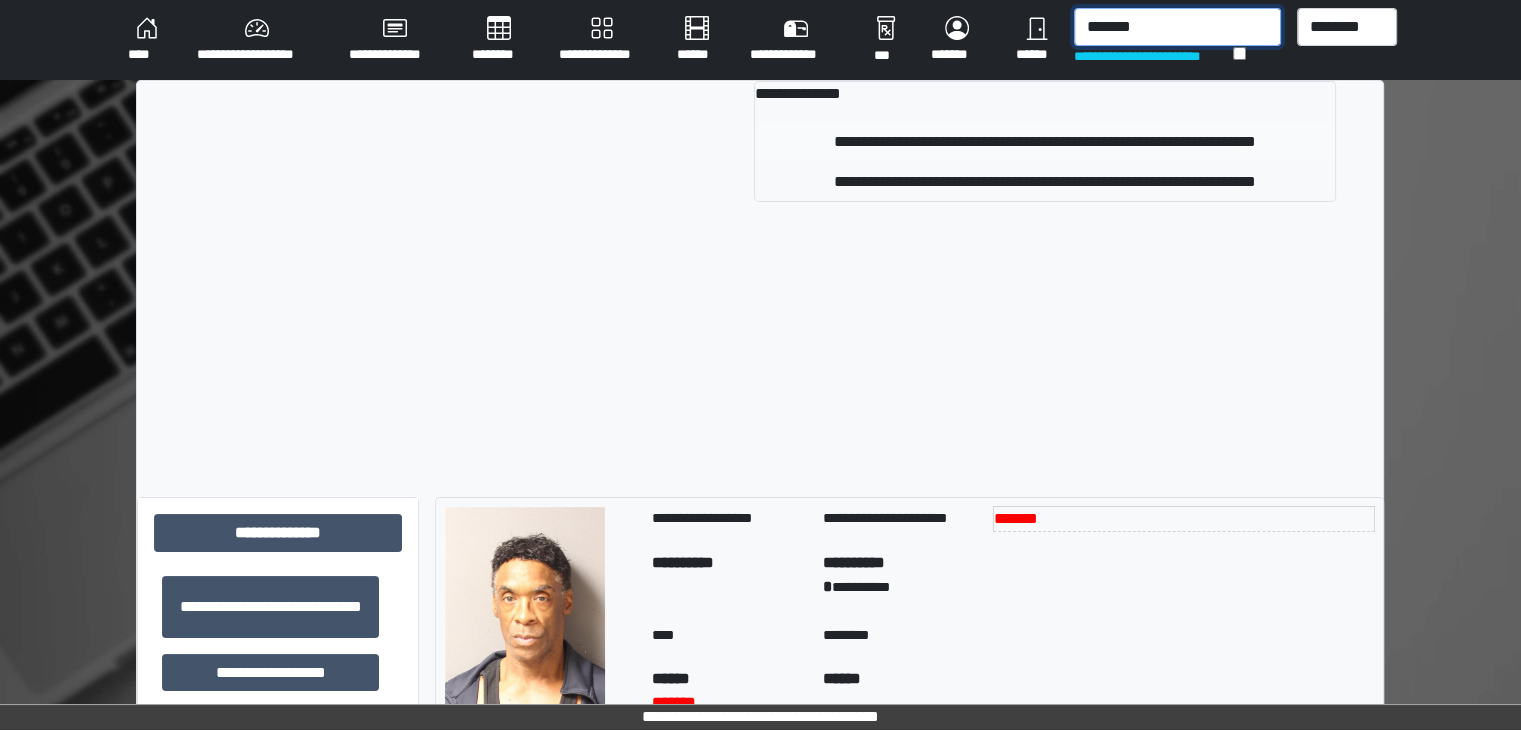 type on "*******" 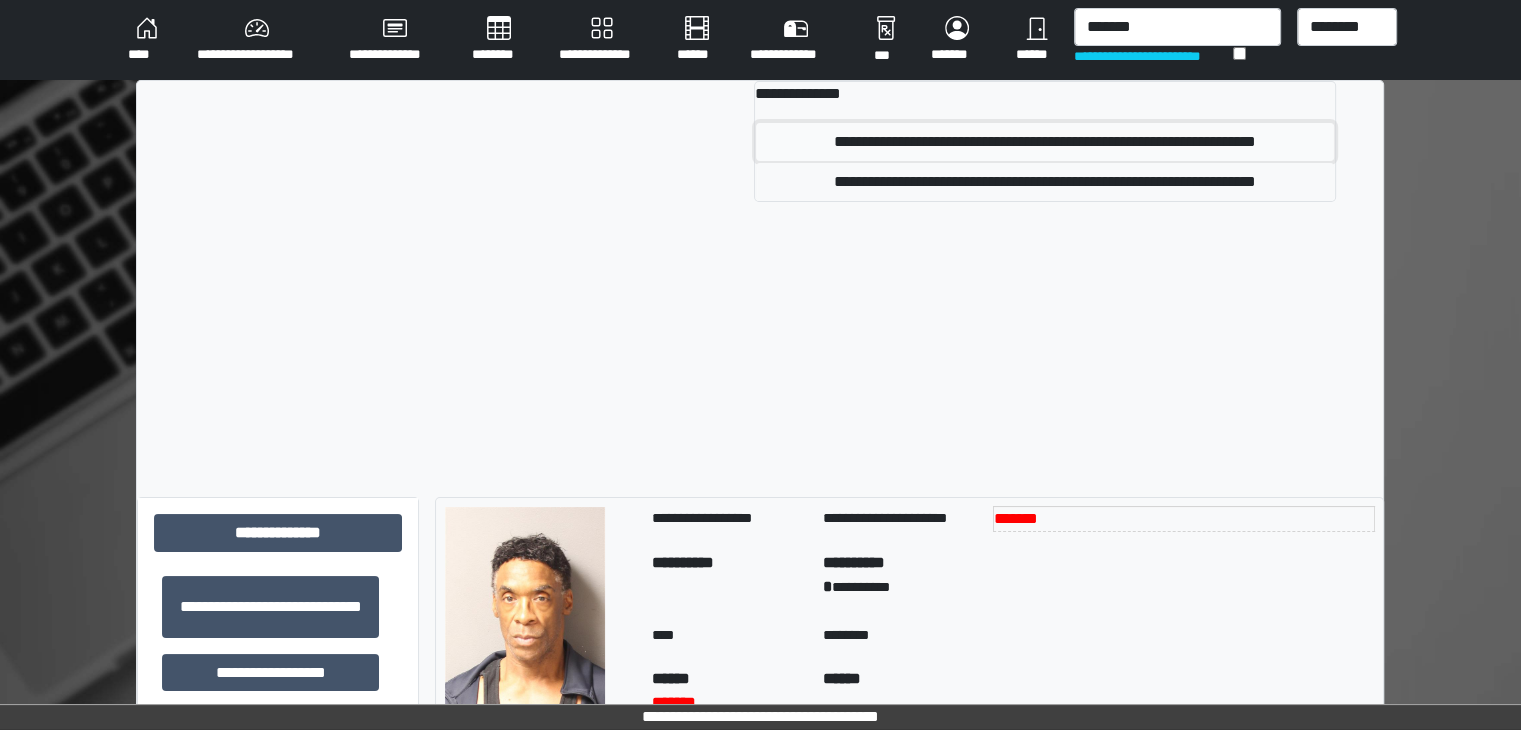 click on "**********" at bounding box center (1045, 142) 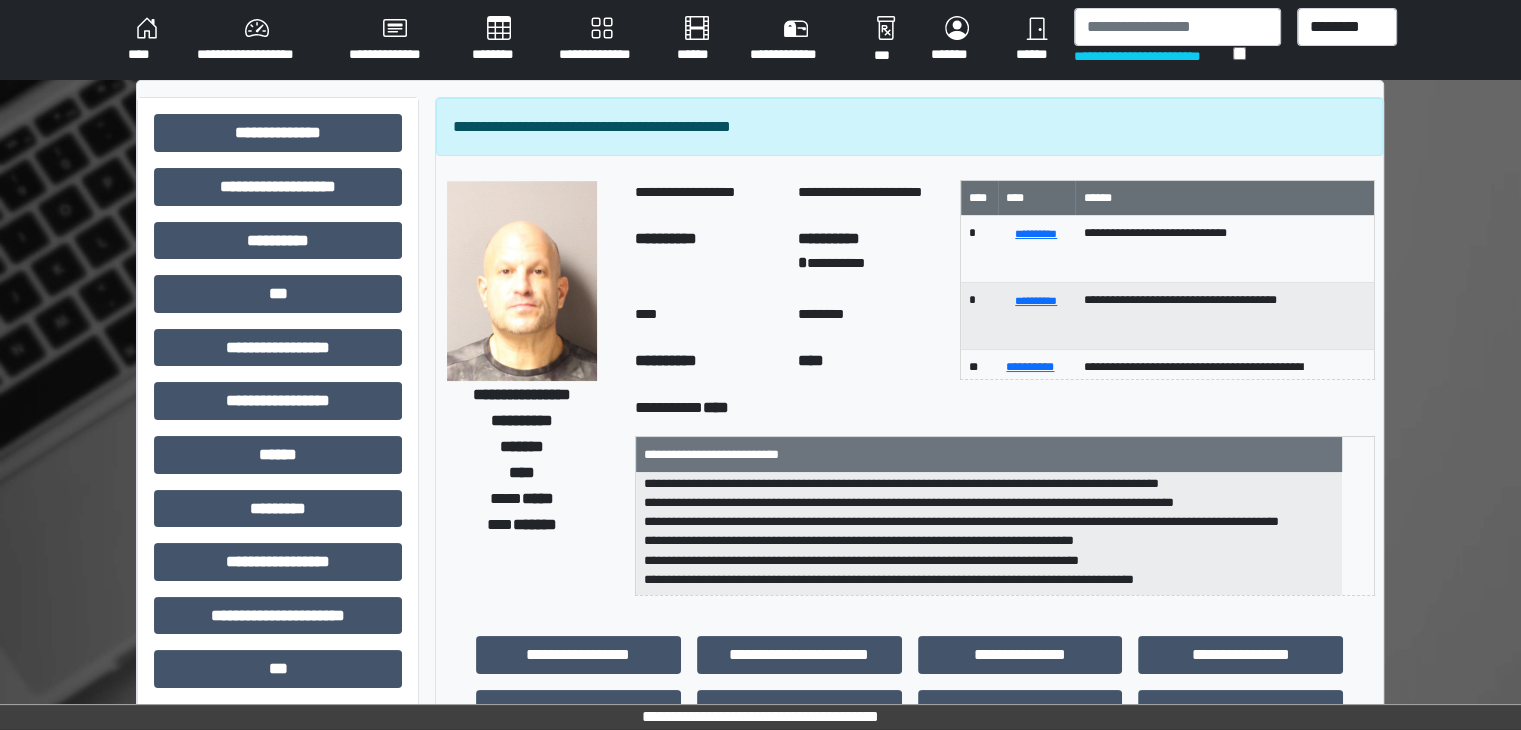 scroll, scrollTop: 198, scrollLeft: 0, axis: vertical 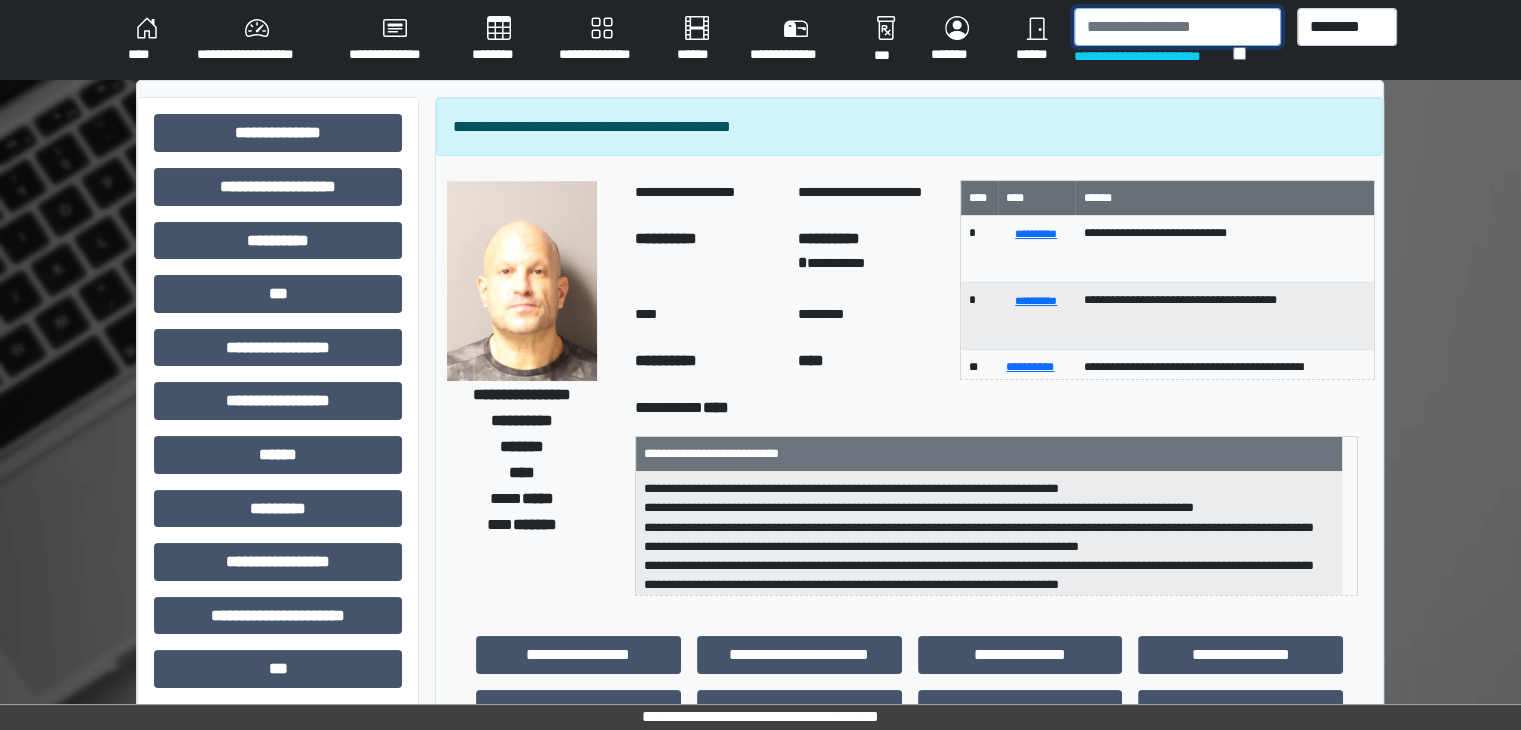 click at bounding box center [1177, 27] 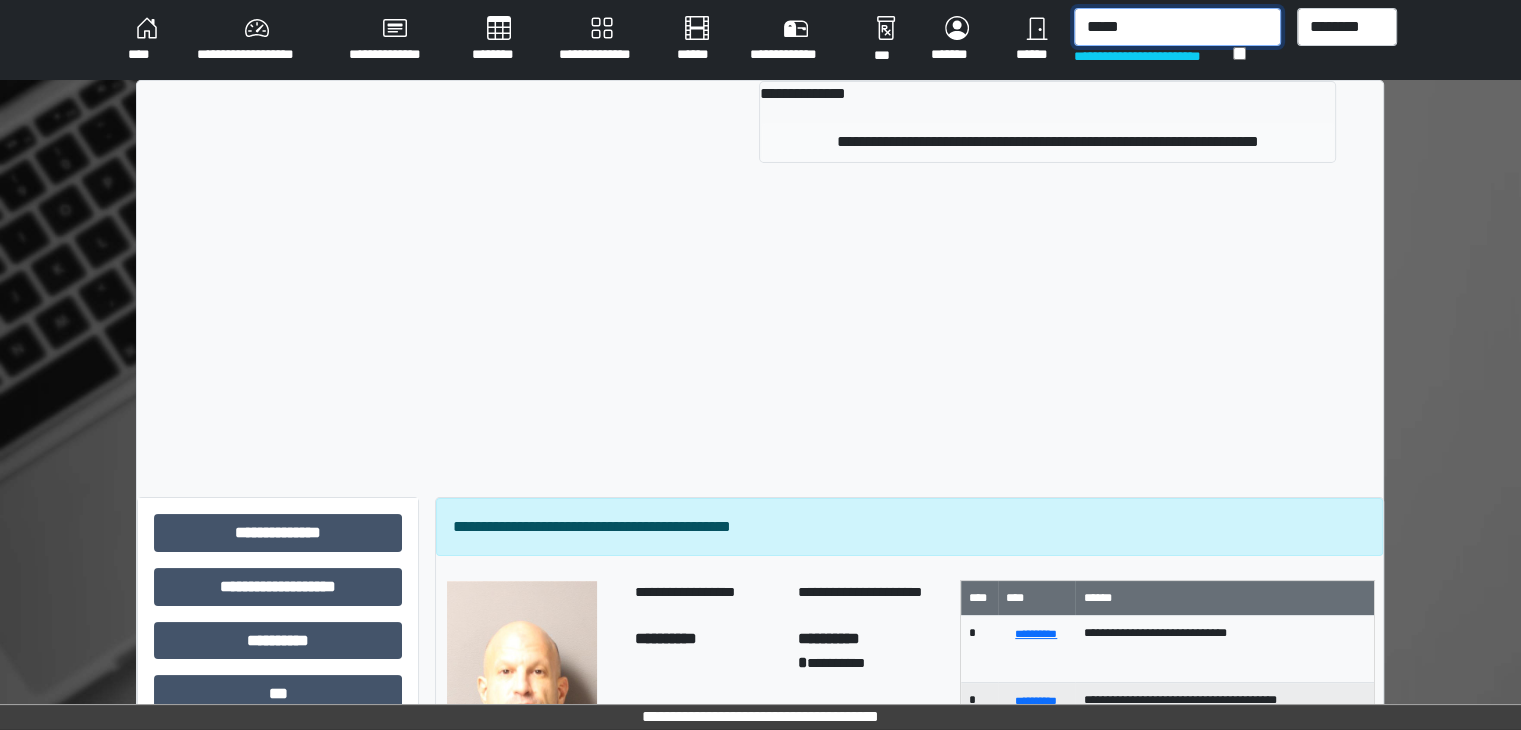 type on "*****" 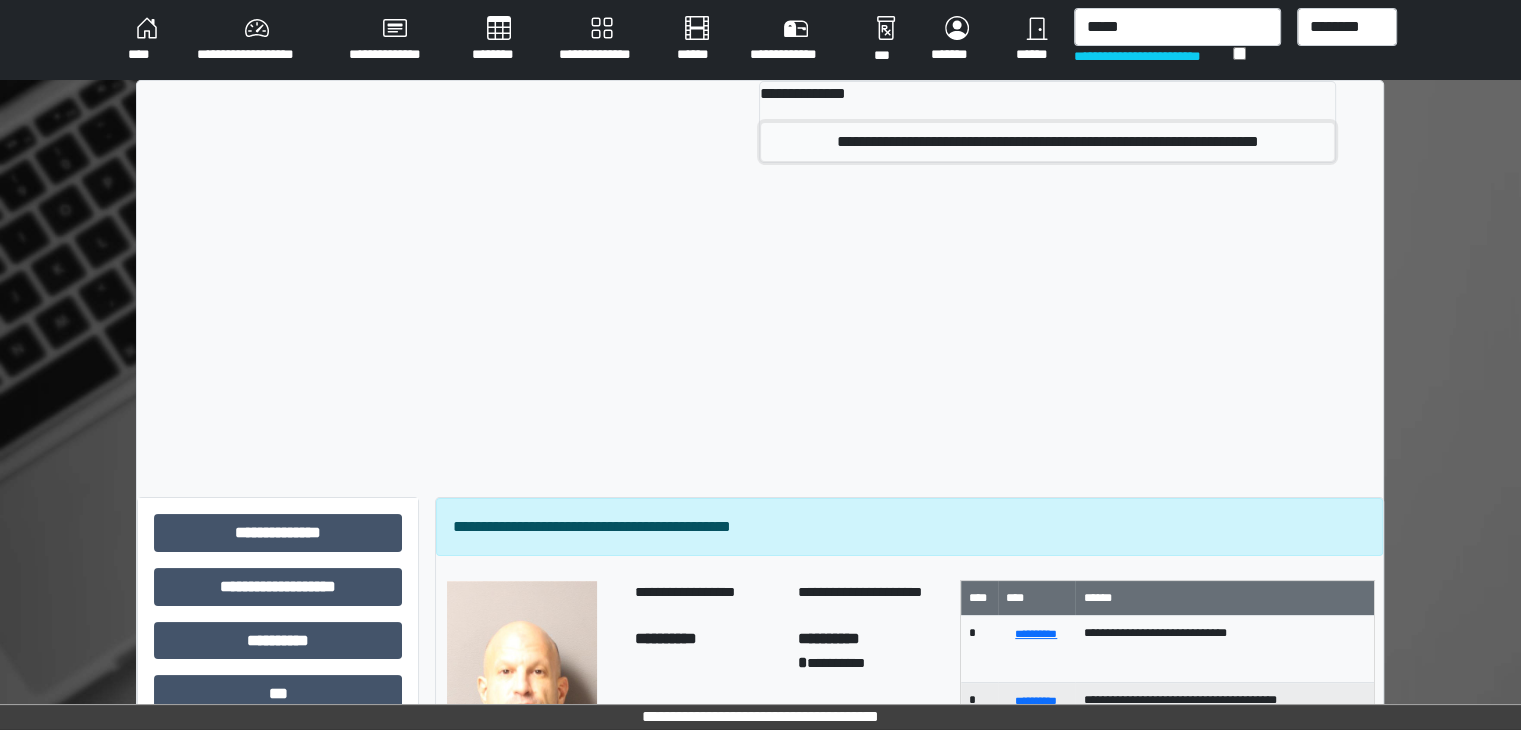 click on "**********" at bounding box center [1047, 142] 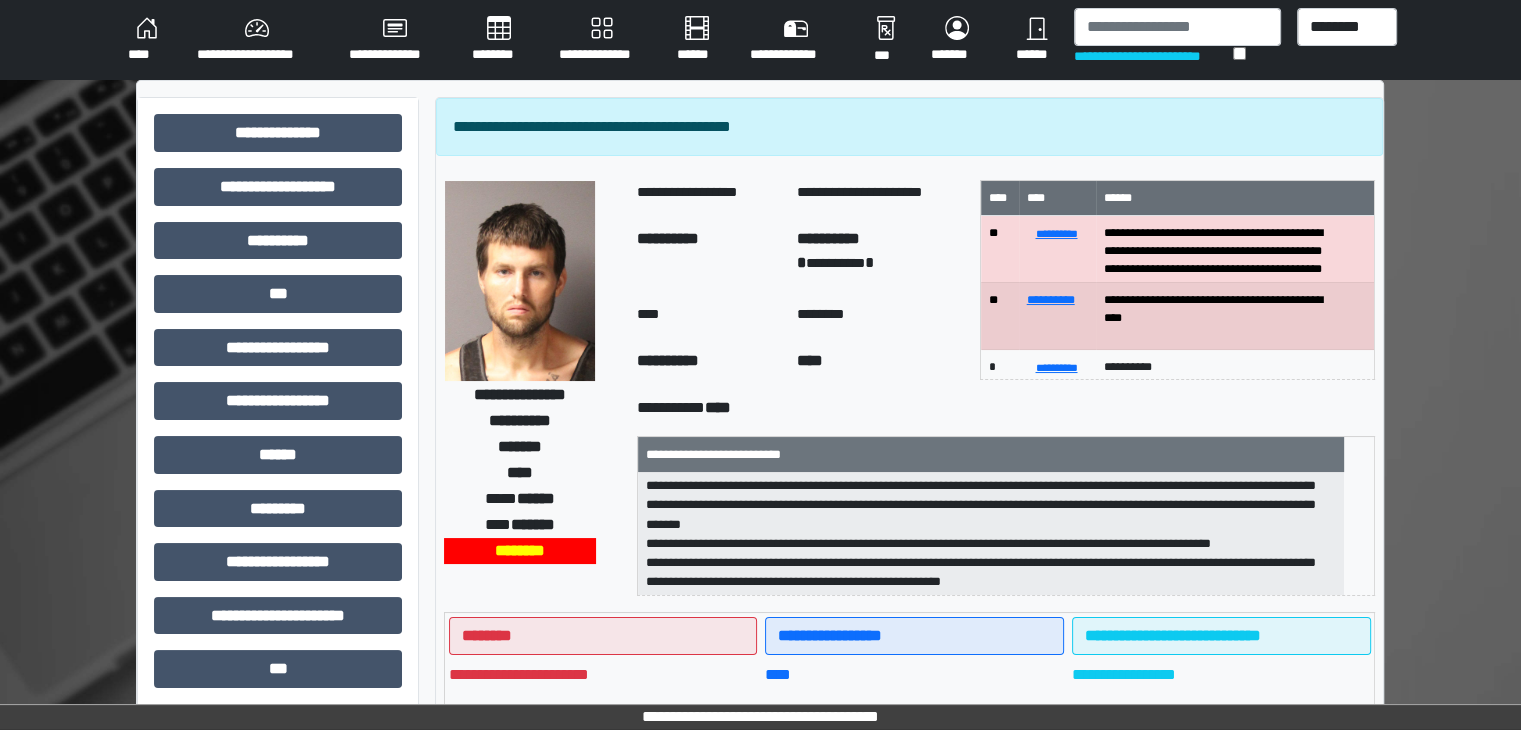 scroll, scrollTop: 0, scrollLeft: 0, axis: both 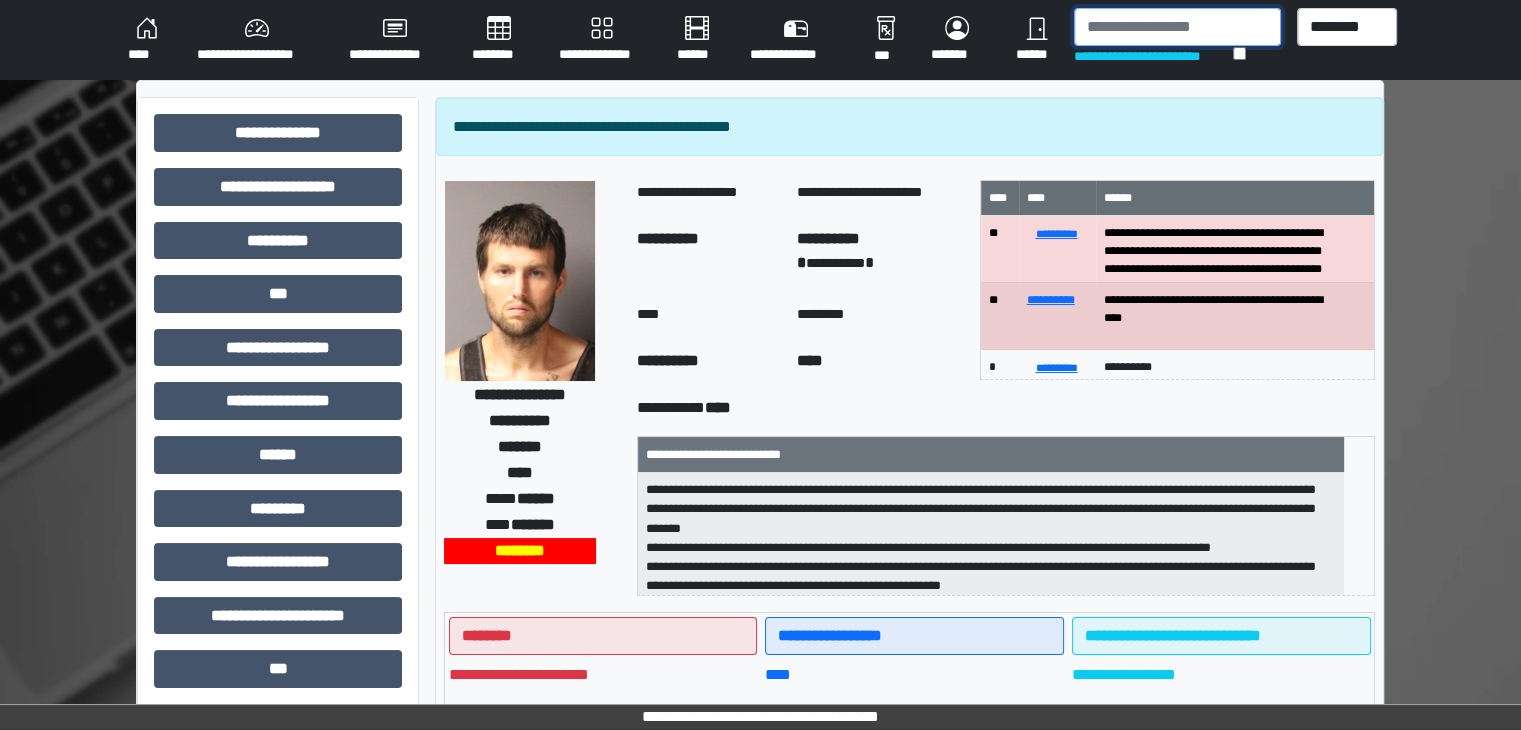 click at bounding box center (1177, 27) 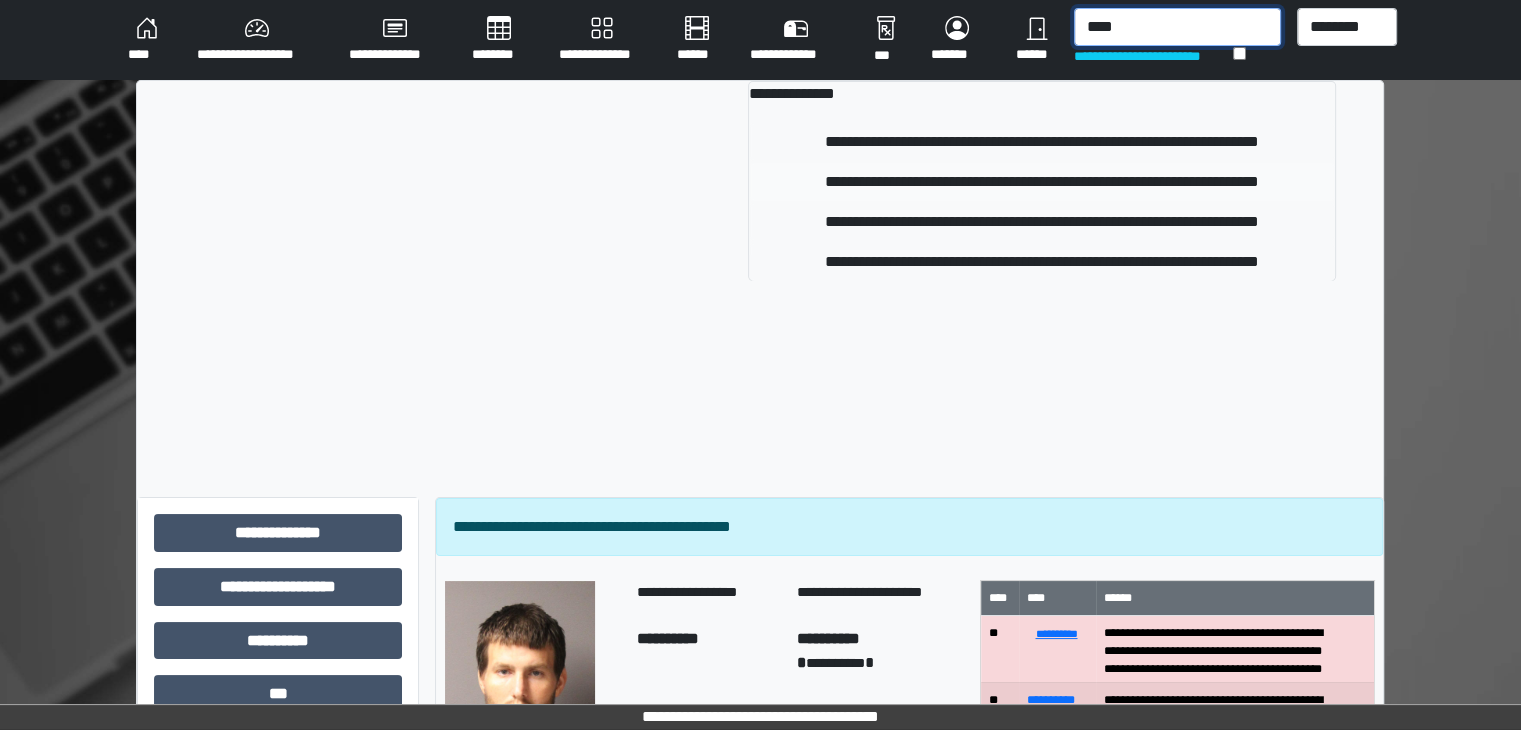 type on "****" 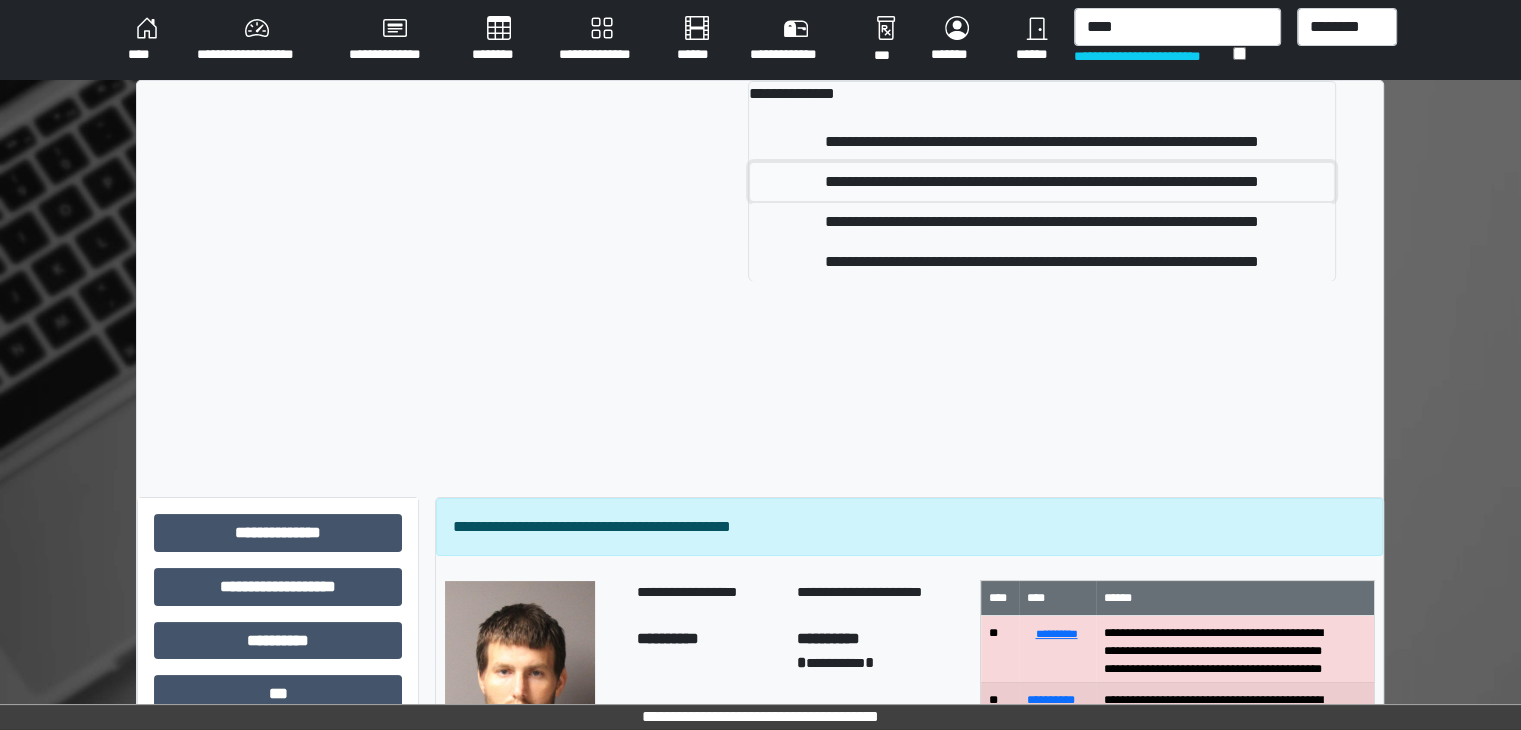 click on "**********" at bounding box center [1041, 182] 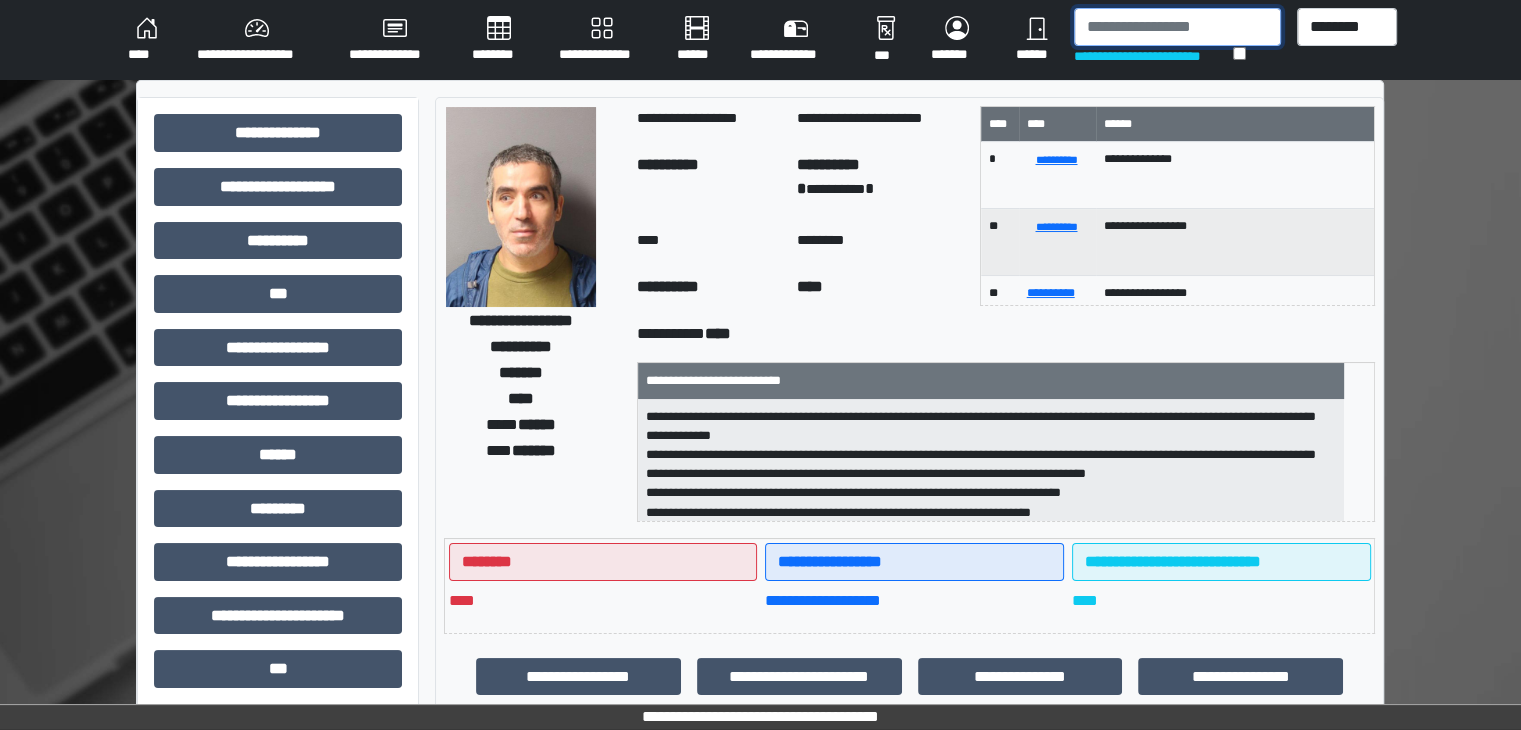 click at bounding box center [1177, 27] 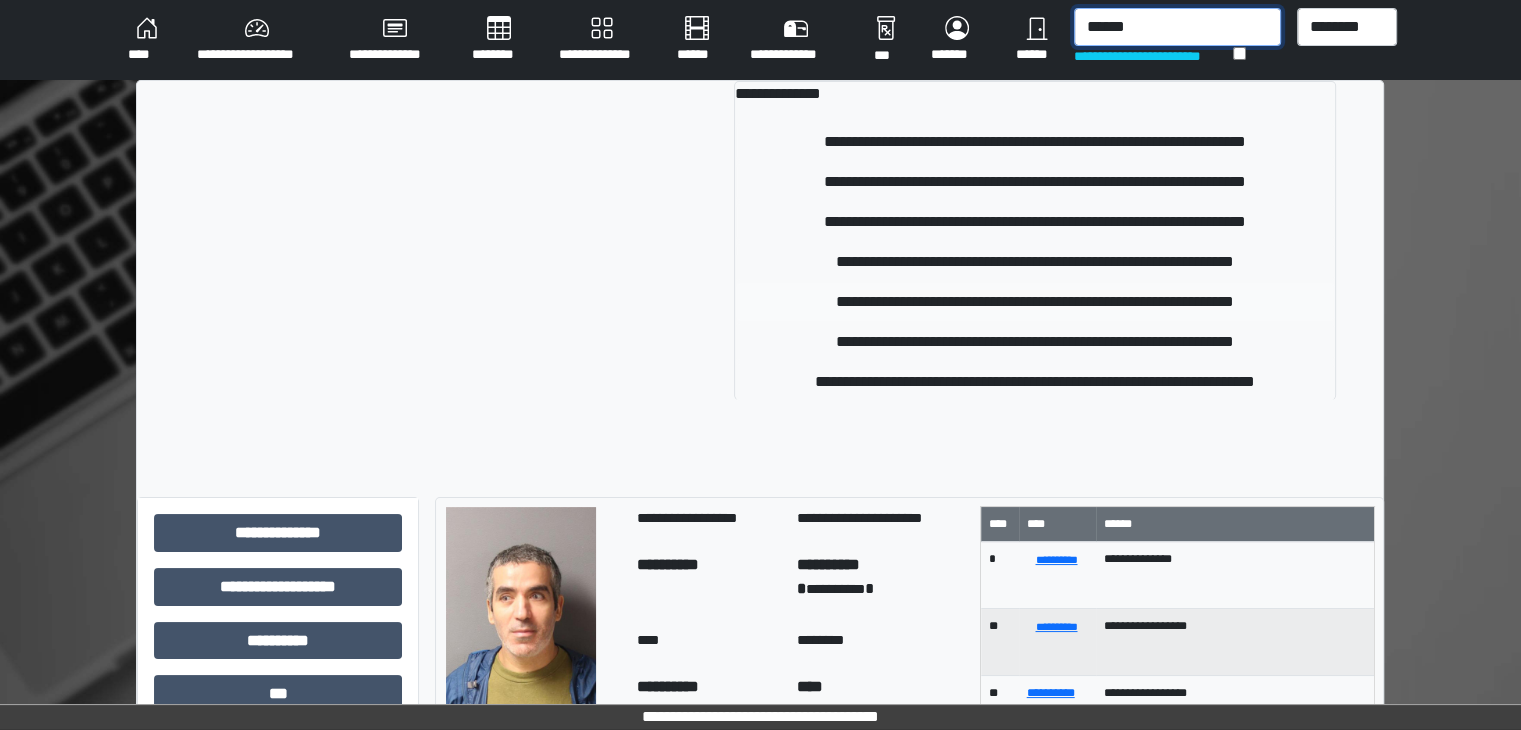 type on "******" 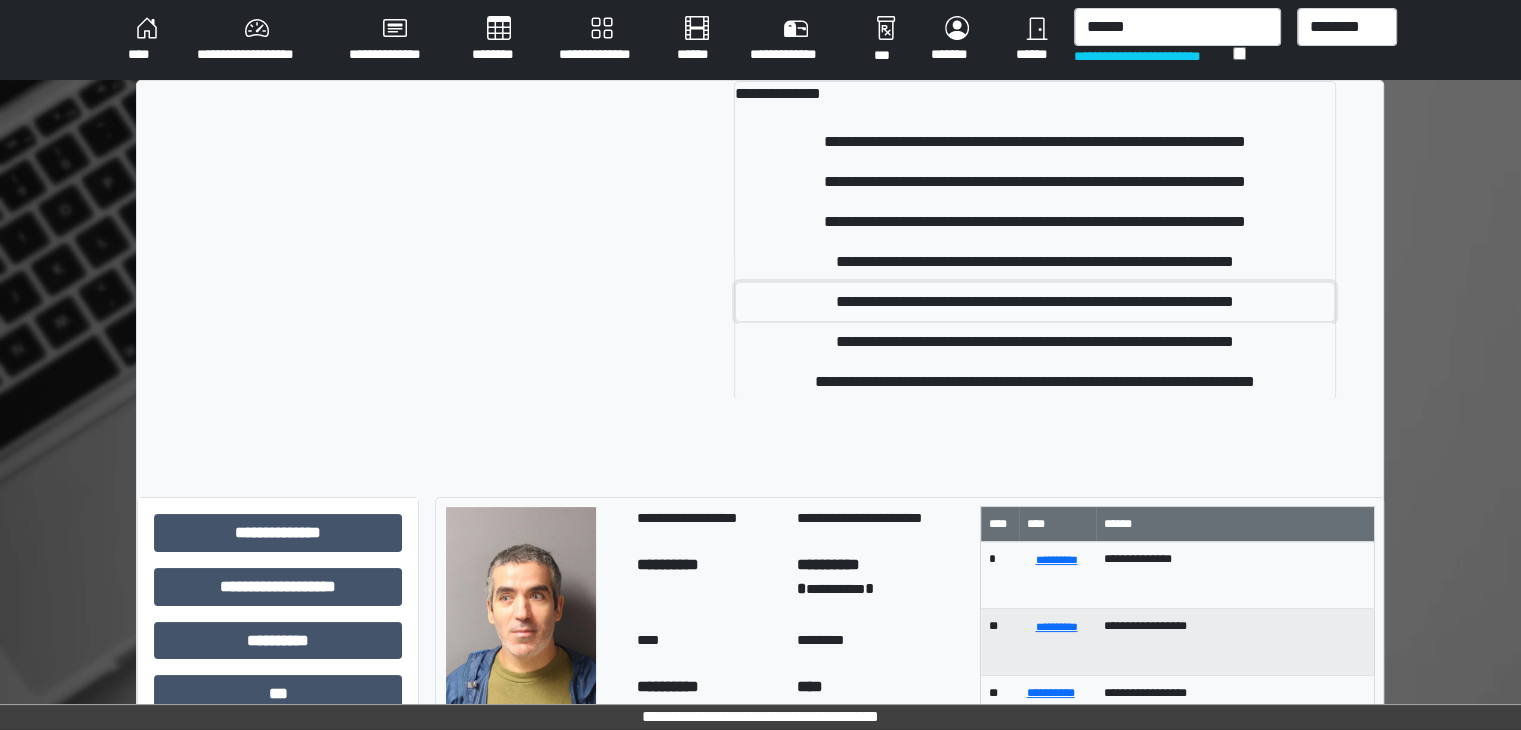 click on "**********" at bounding box center (1035, 302) 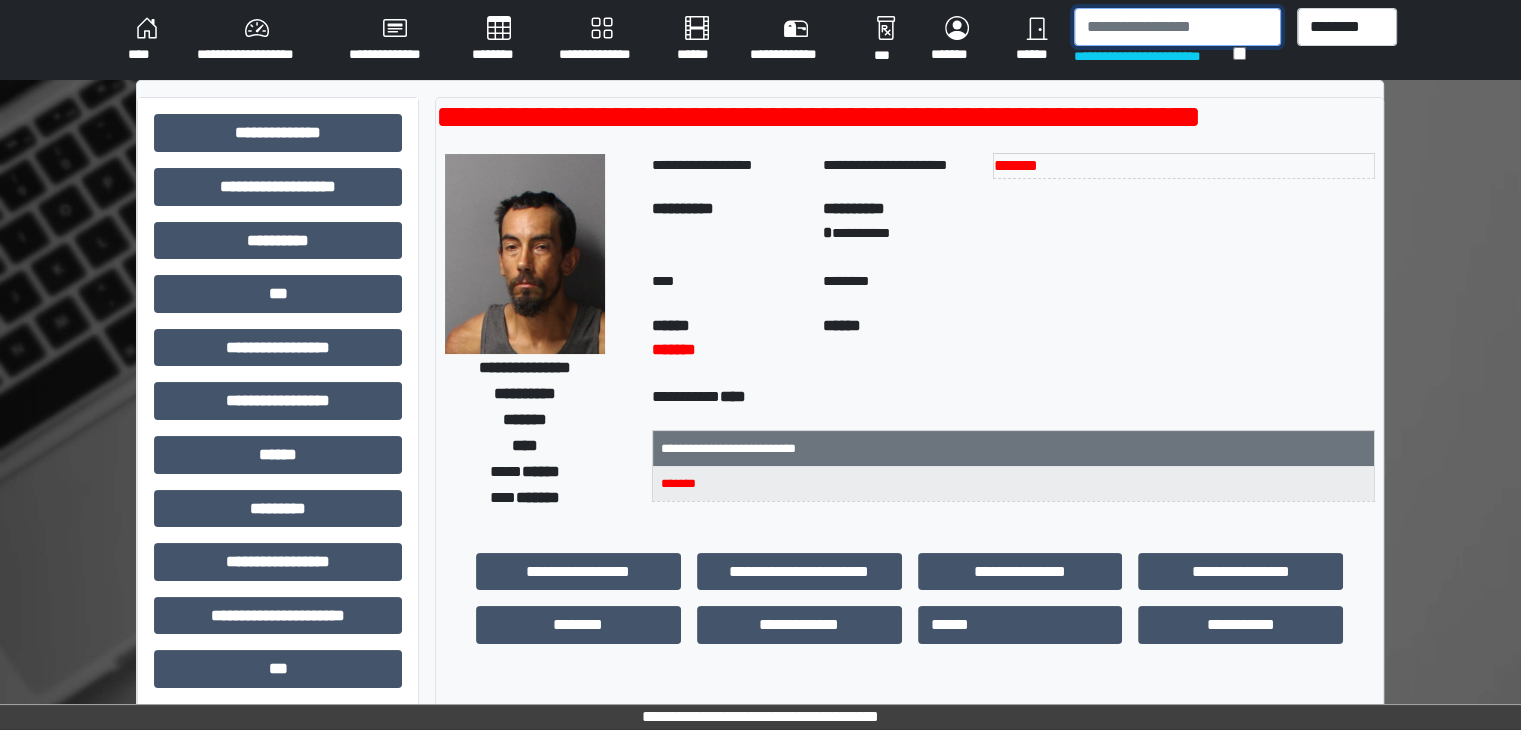 click at bounding box center (1177, 27) 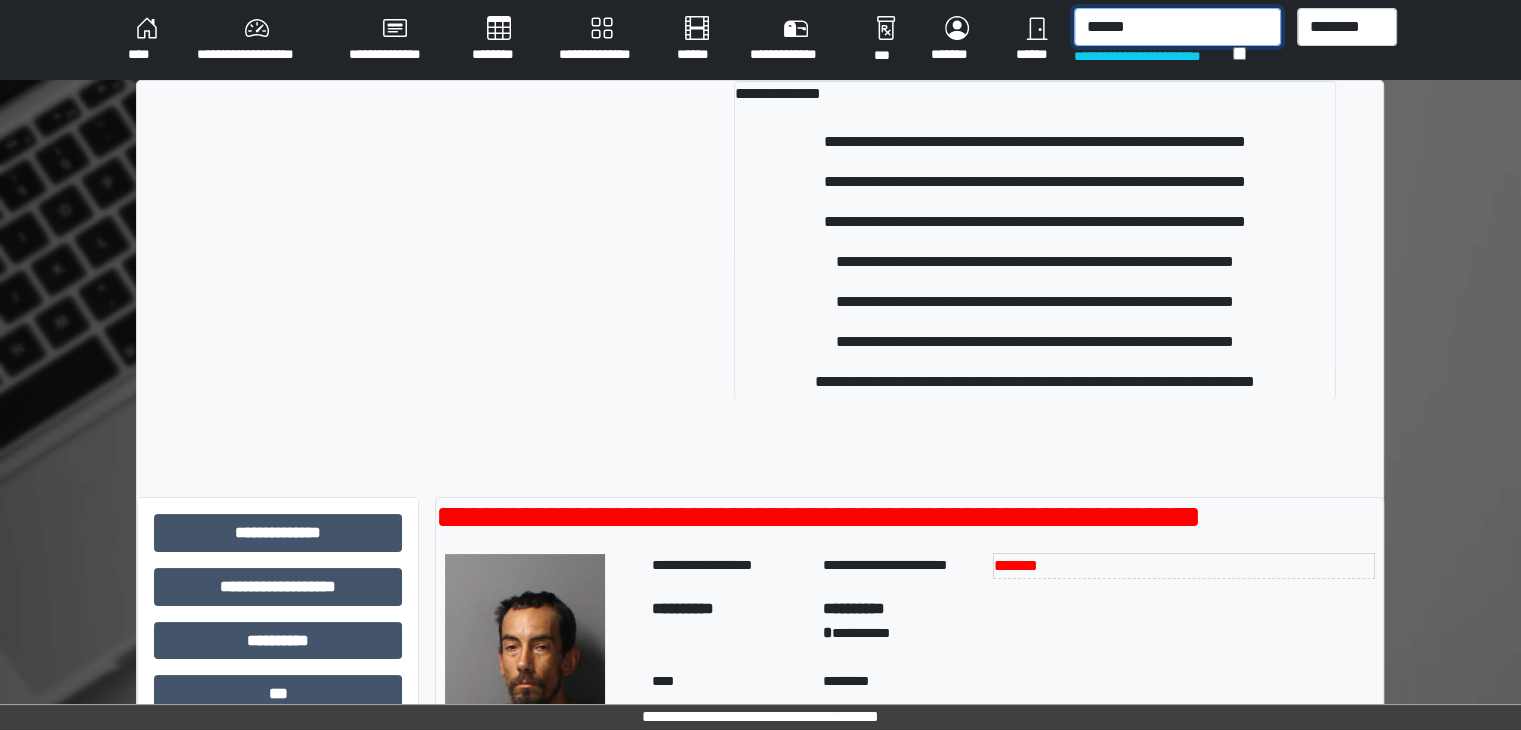 type on "******" 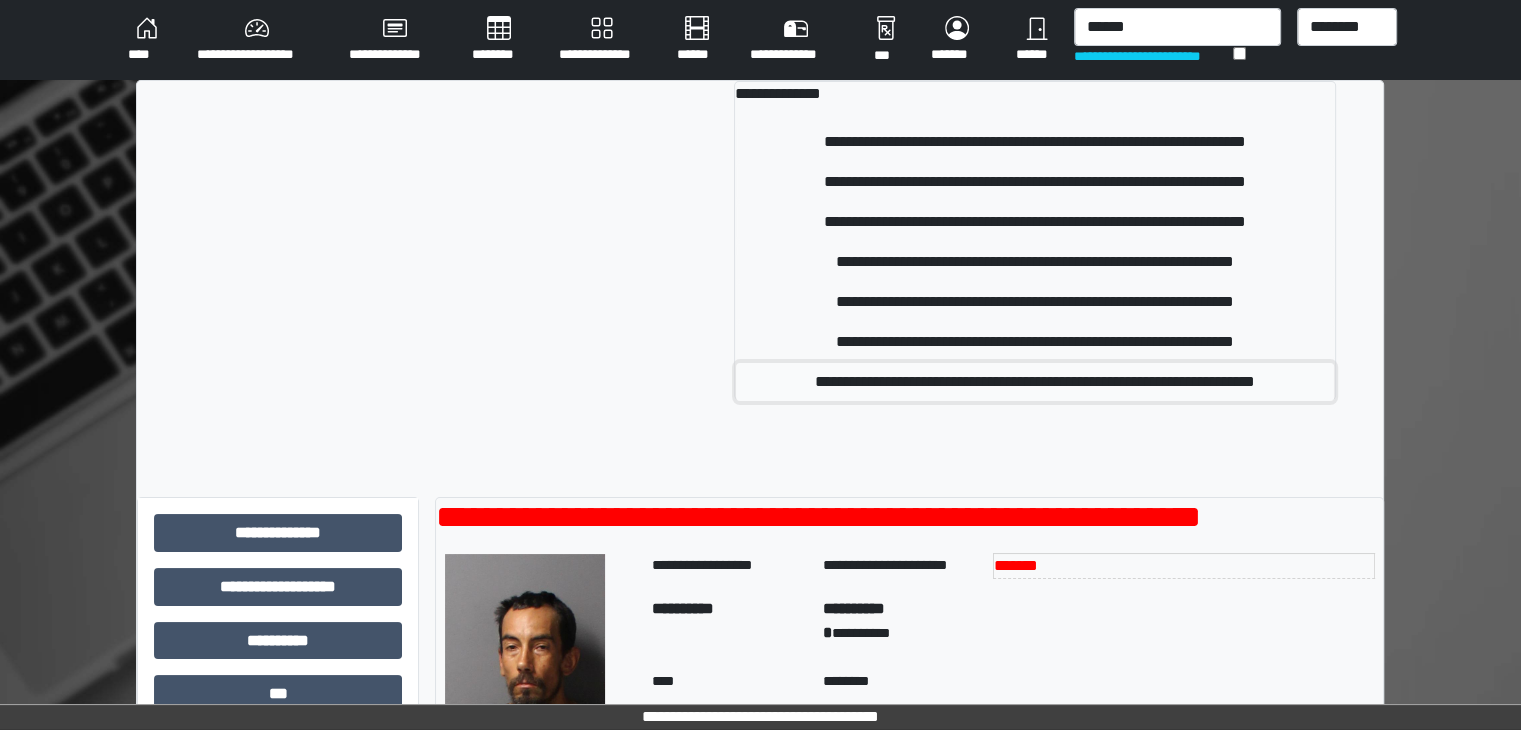 click on "**********" at bounding box center [1035, 382] 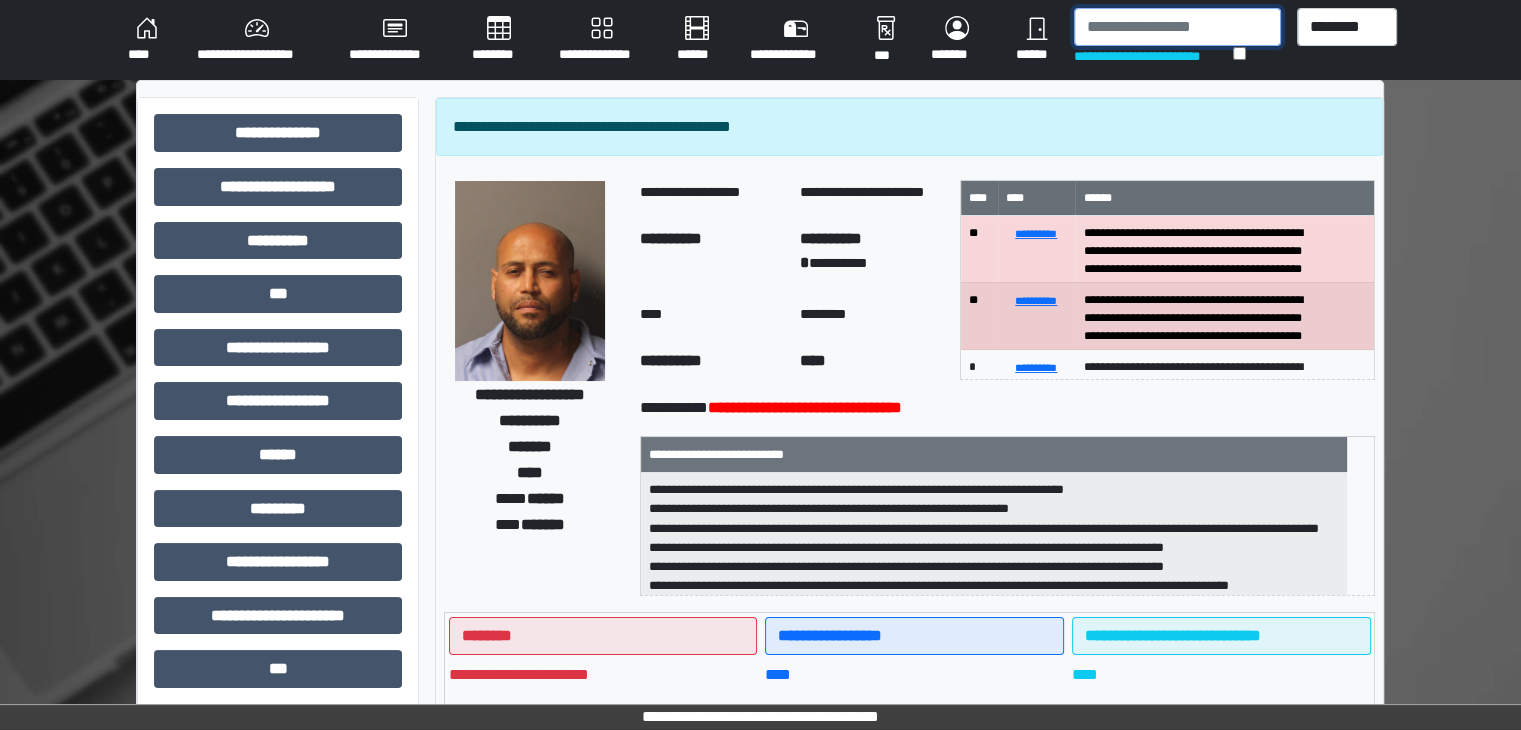 click at bounding box center [1177, 27] 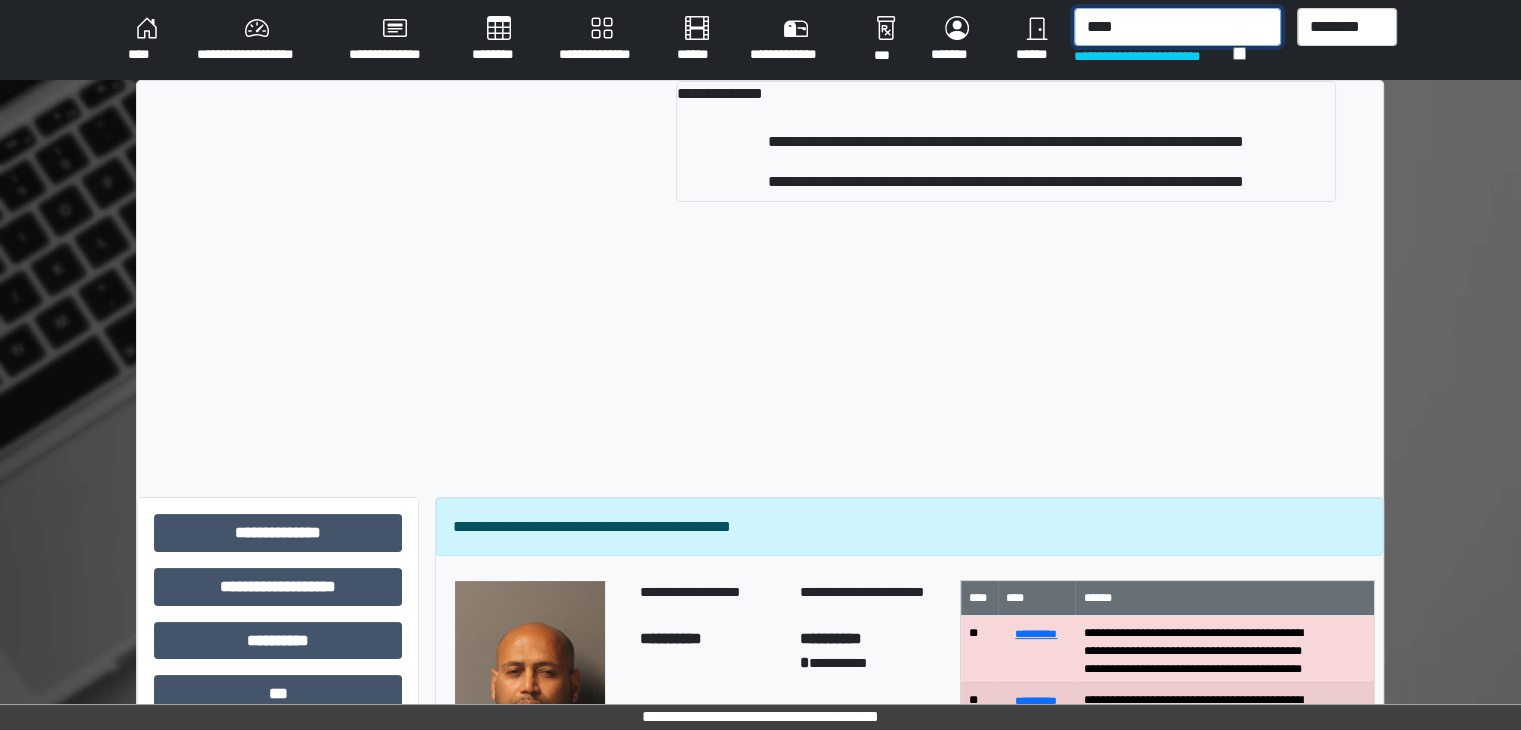drag, startPoint x: 1147, startPoint y: 33, endPoint x: 1044, endPoint y: 19, distance: 103.947105 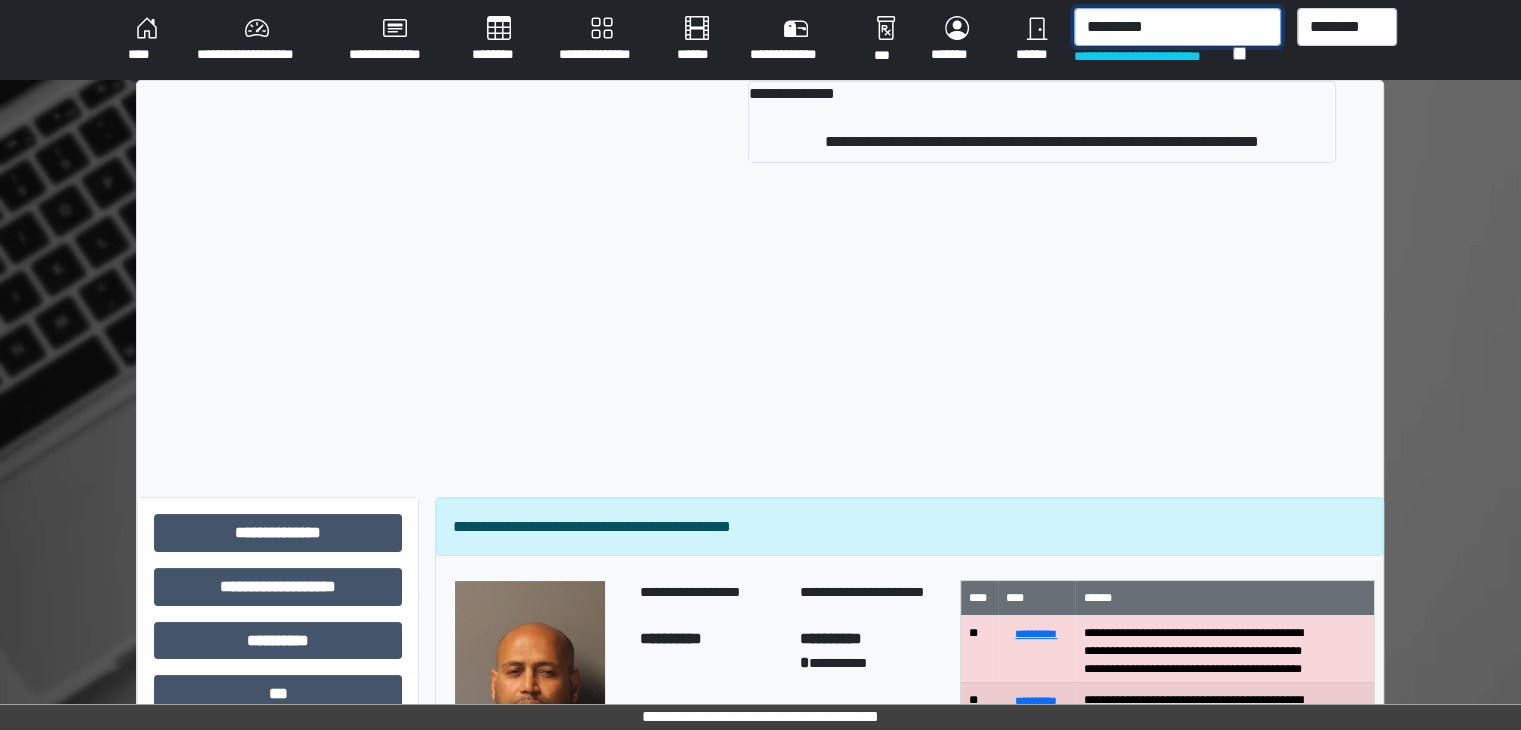 drag, startPoint x: 1175, startPoint y: 25, endPoint x: 975, endPoint y: 79, distance: 207.16177 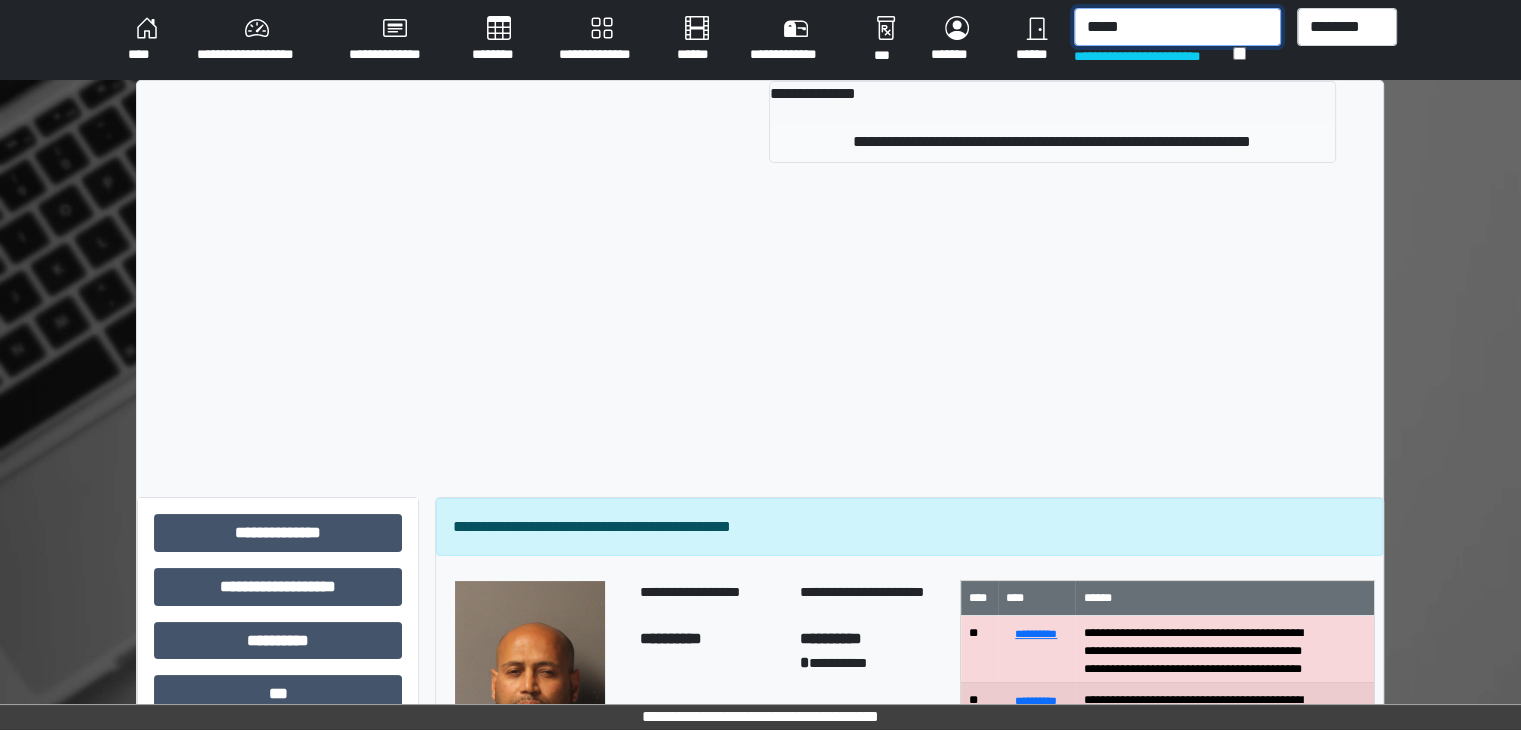 type on "*****" 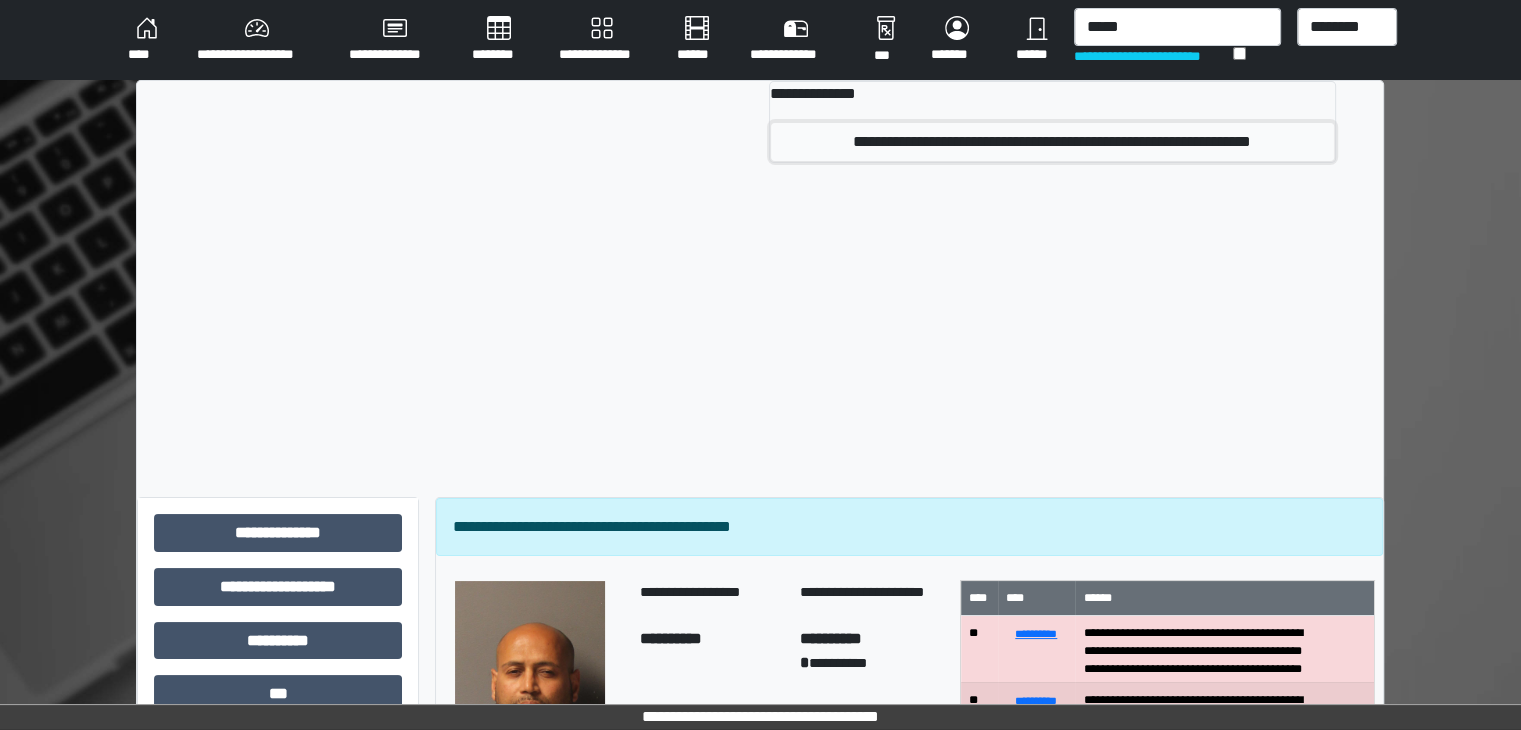 click on "**********" at bounding box center (1052, 142) 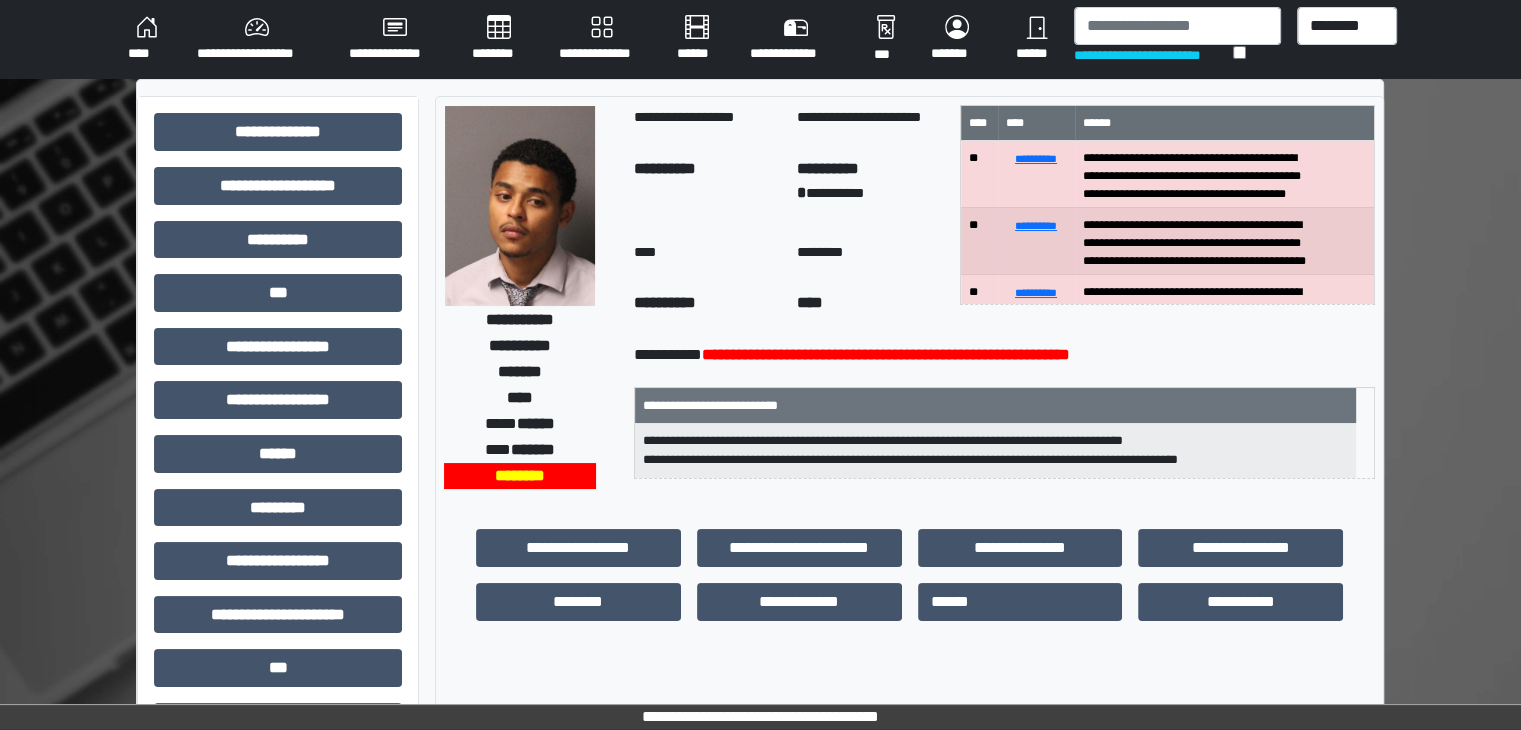 scroll, scrollTop: 0, scrollLeft: 0, axis: both 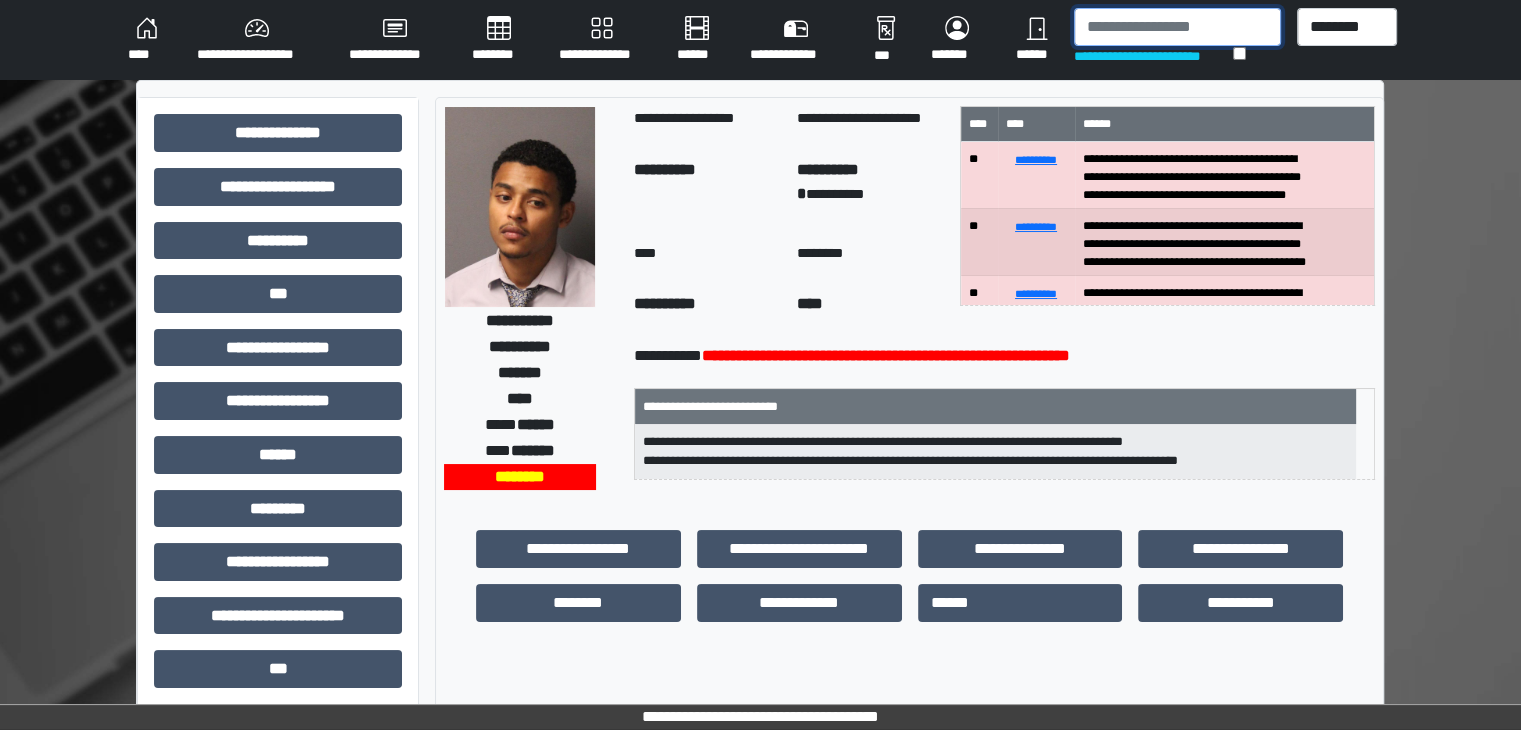 click at bounding box center (1177, 27) 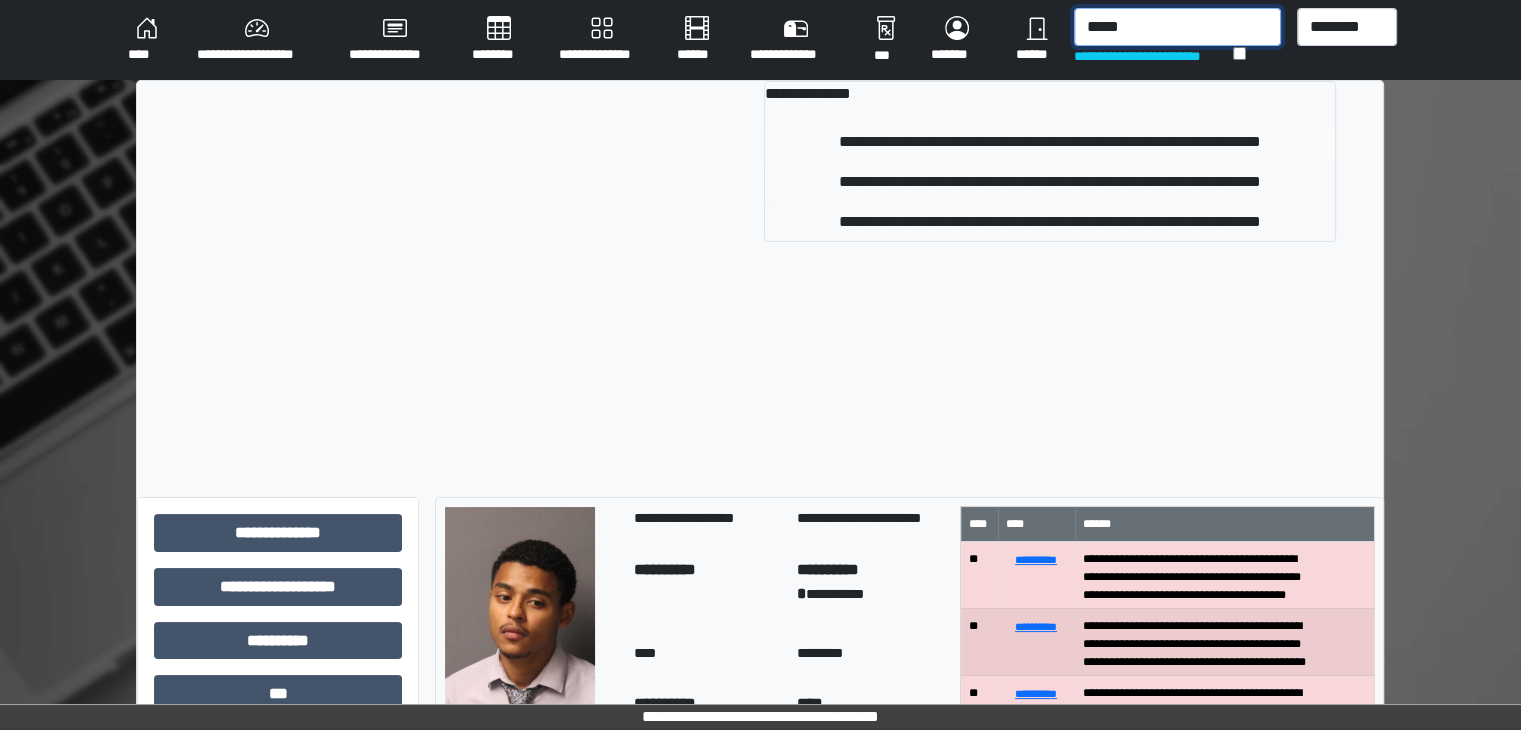 type on "*****" 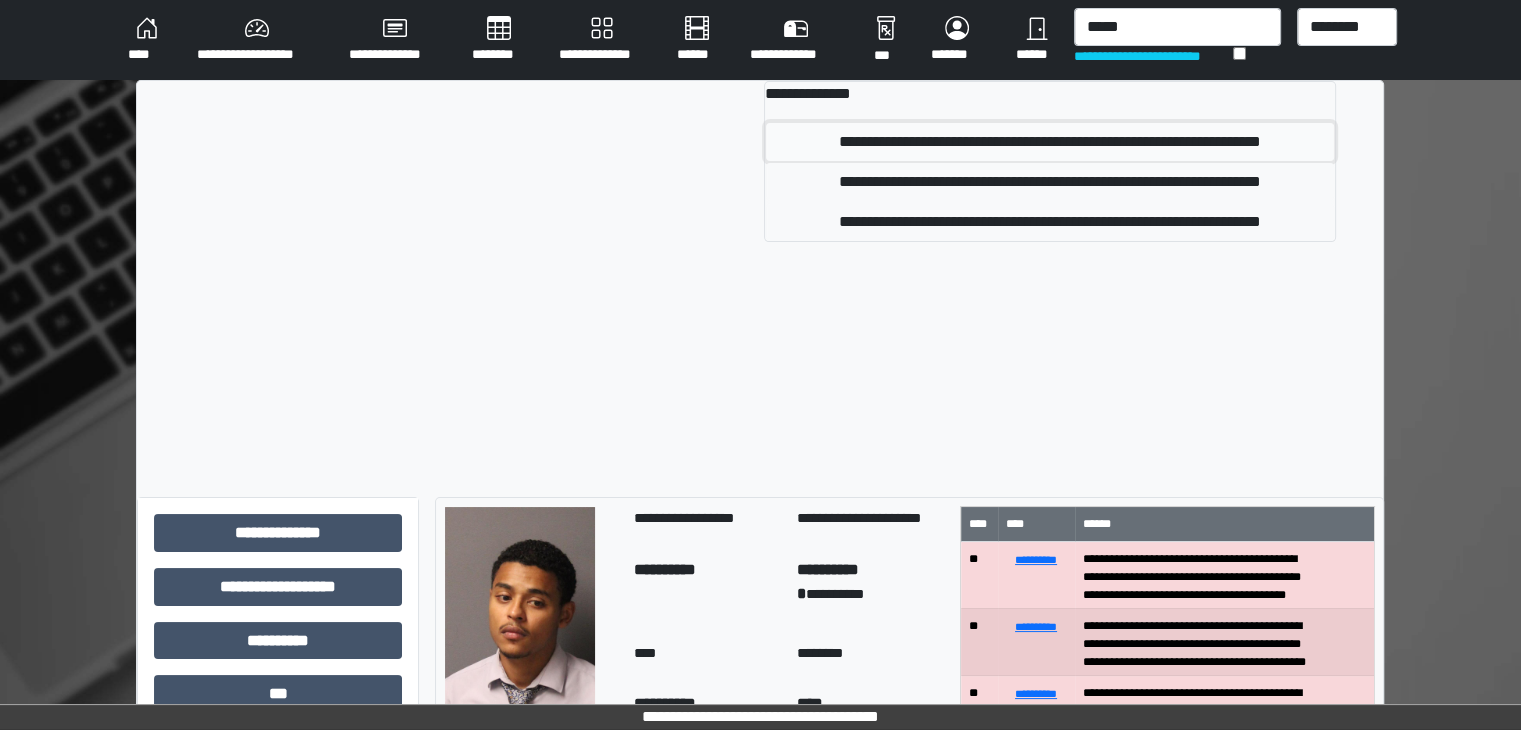 click on "**********" at bounding box center [1050, 142] 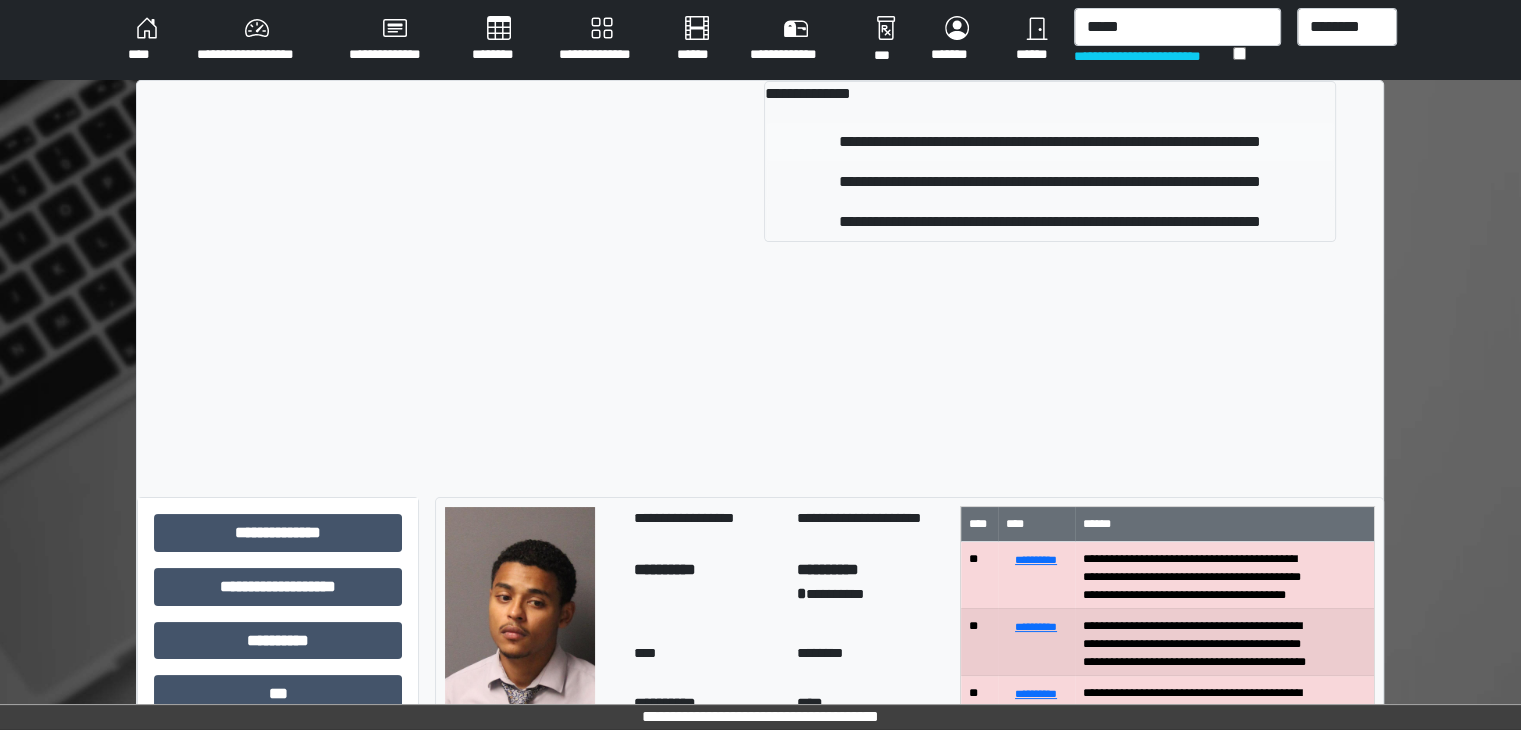 type 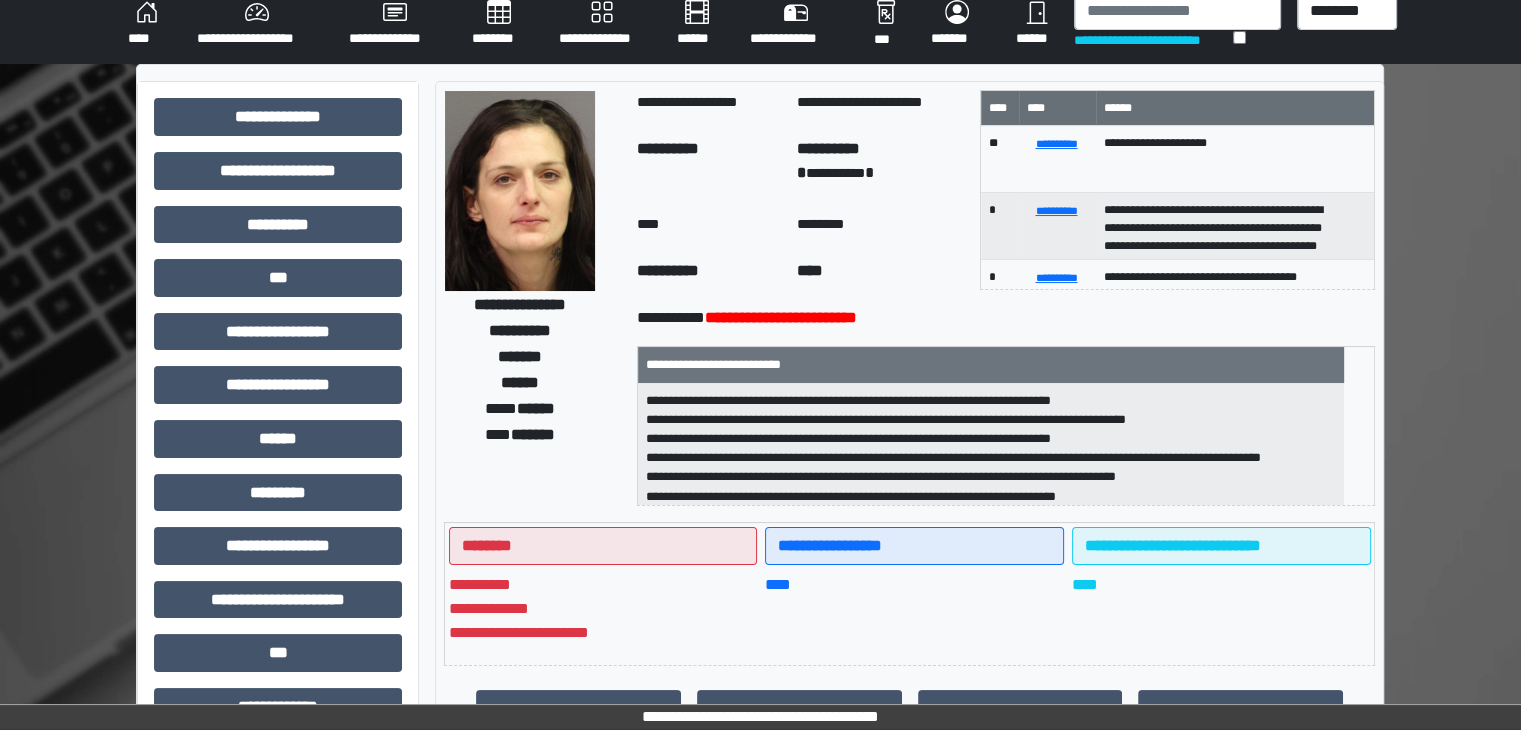 scroll, scrollTop: 0, scrollLeft: 0, axis: both 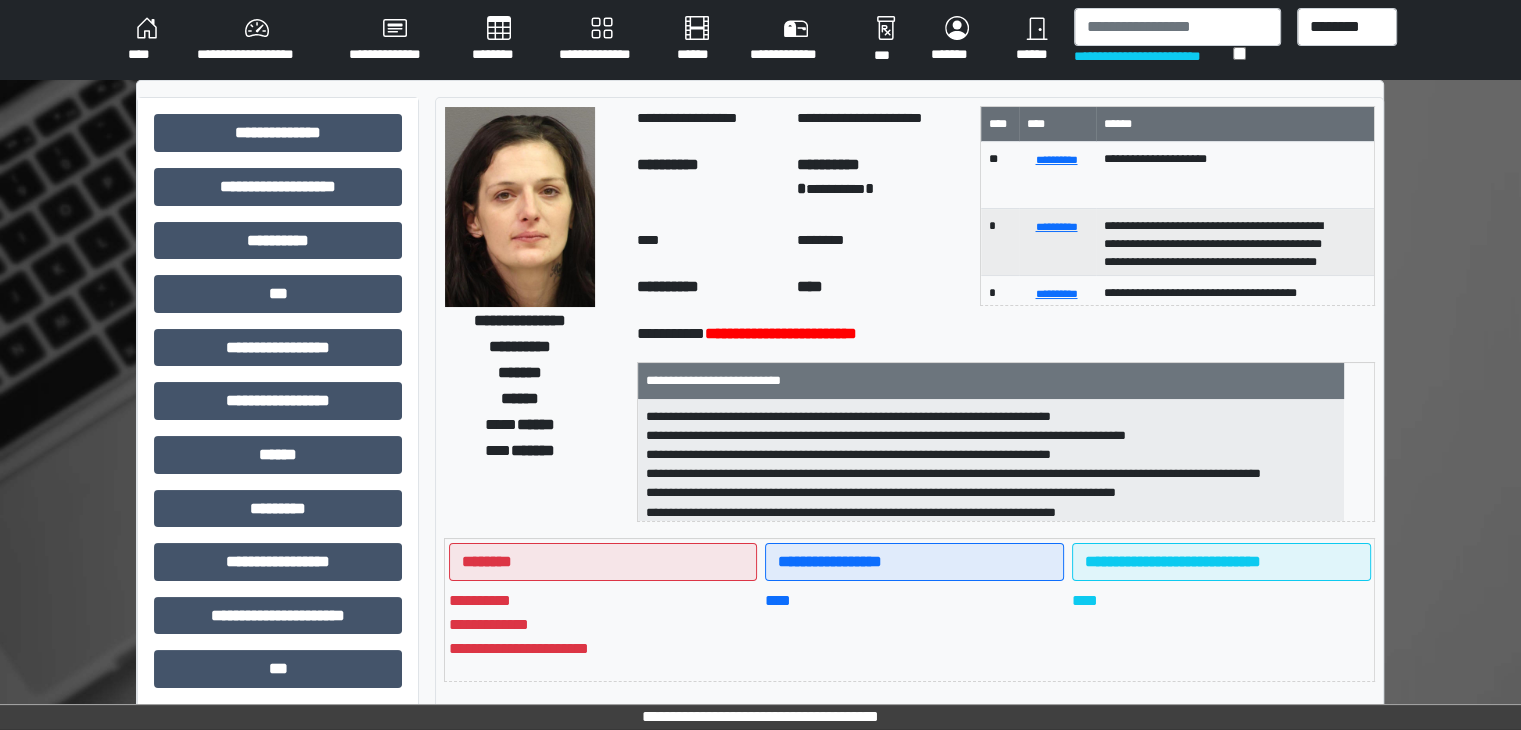 click on "**********" at bounding box center (257, 40) 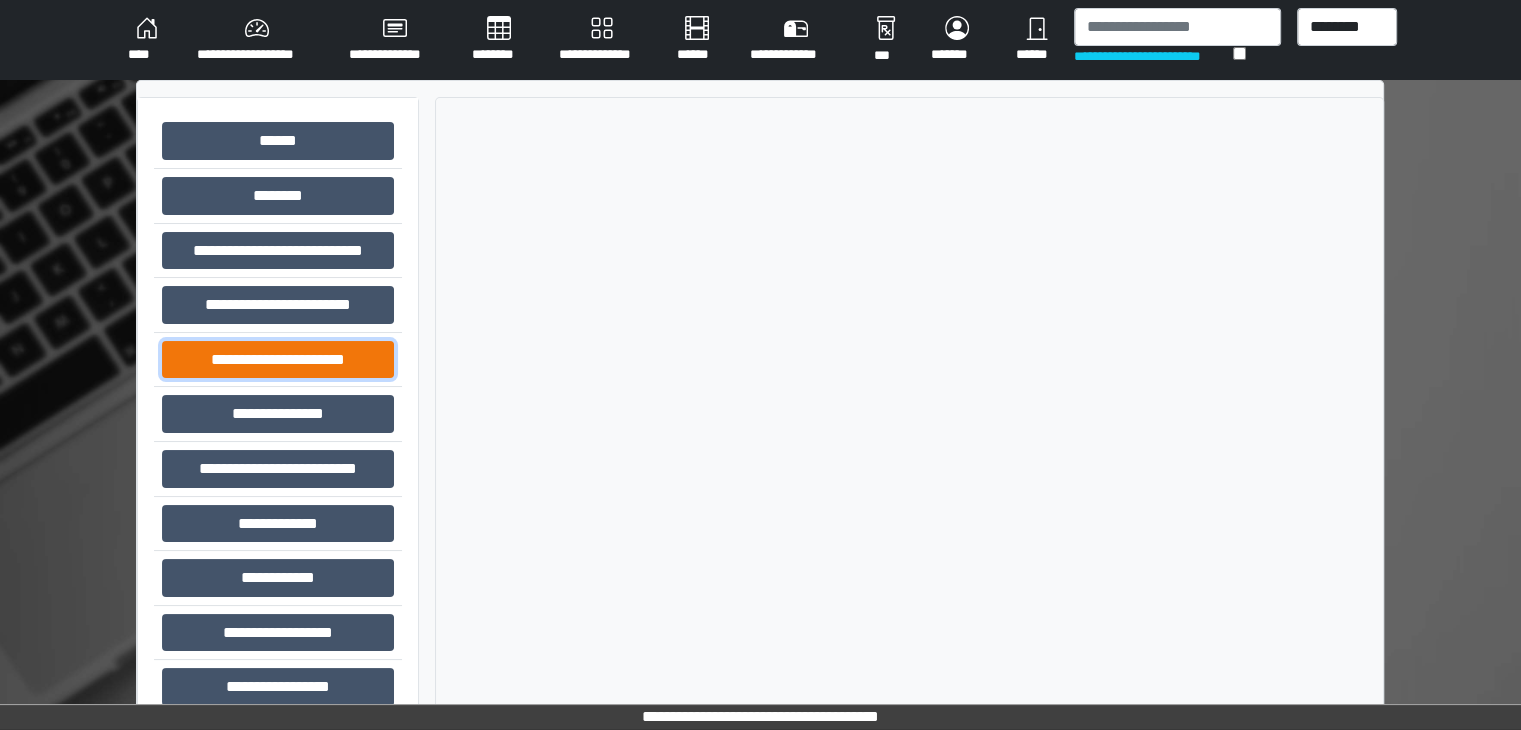 click on "**********" at bounding box center [278, 360] 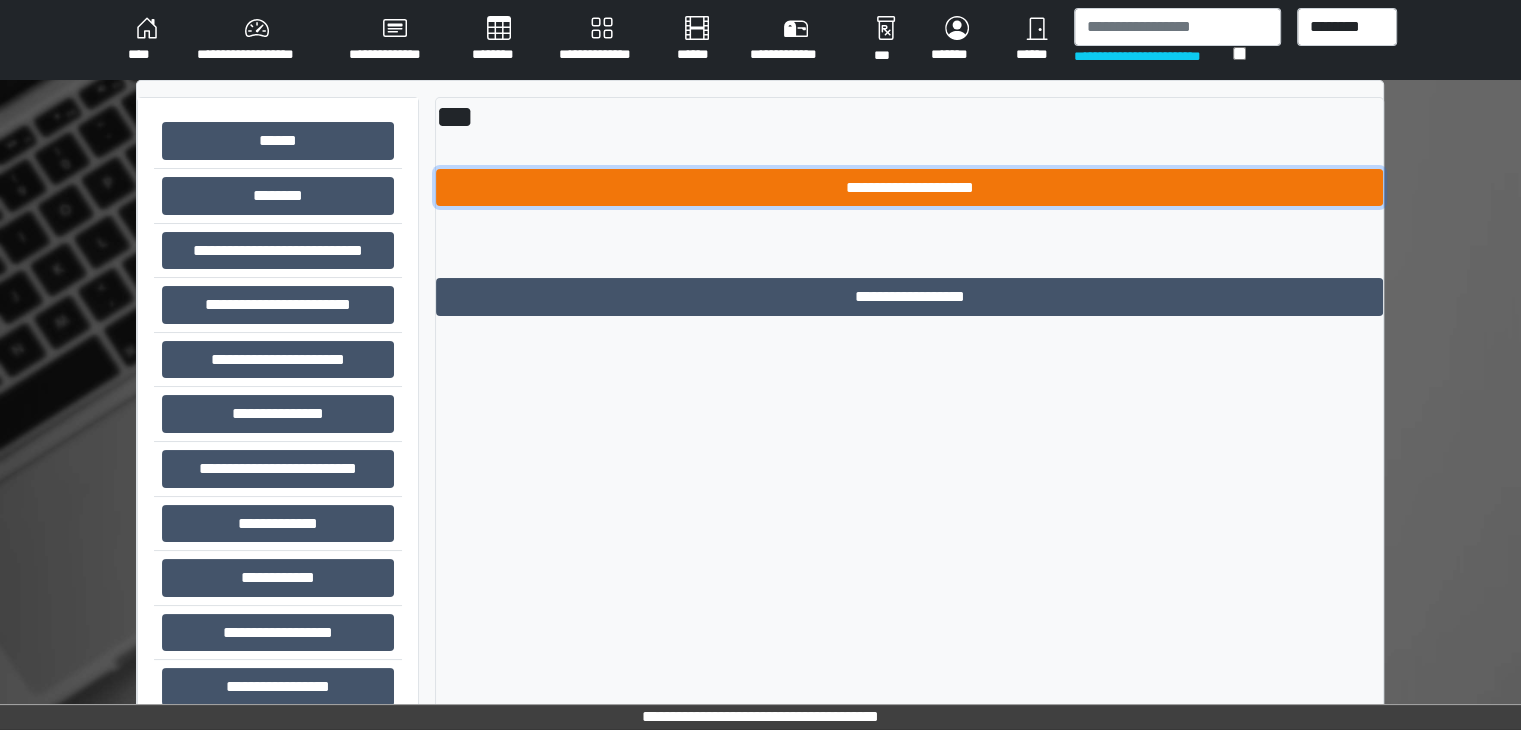 click on "**********" at bounding box center (909, 188) 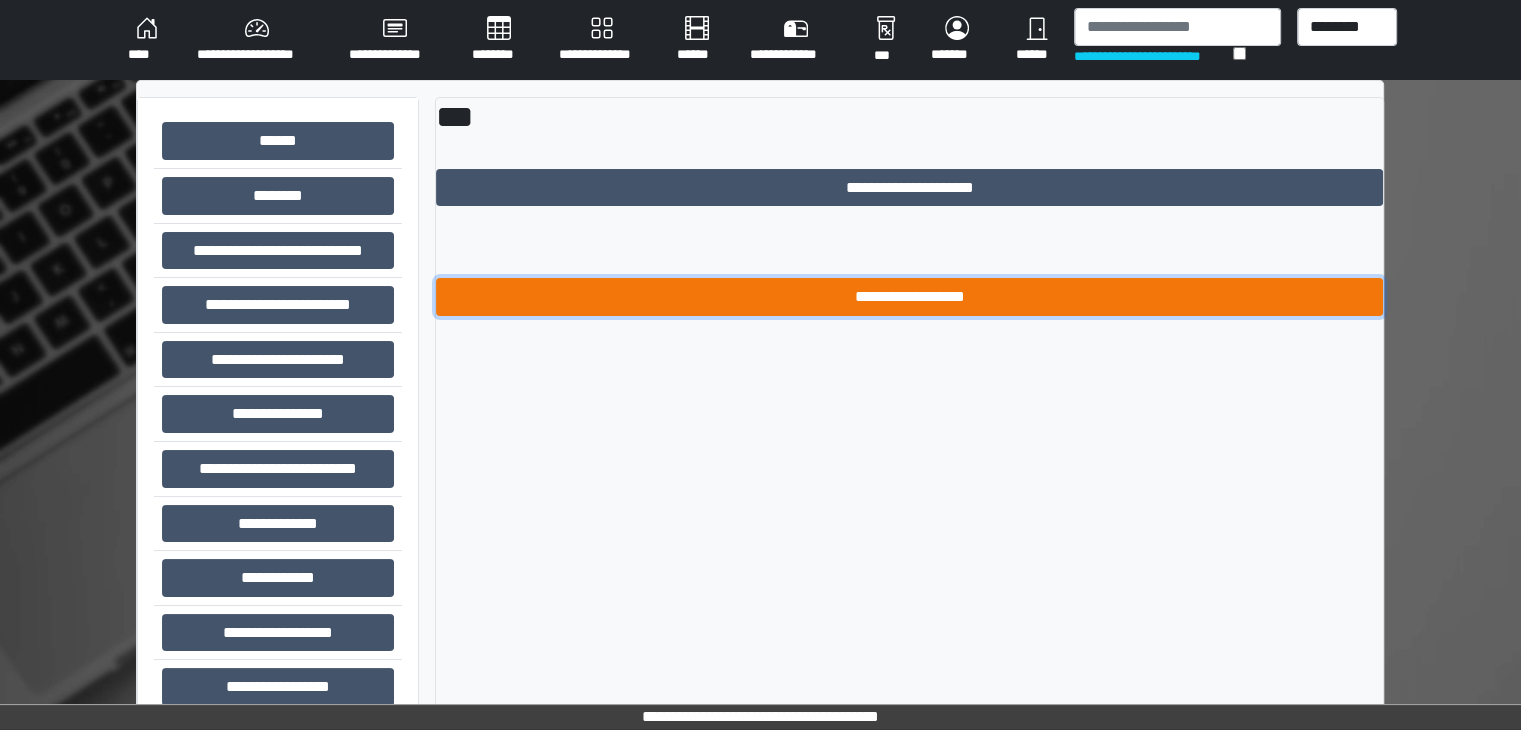 click on "**********" at bounding box center [909, 297] 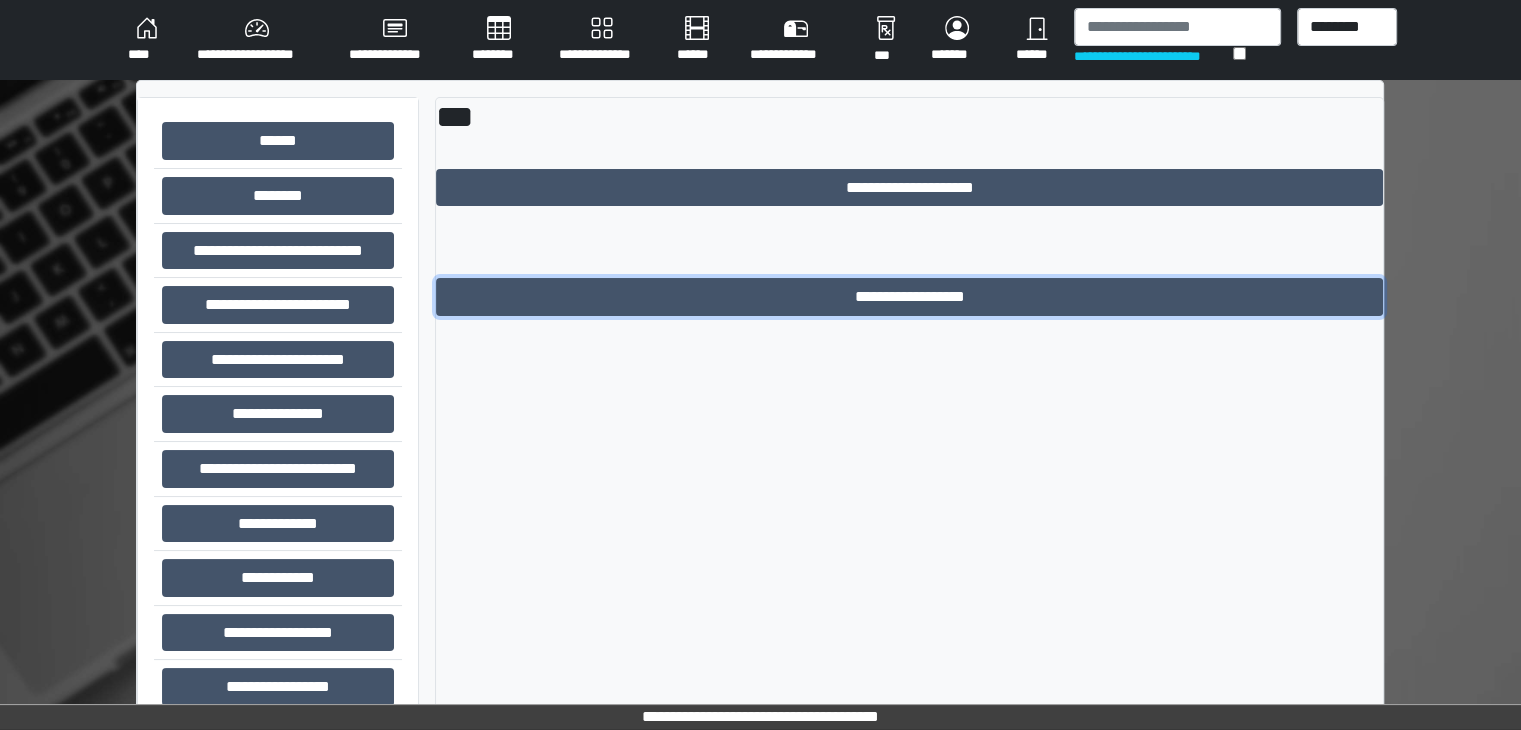 scroll, scrollTop: 0, scrollLeft: 0, axis: both 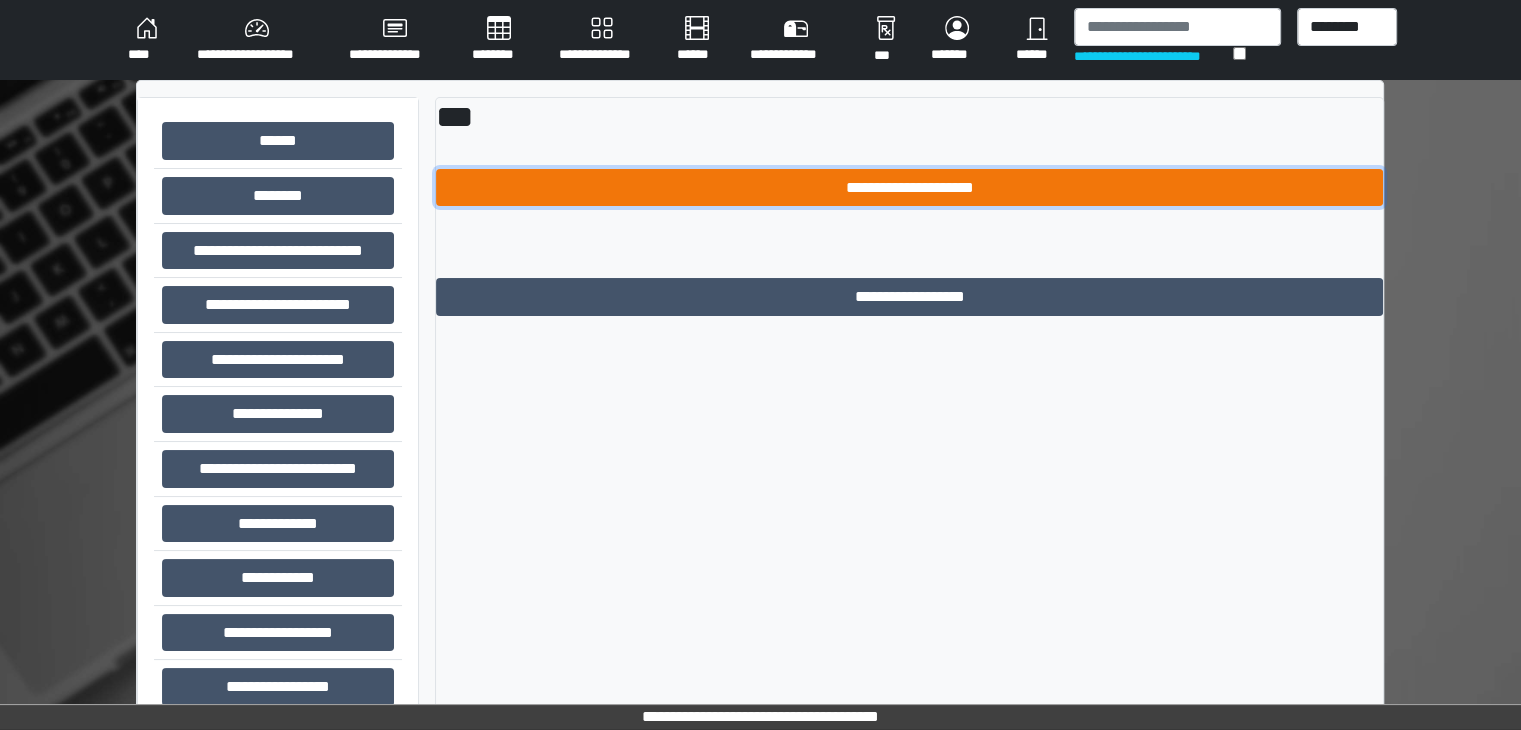 click on "**********" at bounding box center (909, 188) 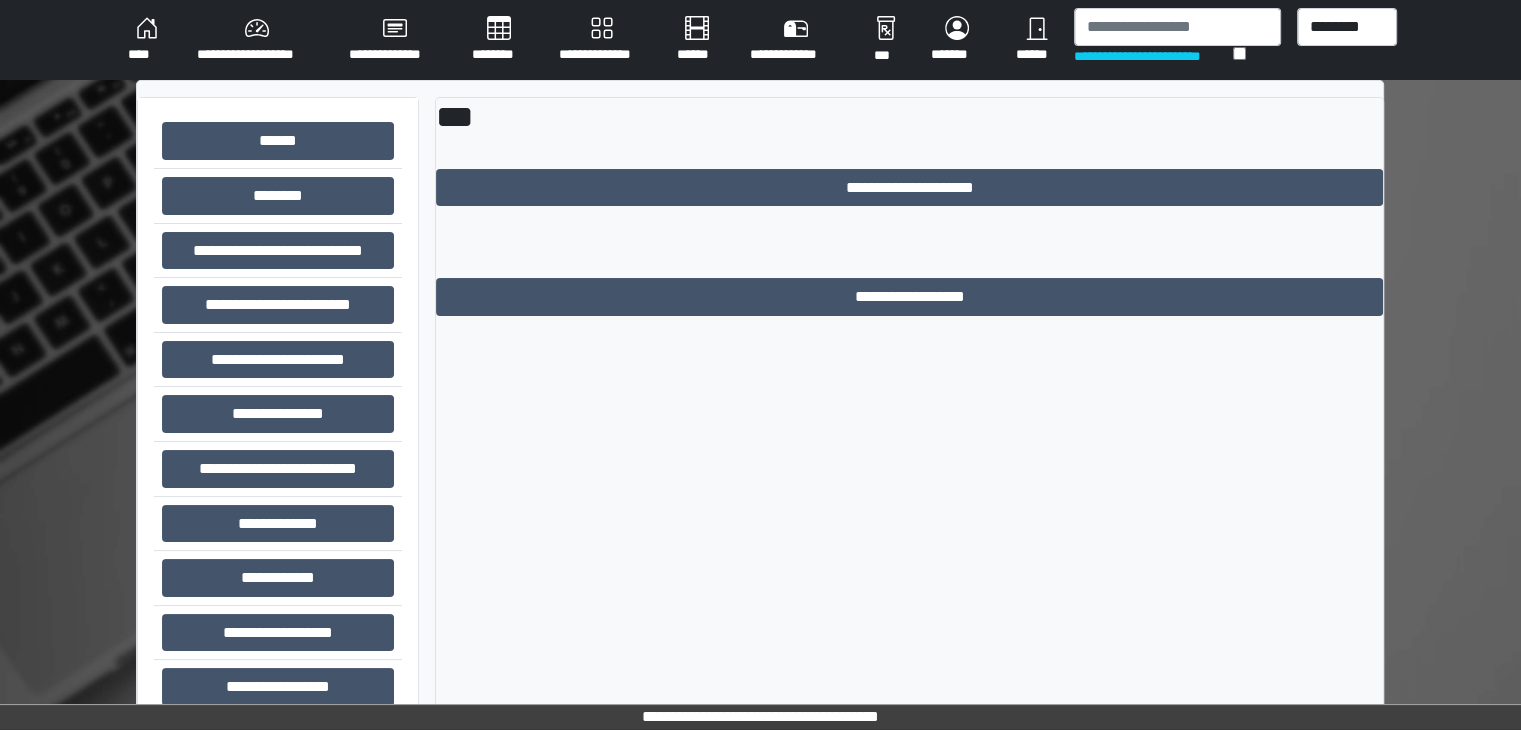 drag, startPoint x: 838, startPoint y: 197, endPoint x: 752, endPoint y: 267, distance: 110.88733 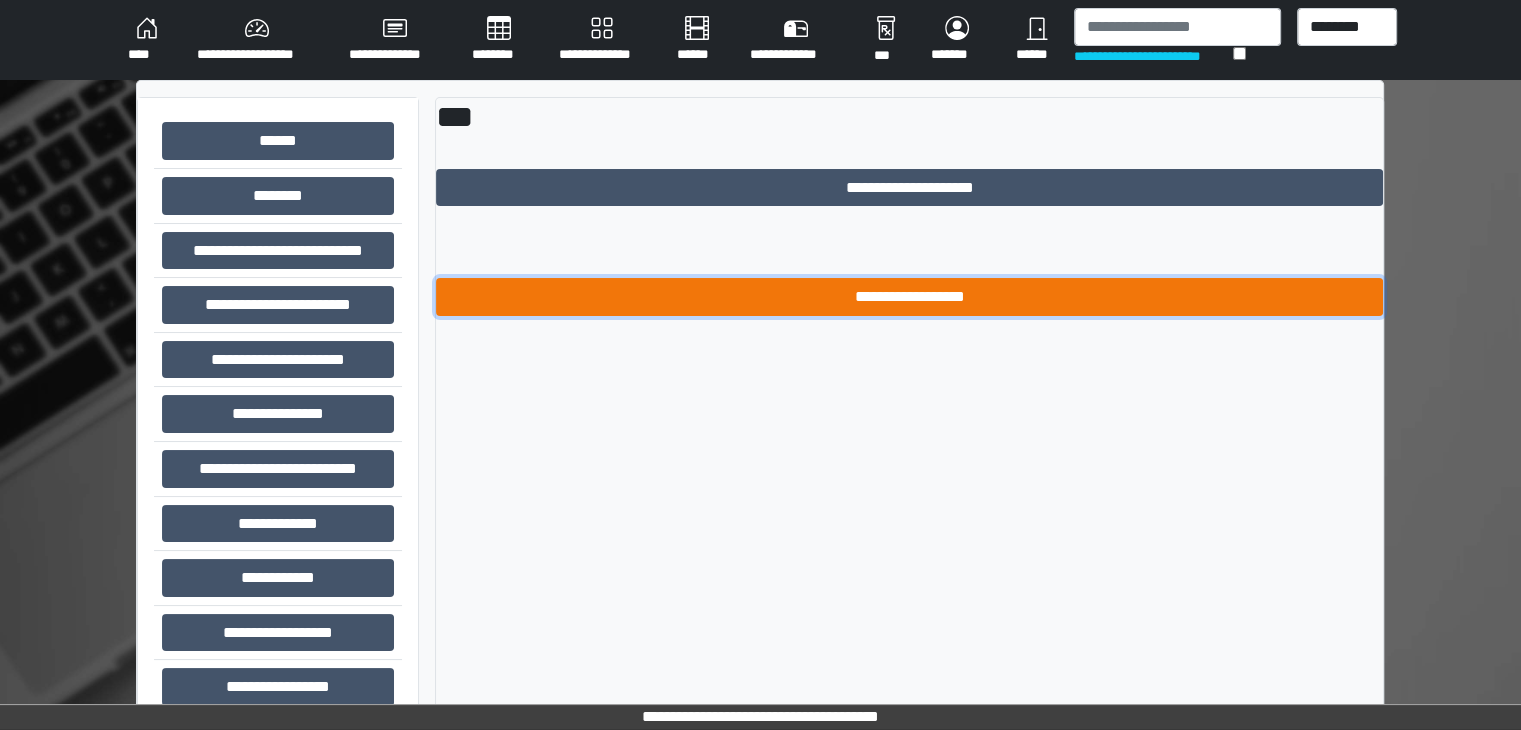 click on "**********" at bounding box center [909, 297] 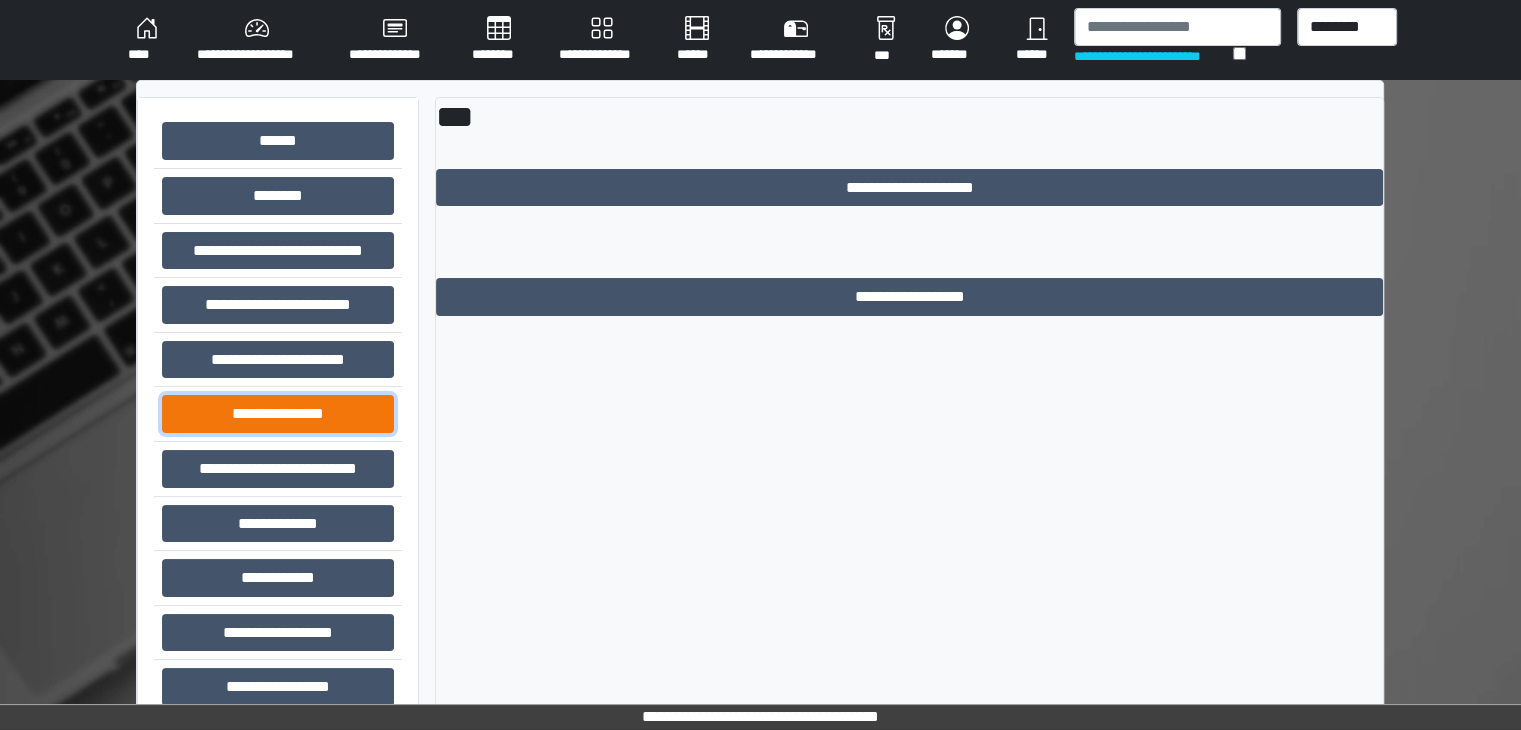 click on "**********" at bounding box center [278, 414] 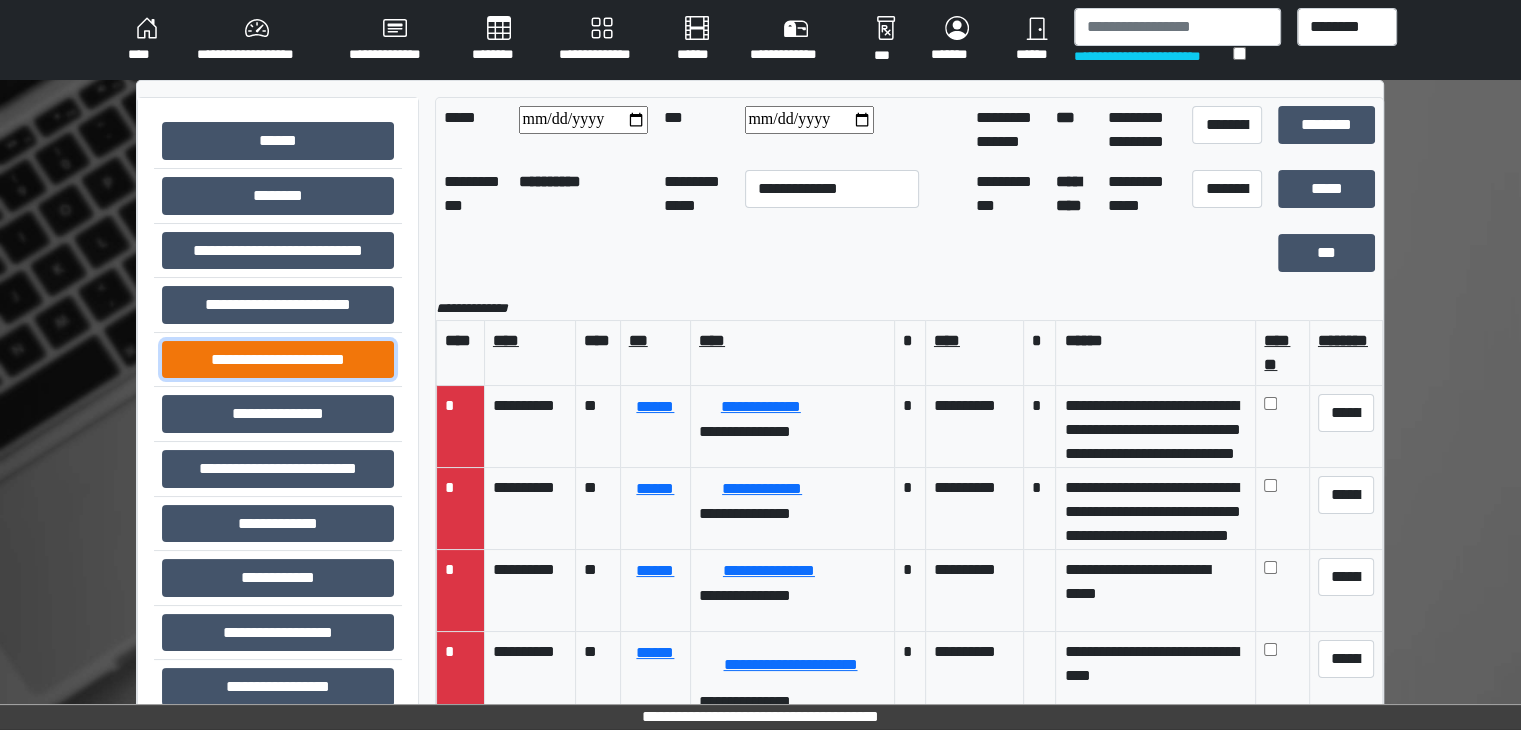 click on "**********" at bounding box center (278, 360) 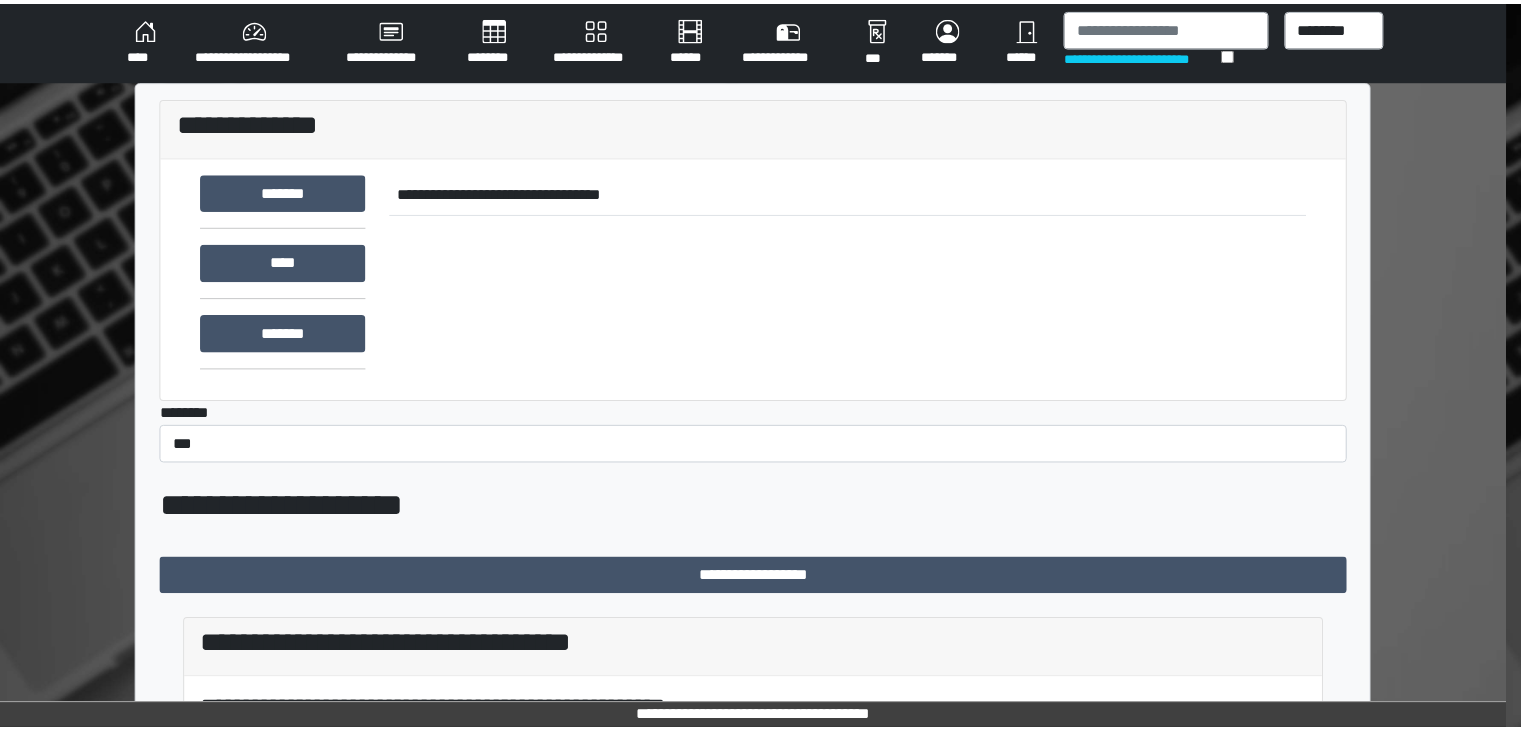 scroll, scrollTop: 0, scrollLeft: 0, axis: both 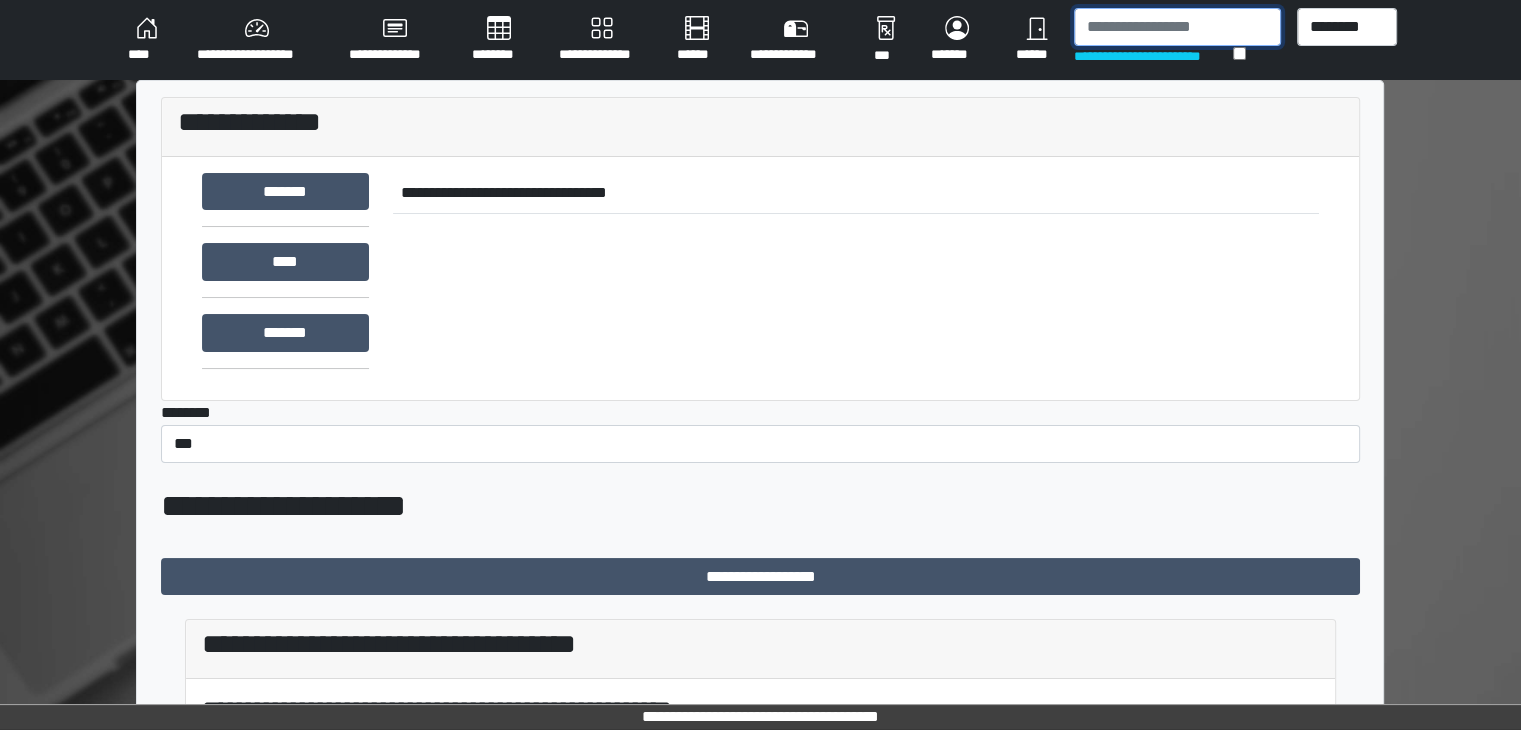 click at bounding box center [1177, 27] 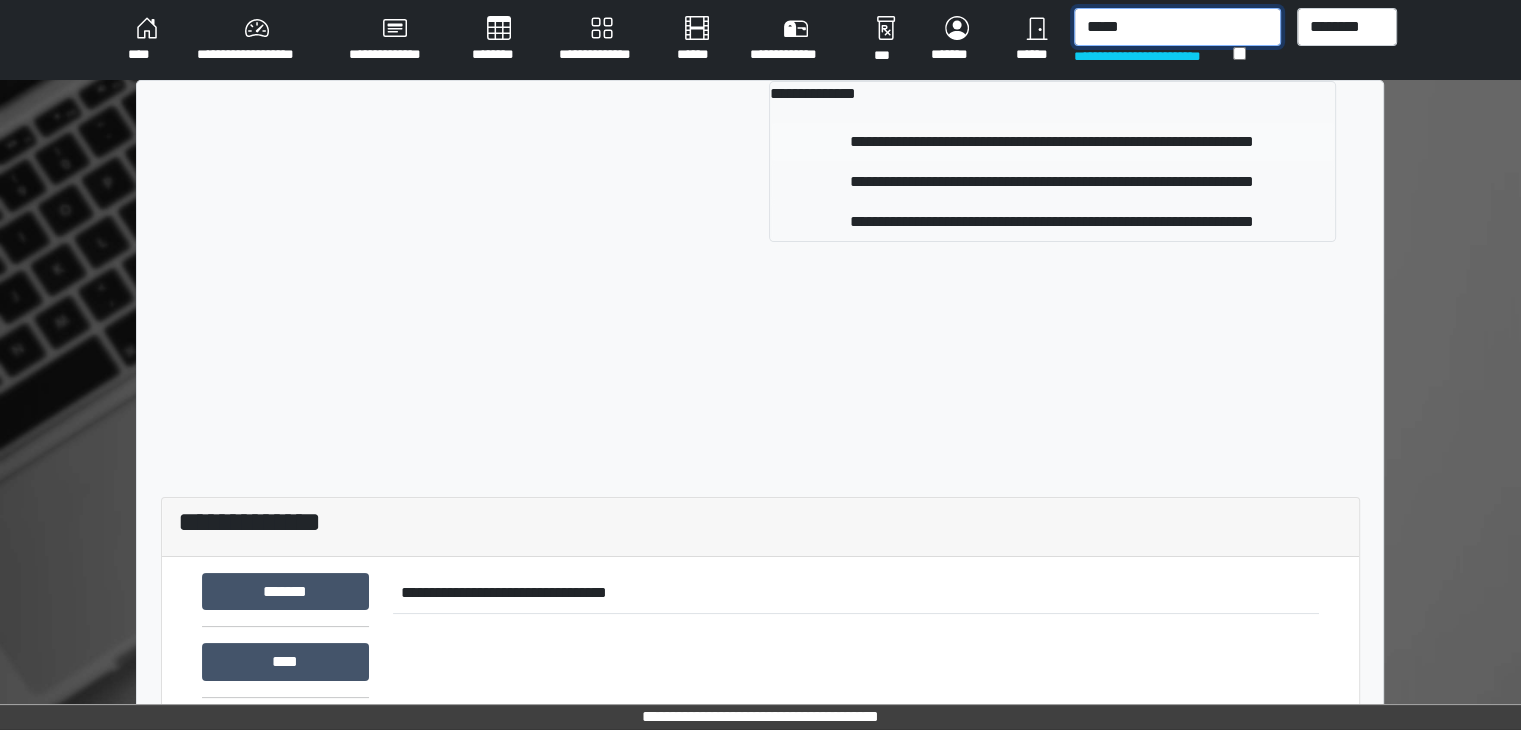type on "*****" 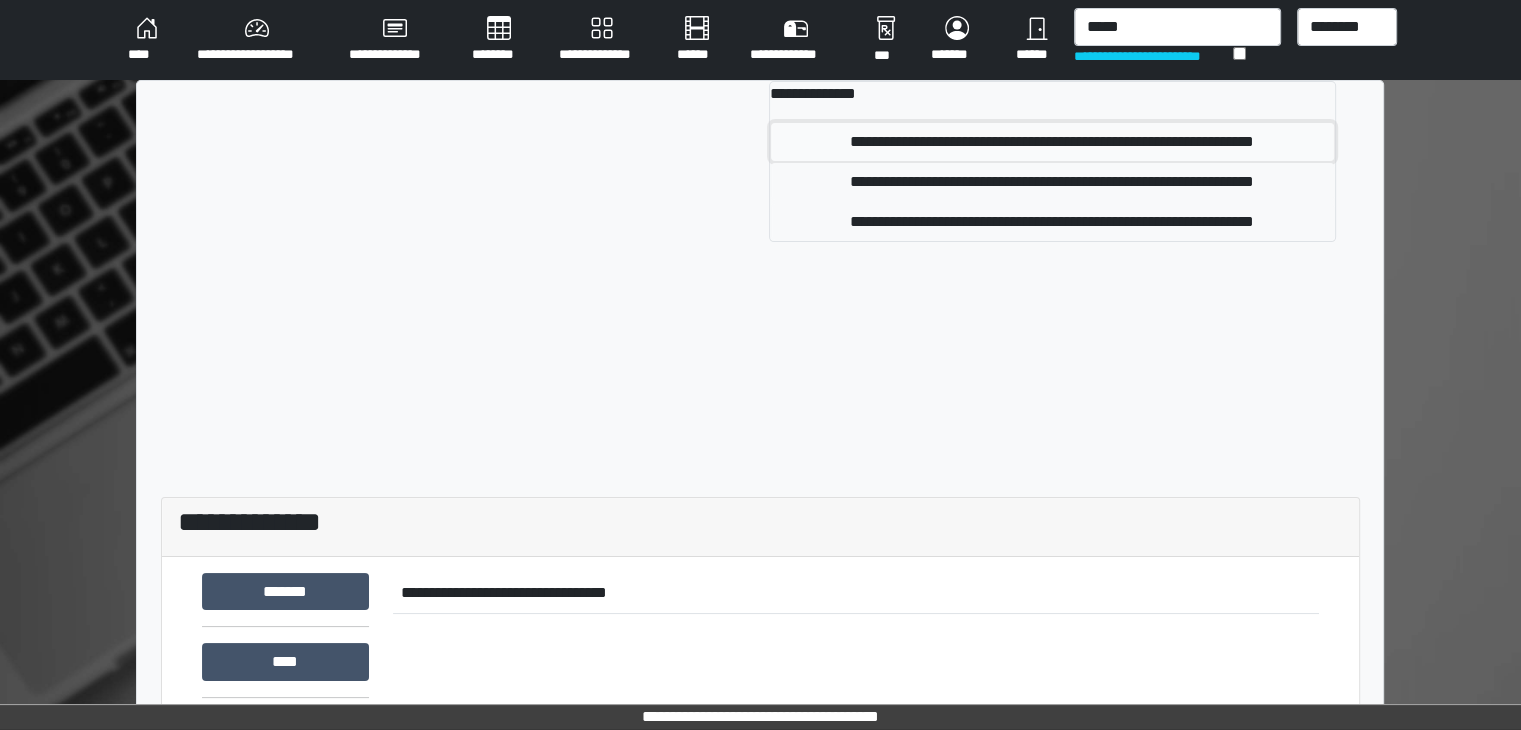 click on "**********" at bounding box center (1052, 142) 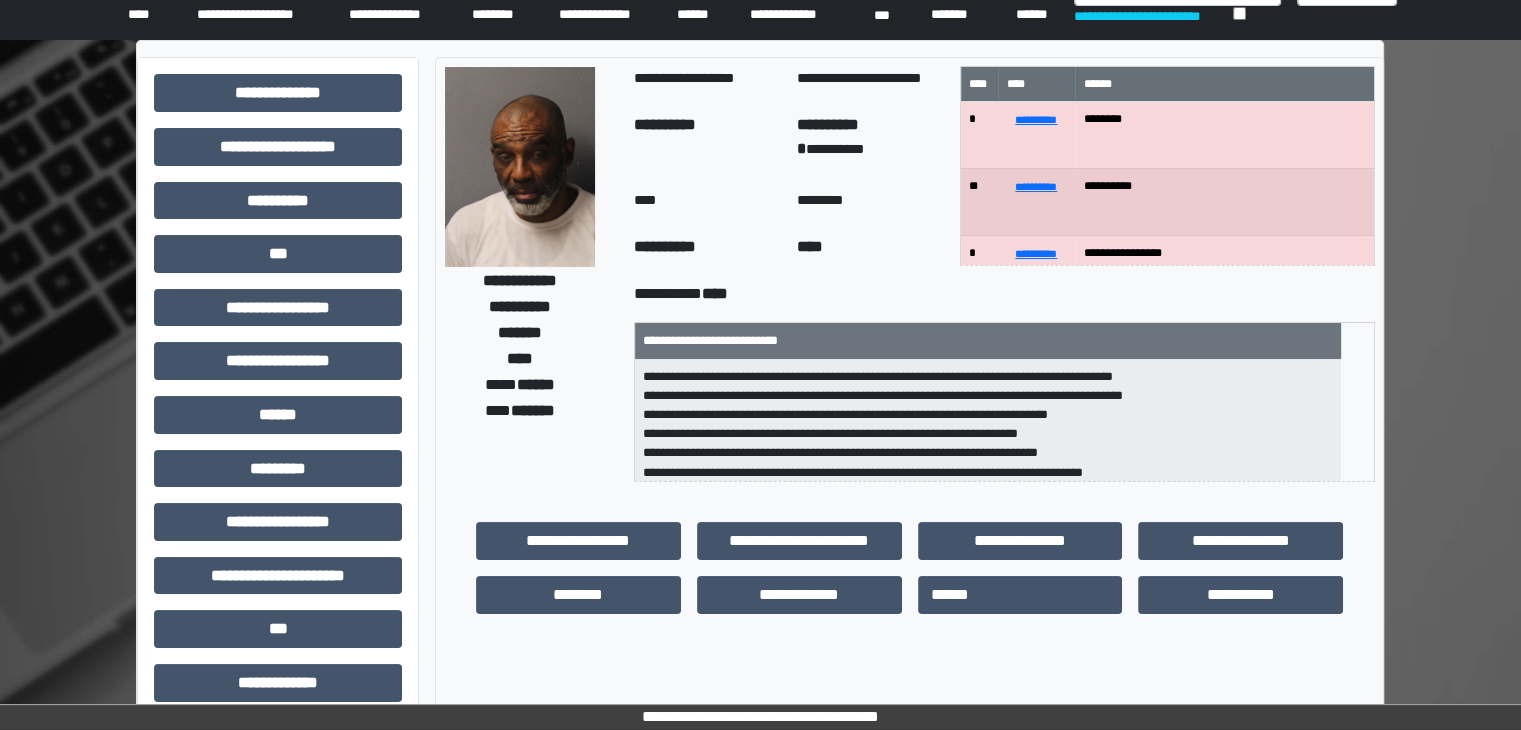 scroll, scrollTop: 0, scrollLeft: 0, axis: both 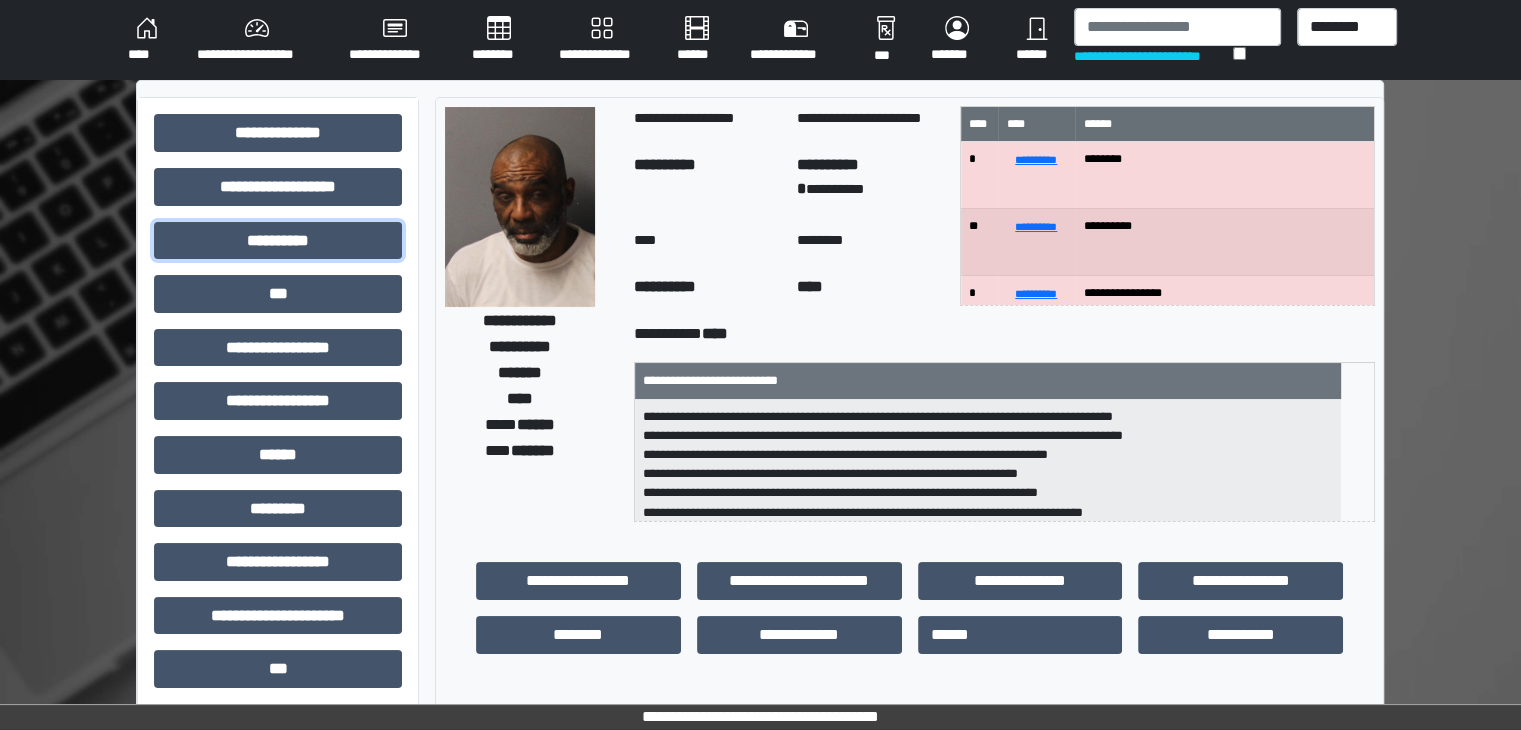 drag, startPoint x: 308, startPoint y: 233, endPoint x: 304, endPoint y: 288, distance: 55.145264 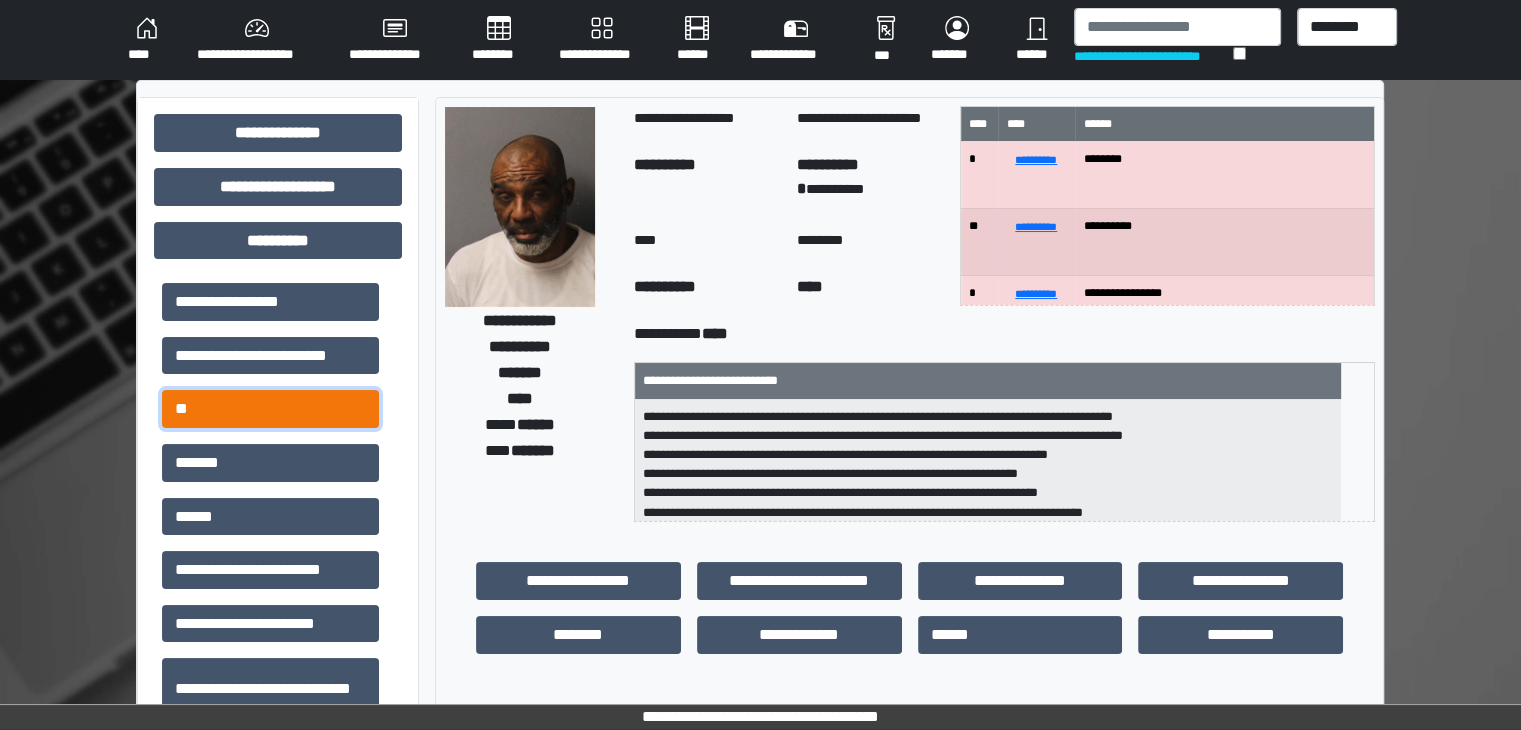 click on "**" at bounding box center [270, 409] 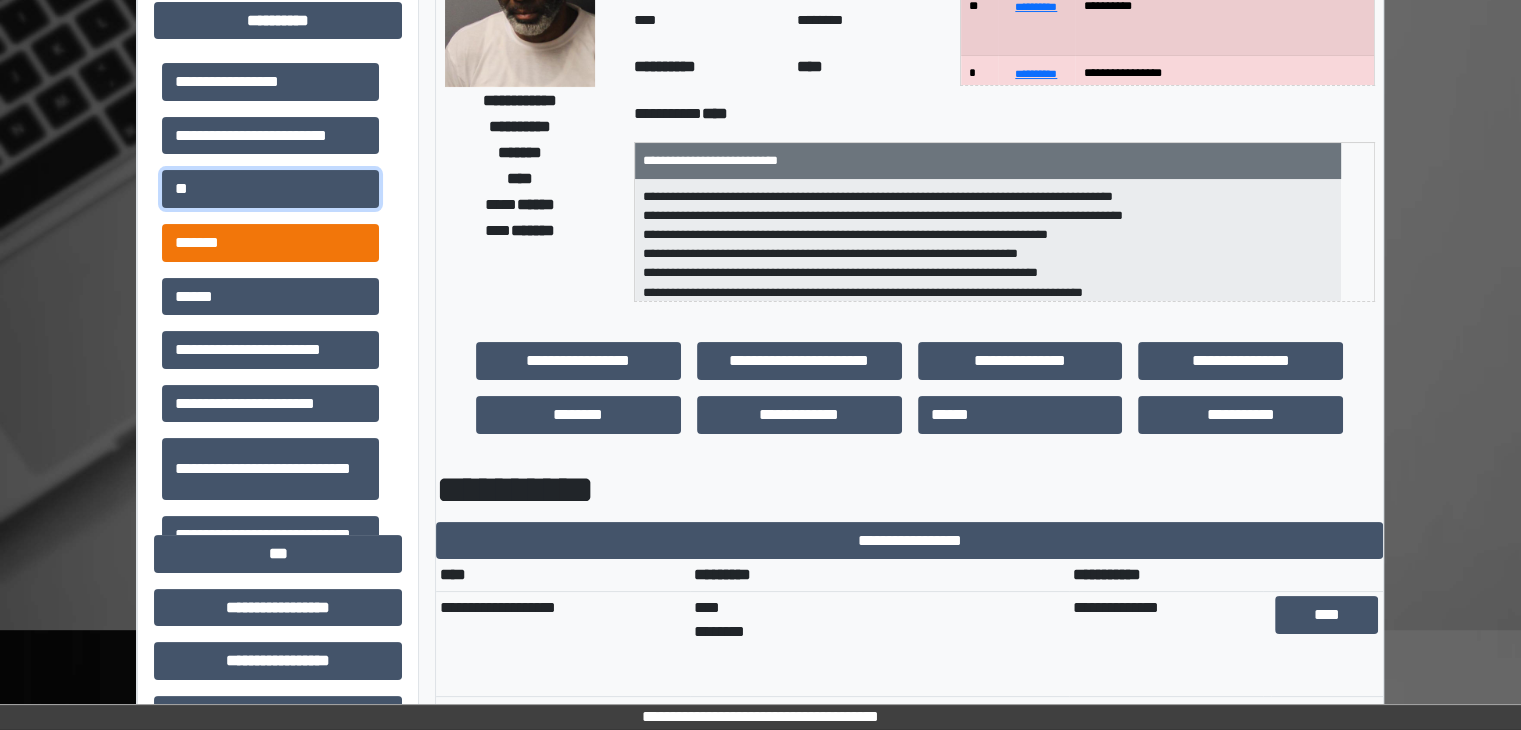 scroll, scrollTop: 200, scrollLeft: 0, axis: vertical 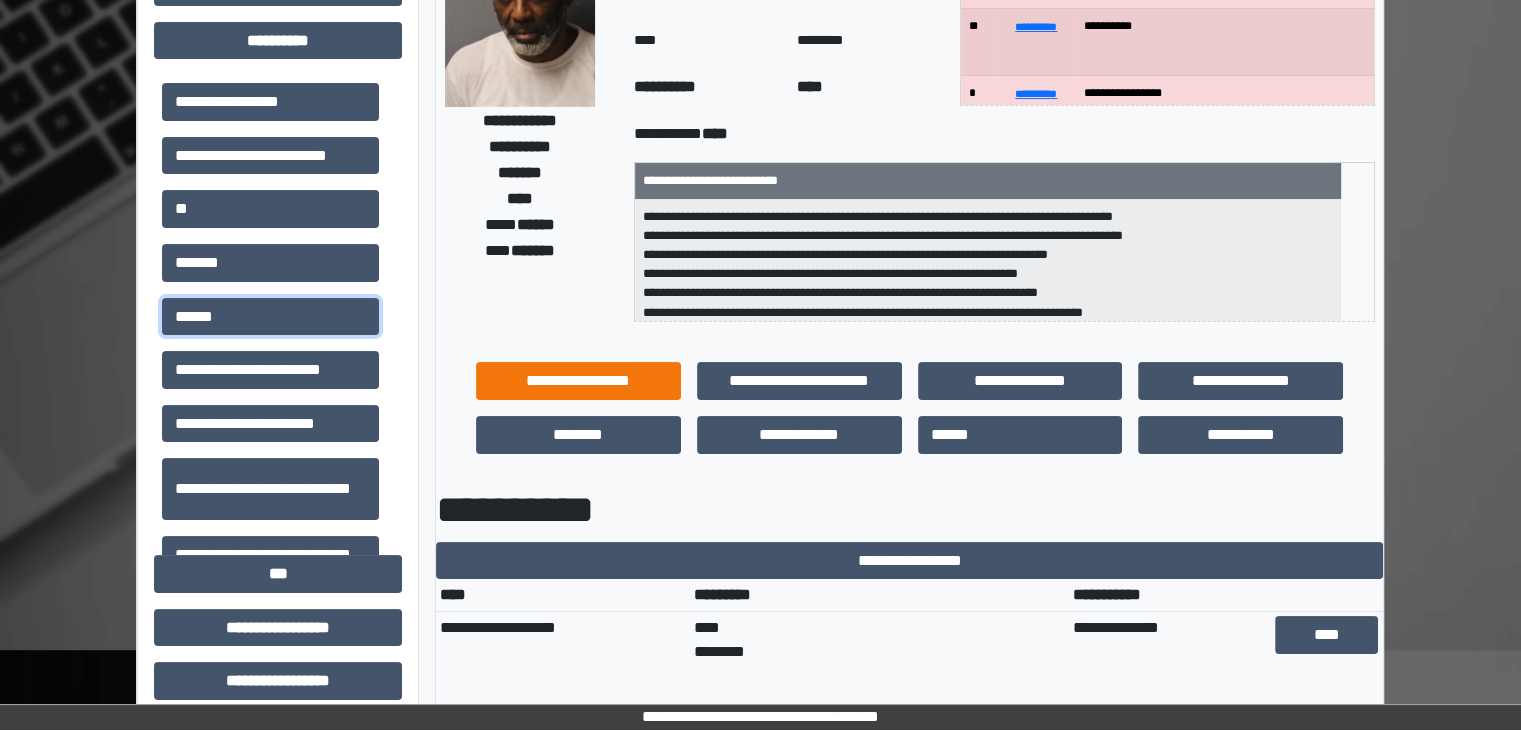 drag, startPoint x: 268, startPoint y: 307, endPoint x: 478, endPoint y: 368, distance: 218.68013 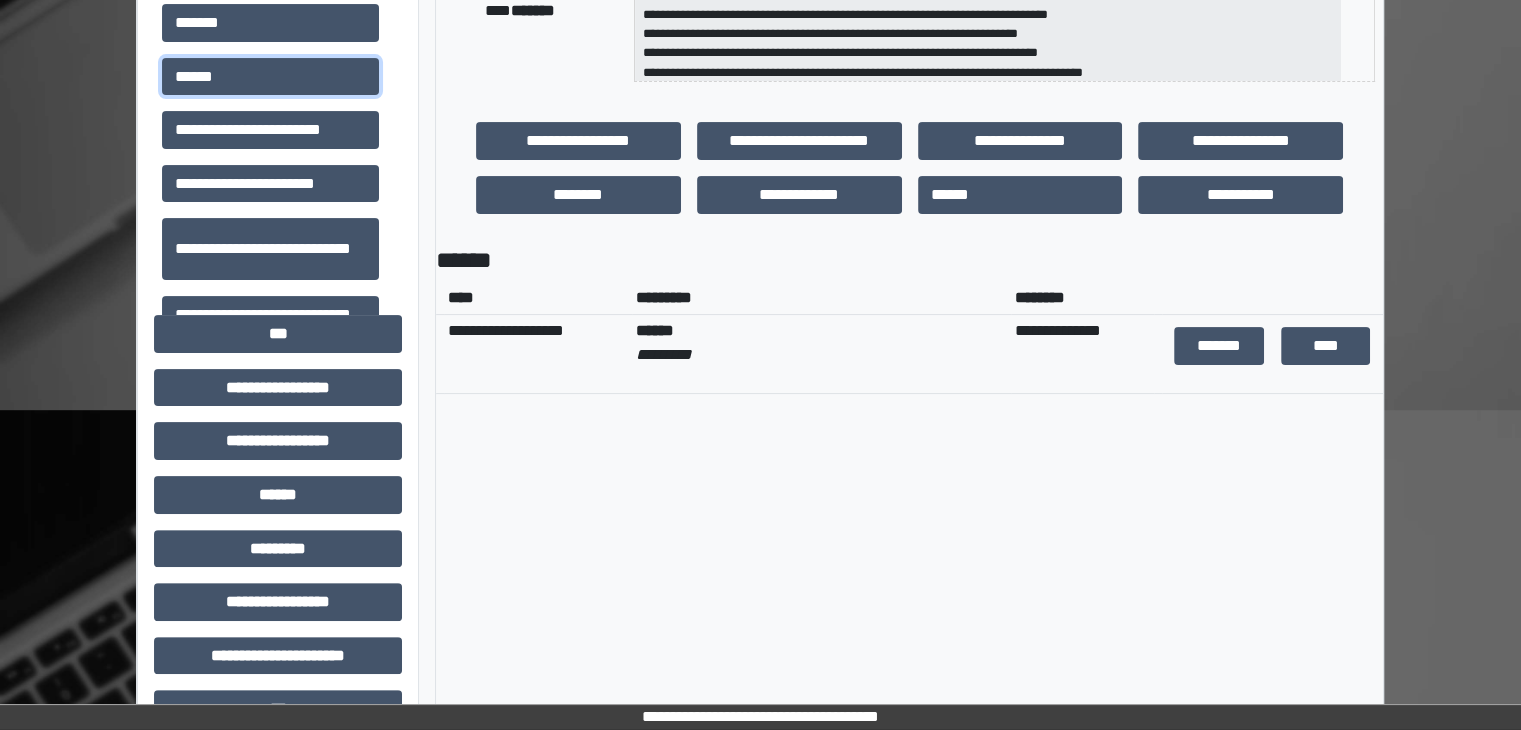 scroll, scrollTop: 500, scrollLeft: 0, axis: vertical 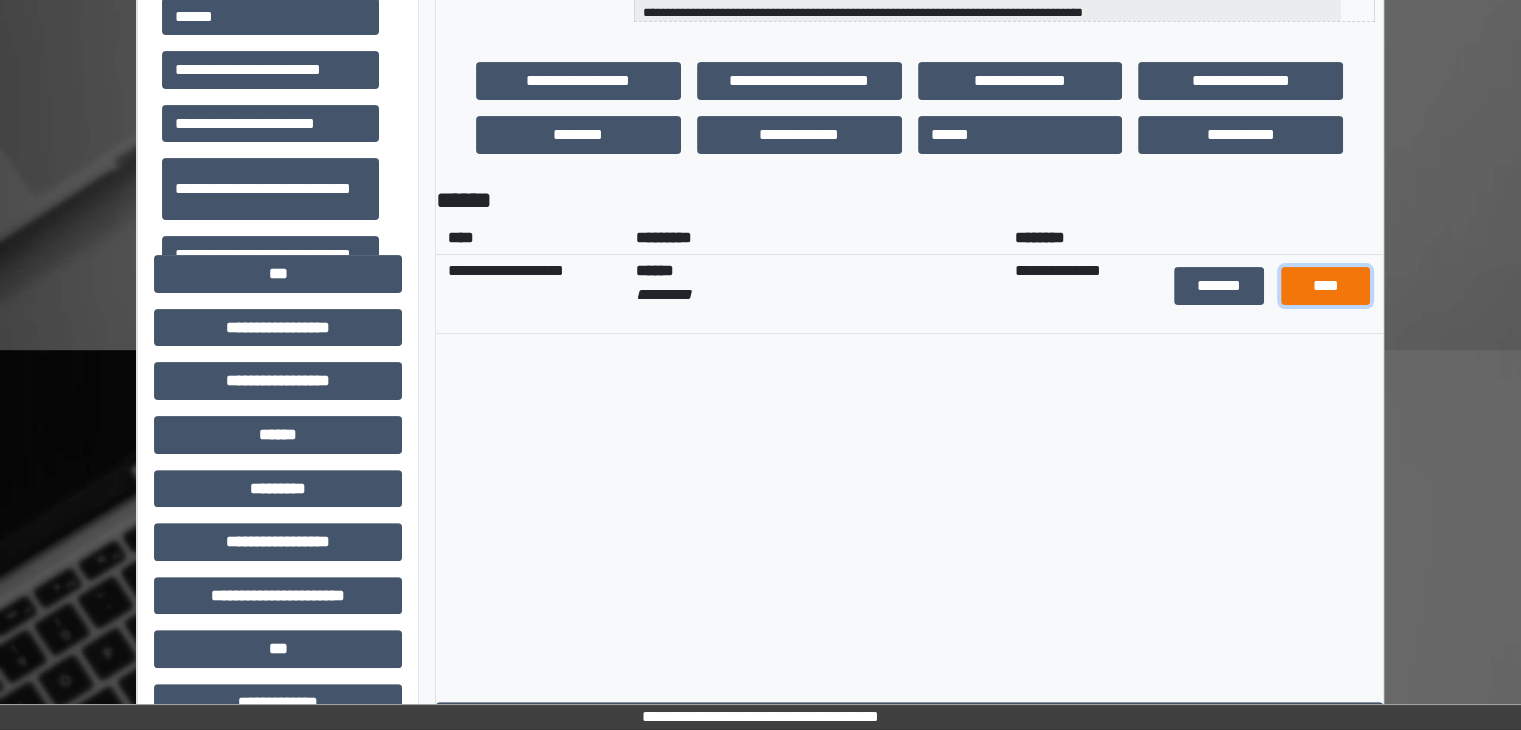 click on "****" at bounding box center (1326, 286) 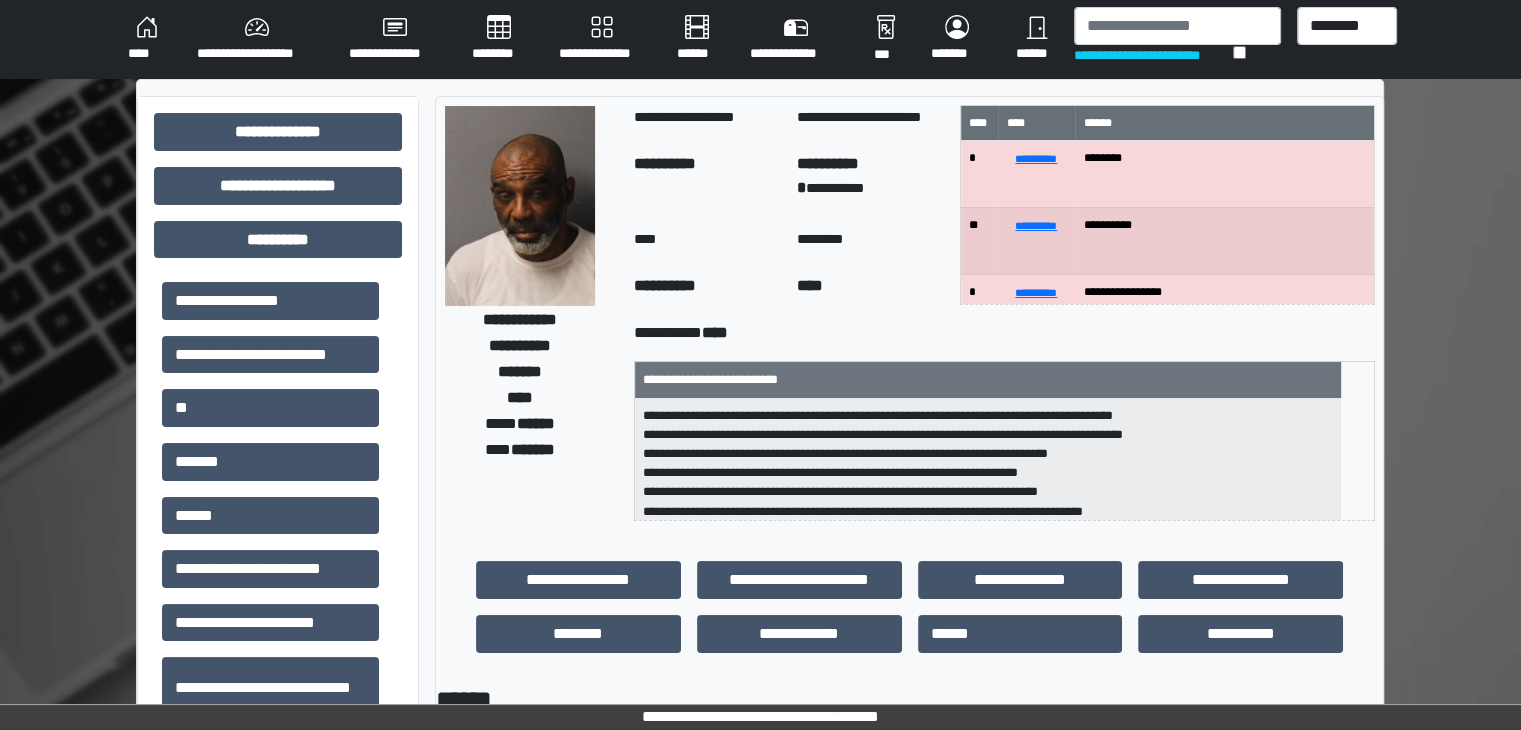 scroll, scrollTop: 0, scrollLeft: 0, axis: both 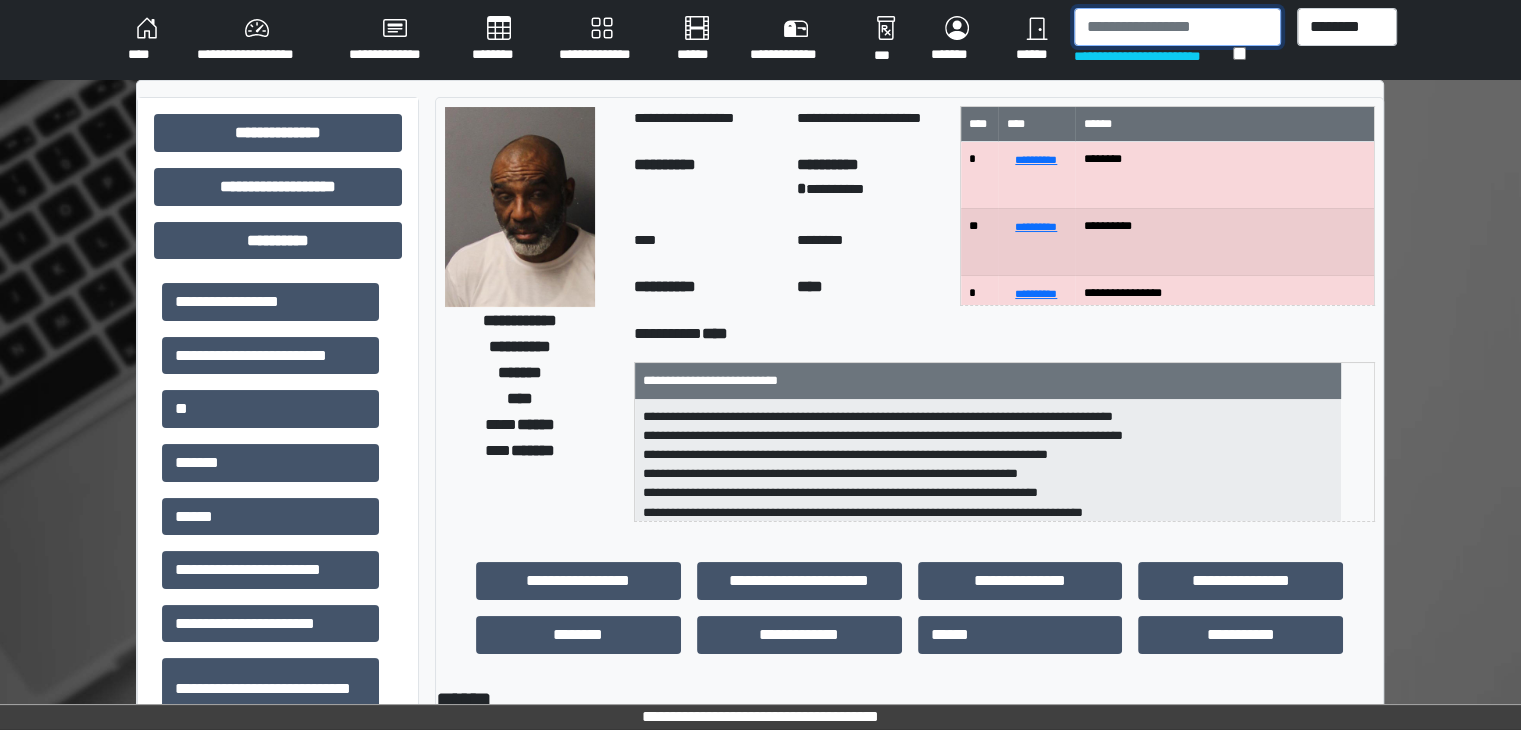 click at bounding box center (1177, 27) 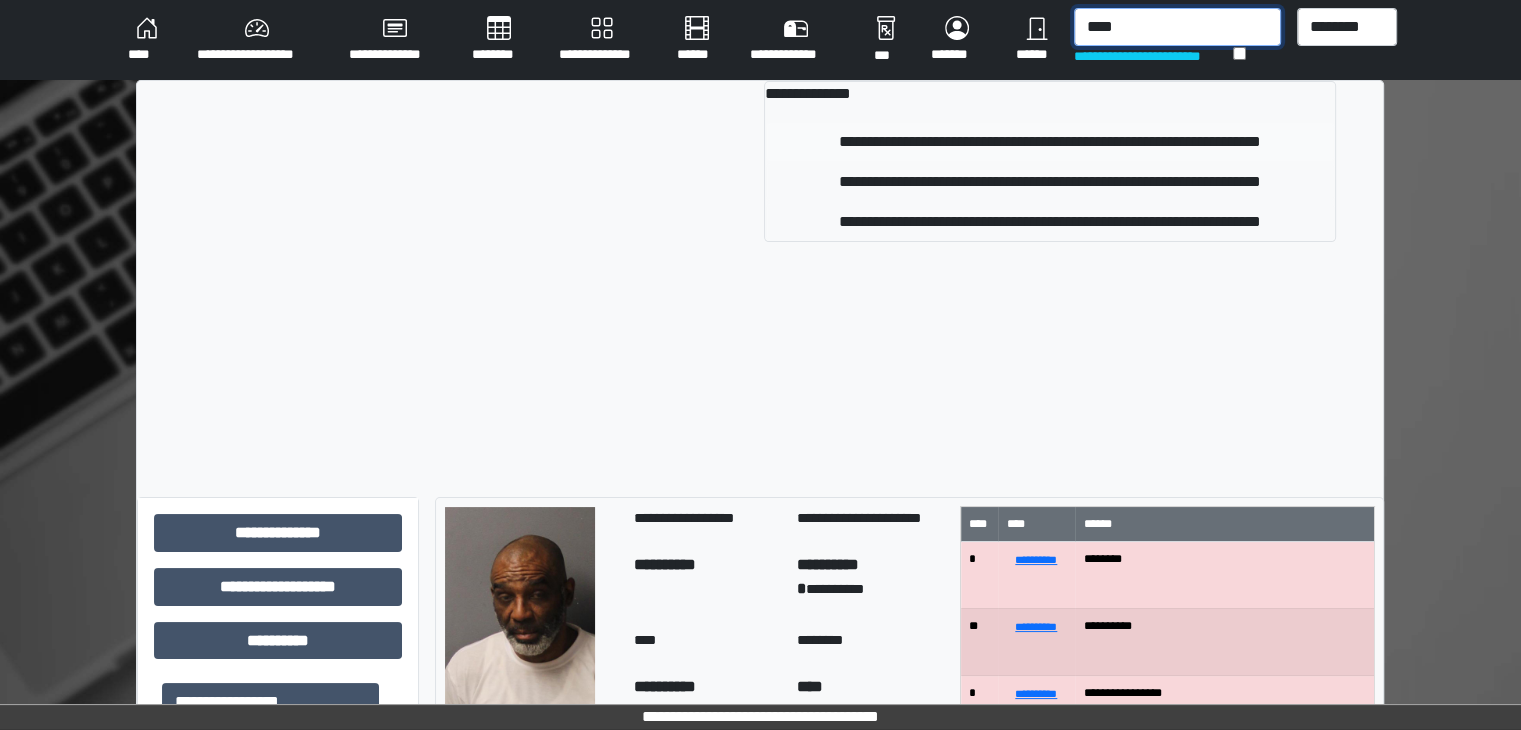 type on "****" 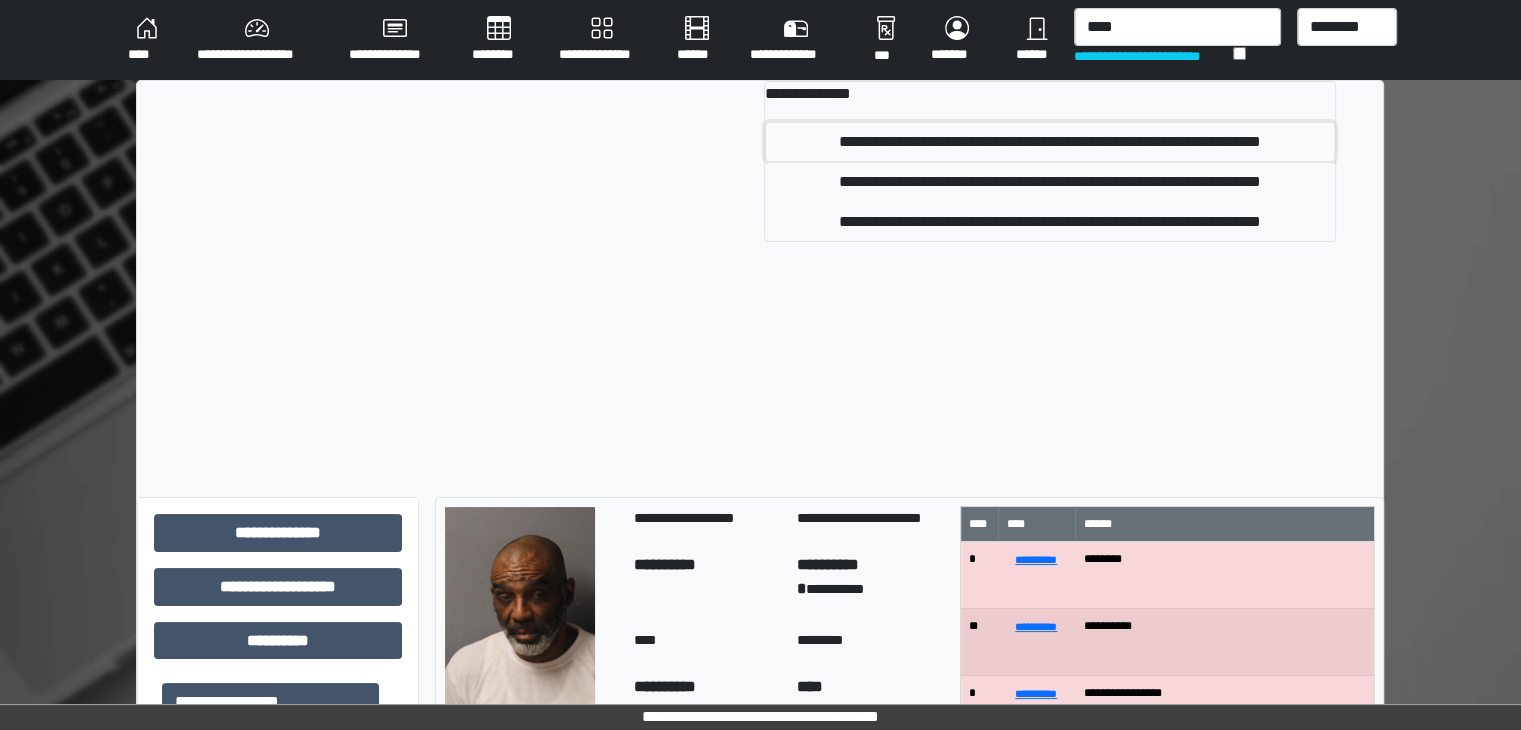 click on "**********" at bounding box center [1050, 142] 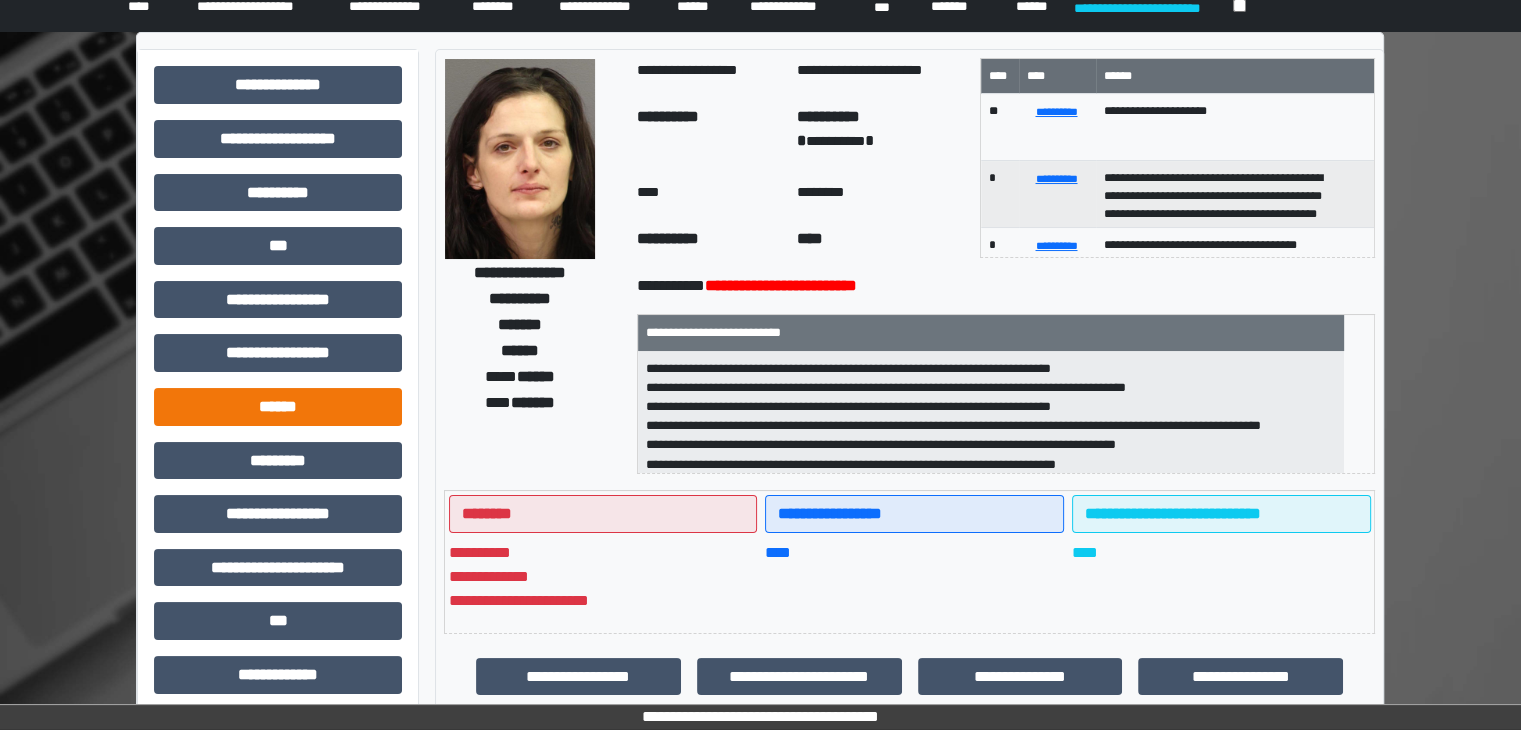 scroll, scrollTop: 0, scrollLeft: 0, axis: both 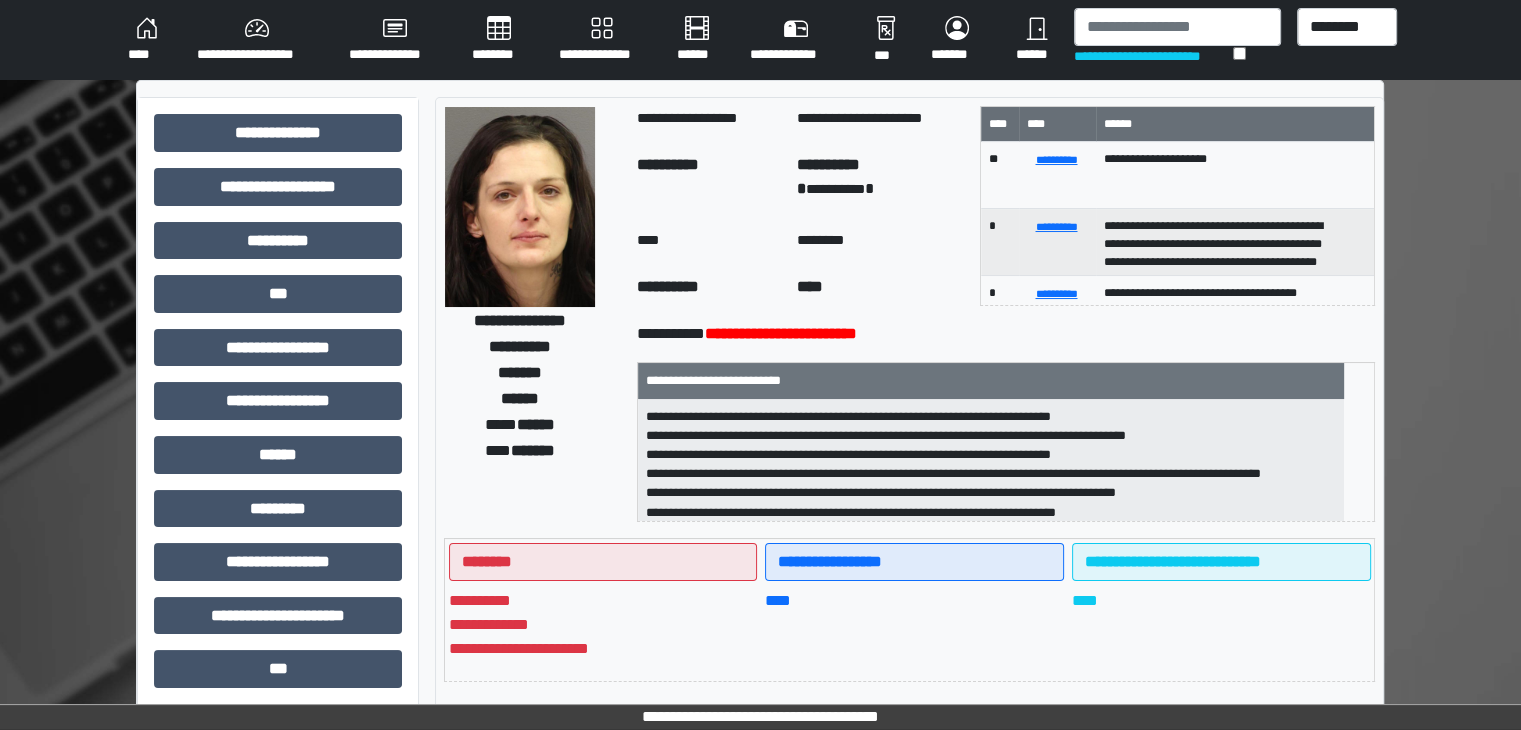 drag, startPoint x: 268, startPoint y: 41, endPoint x: 301, endPoint y: 98, distance: 65.863495 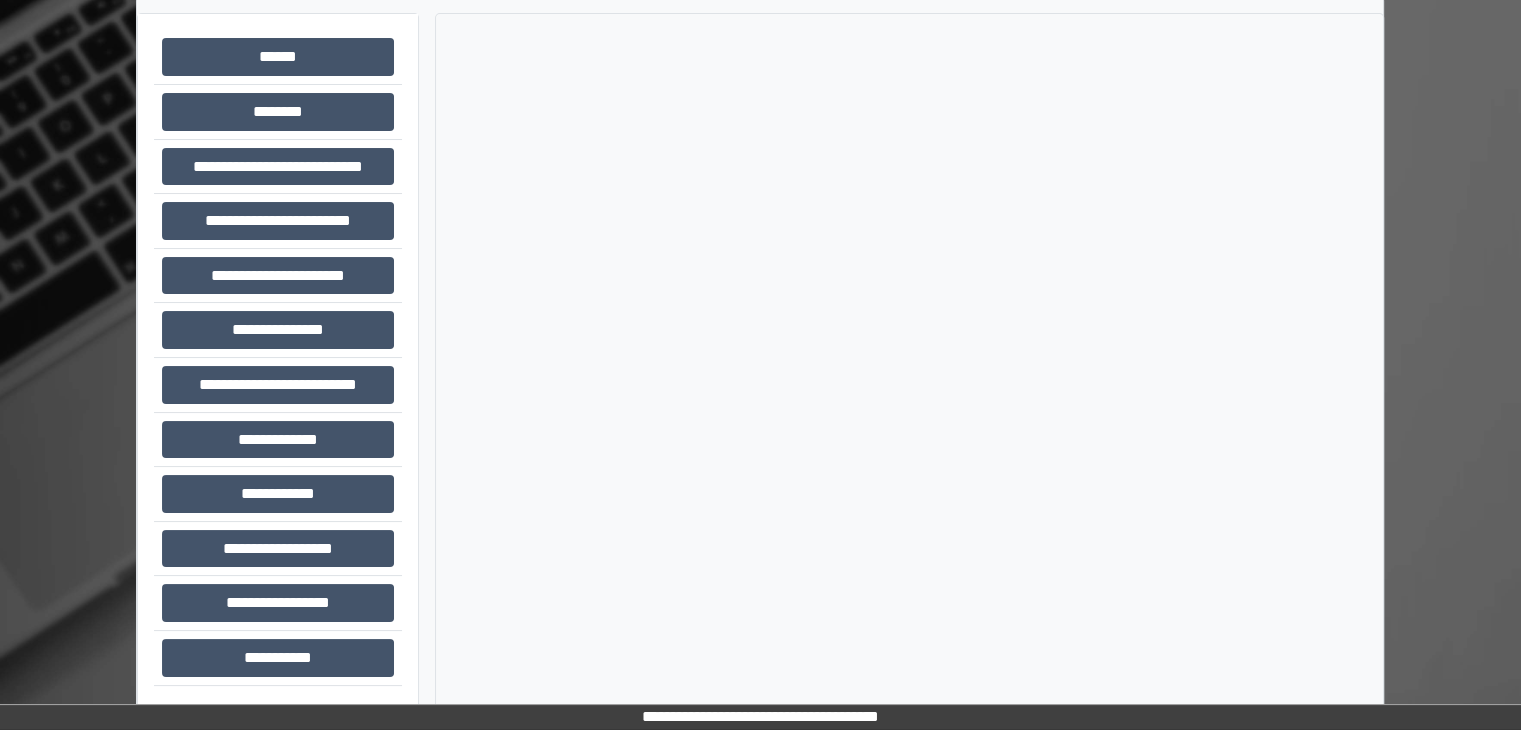 scroll, scrollTop: 87, scrollLeft: 0, axis: vertical 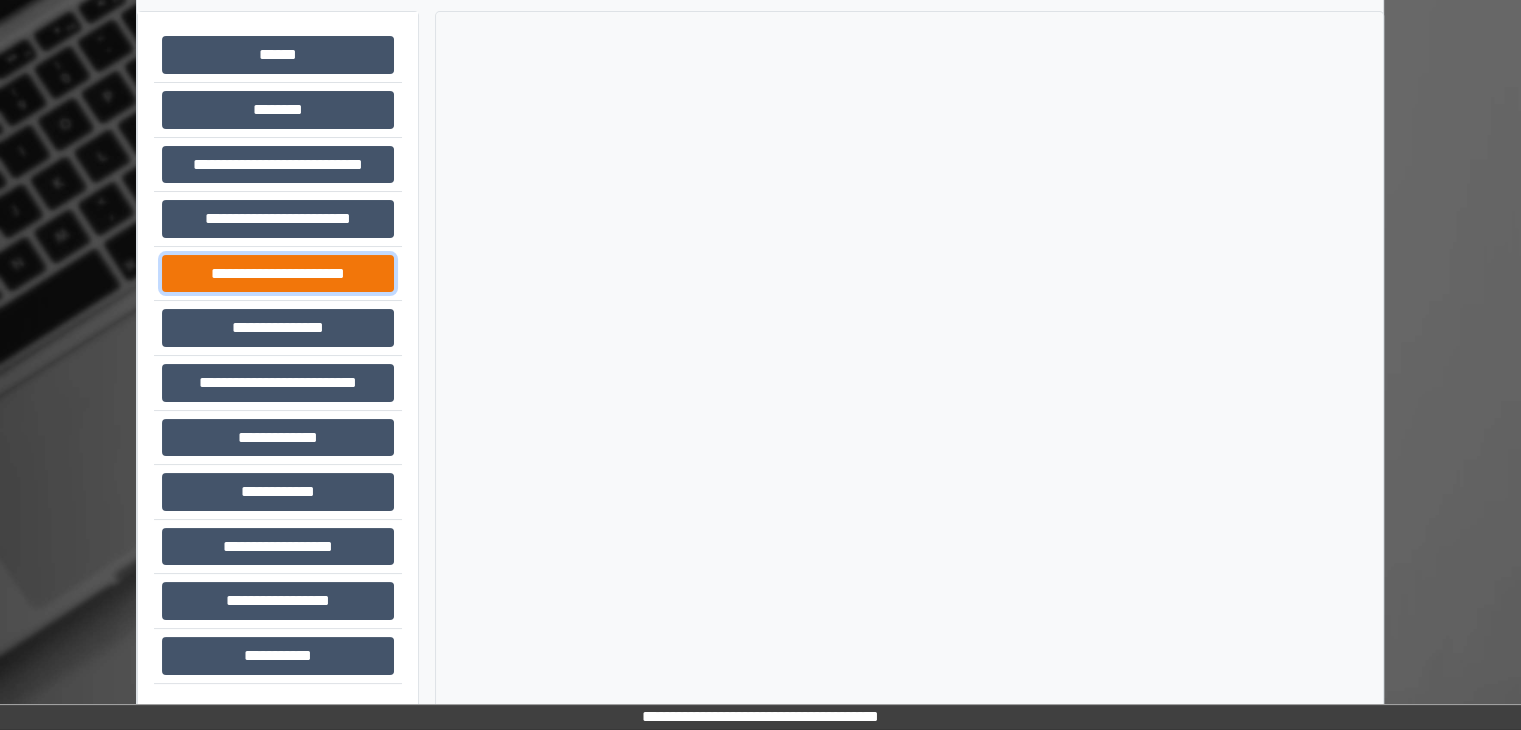 click on "**********" at bounding box center (278, 274) 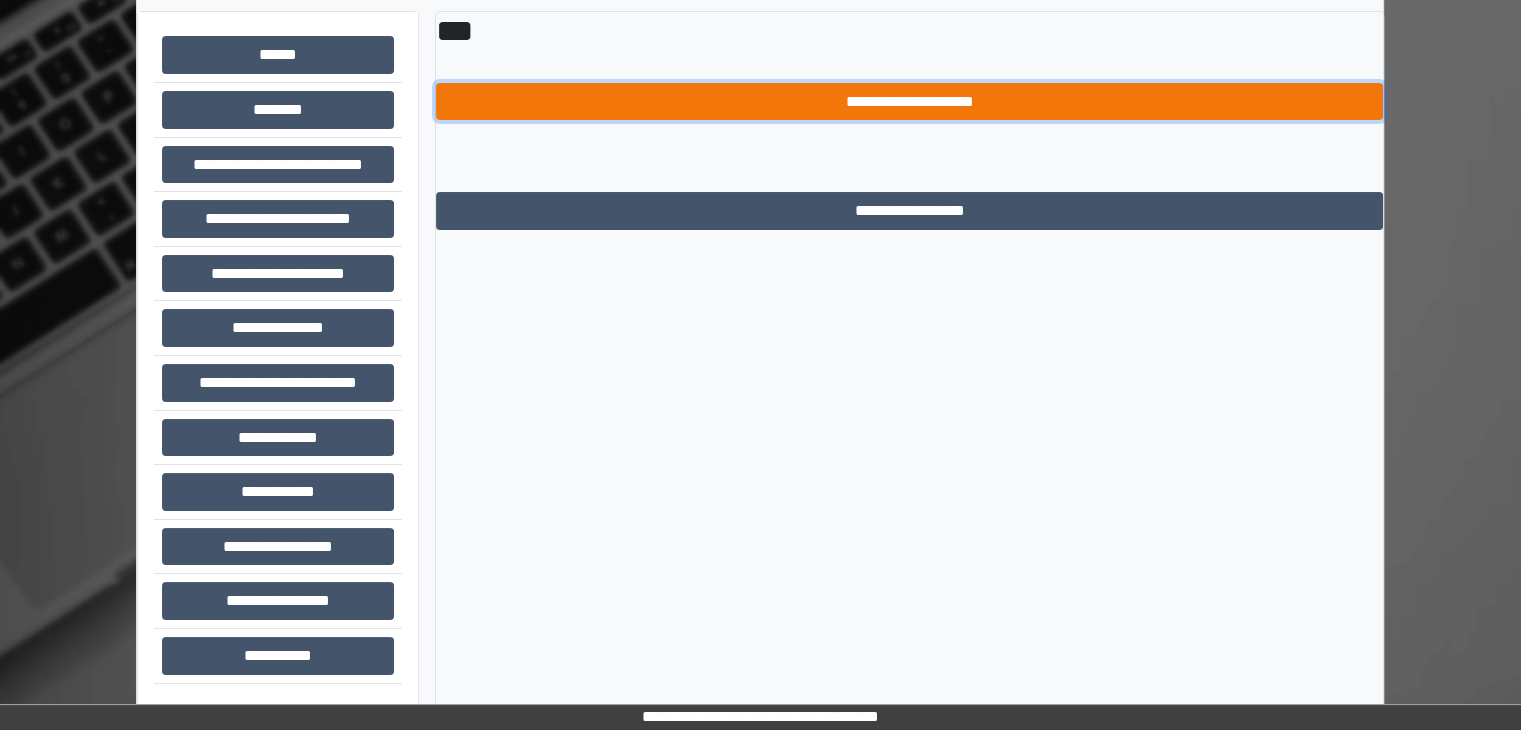 click on "**********" at bounding box center (909, 102) 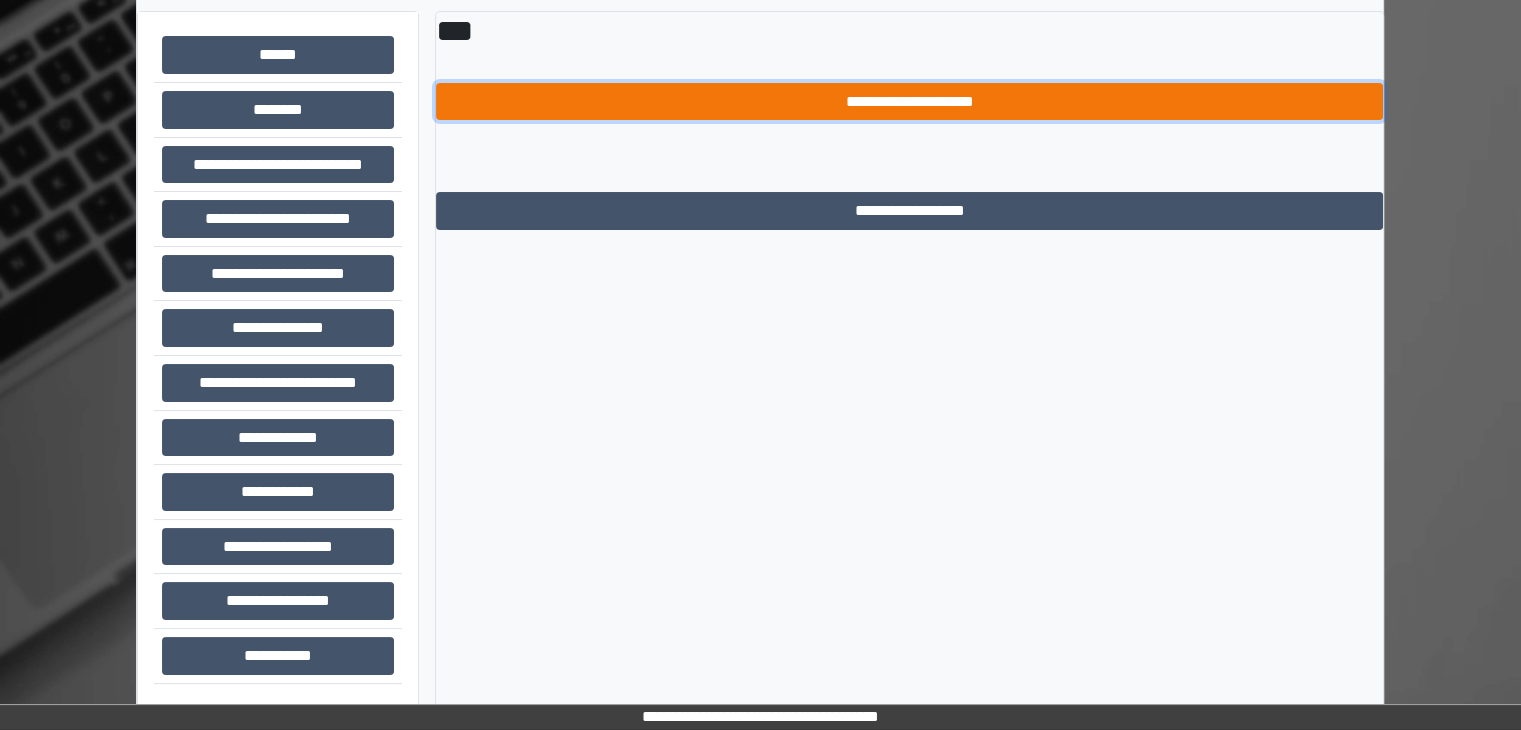 click on "**********" at bounding box center [909, 102] 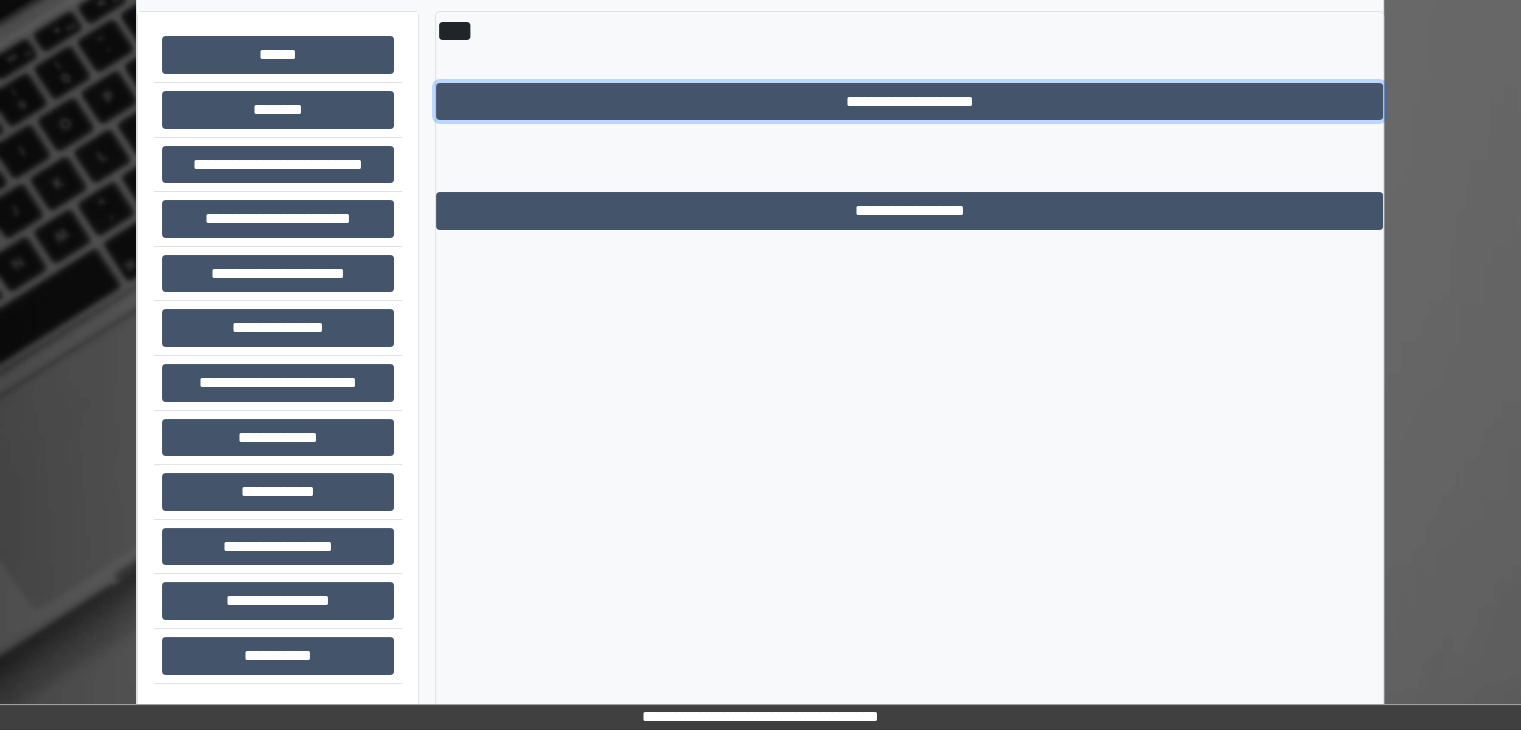 scroll, scrollTop: 0, scrollLeft: 0, axis: both 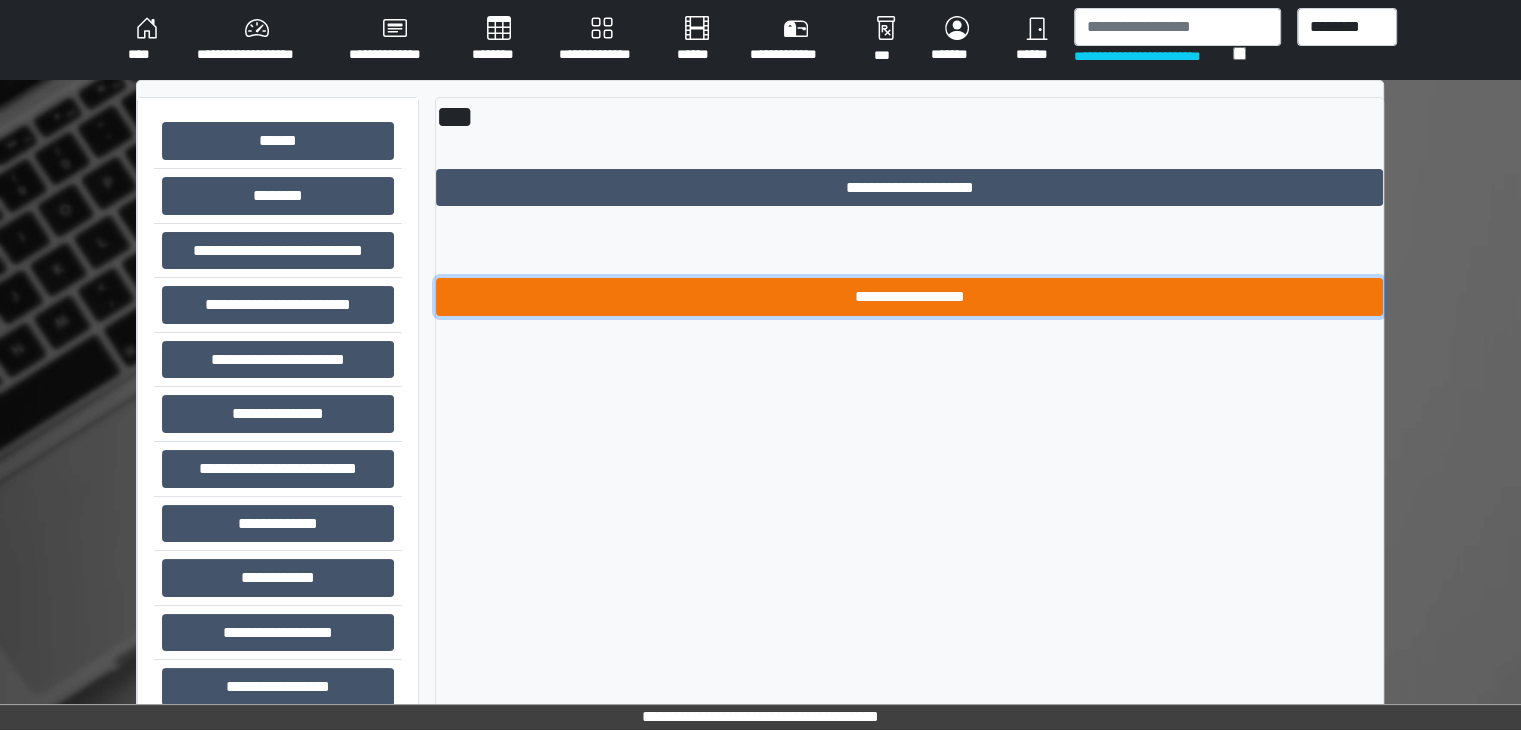 click on "**********" at bounding box center [909, 297] 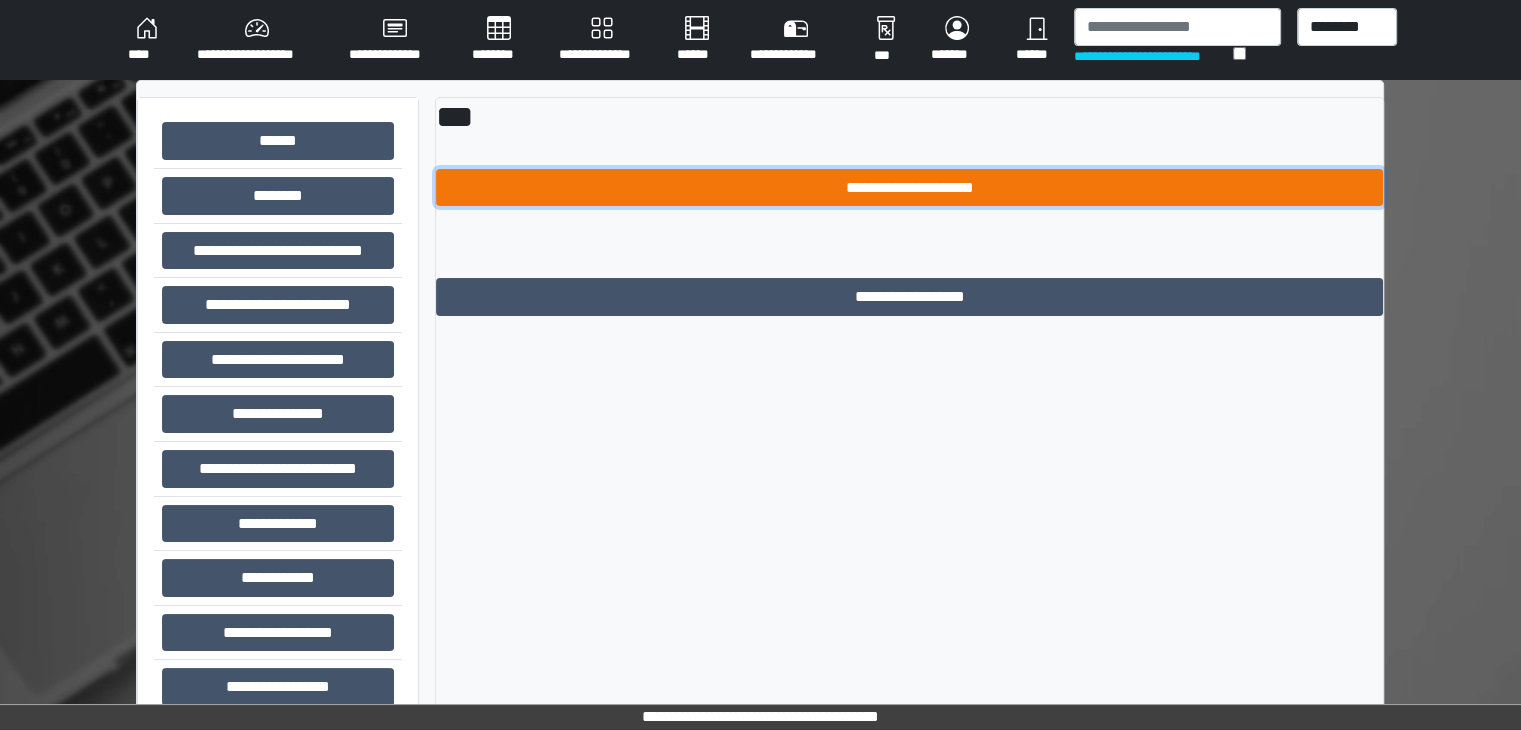 click on "**********" at bounding box center [909, 188] 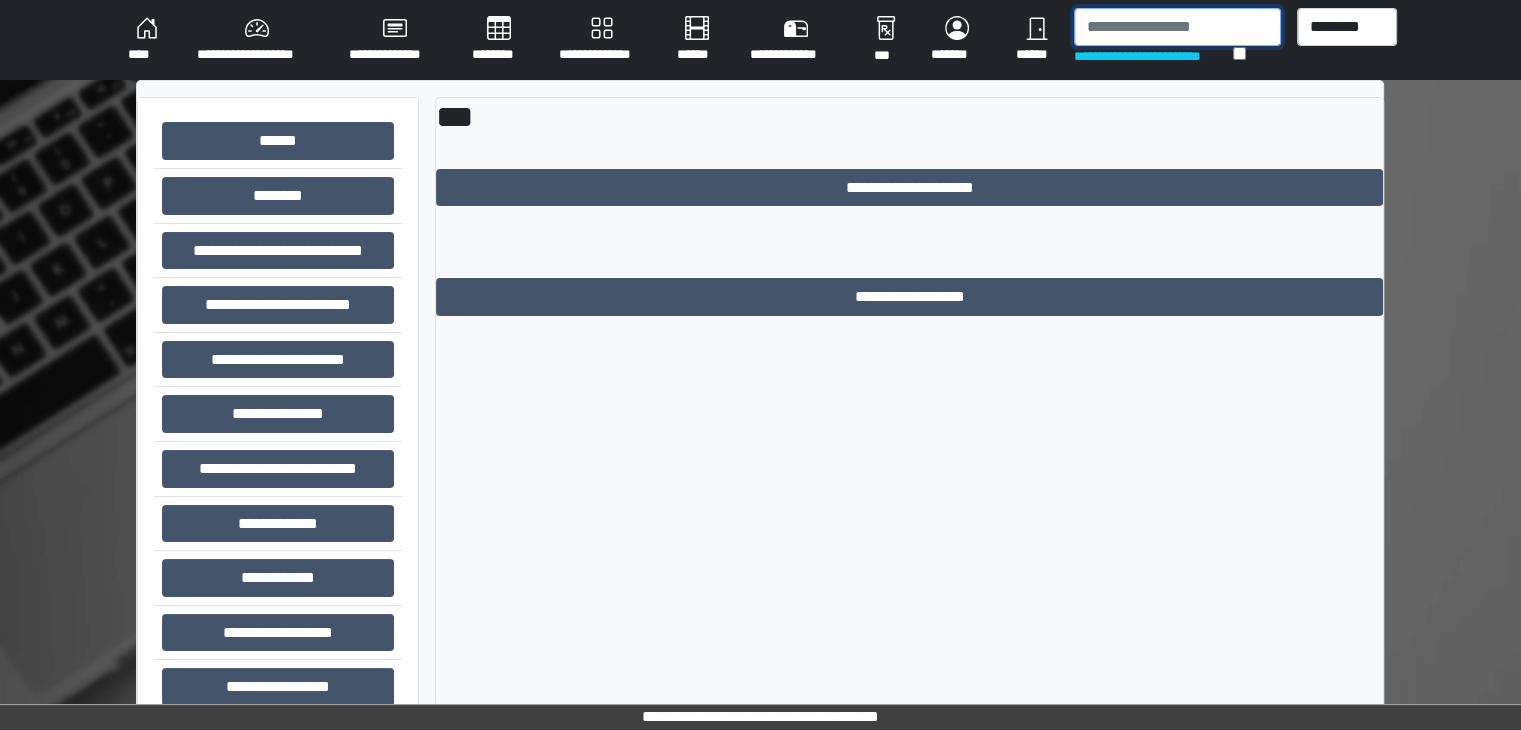 click at bounding box center [1177, 27] 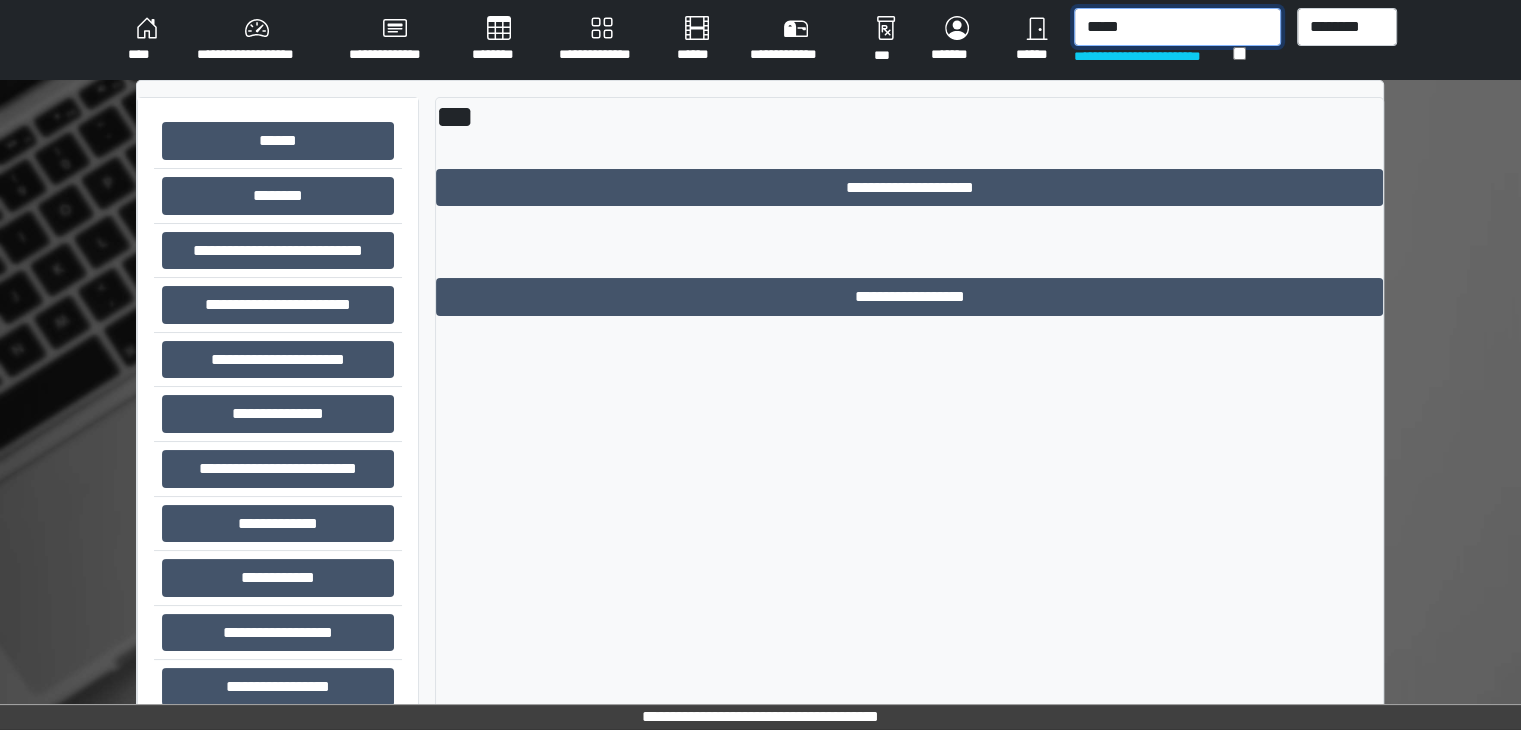 click on "*****" at bounding box center (1177, 27) 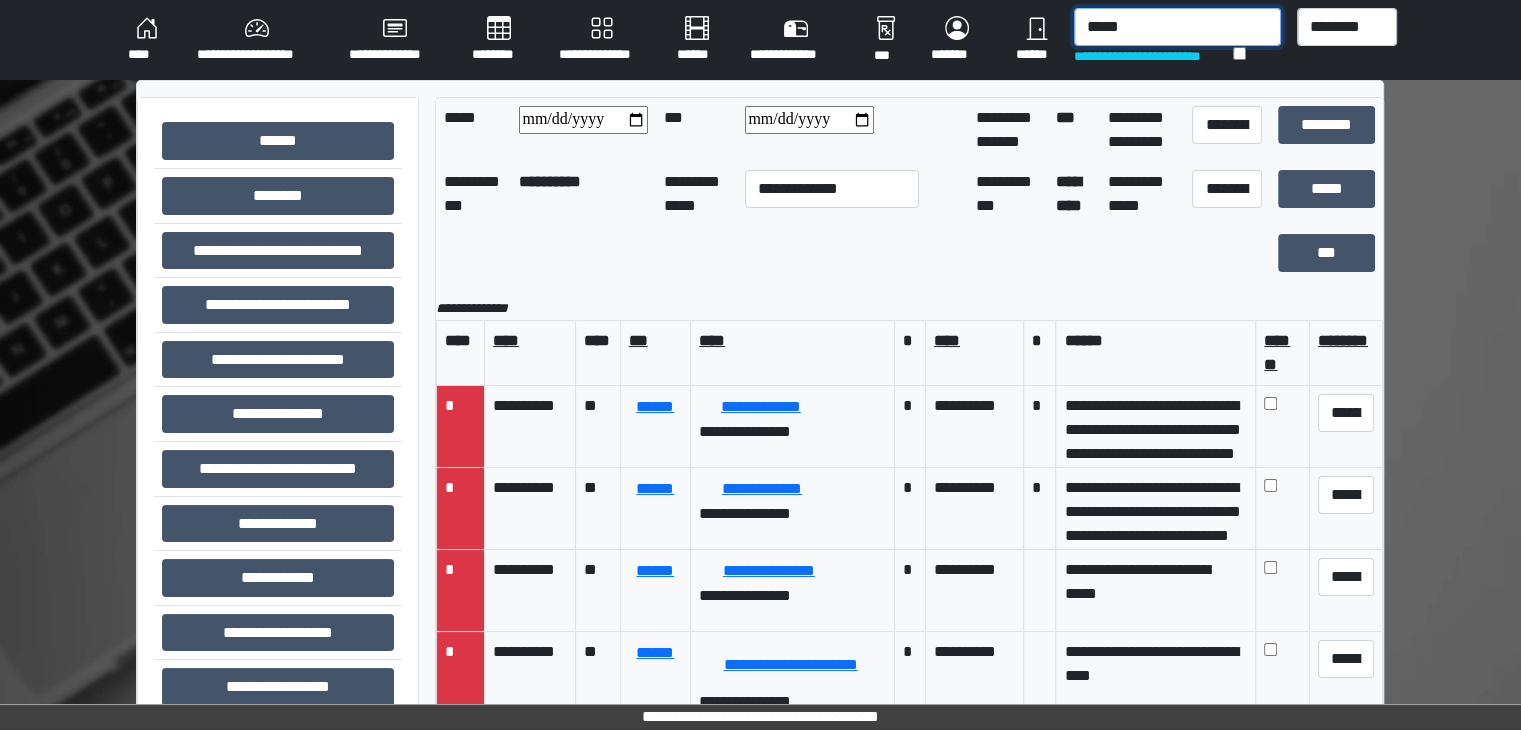 click on "*****" at bounding box center [1177, 27] 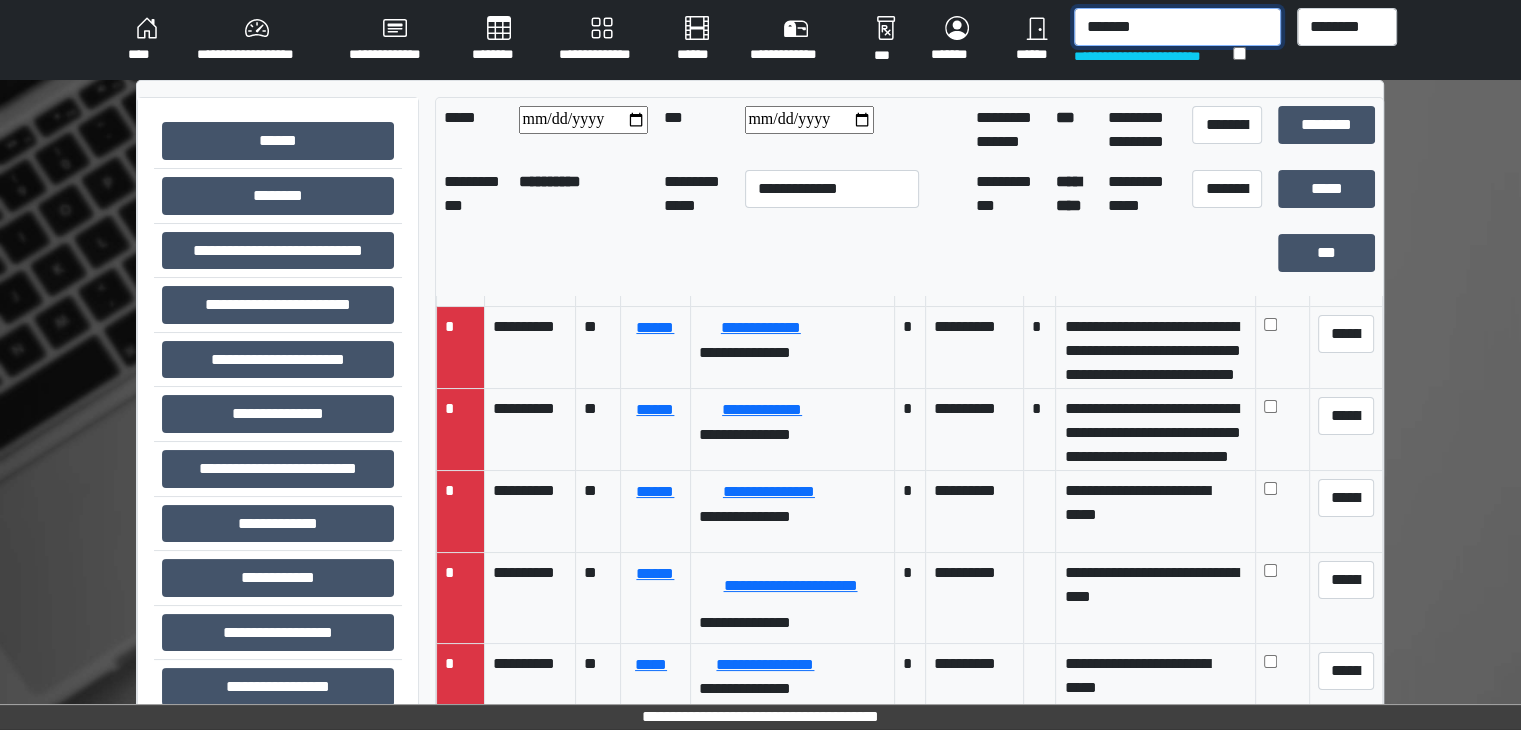 scroll, scrollTop: 0, scrollLeft: 0, axis: both 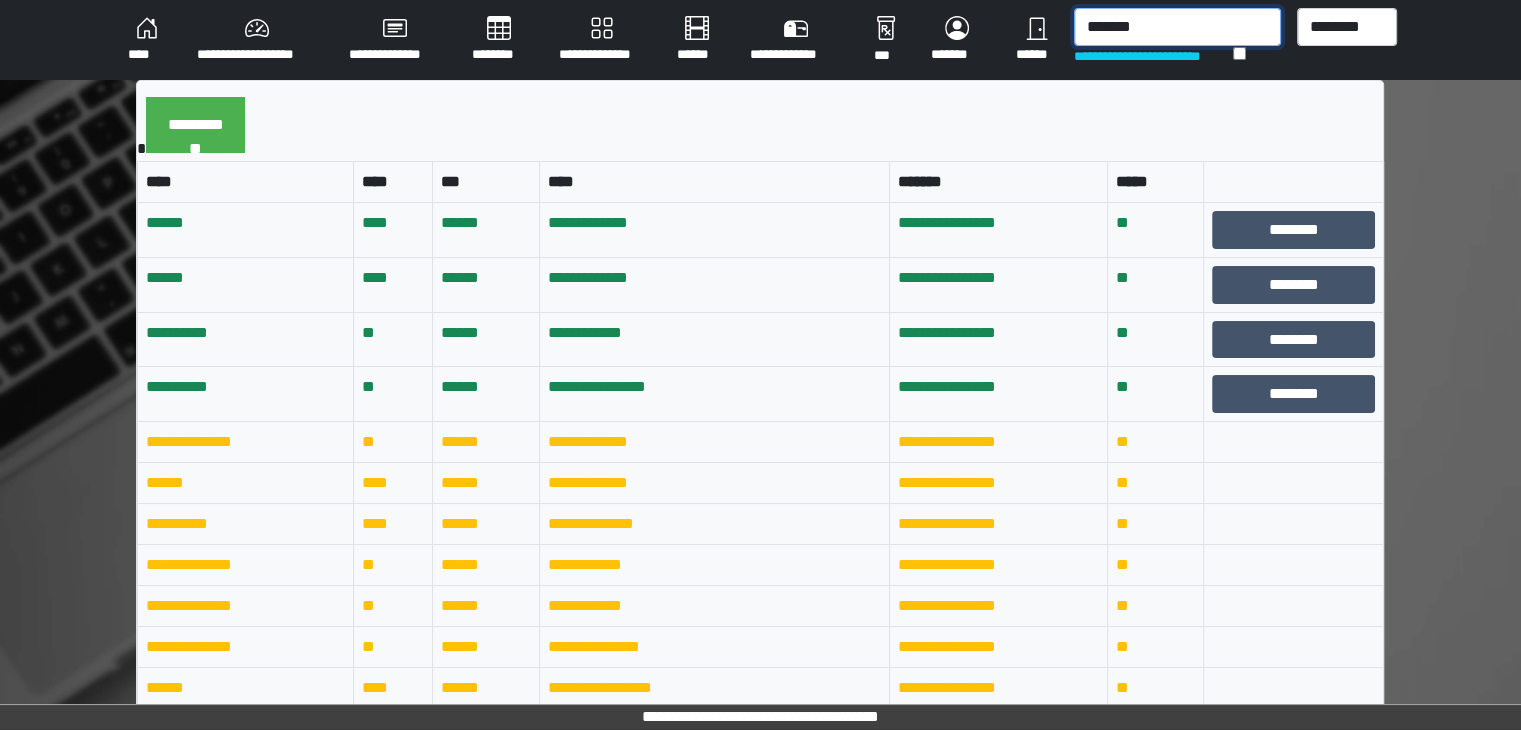 drag, startPoint x: 1148, startPoint y: 30, endPoint x: 1045, endPoint y: 39, distance: 103.392456 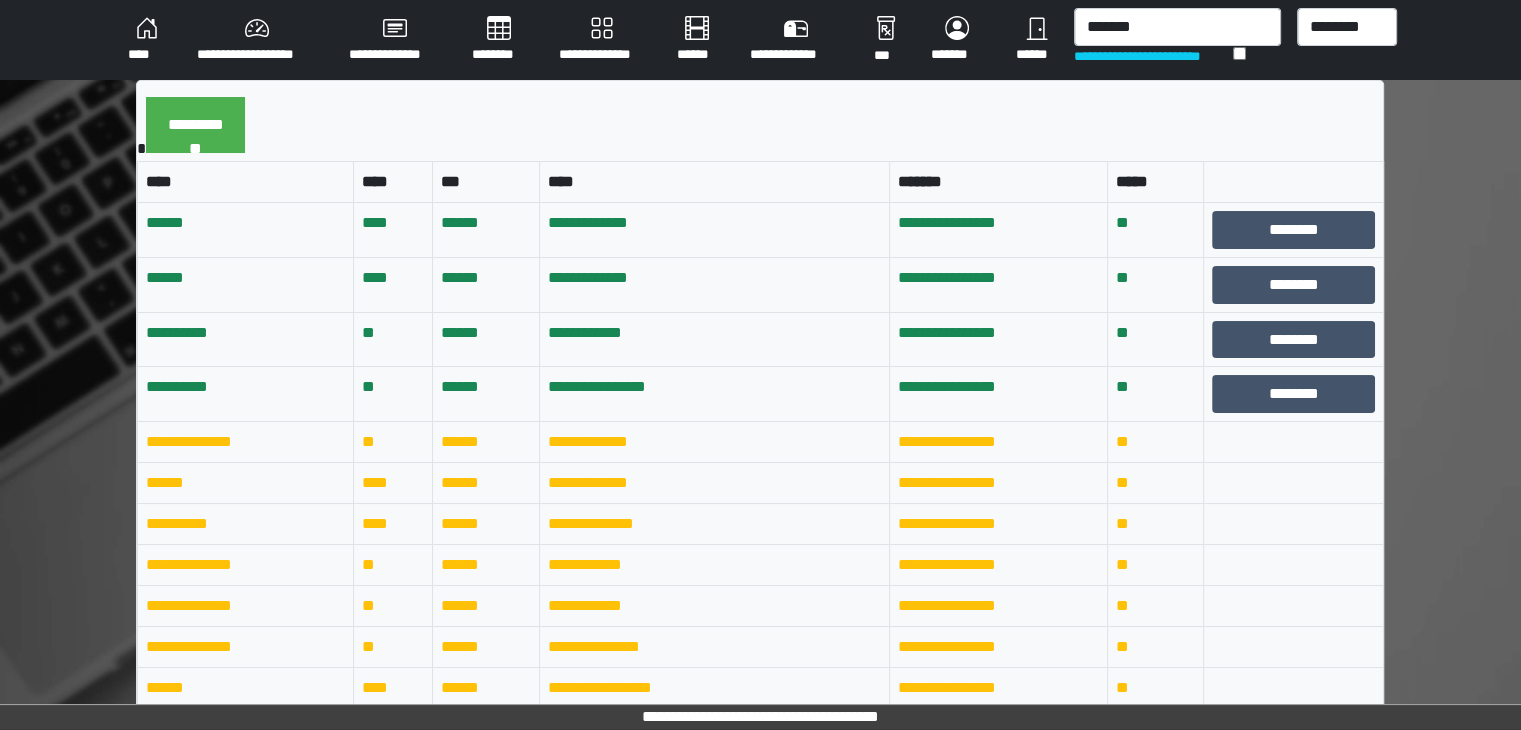 click on "**********" at bounding box center (257, 40) 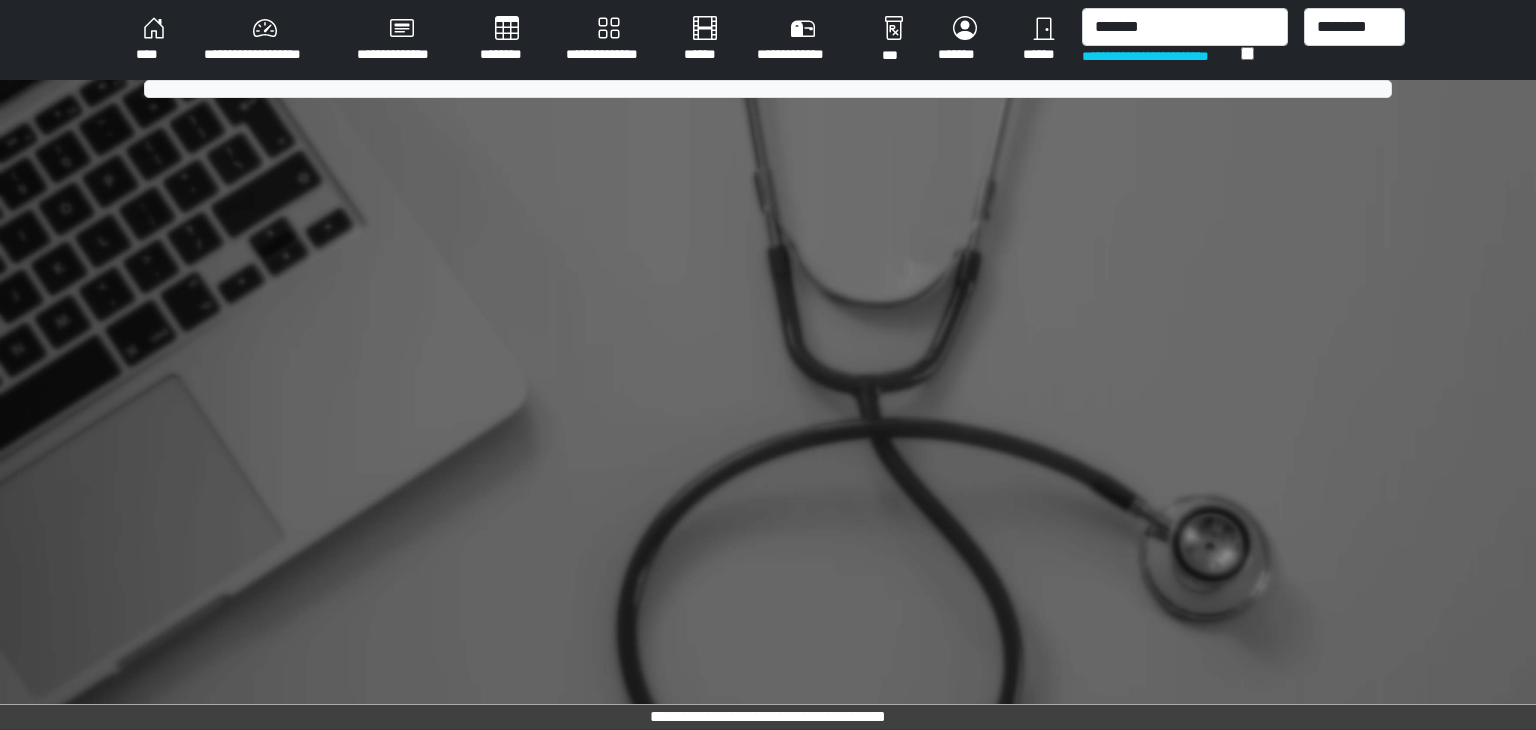 click on "**********" at bounding box center [264, 40] 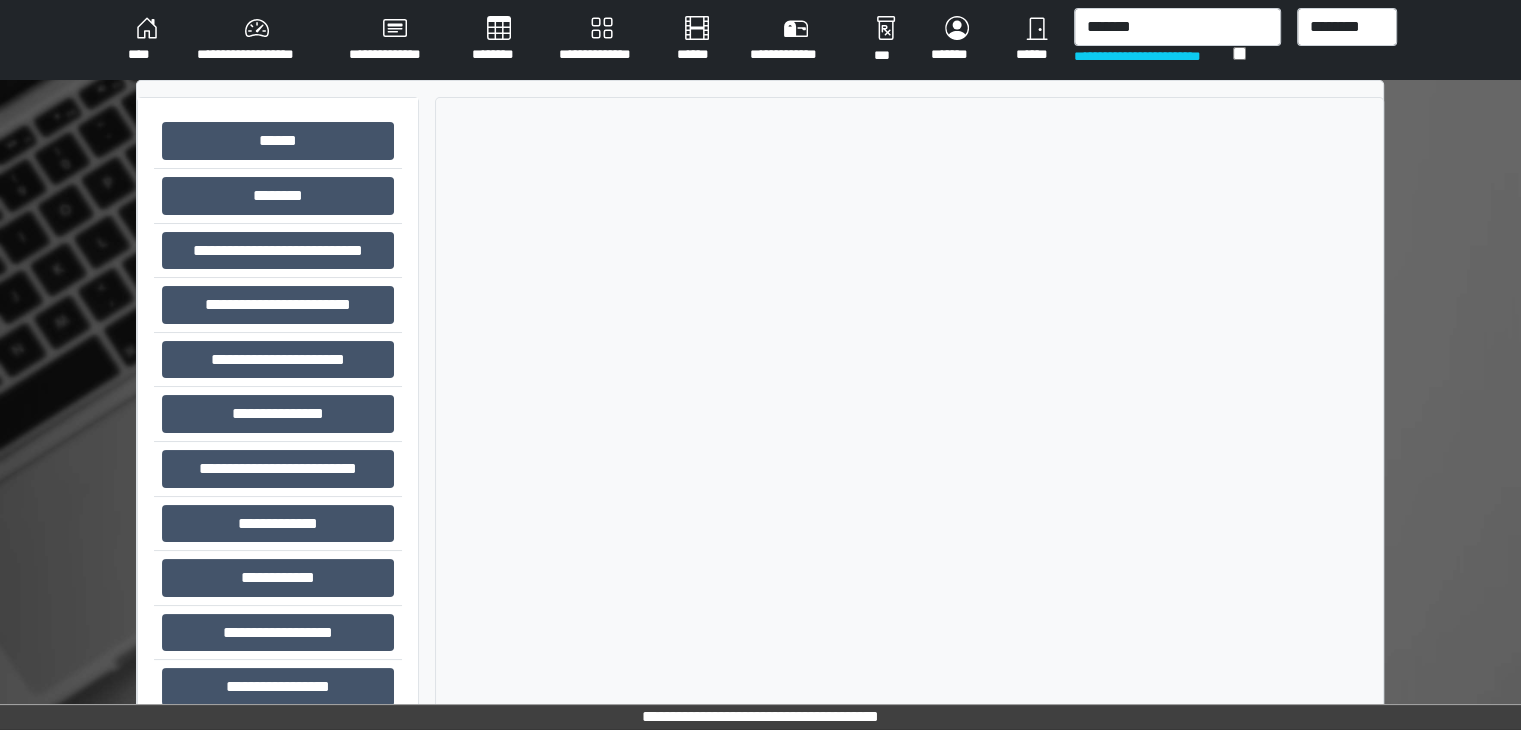 click on "**********" at bounding box center [257, 40] 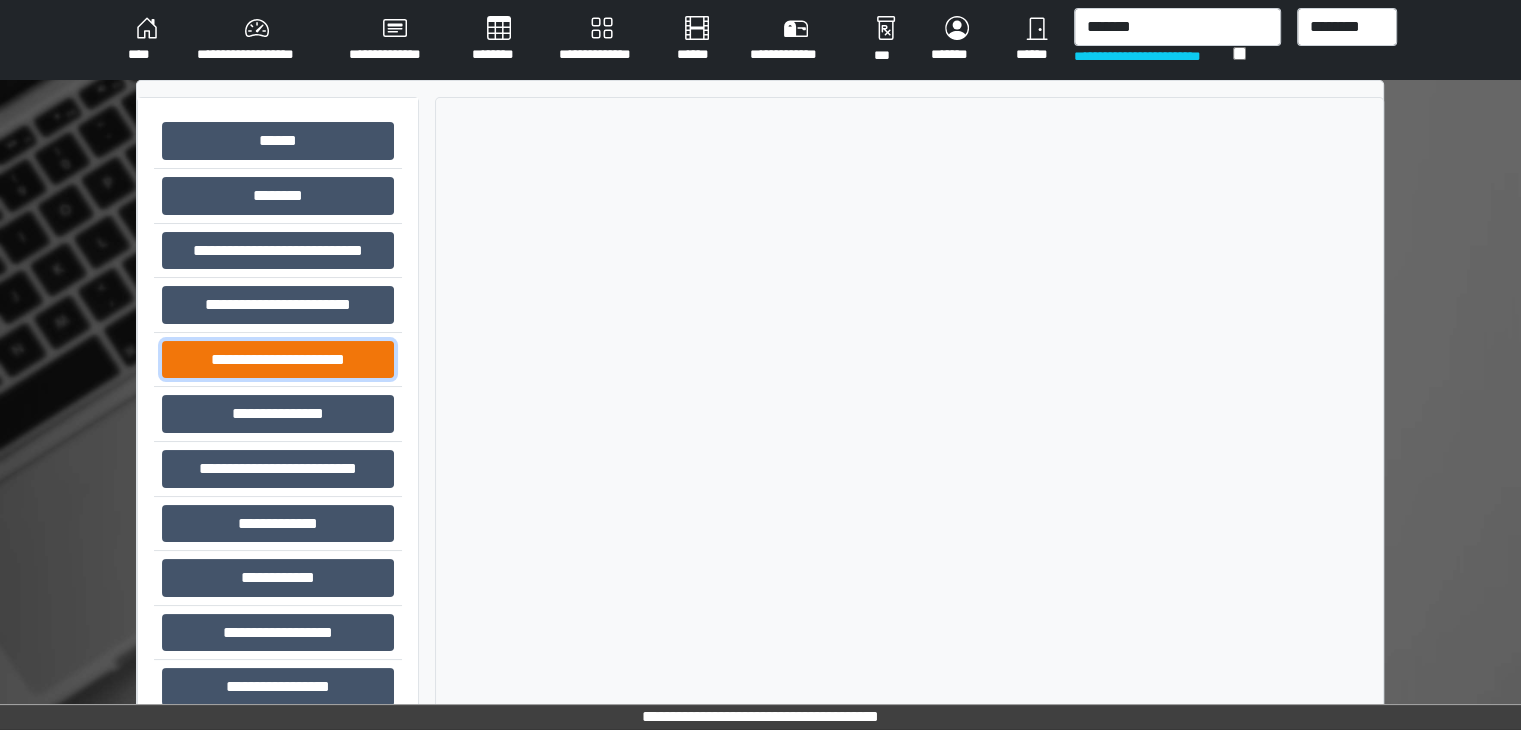 click on "**********" at bounding box center [278, 360] 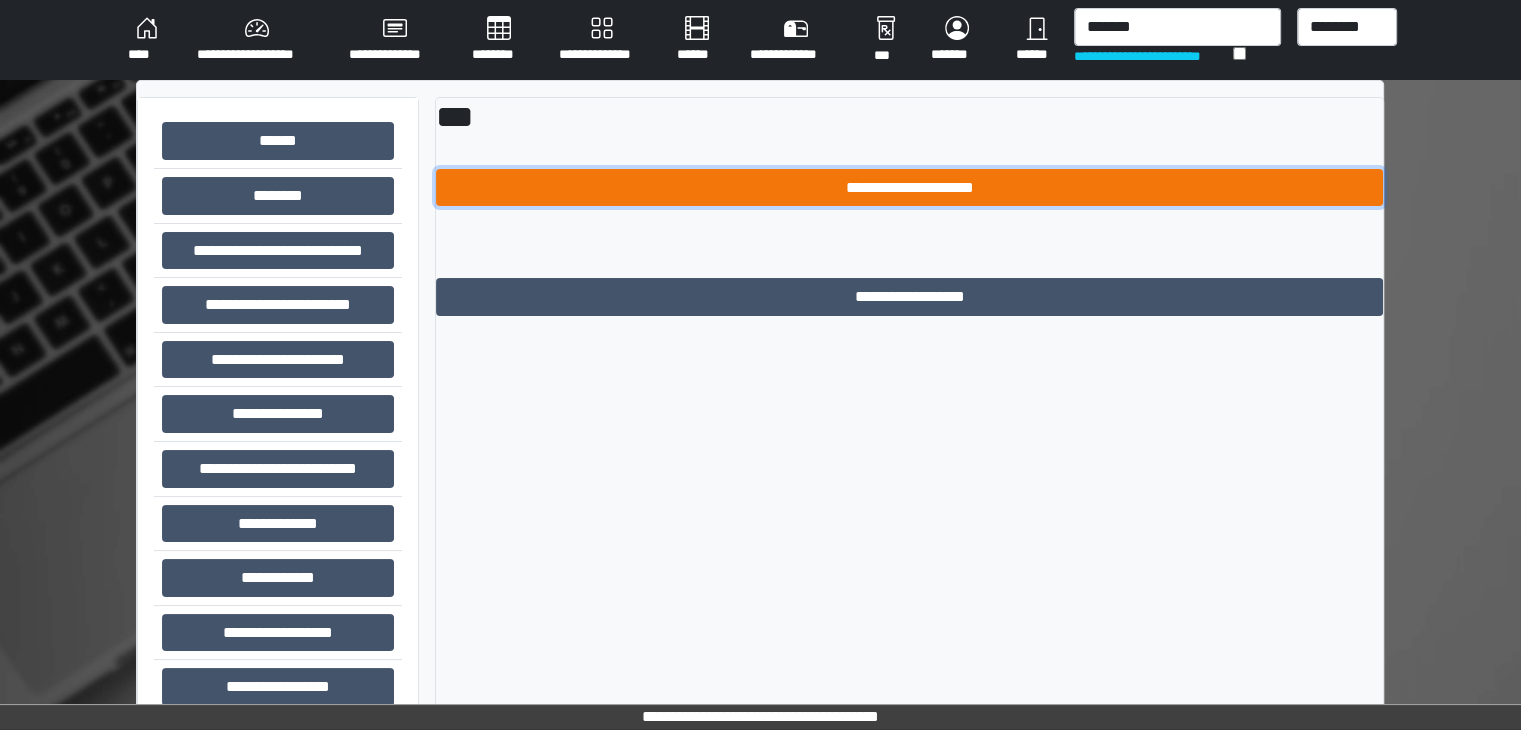 click on "**********" at bounding box center [909, 188] 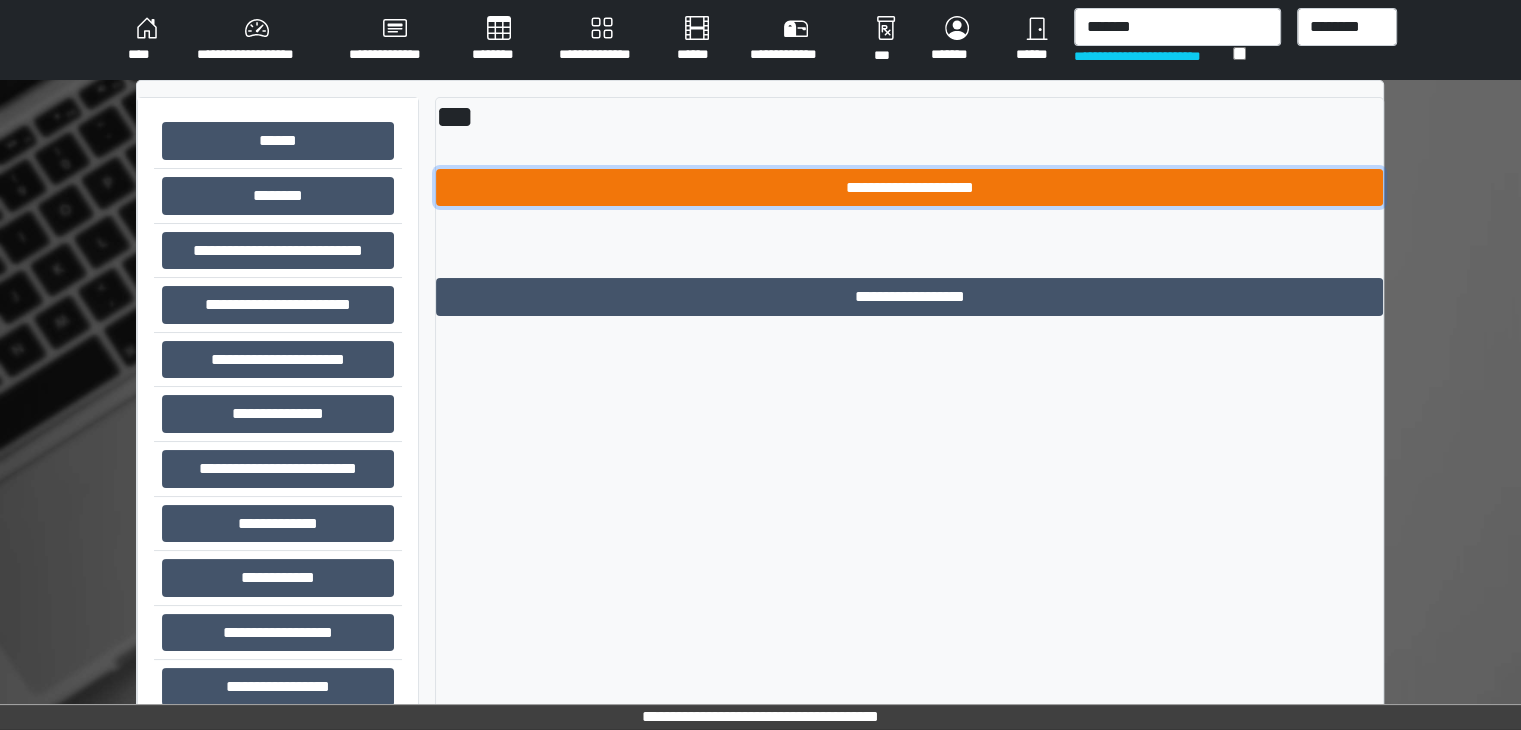 click on "**********" at bounding box center (909, 188) 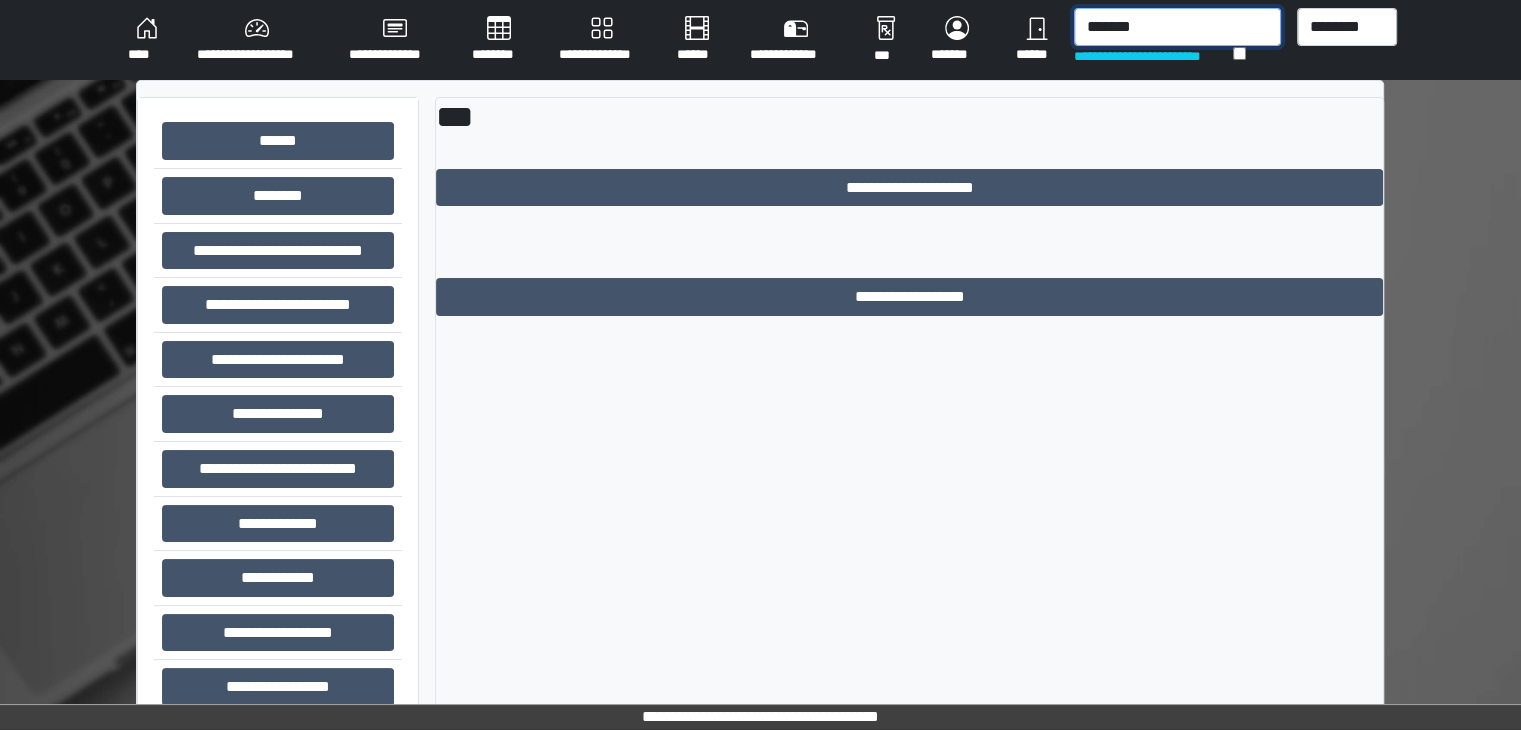 drag, startPoint x: 1166, startPoint y: 19, endPoint x: 1020, endPoint y: 59, distance: 151.38031 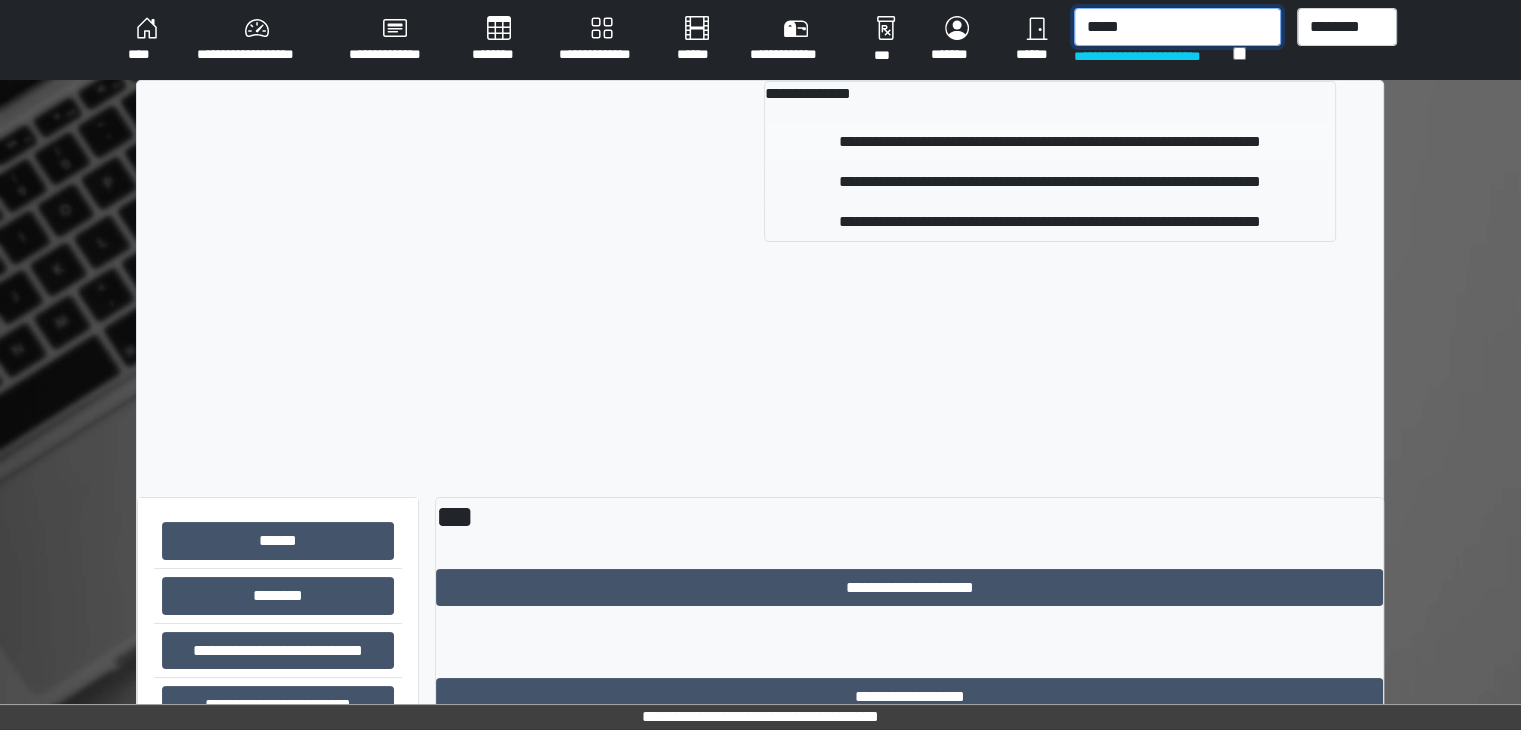 type on "*****" 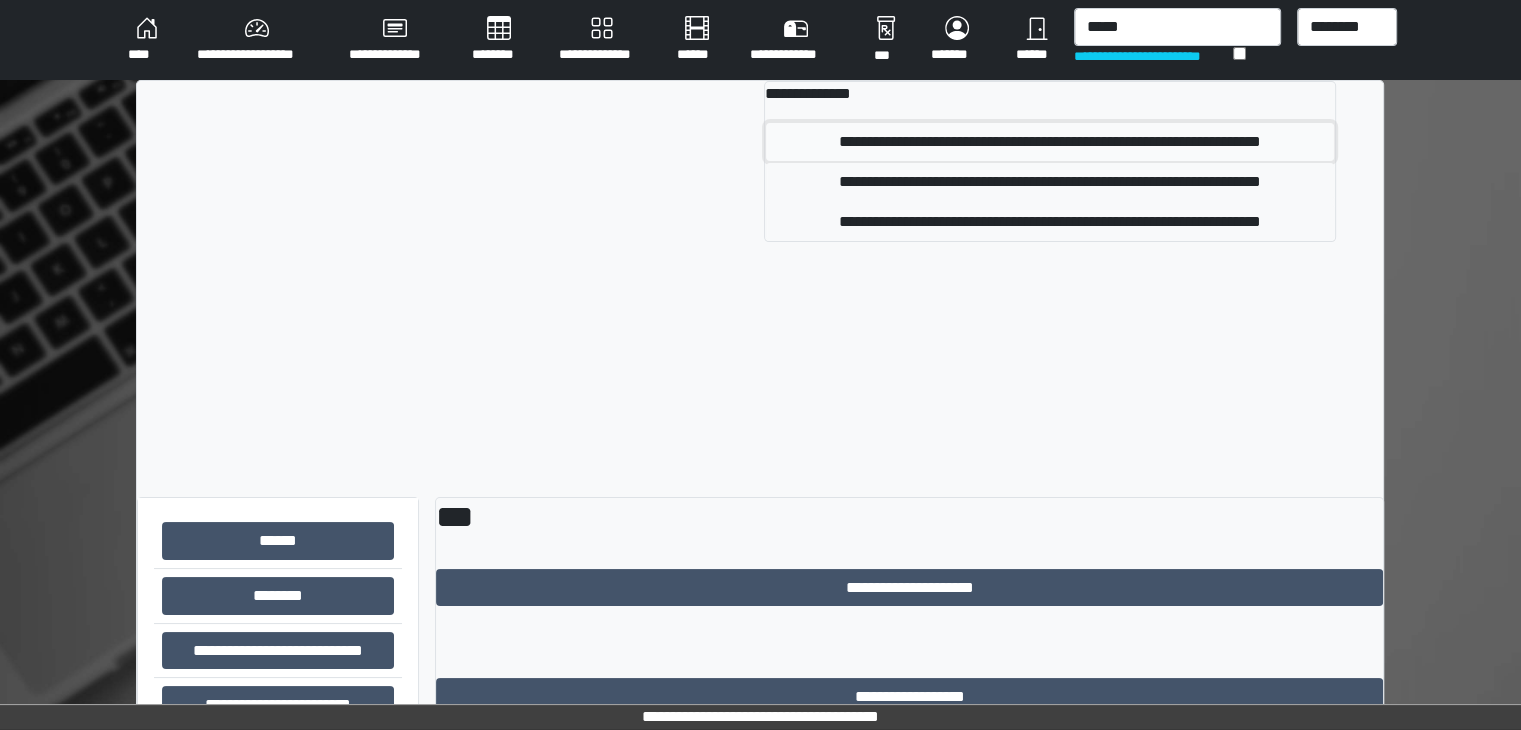click on "**********" at bounding box center (1050, 142) 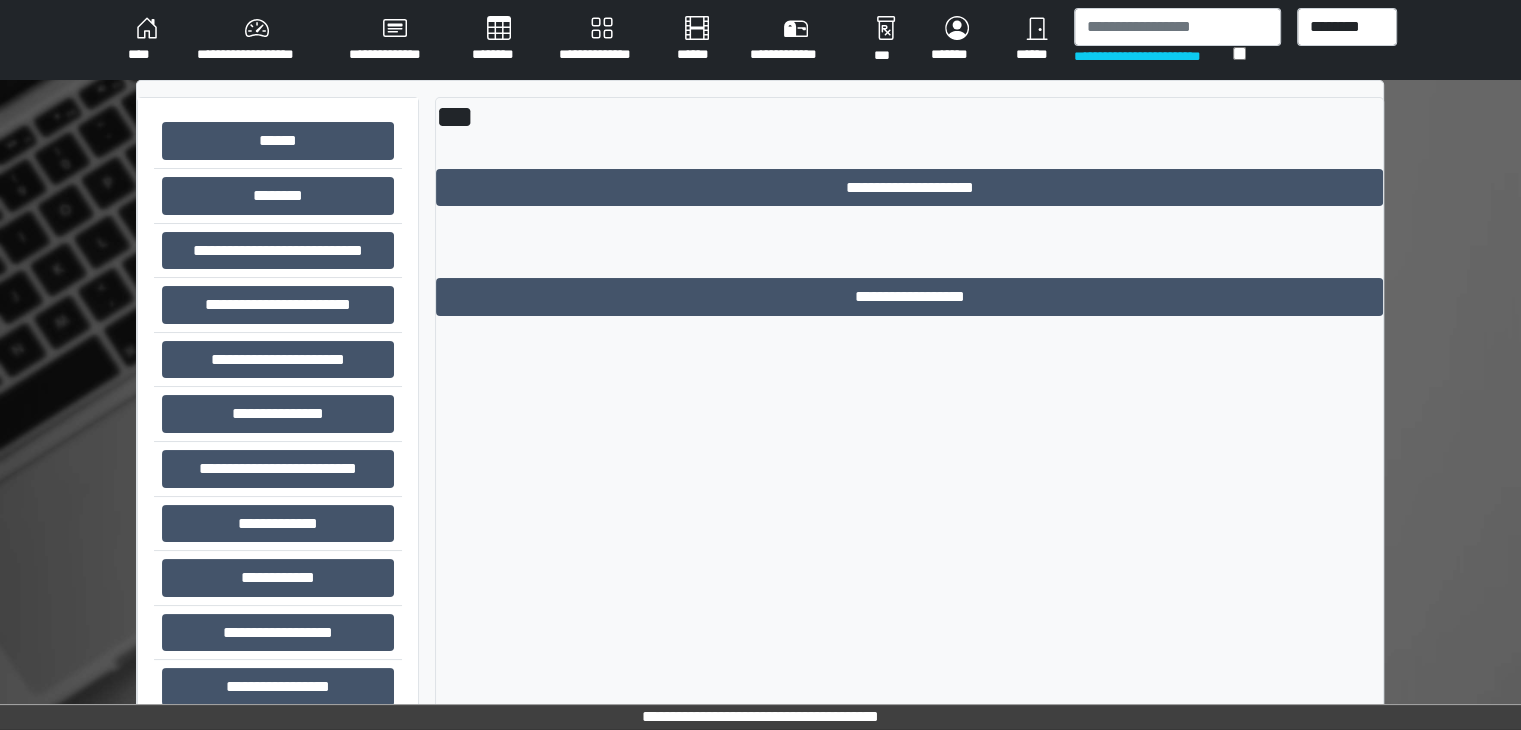 click on "**********" at bounding box center (257, 40) 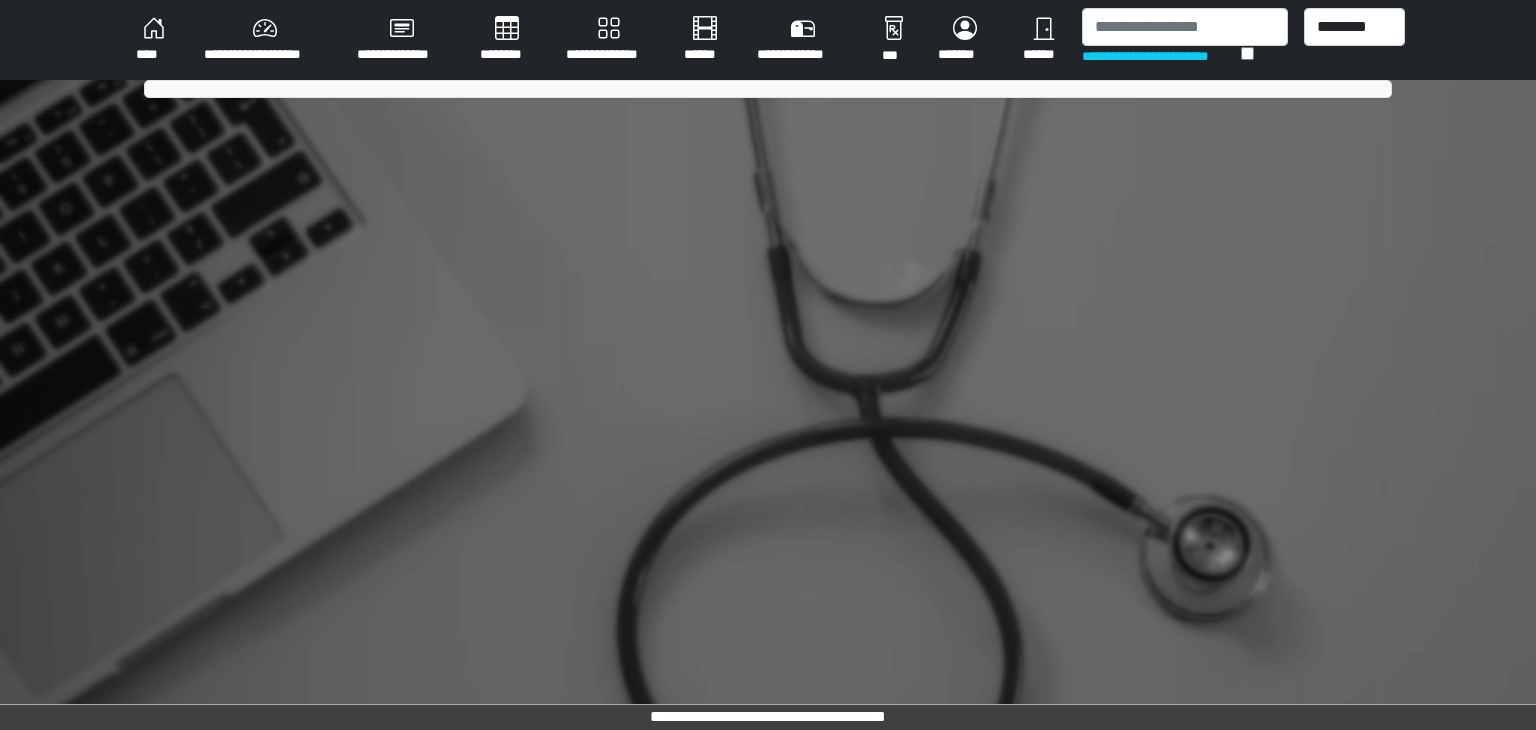 click on "**********" at bounding box center [264, 40] 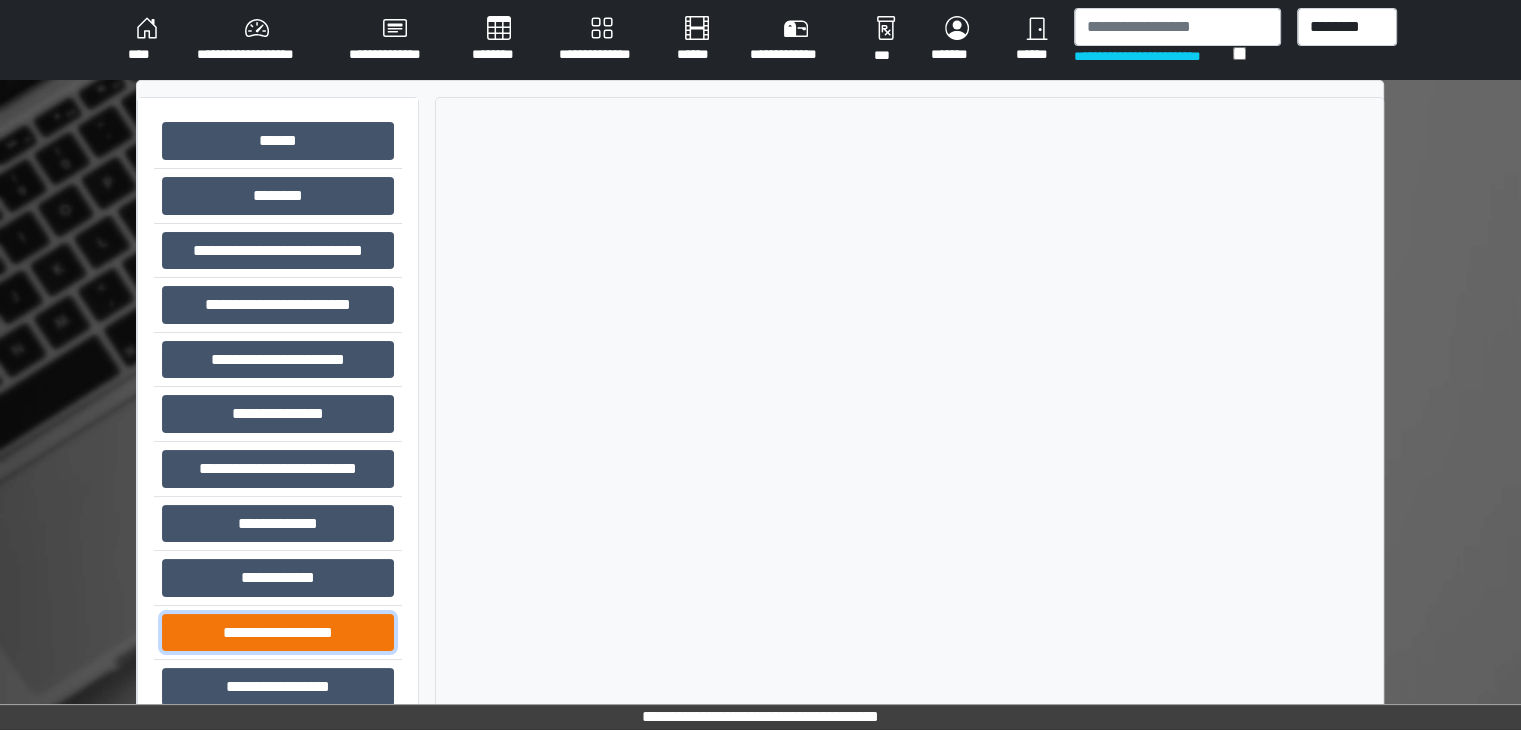 click on "**********" at bounding box center [278, 633] 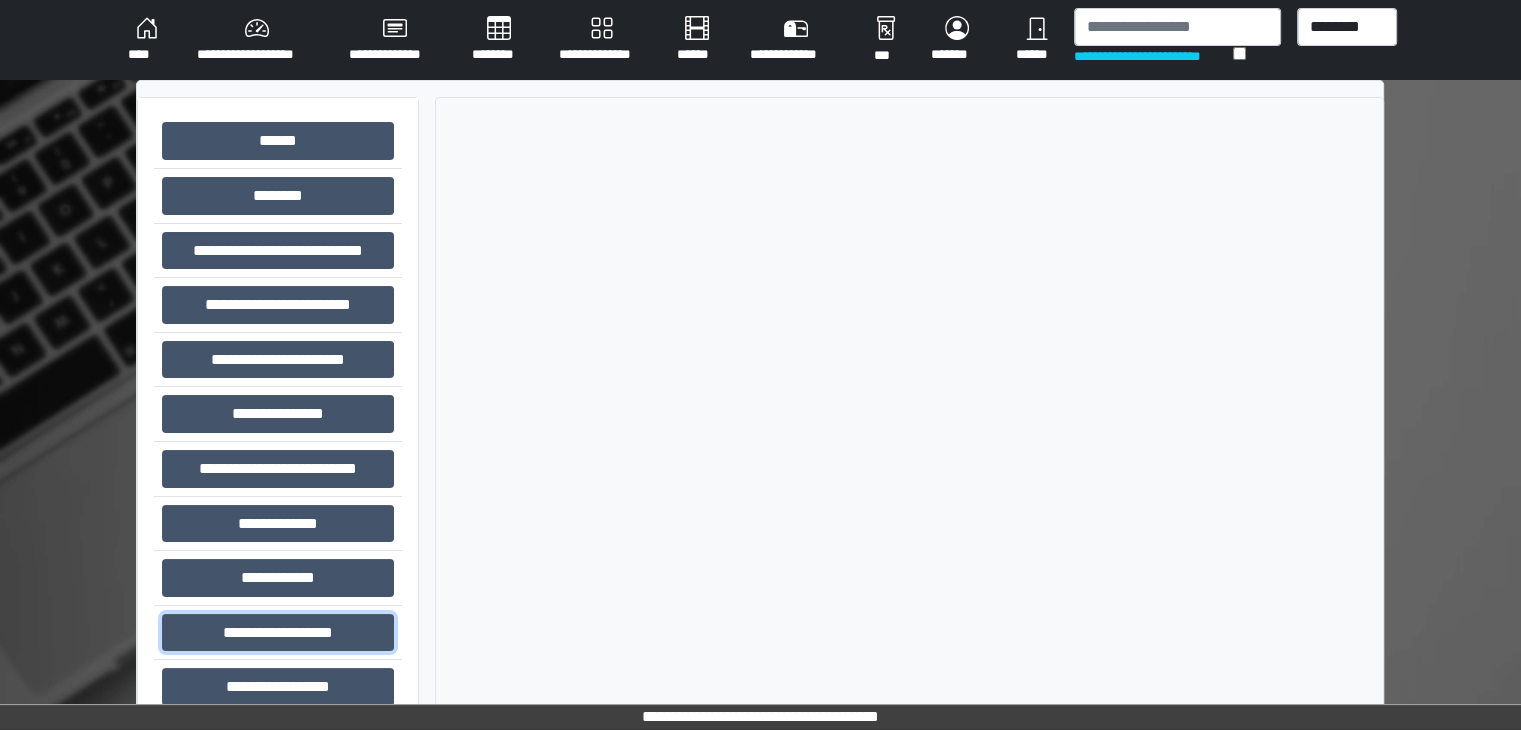 scroll, scrollTop: 87, scrollLeft: 0, axis: vertical 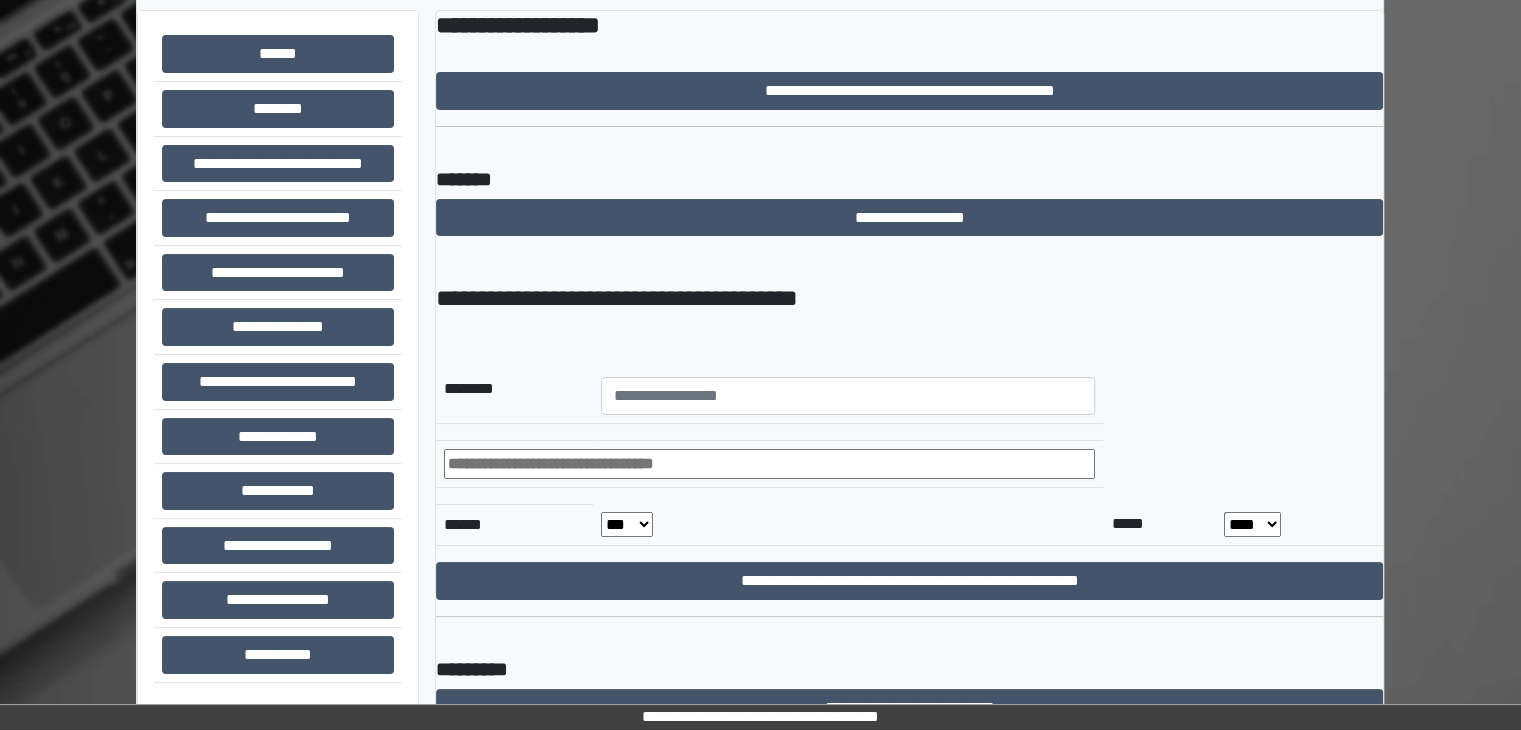 click on "**********" at bounding box center (909, 403) 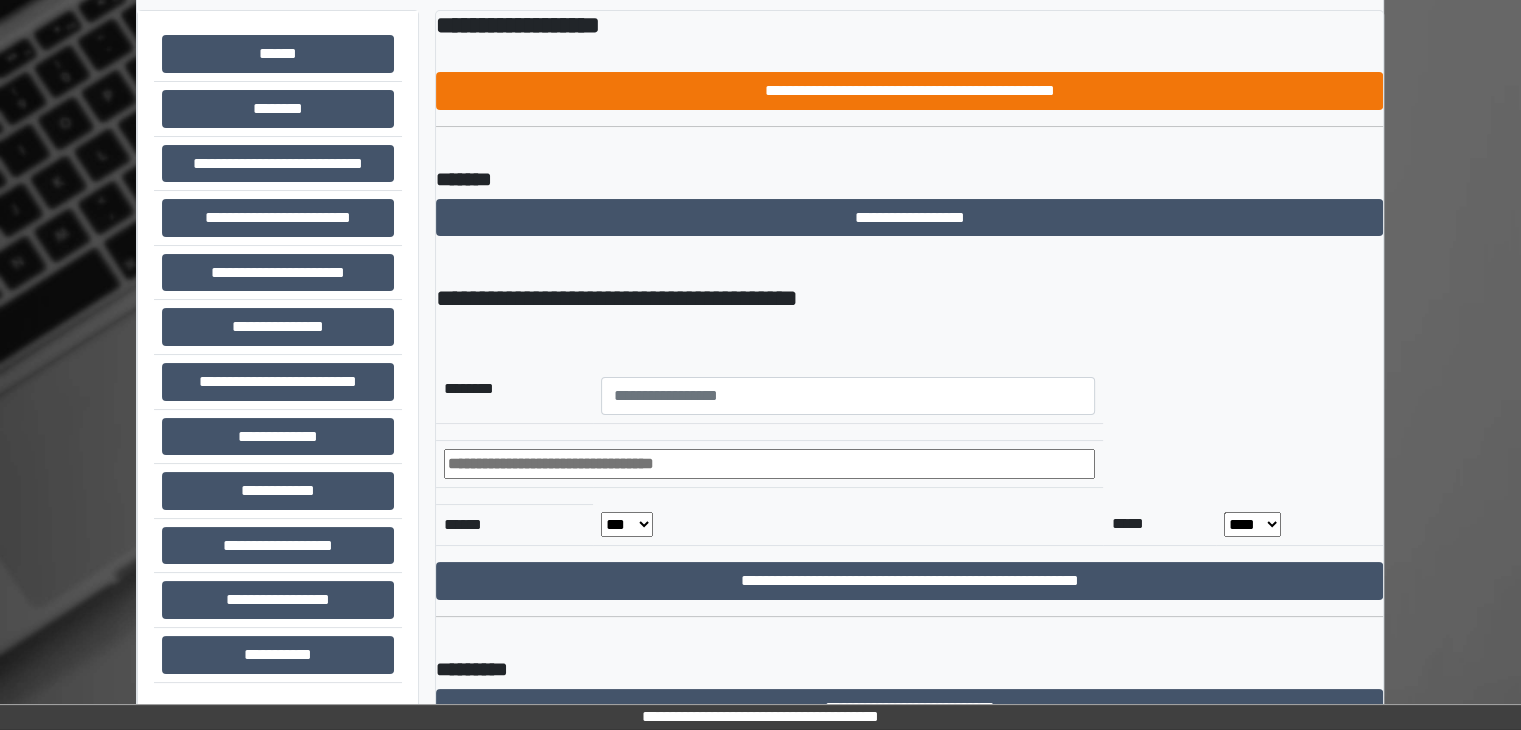 drag, startPoint x: 892, startPoint y: 65, endPoint x: 892, endPoint y: 78, distance: 13 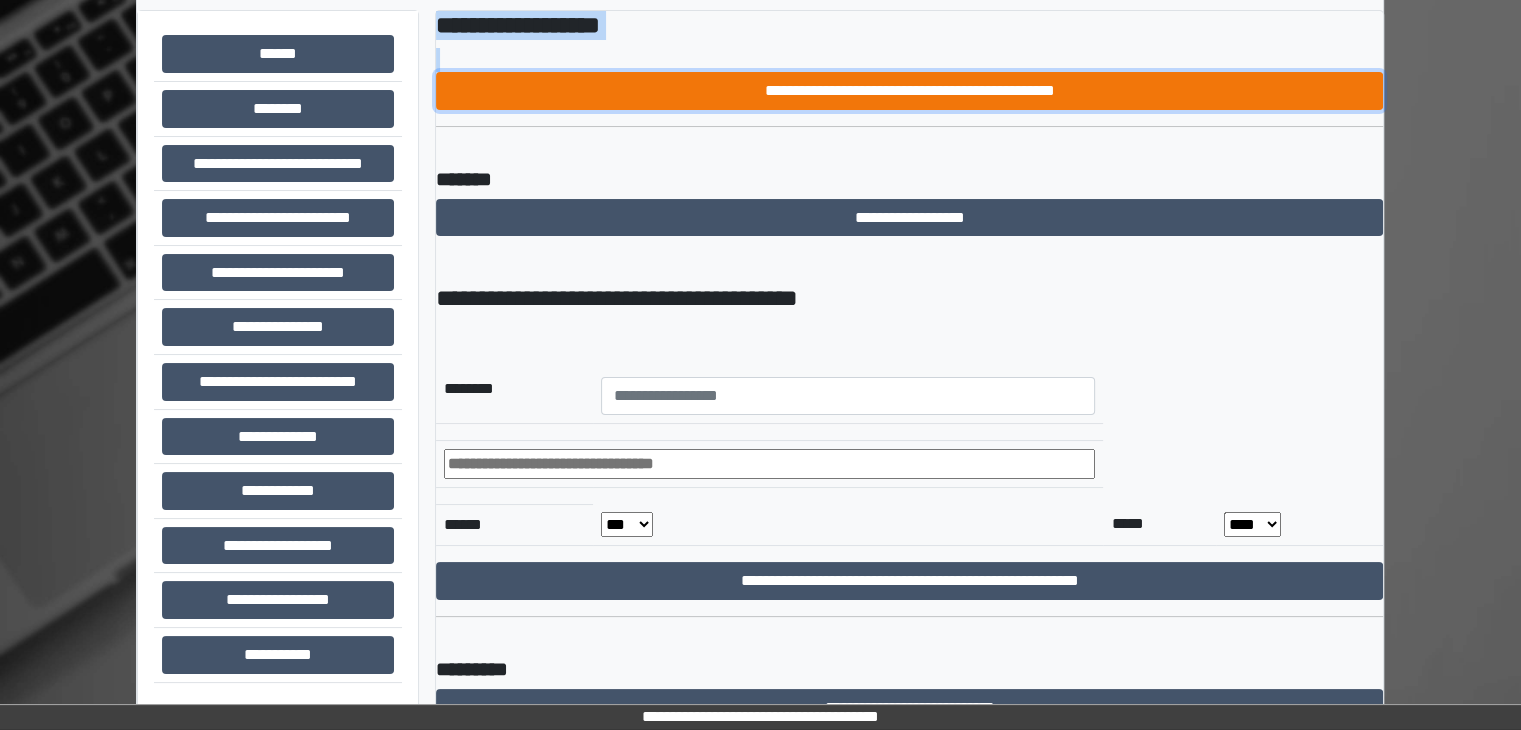 click on "**********" at bounding box center [909, 91] 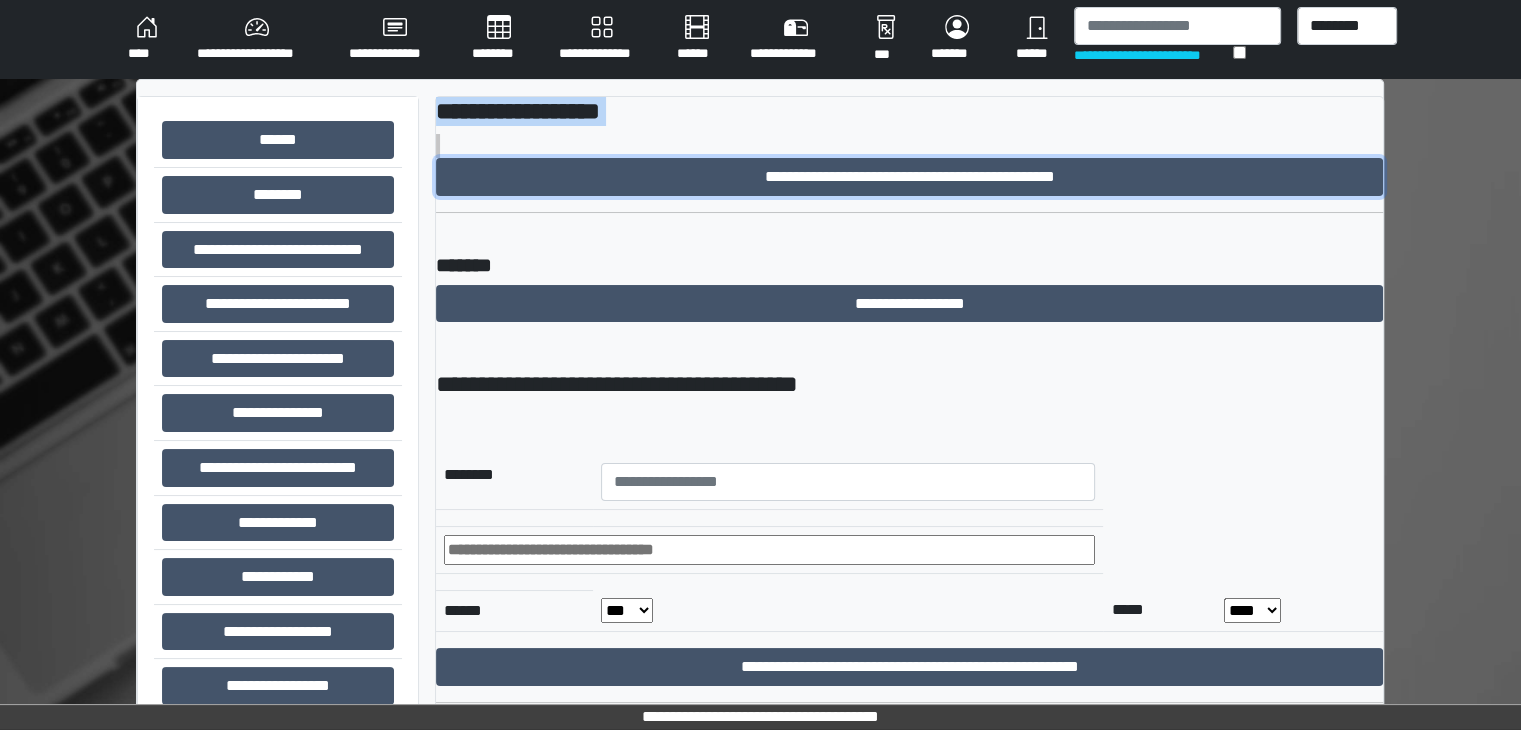 scroll, scrollTop: 0, scrollLeft: 0, axis: both 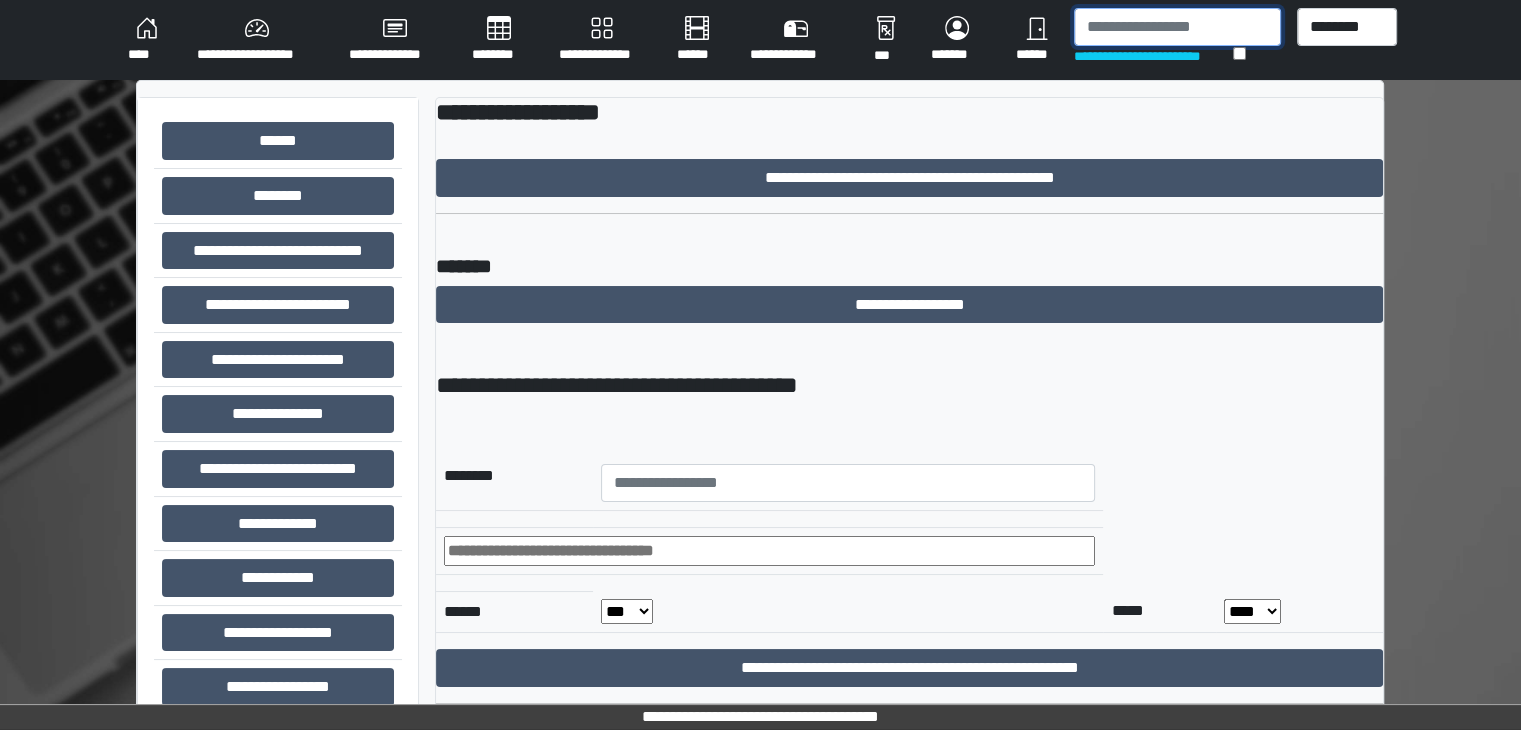 click at bounding box center (1177, 27) 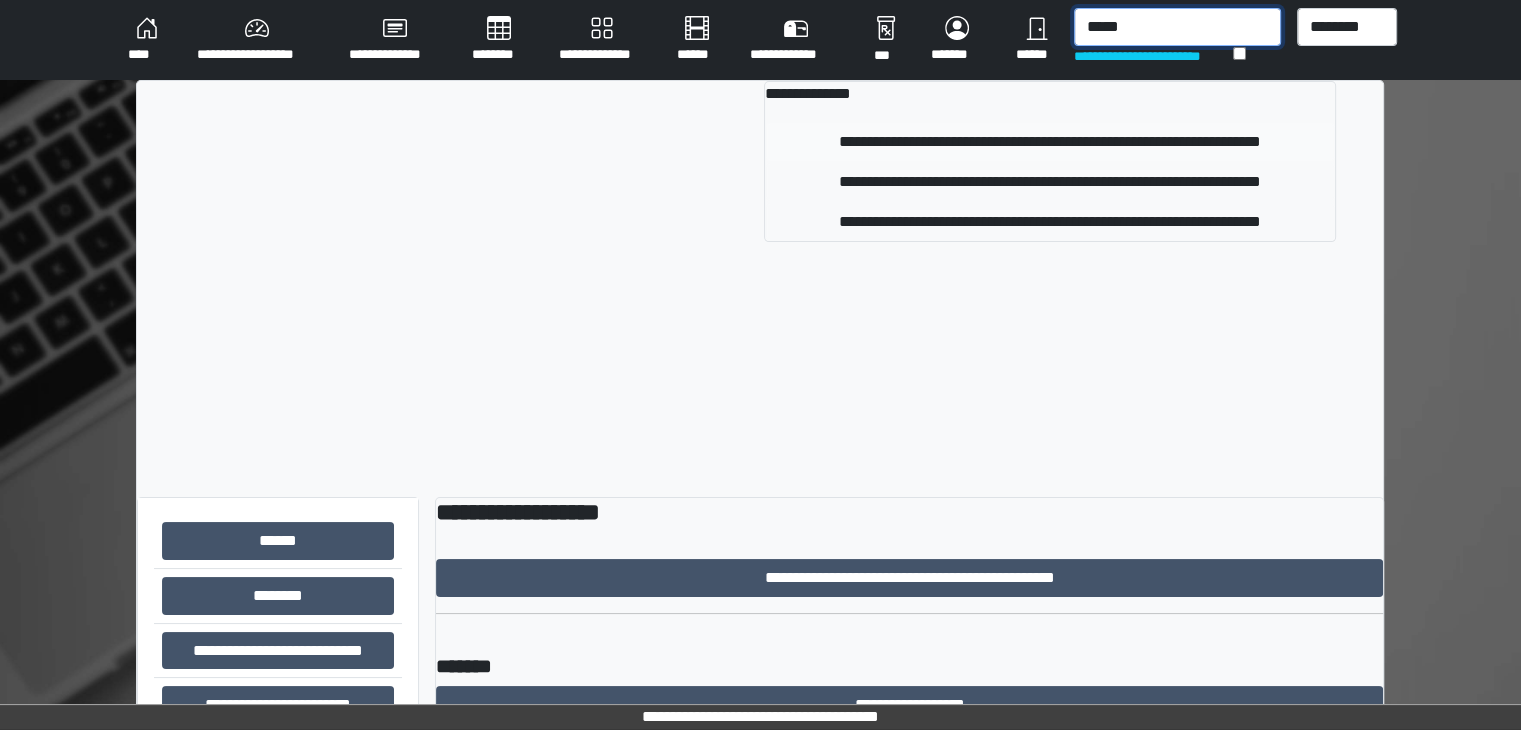 type on "*****" 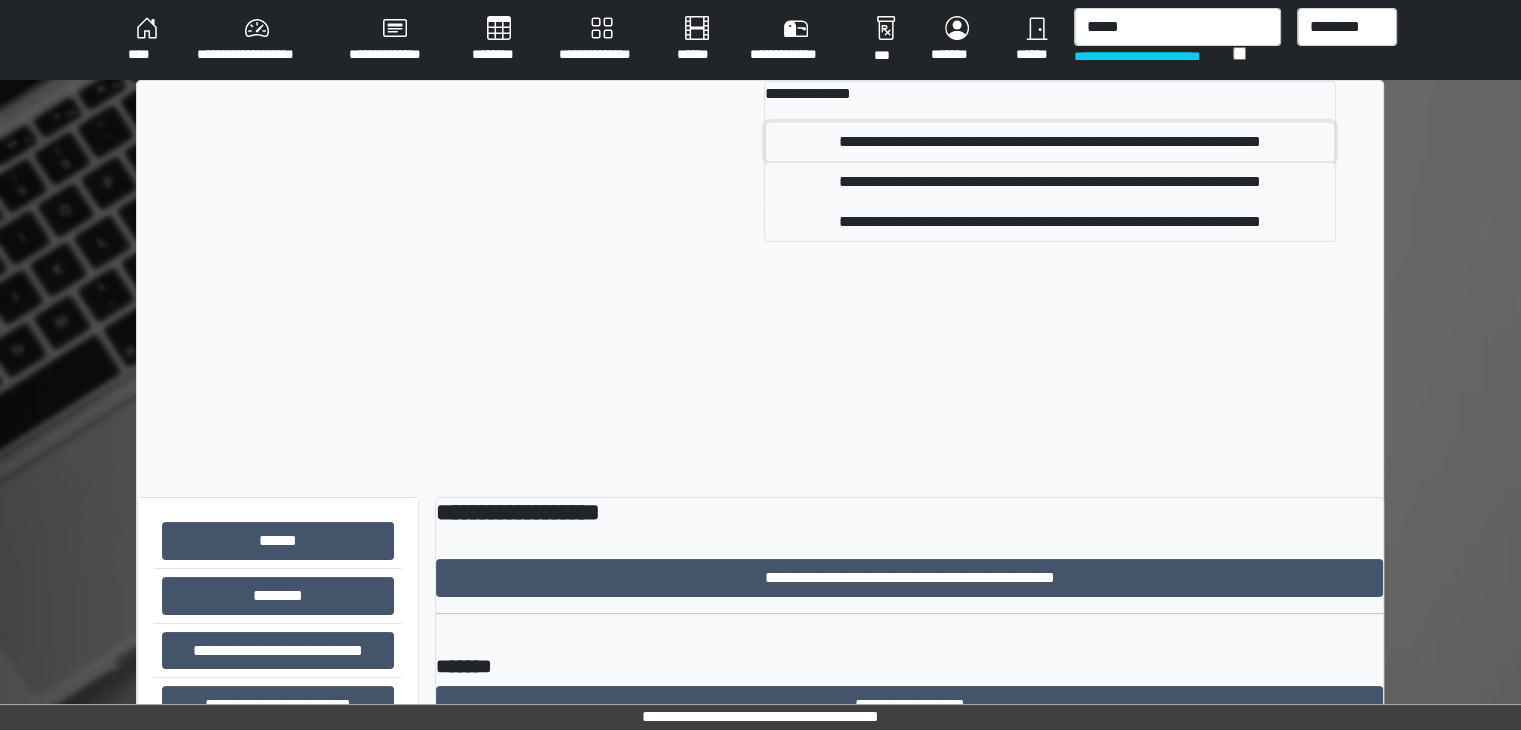 click on "**********" at bounding box center [1050, 142] 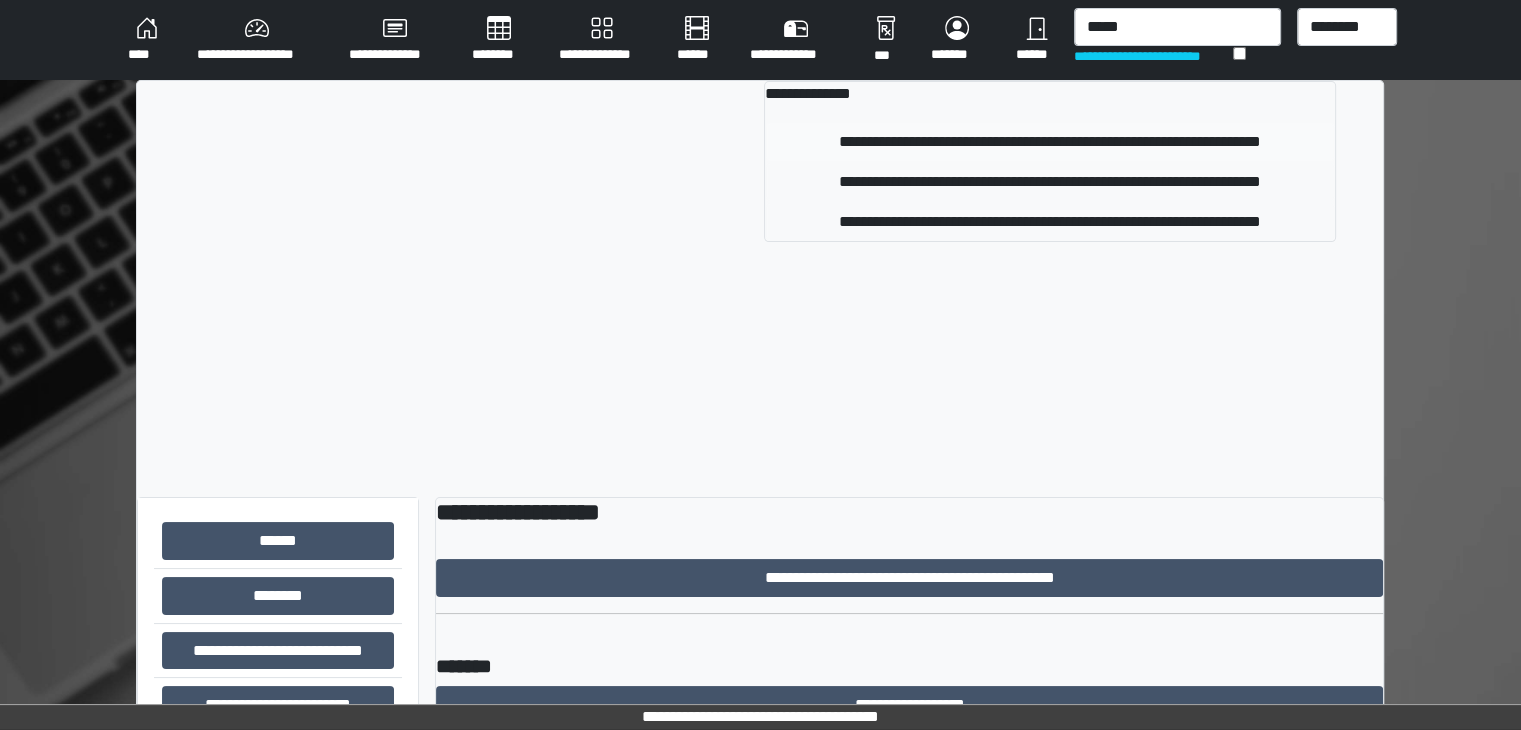 type 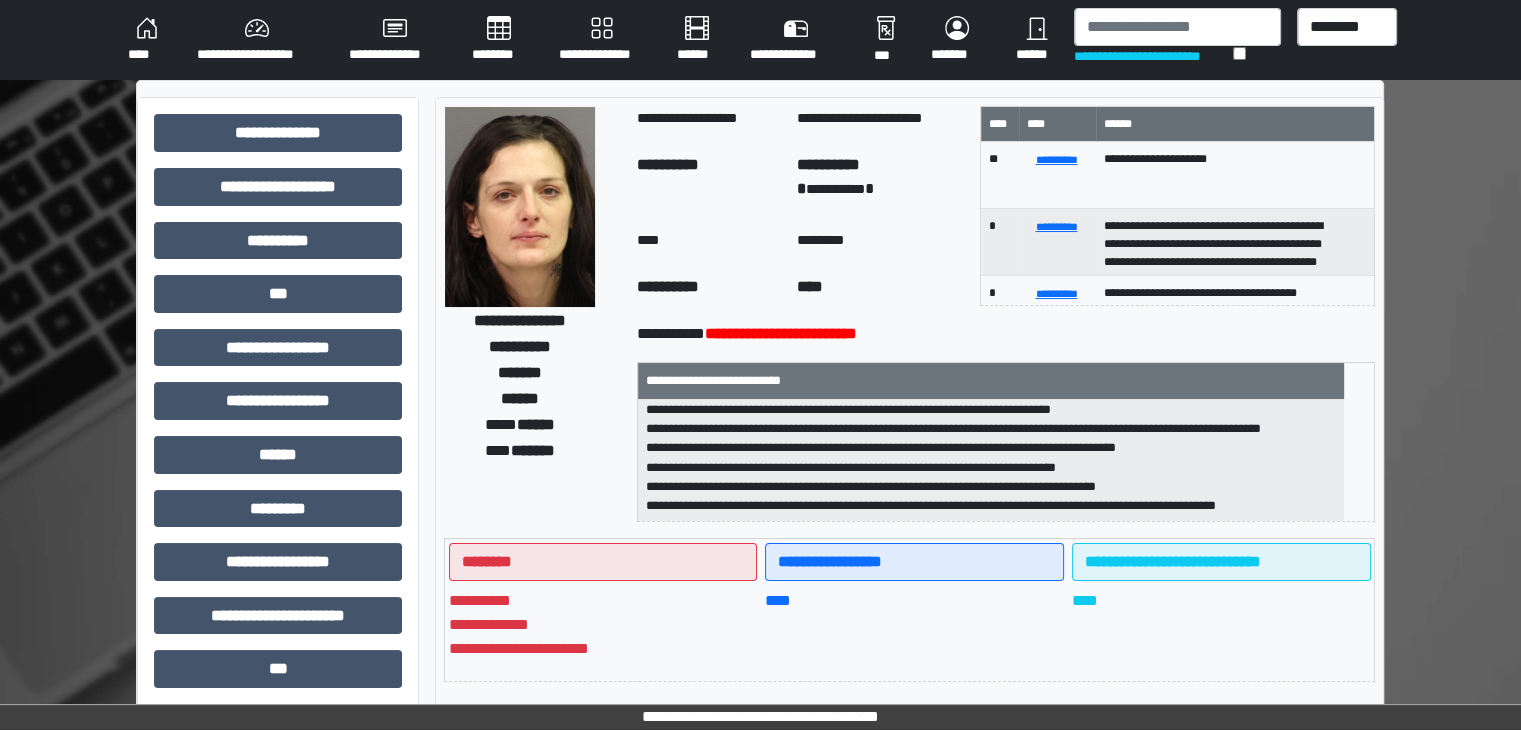 scroll, scrollTop: 83, scrollLeft: 0, axis: vertical 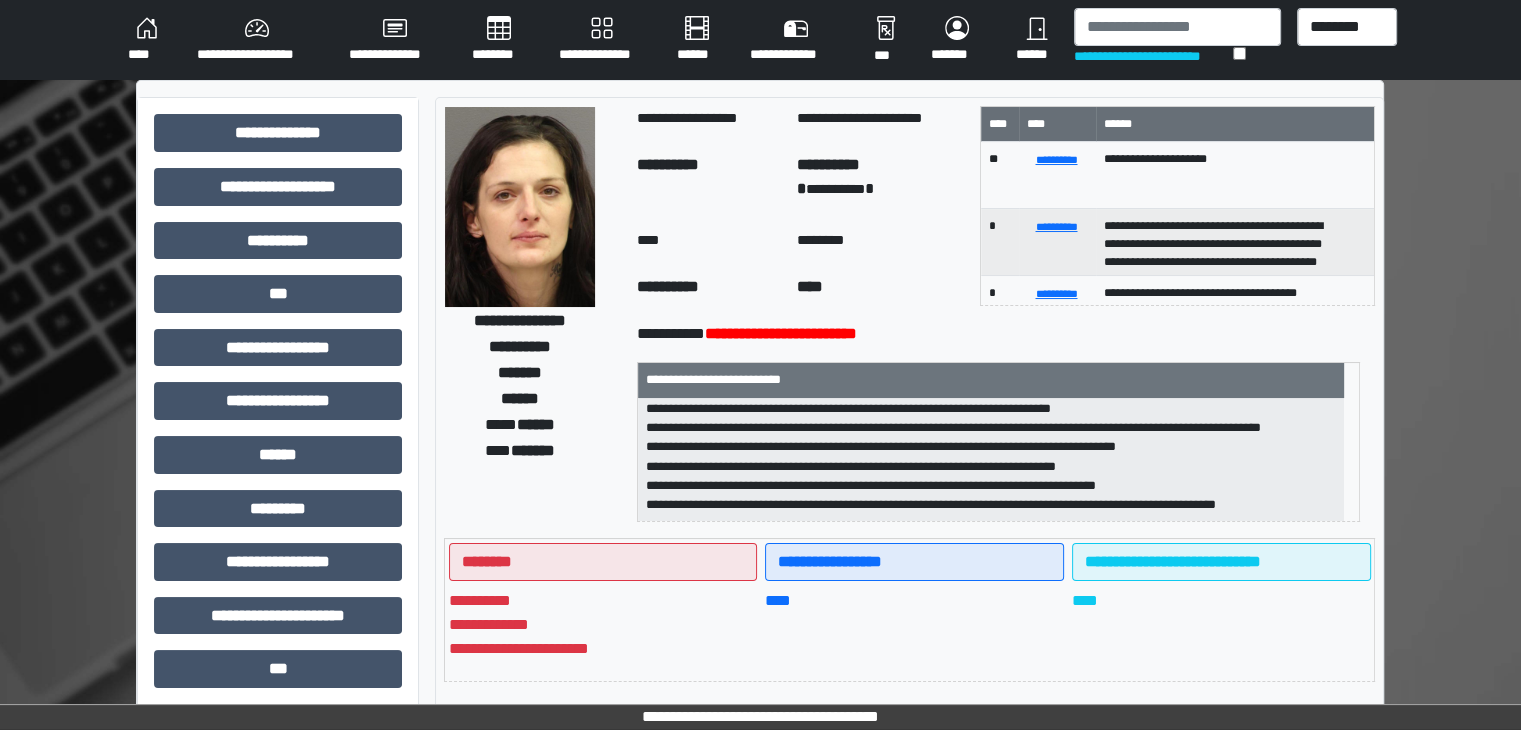 click on "**********" at bounding box center (257, 40) 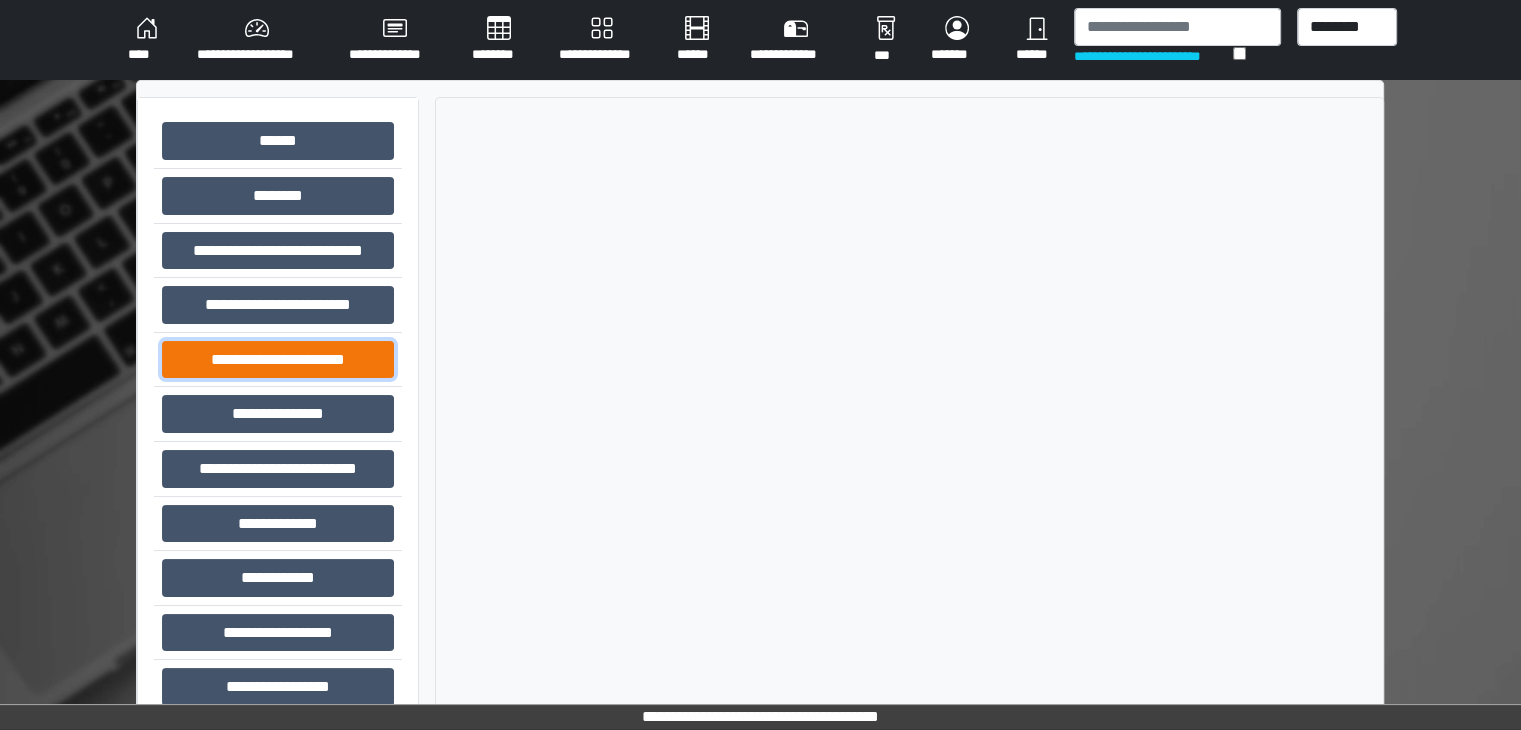 click on "**********" at bounding box center (278, 360) 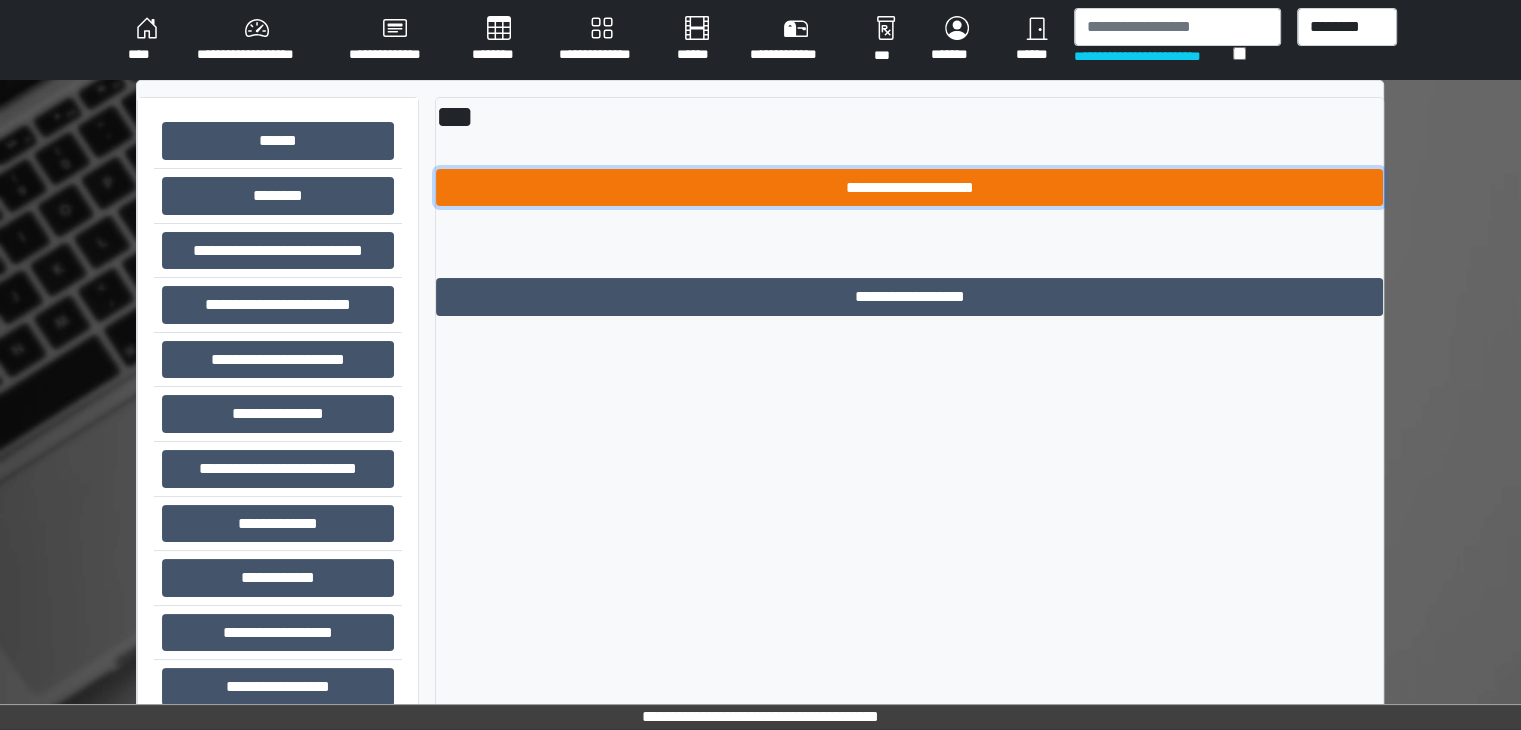 click on "**********" at bounding box center [909, 188] 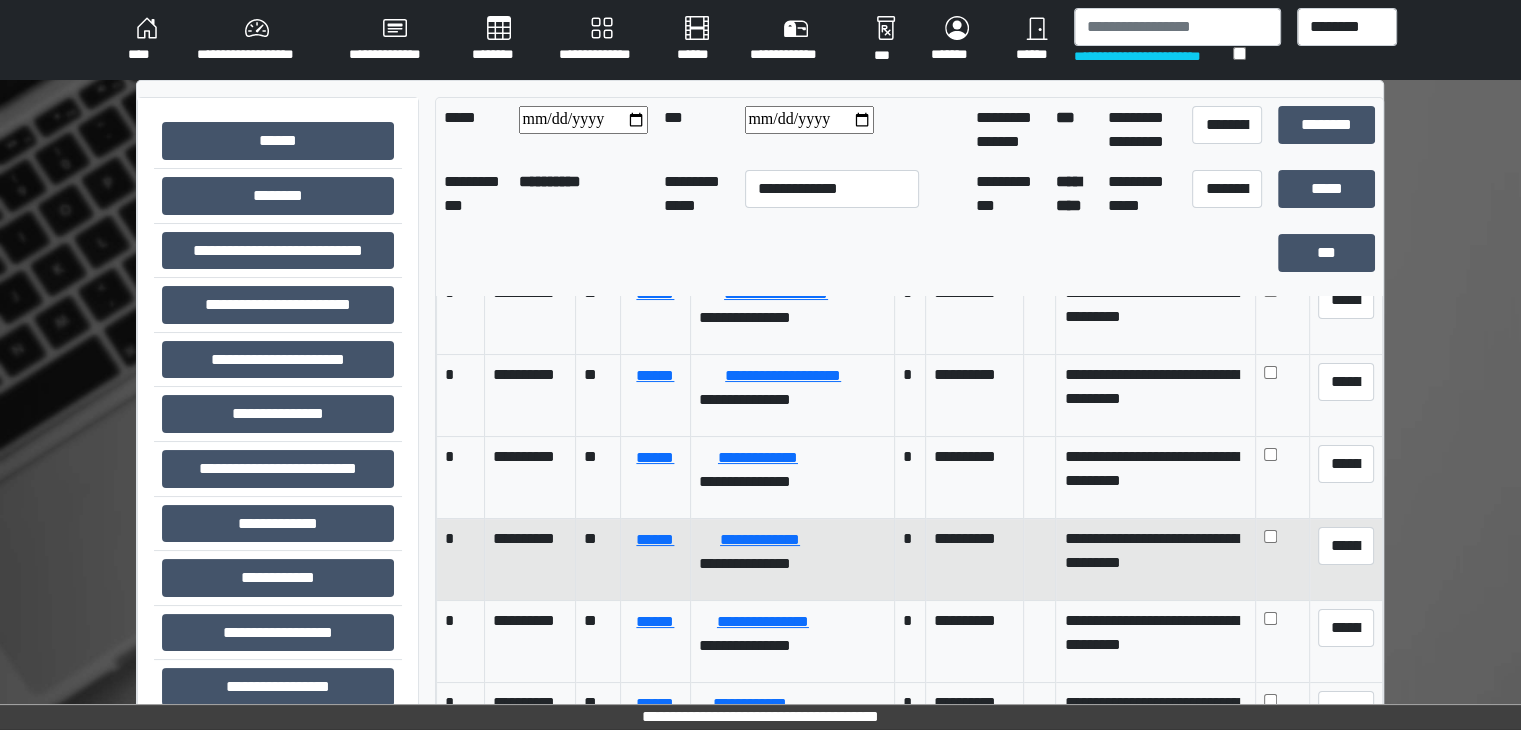 scroll, scrollTop: 32412, scrollLeft: 0, axis: vertical 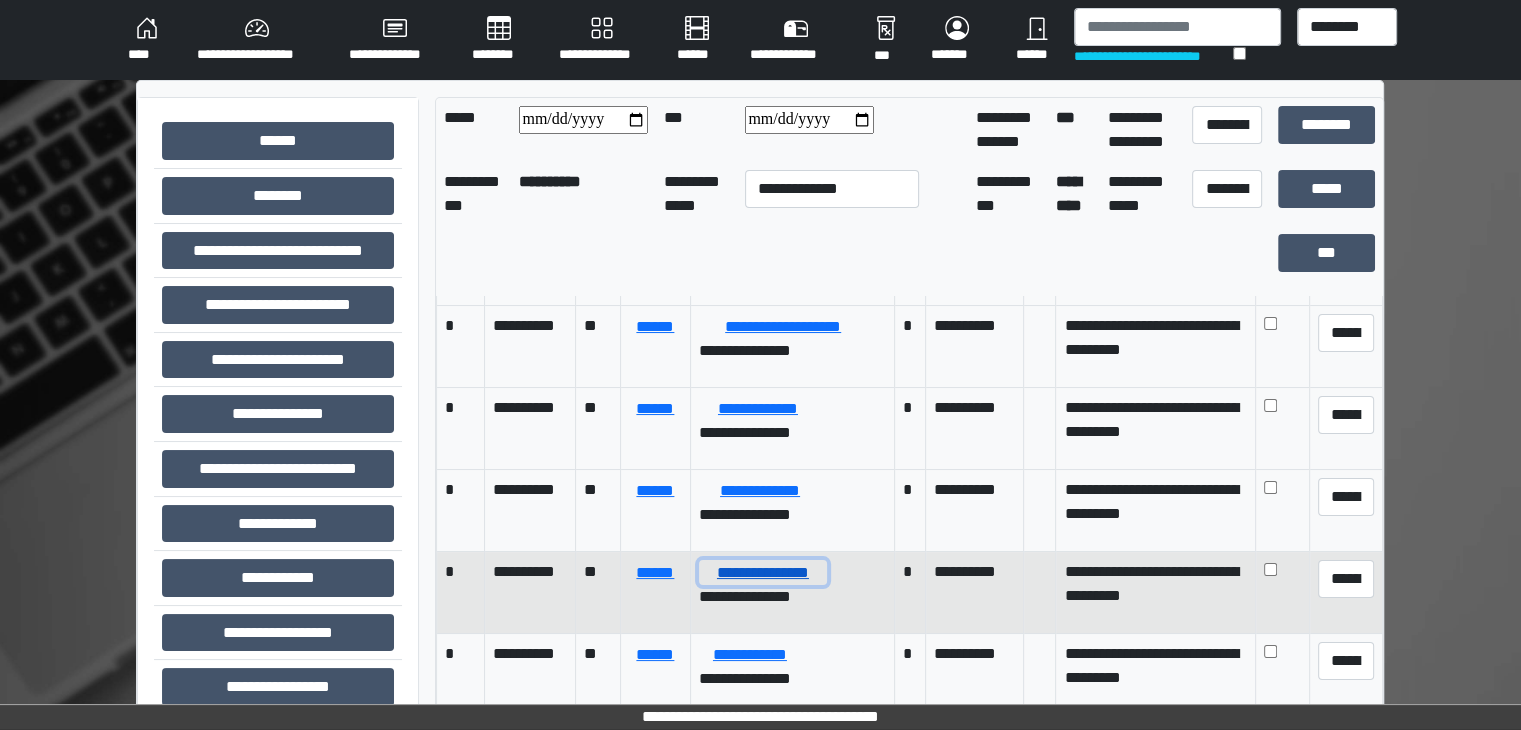 click on "**********" at bounding box center (763, 573) 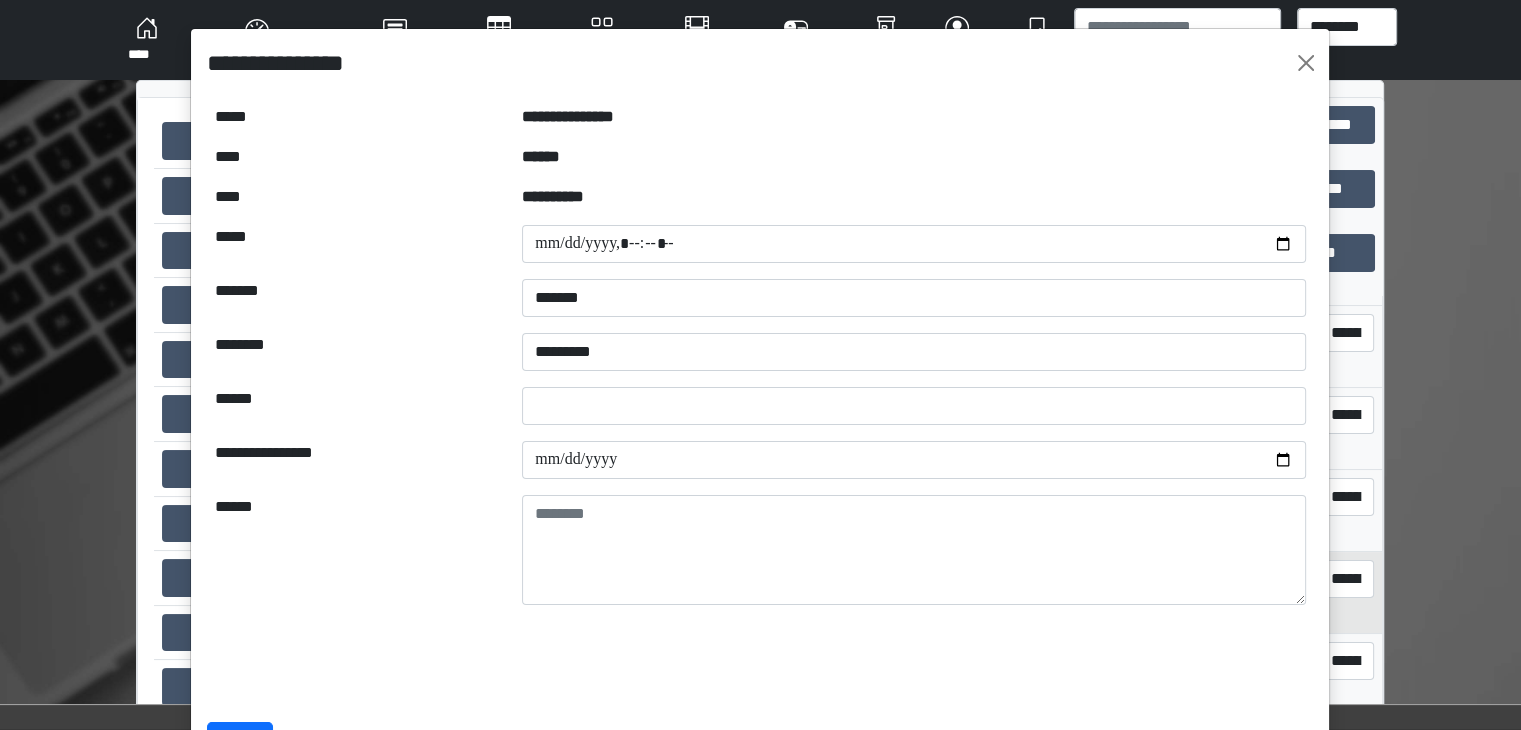 click at bounding box center (914, 550) 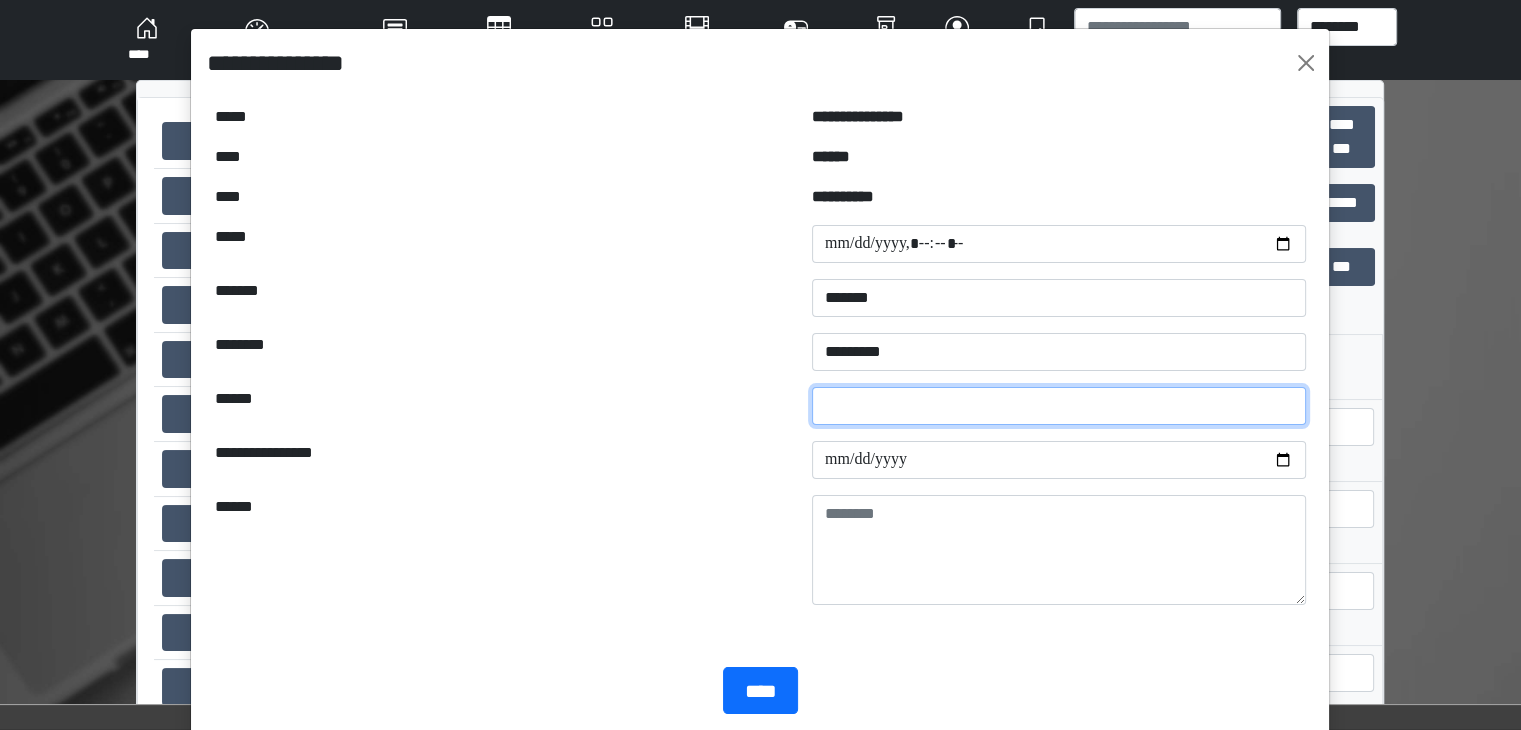 click at bounding box center (1059, 406) 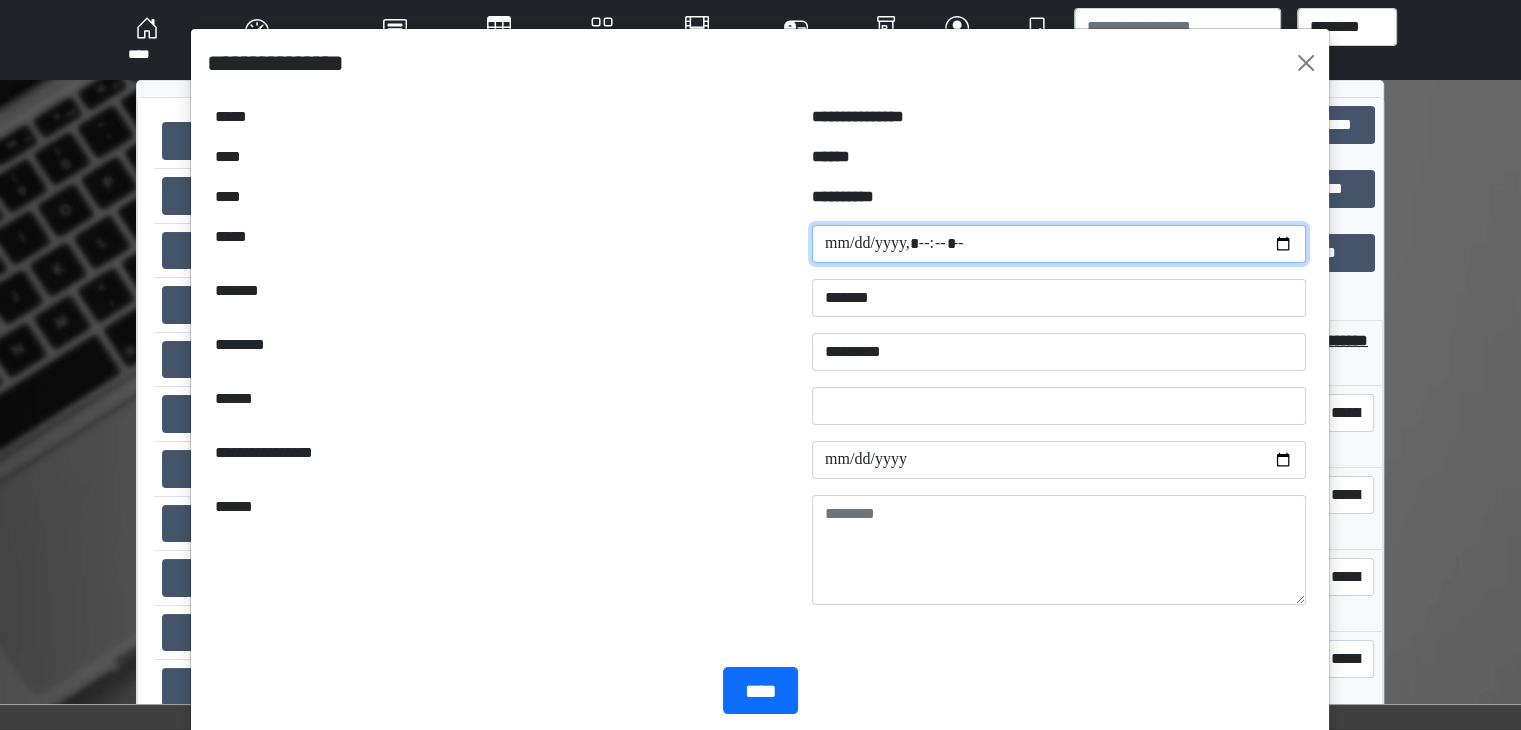 click at bounding box center [1059, 244] 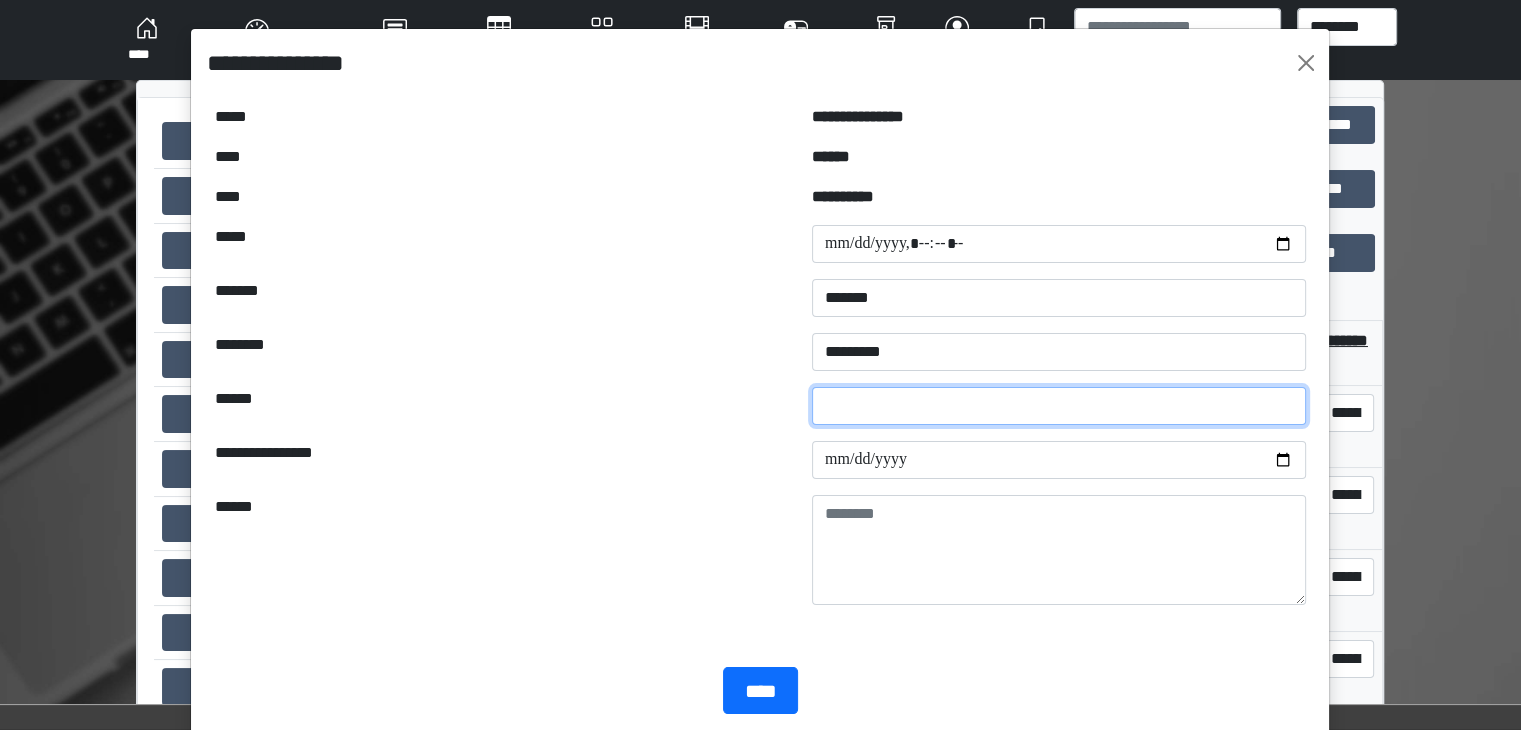 click at bounding box center (1059, 406) 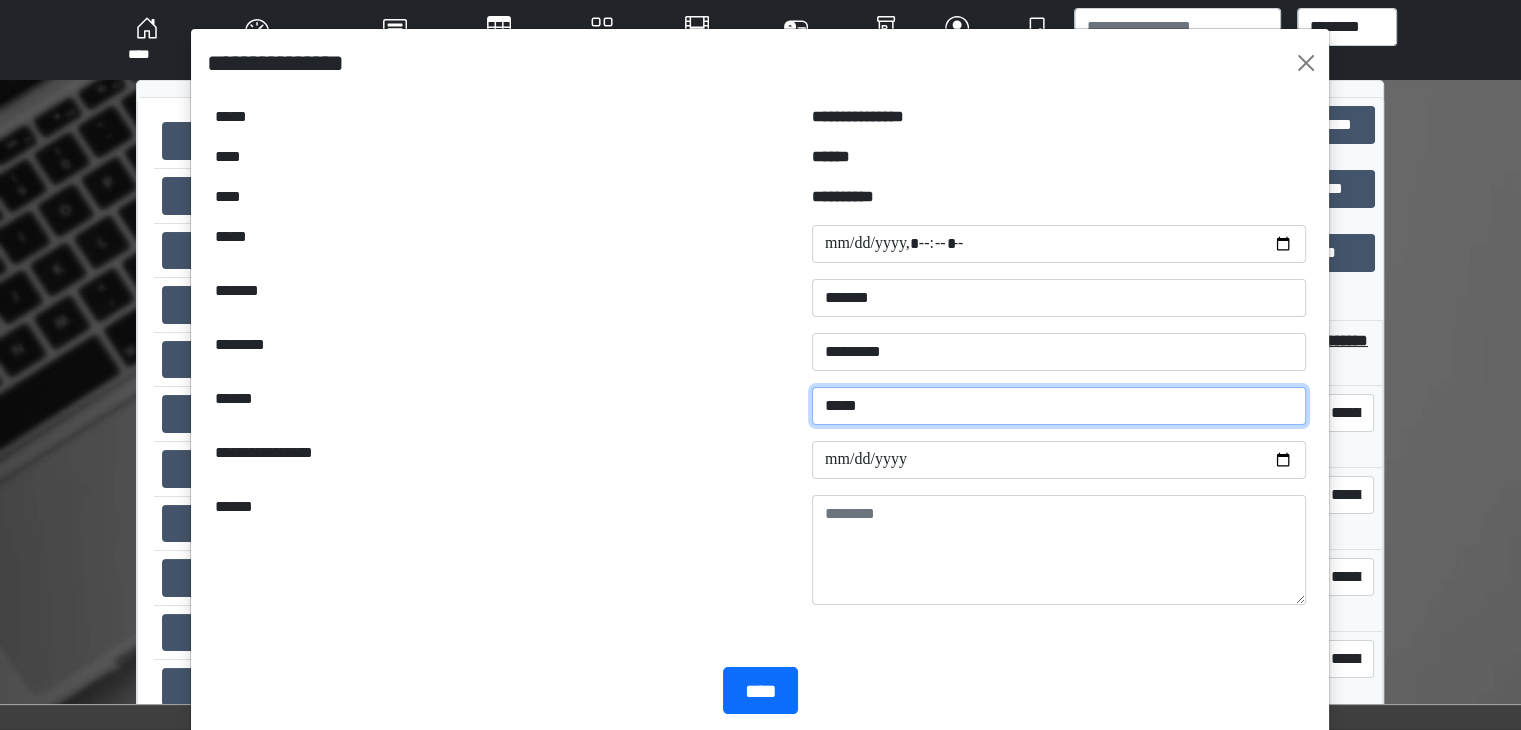 type on "*****" 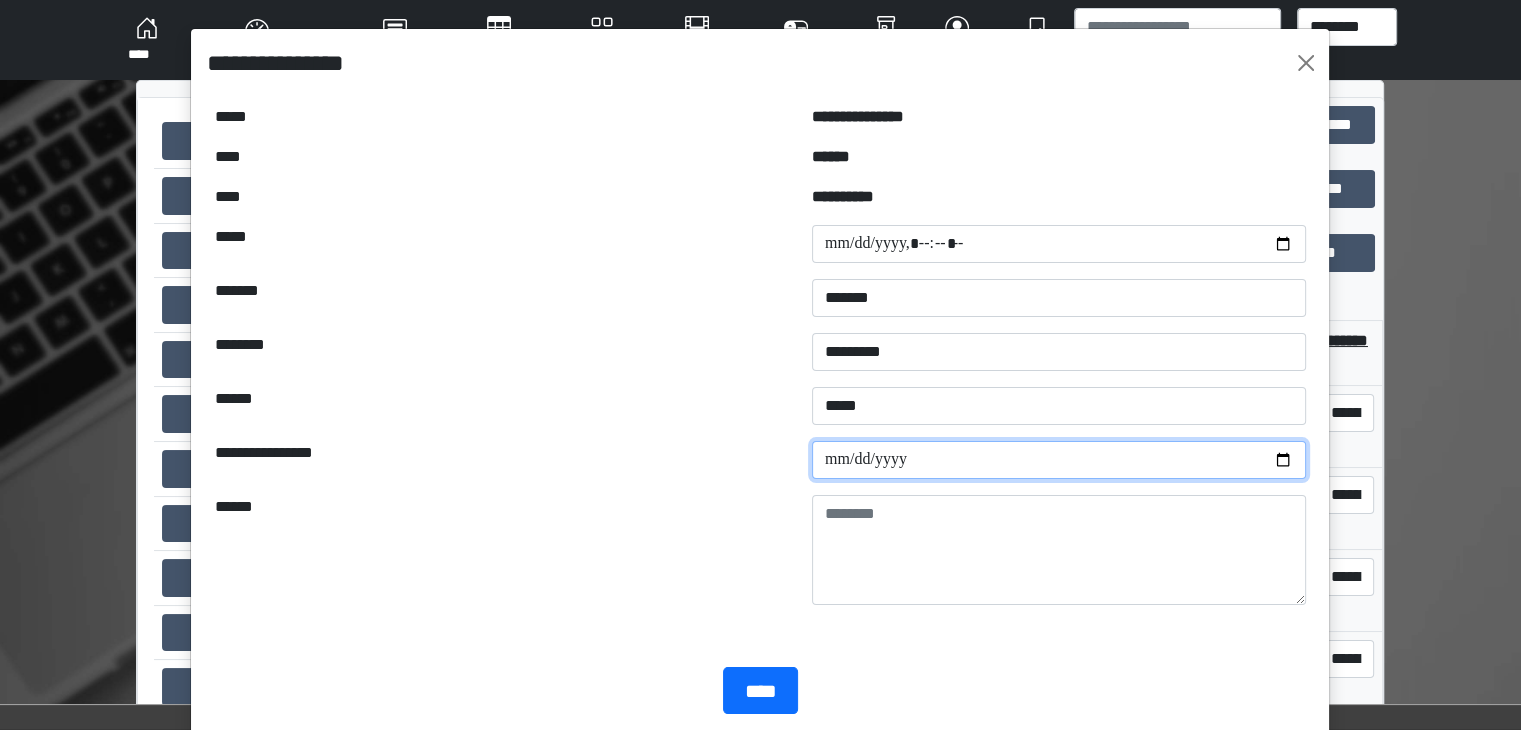 click at bounding box center [1059, 460] 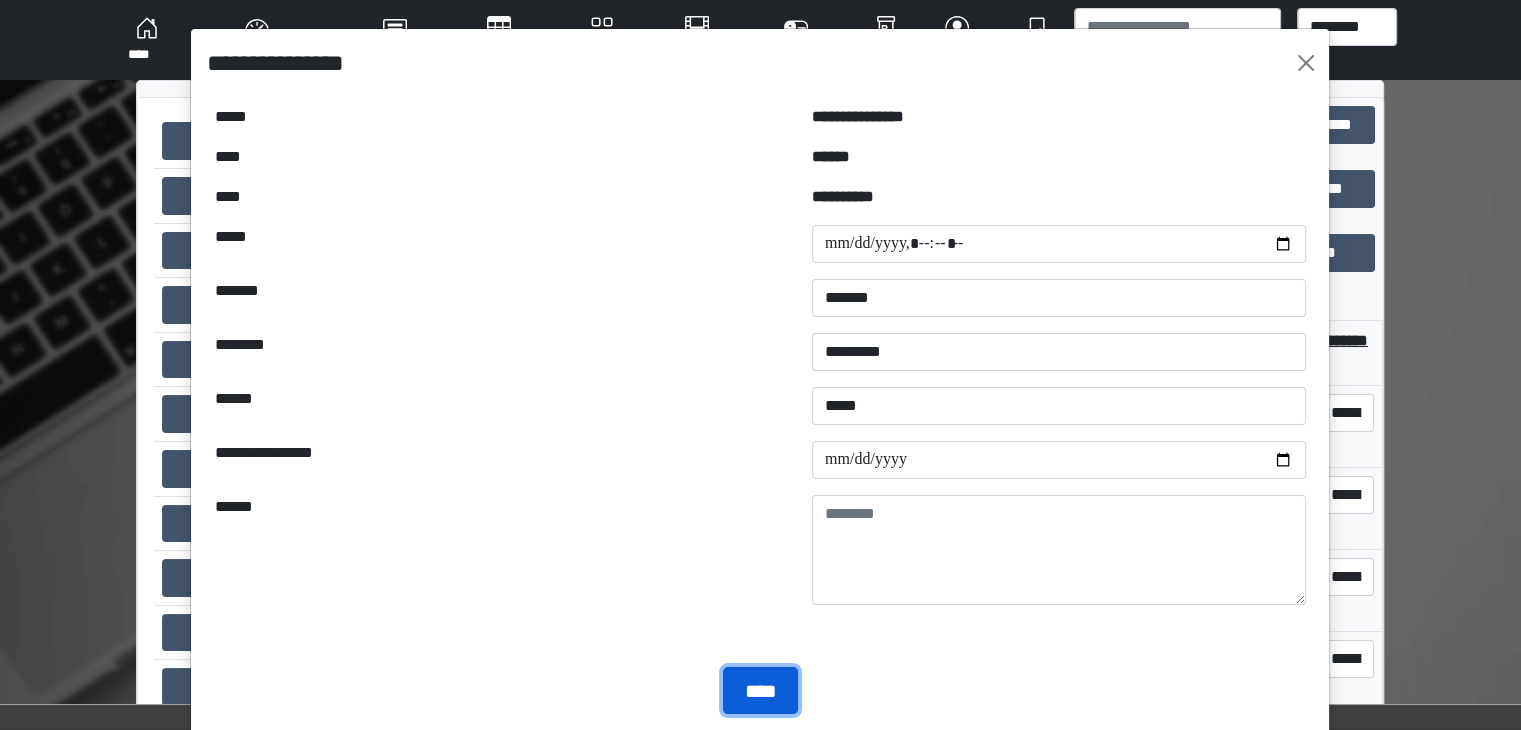 click on "****" at bounding box center (760, 691) 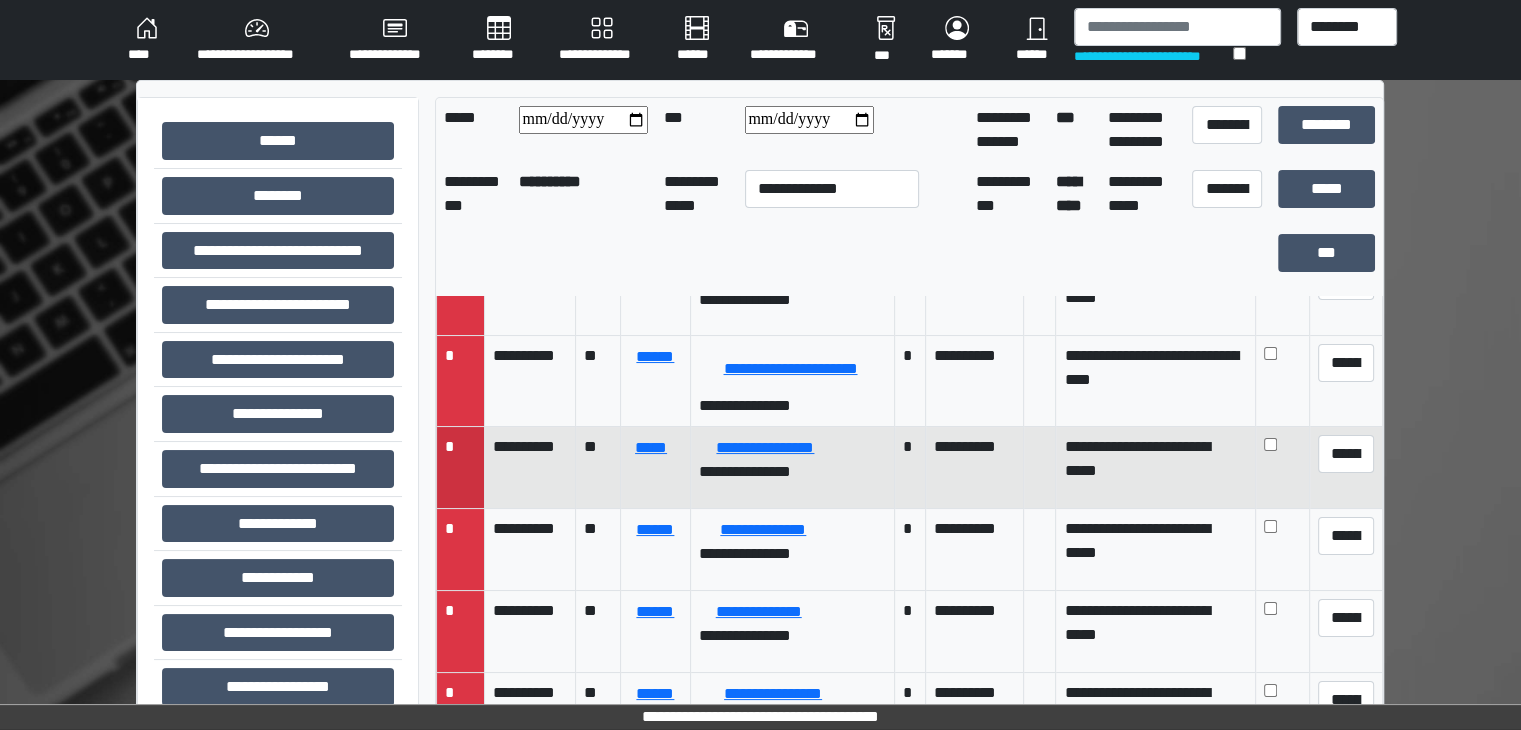 scroll, scrollTop: 300, scrollLeft: 0, axis: vertical 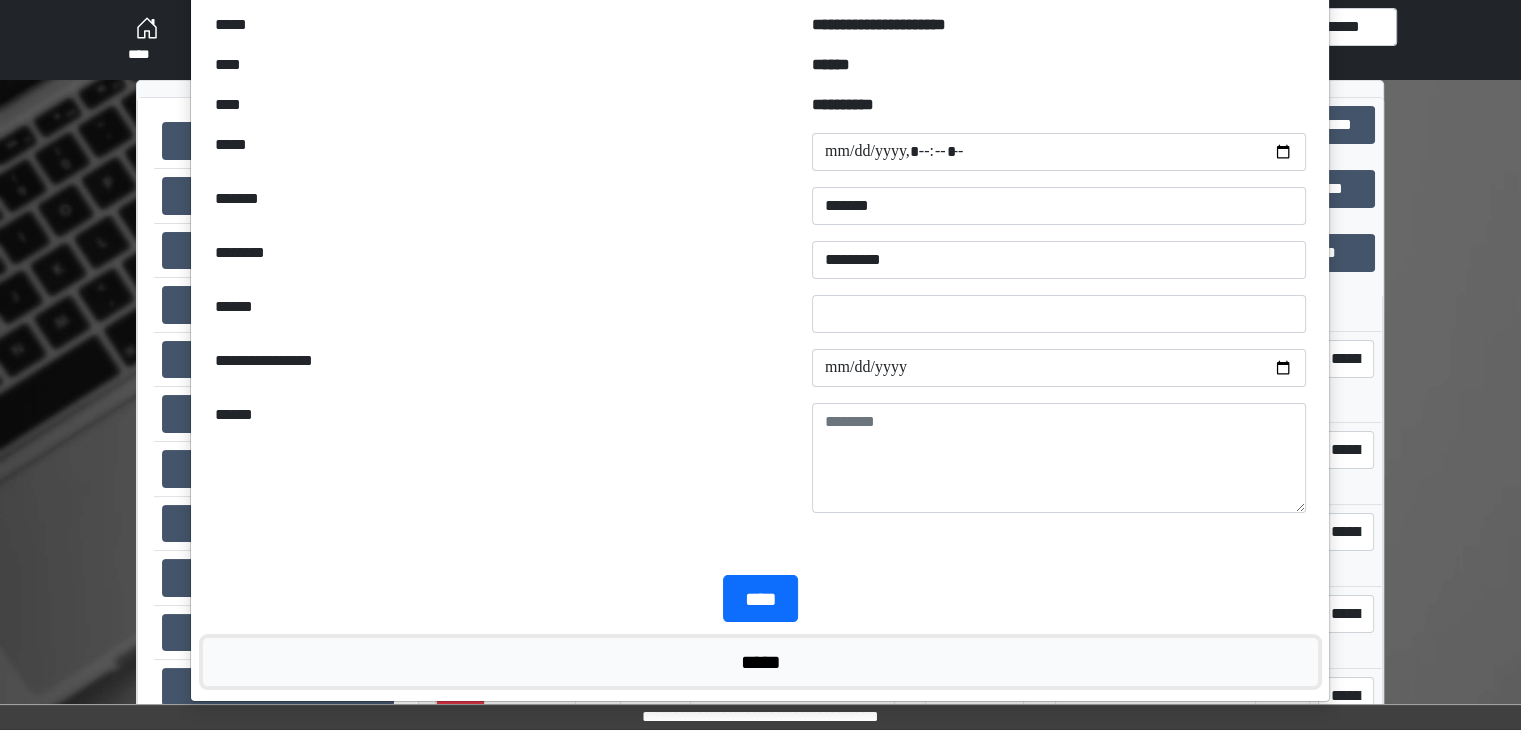 click on "*****" at bounding box center (760, 662) 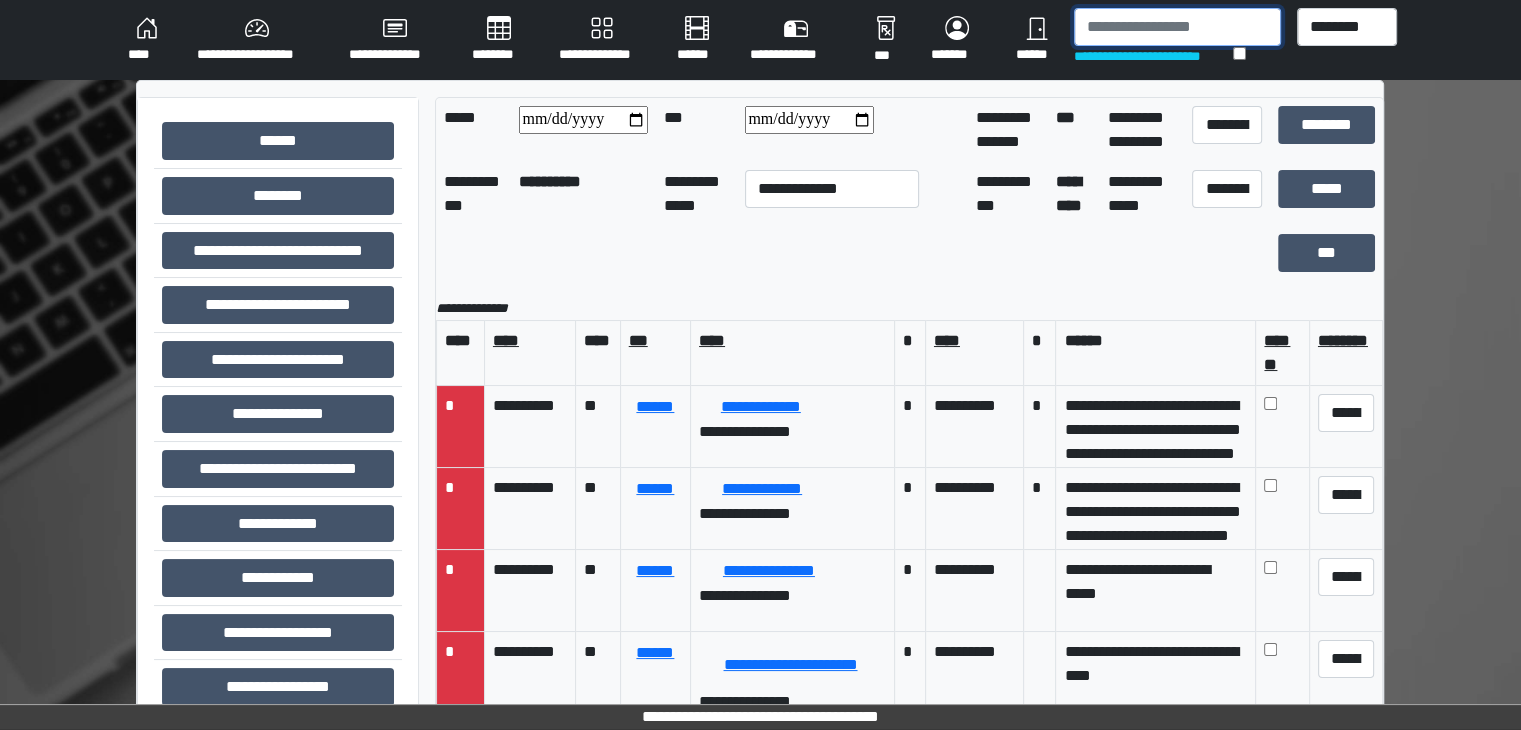 click at bounding box center [1177, 27] 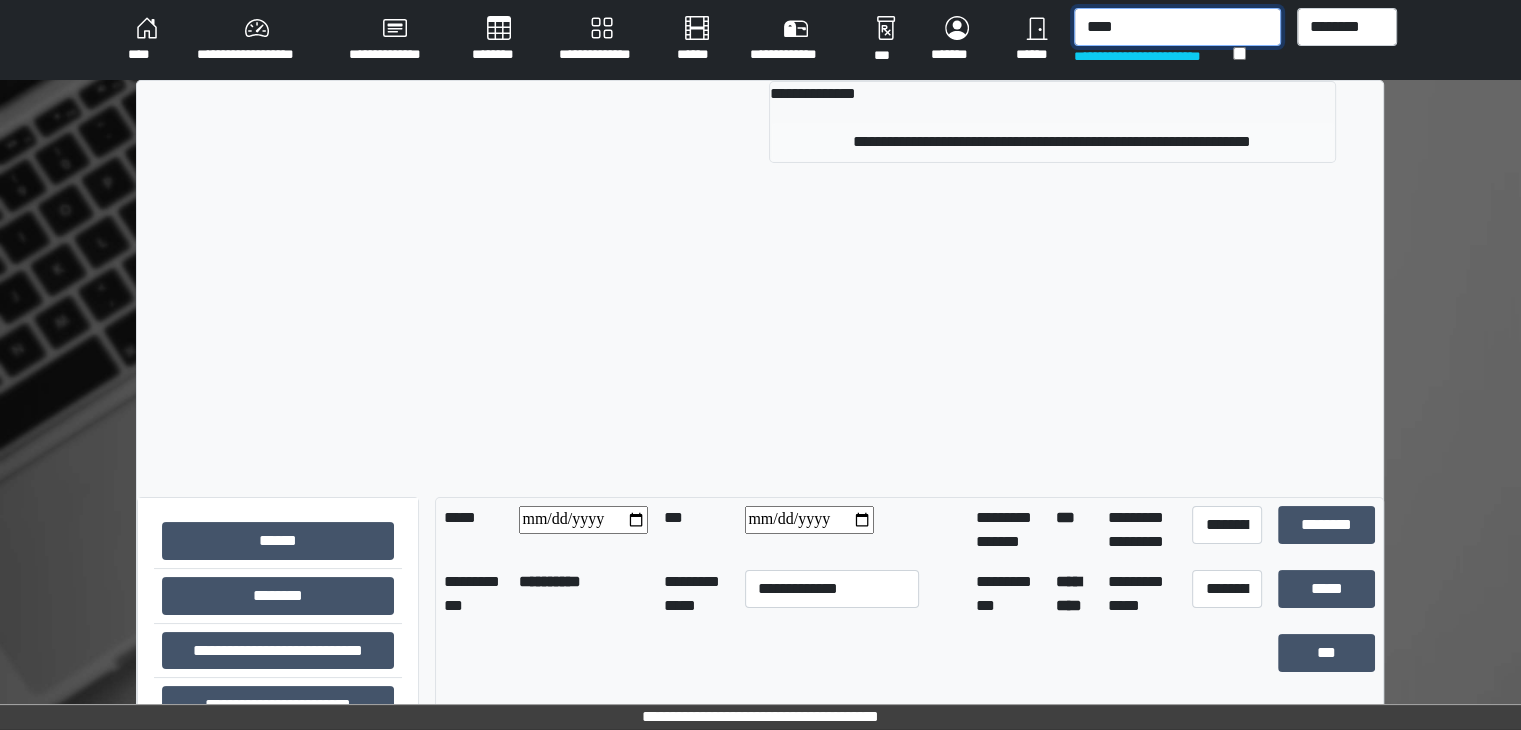type on "****" 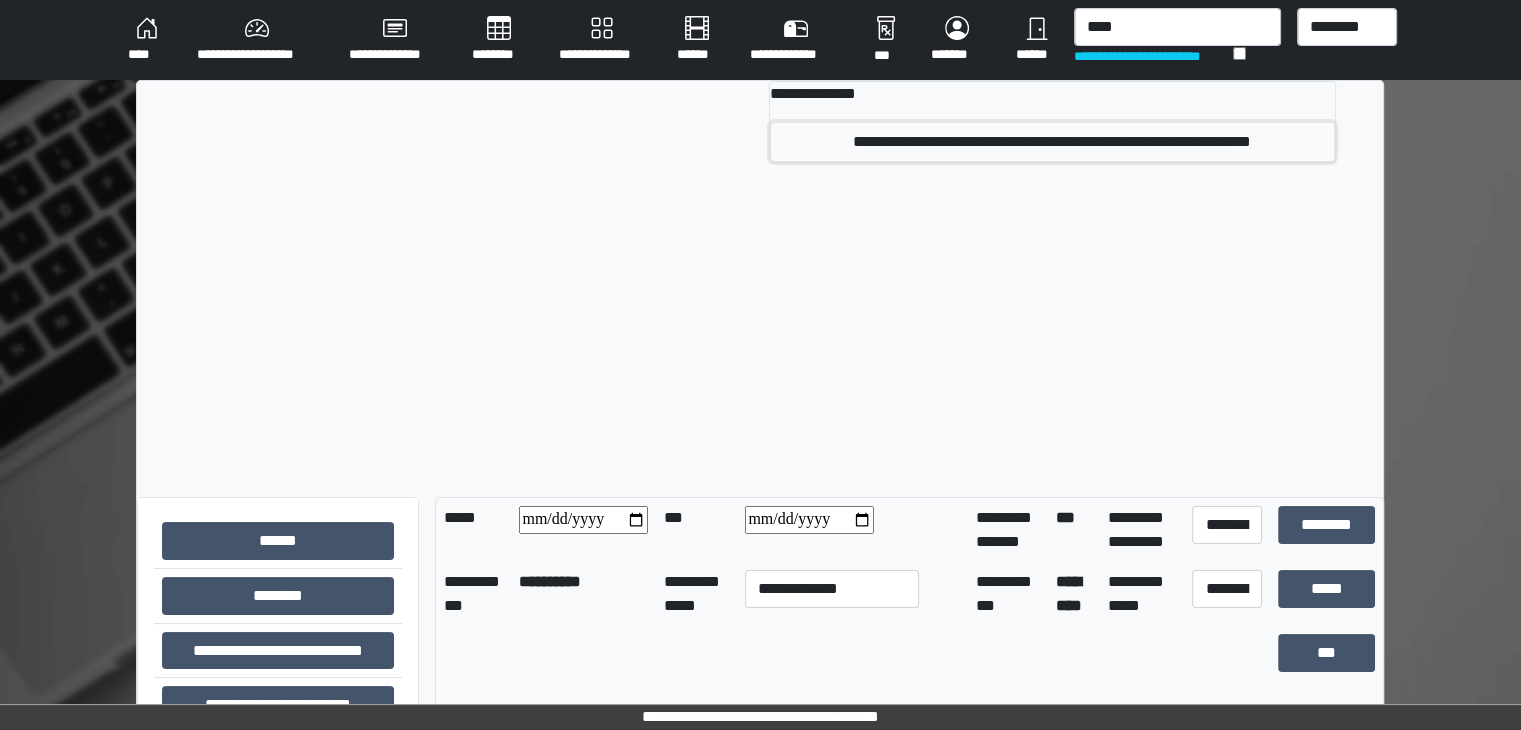 click on "**********" at bounding box center [1052, 142] 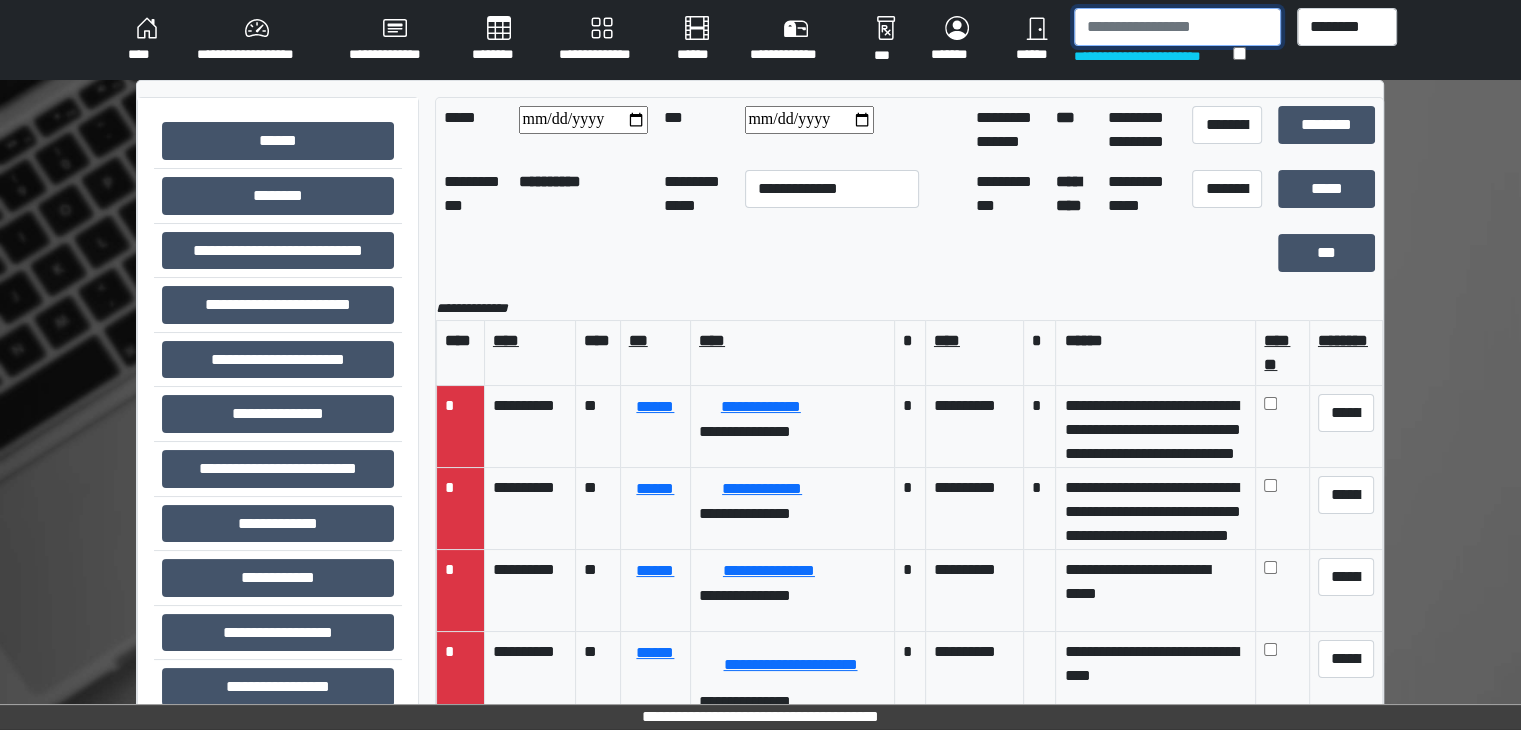 click at bounding box center (1177, 27) 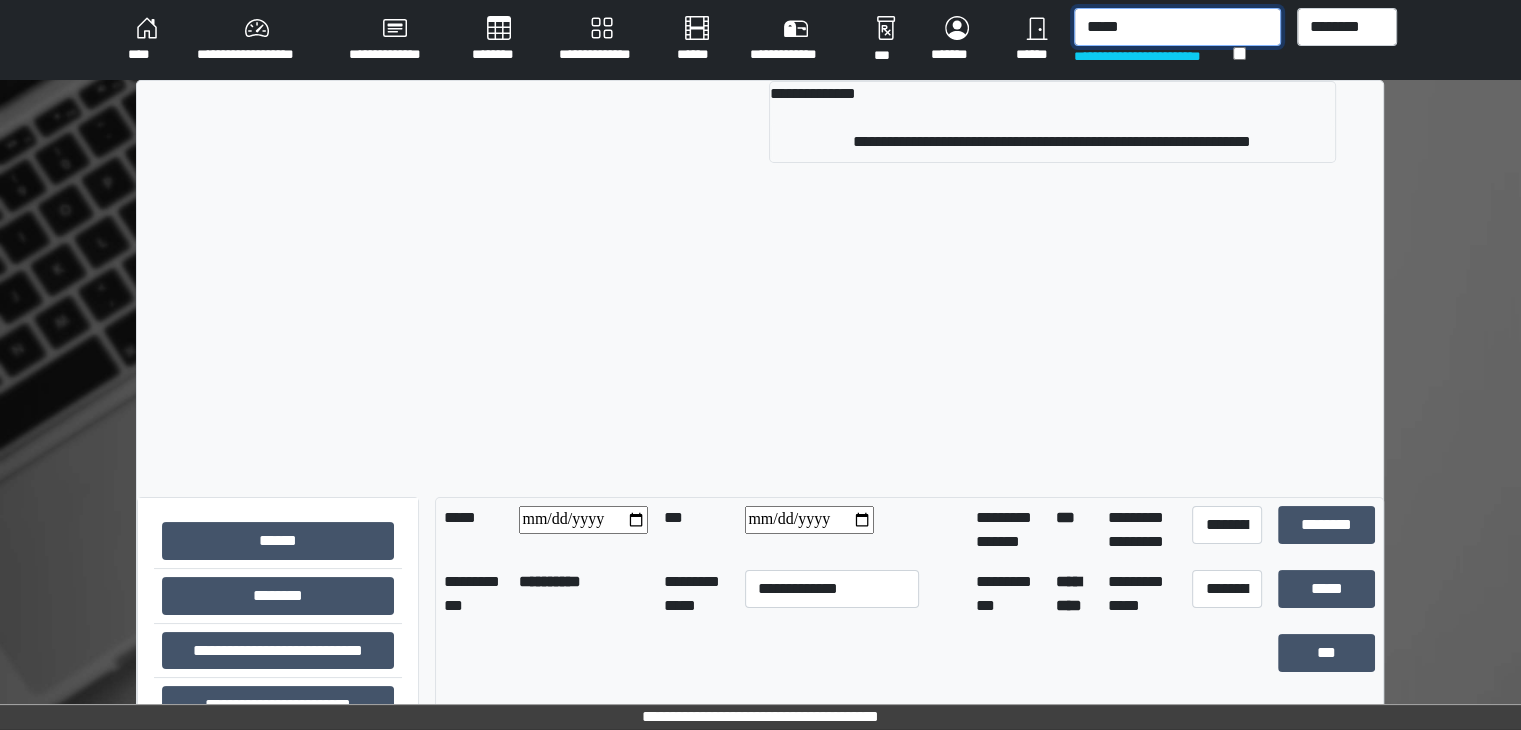 type on "*****" 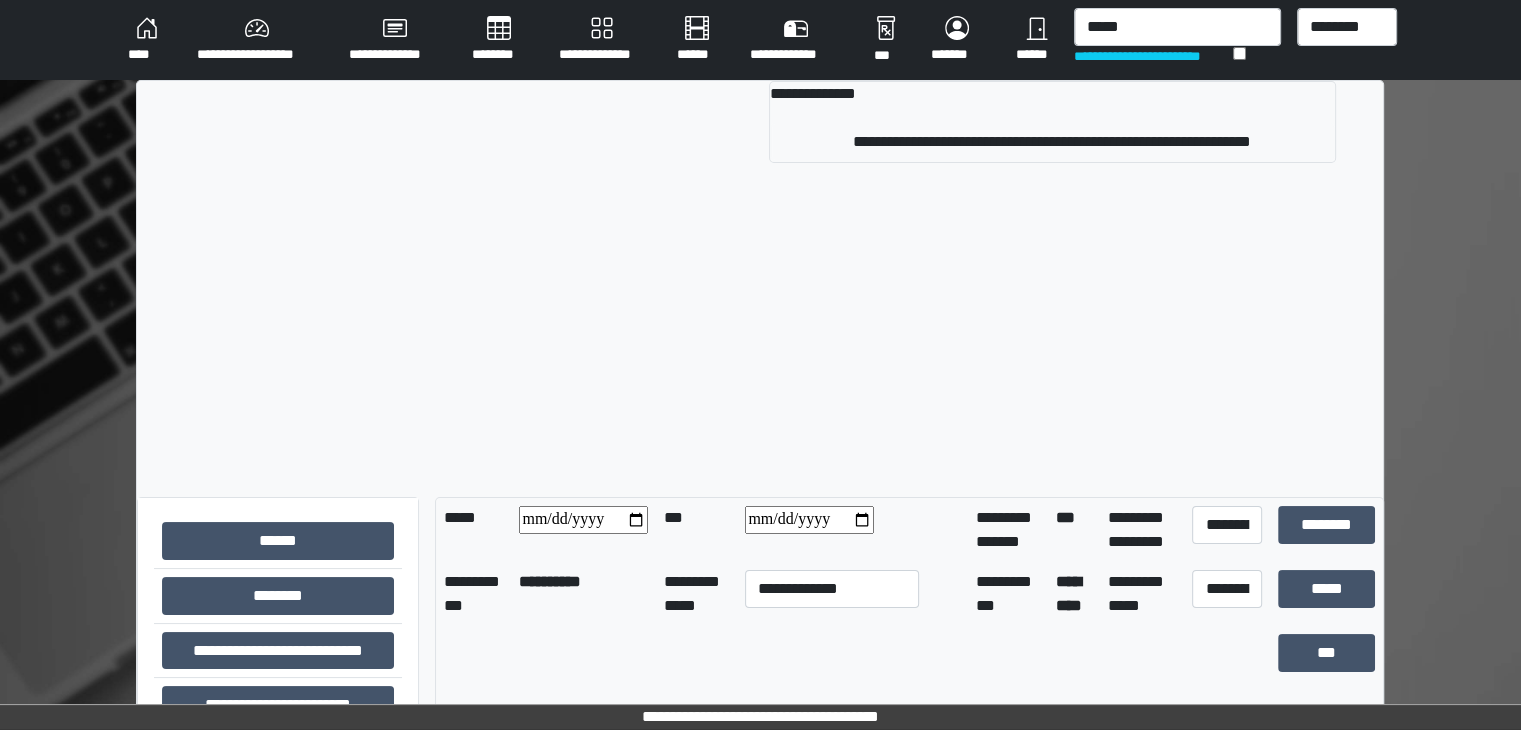 click on "**********" at bounding box center [760, 129] 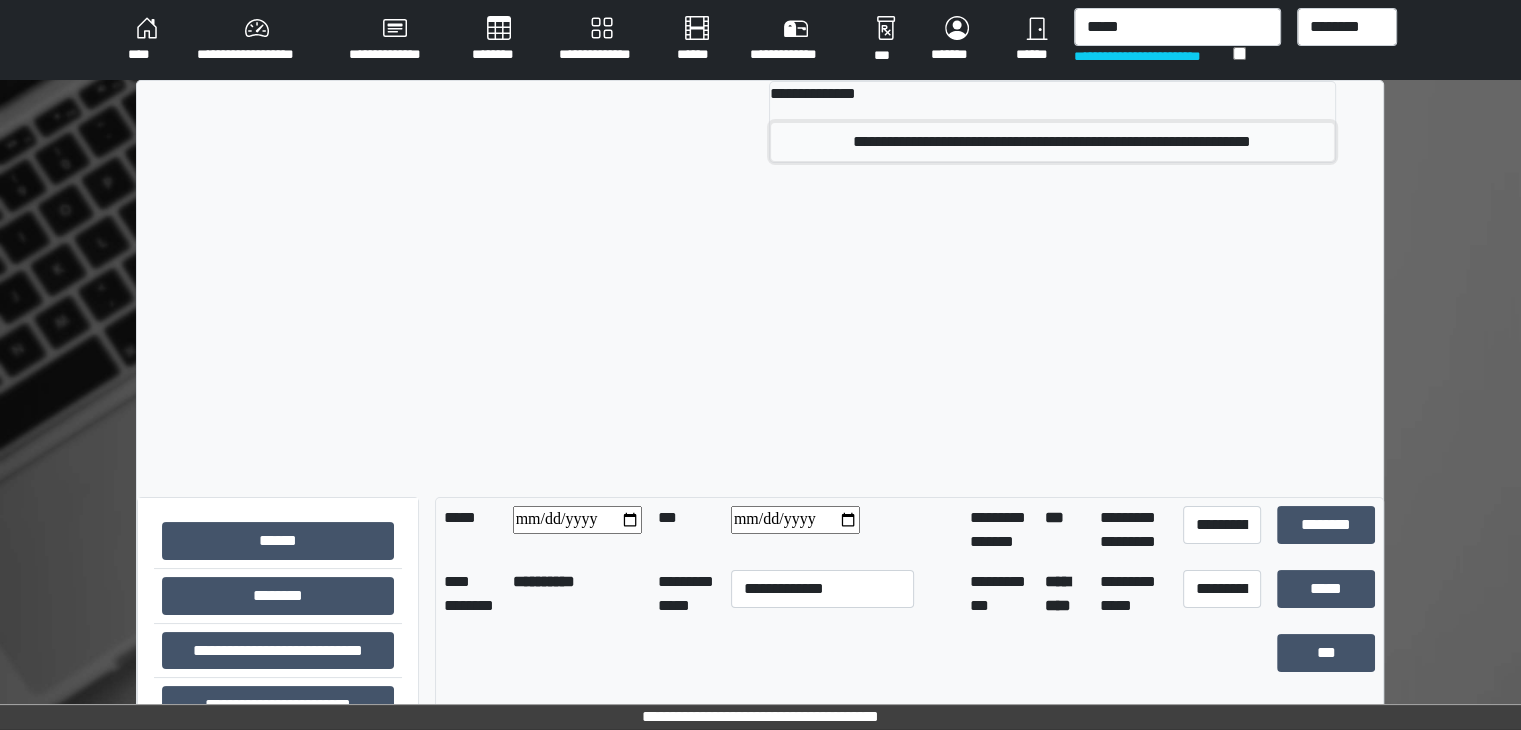 click on "**********" at bounding box center [1052, 142] 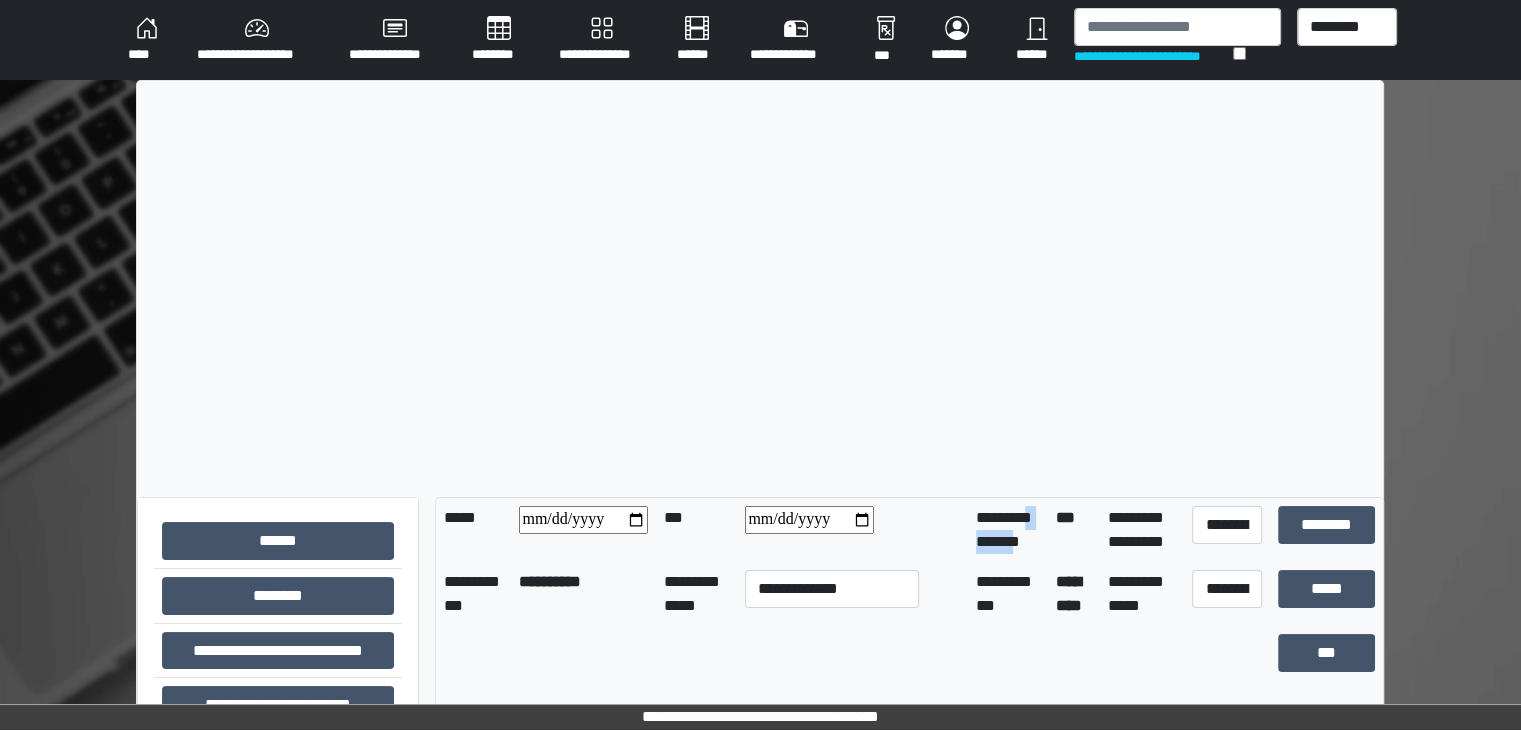 click on "**********" at bounding box center [1008, 530] 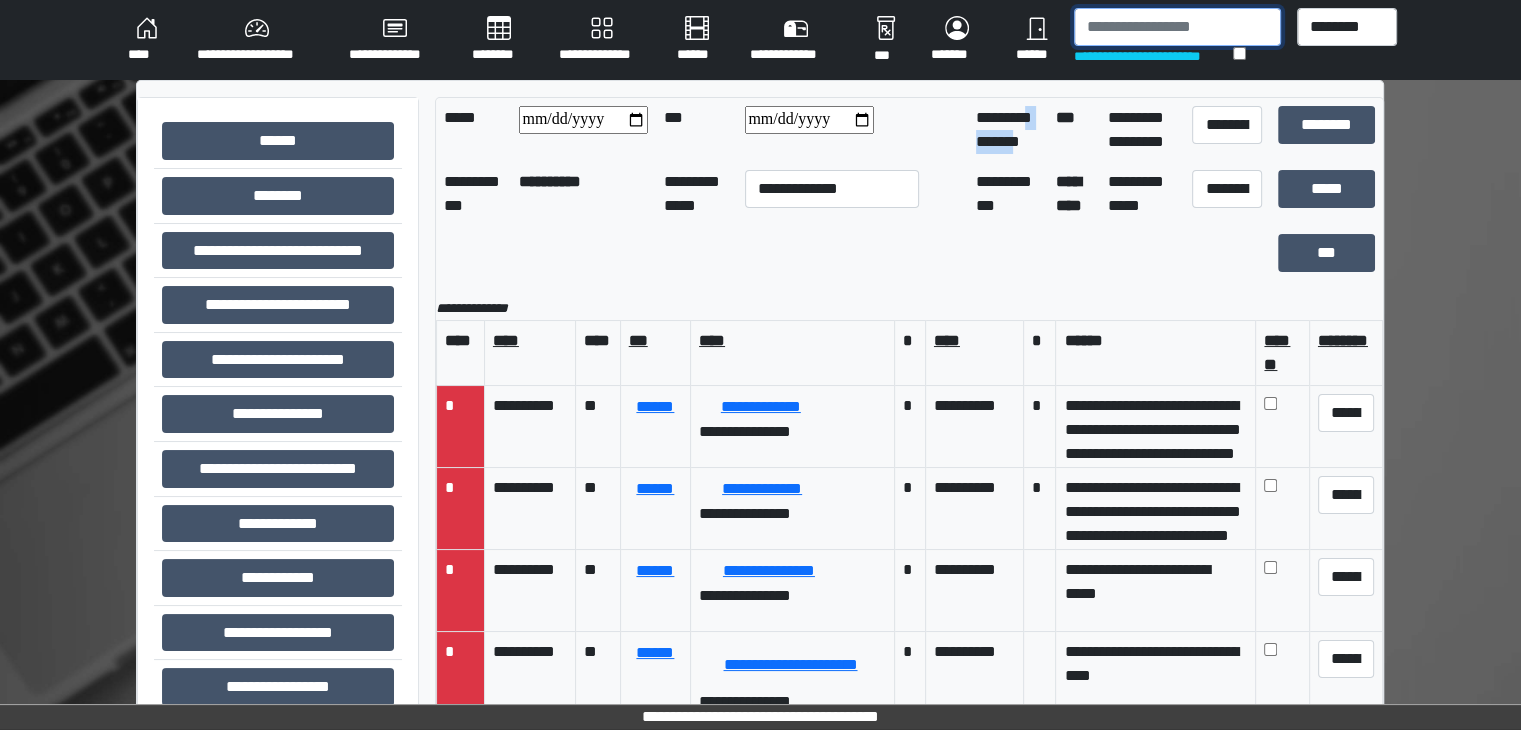 click at bounding box center (1177, 27) 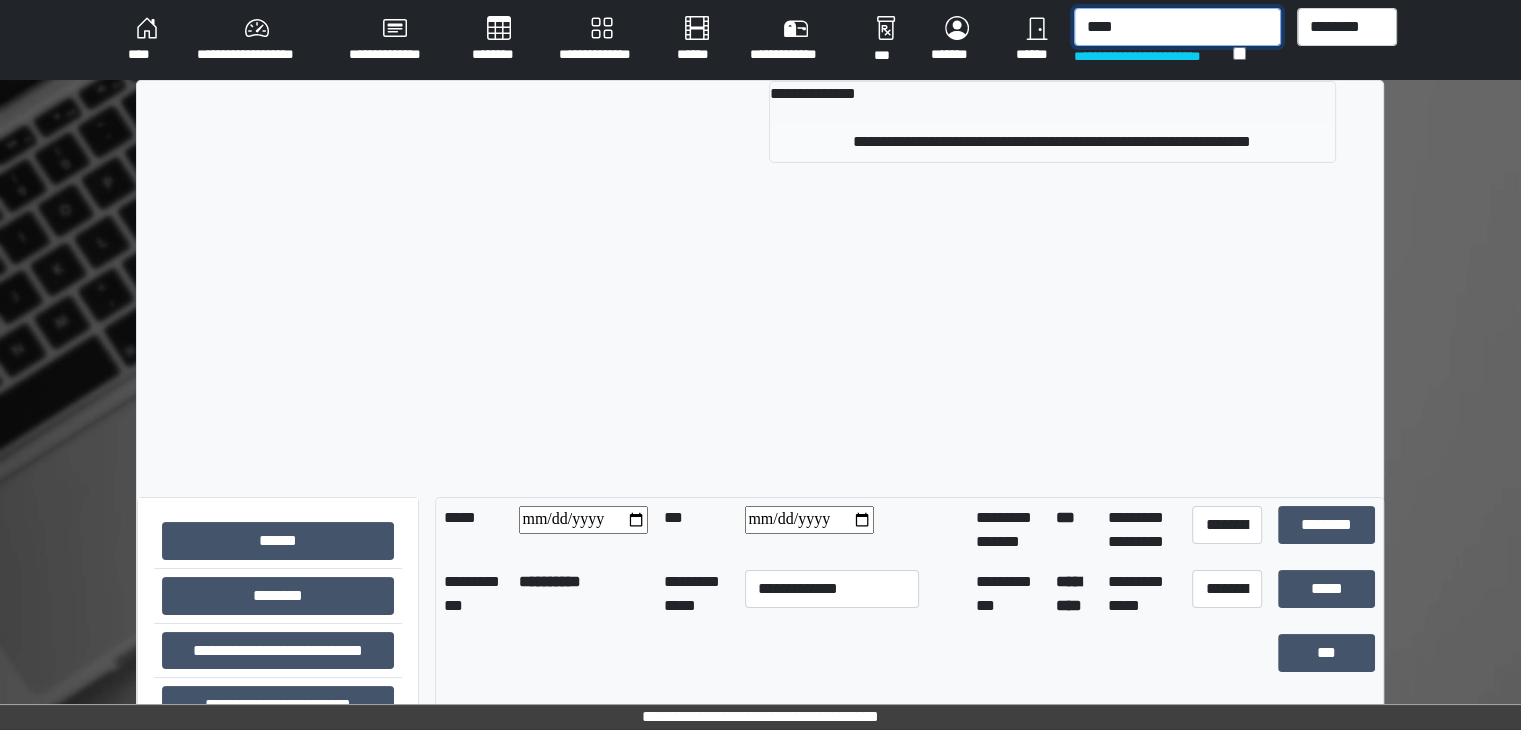 type on "****" 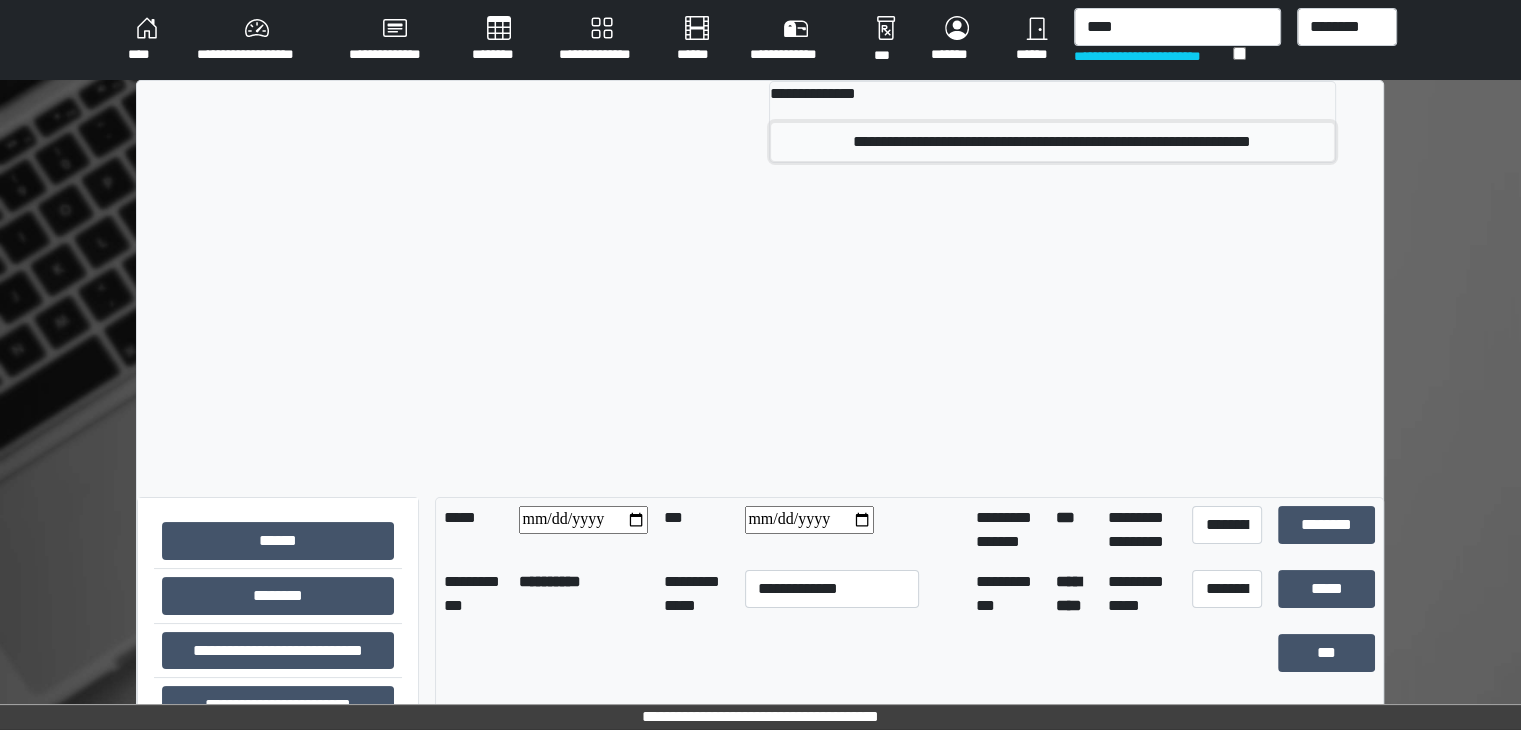 click on "**********" at bounding box center (1052, 142) 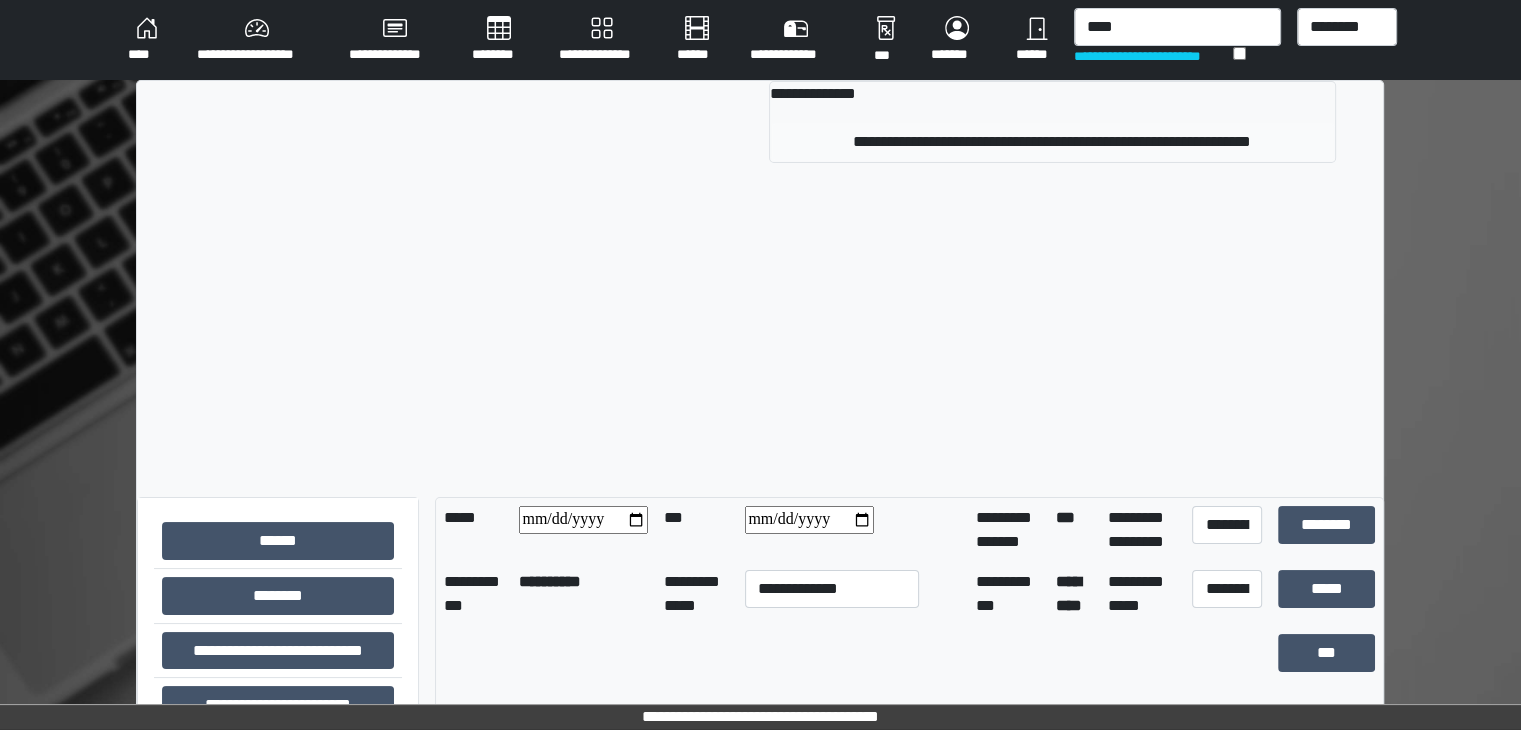 type 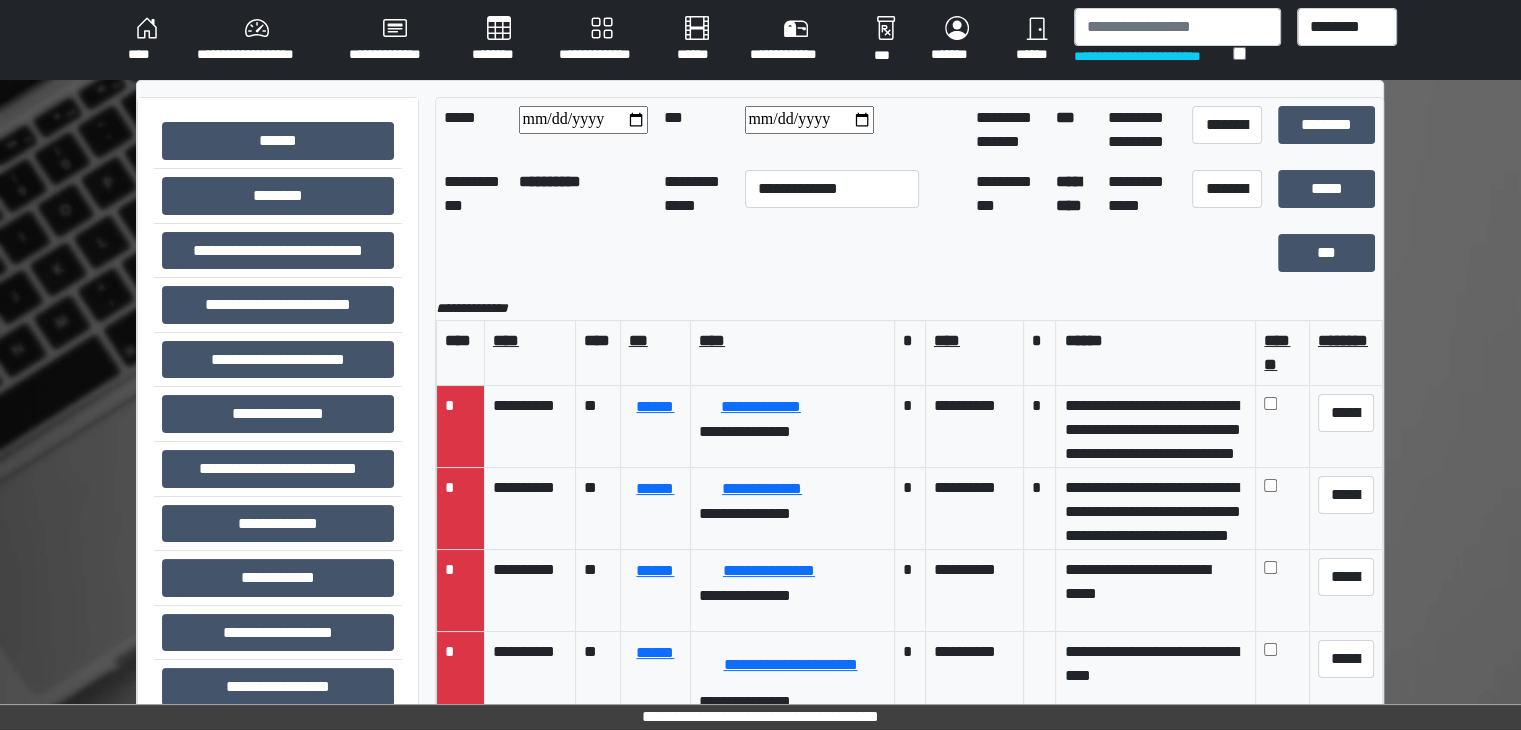 click at bounding box center [832, 130] 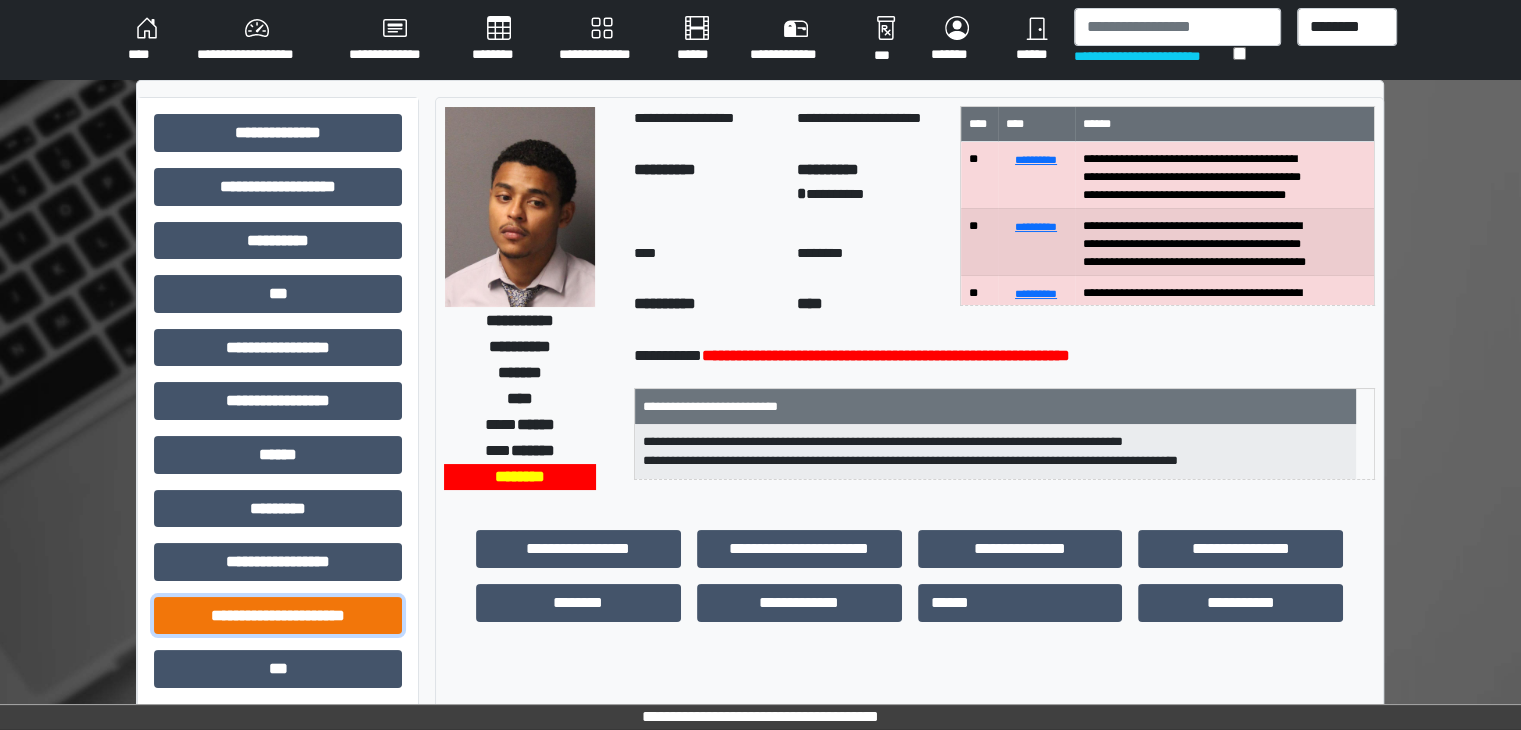 click on "**********" at bounding box center [278, 616] 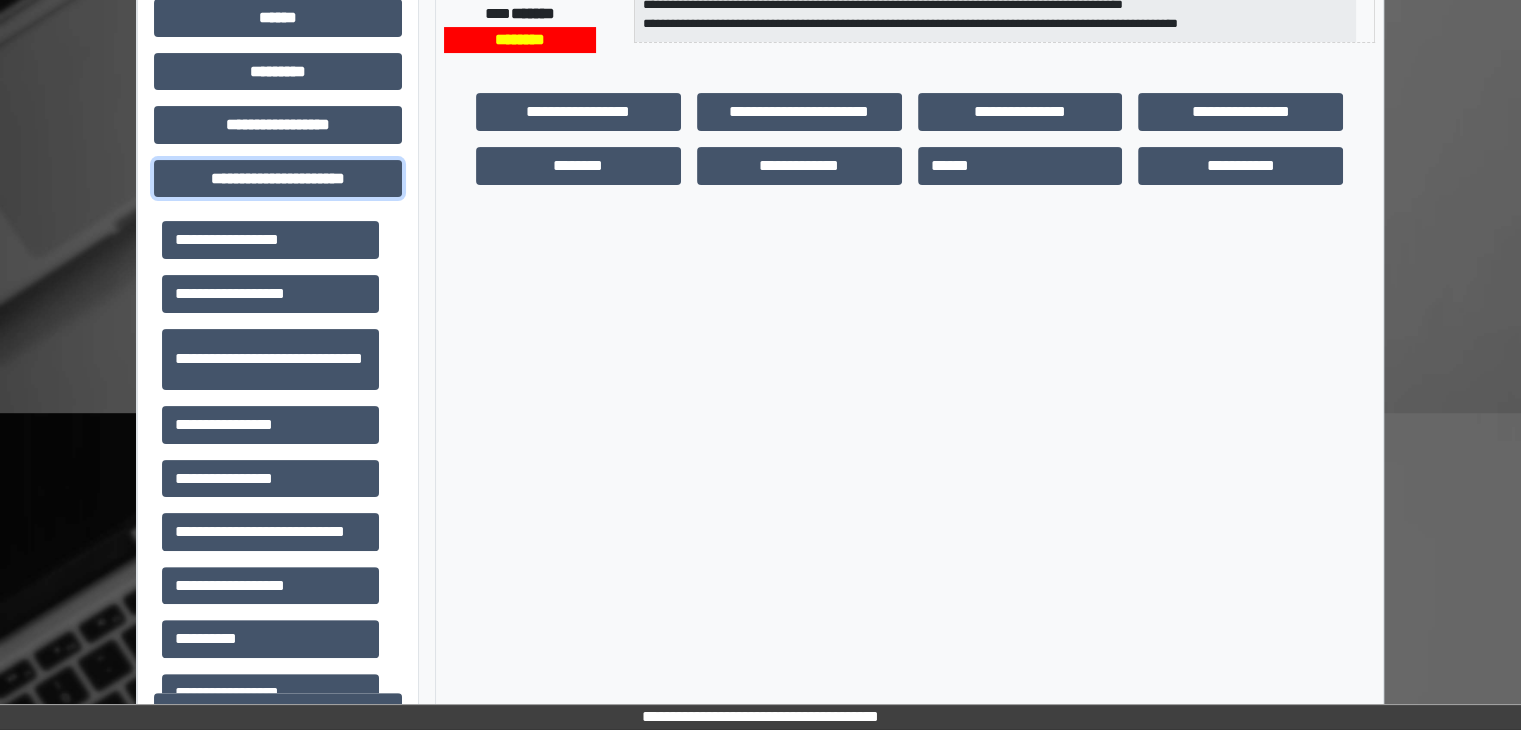 scroll, scrollTop: 500, scrollLeft: 0, axis: vertical 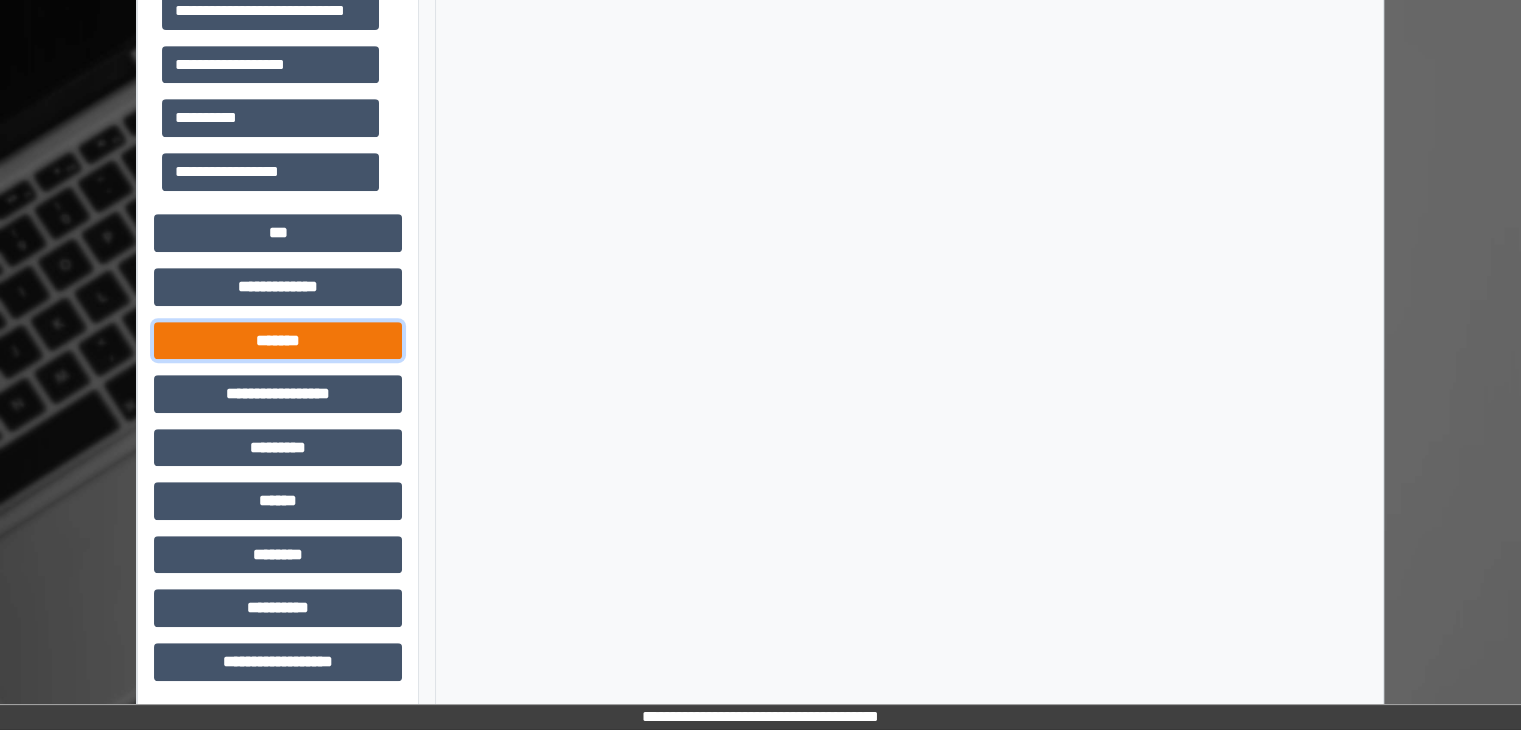 click on "*******" at bounding box center (278, 341) 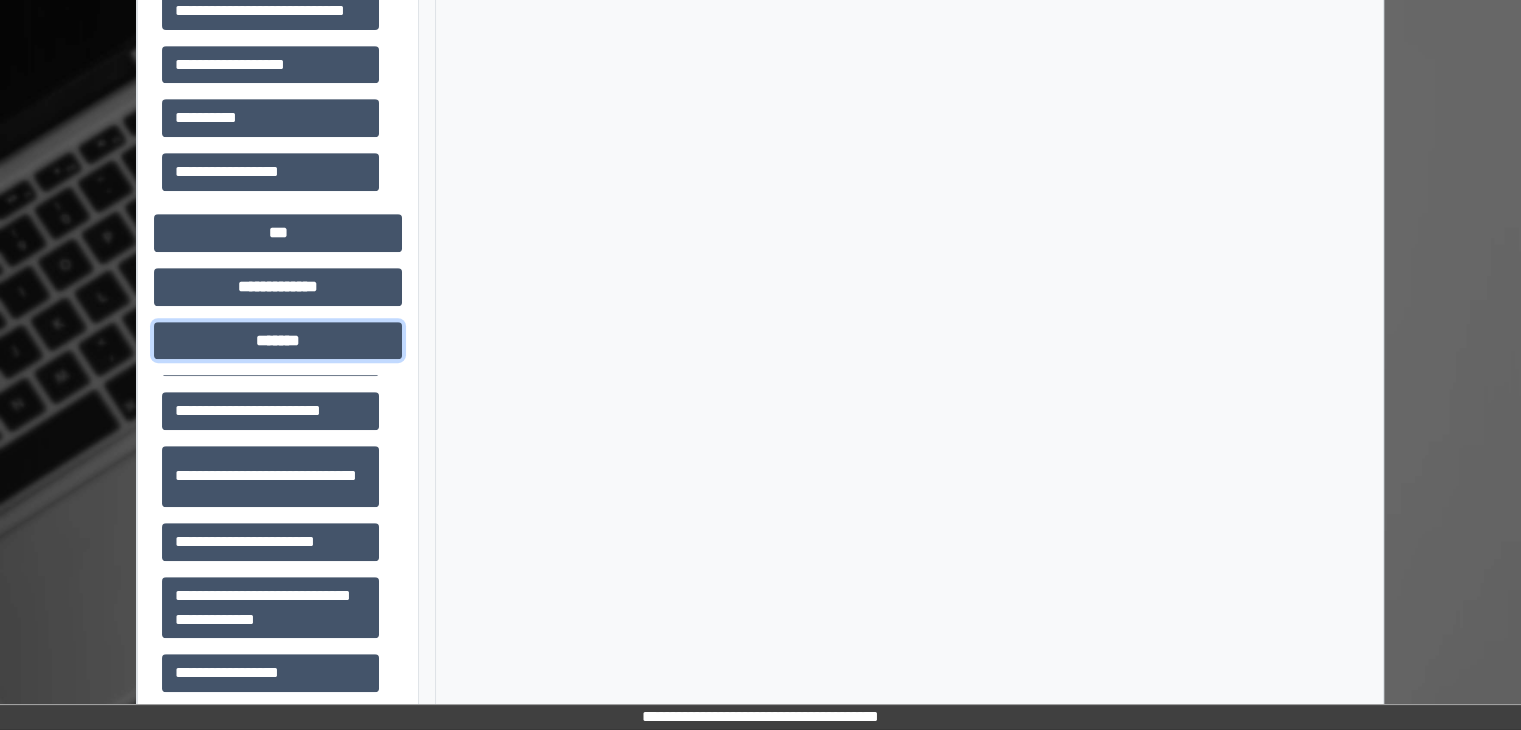 scroll, scrollTop: 912, scrollLeft: 0, axis: vertical 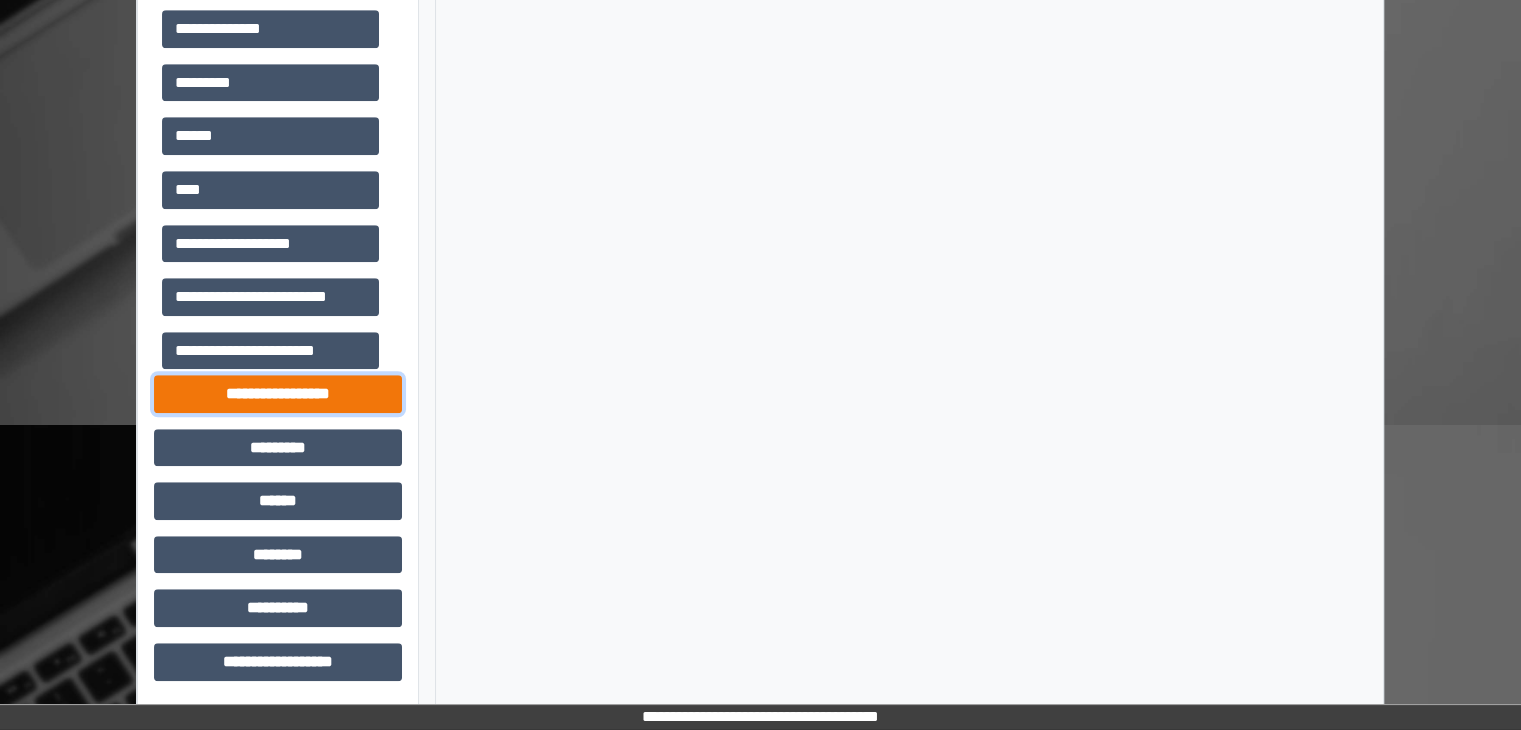 click on "**********" at bounding box center (278, 394) 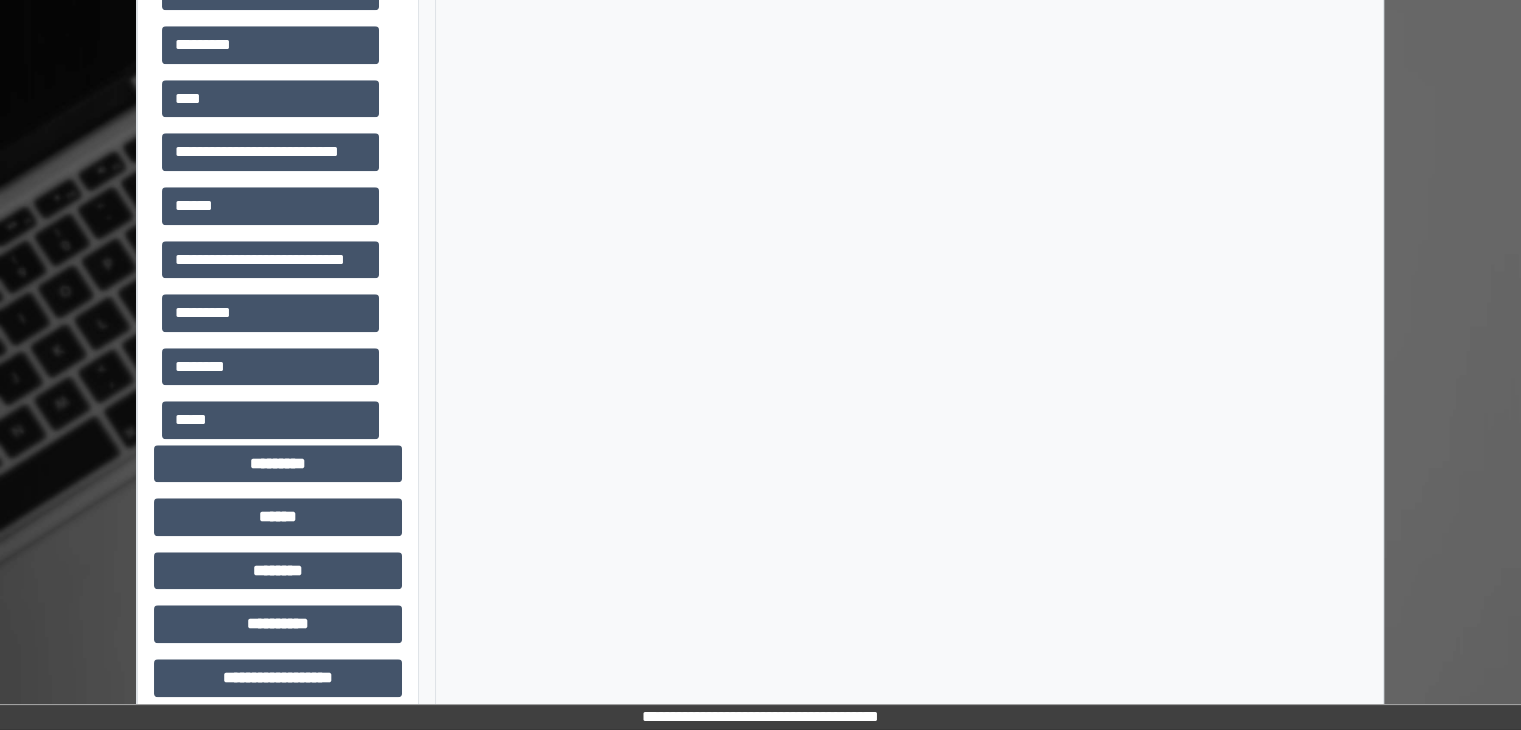 scroll, scrollTop: 1876, scrollLeft: 0, axis: vertical 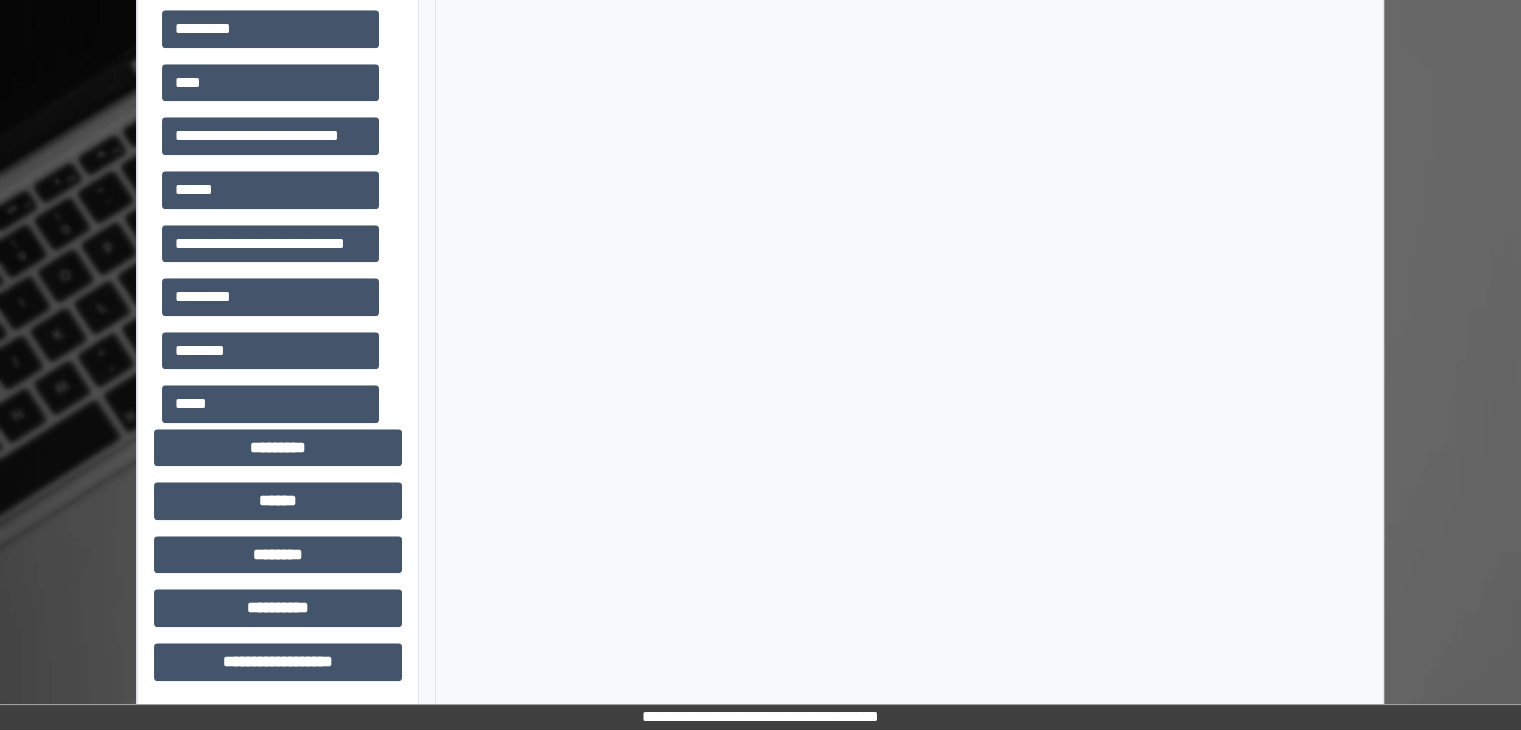 click on "**********" at bounding box center [278, -533] 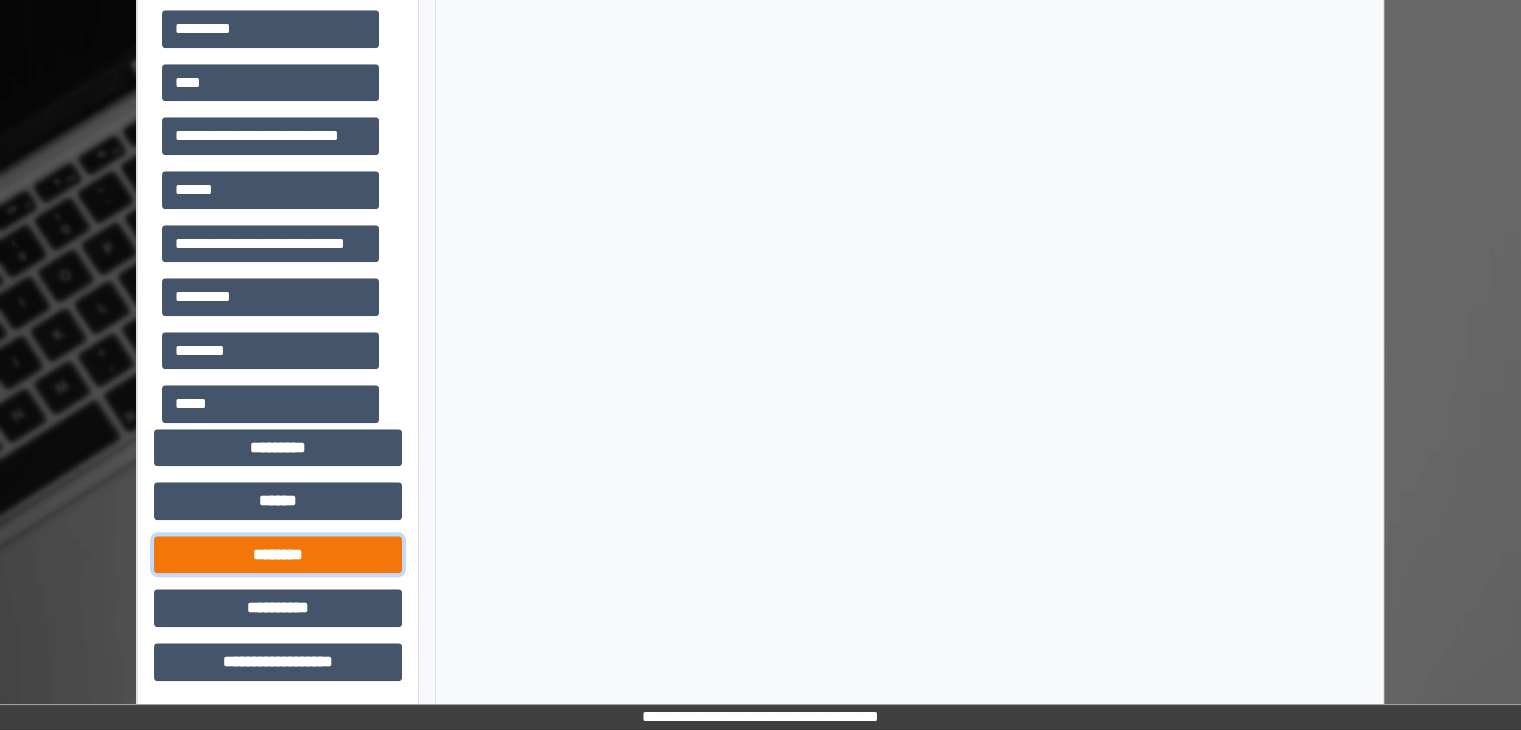 click on "********" at bounding box center [278, 555] 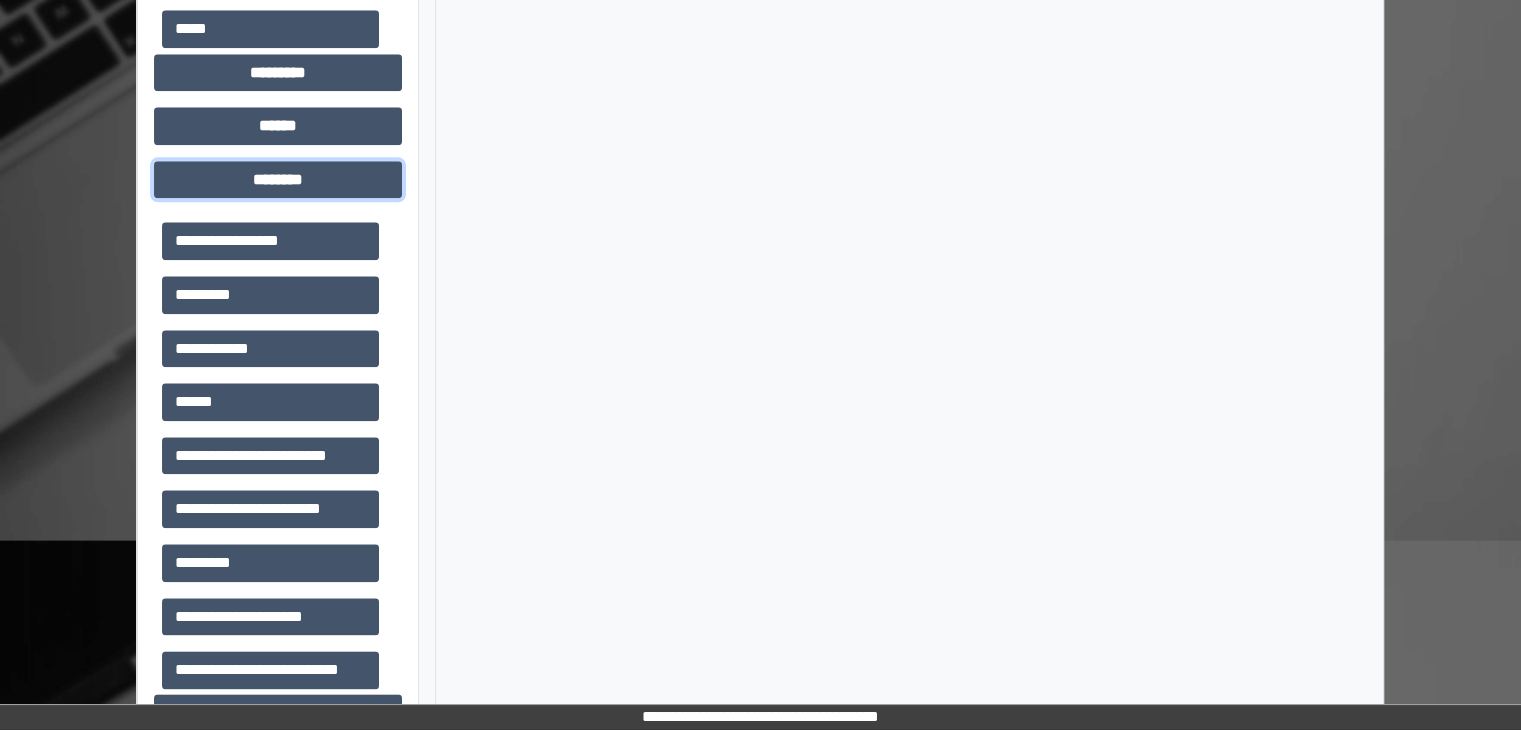 scroll, scrollTop: 2276, scrollLeft: 0, axis: vertical 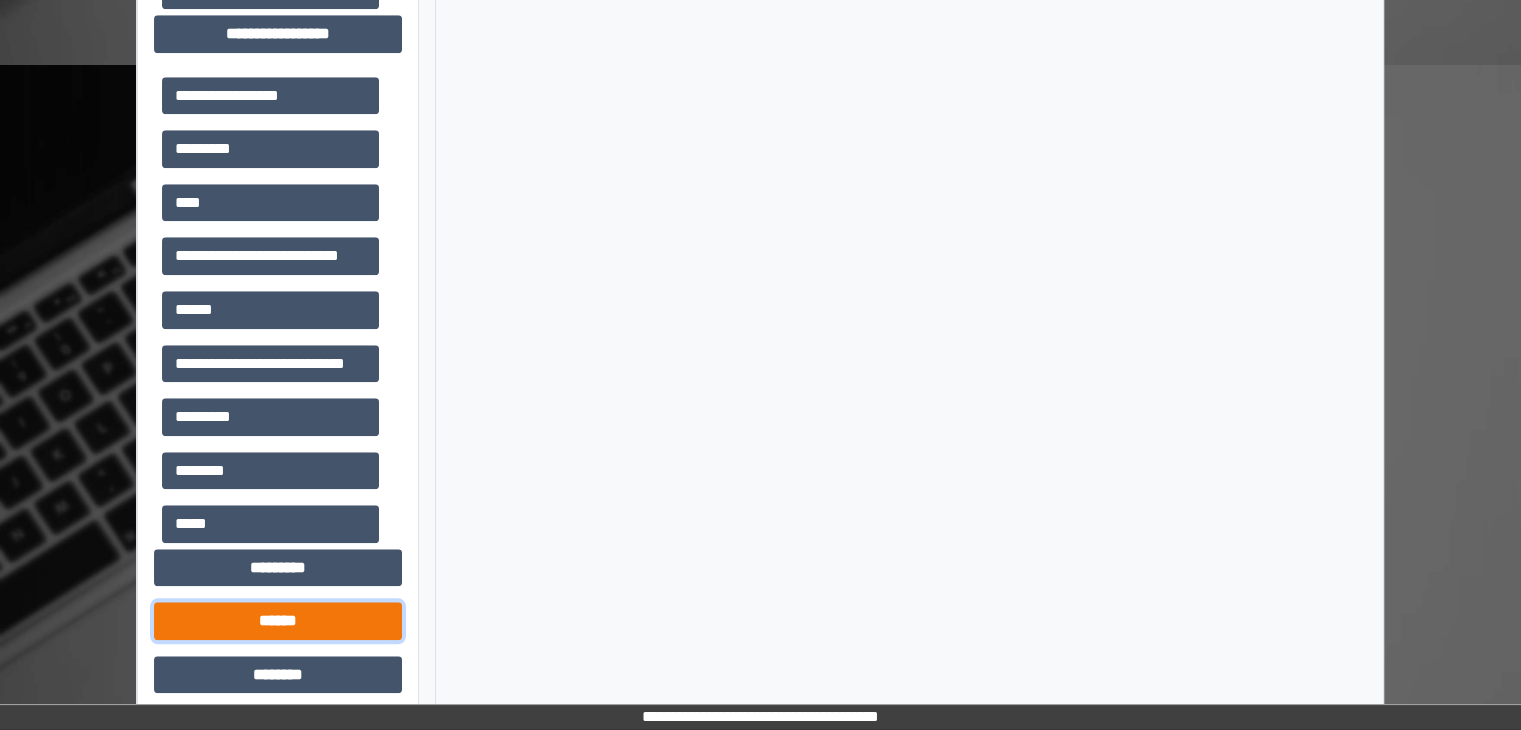 click on "******" at bounding box center (278, 621) 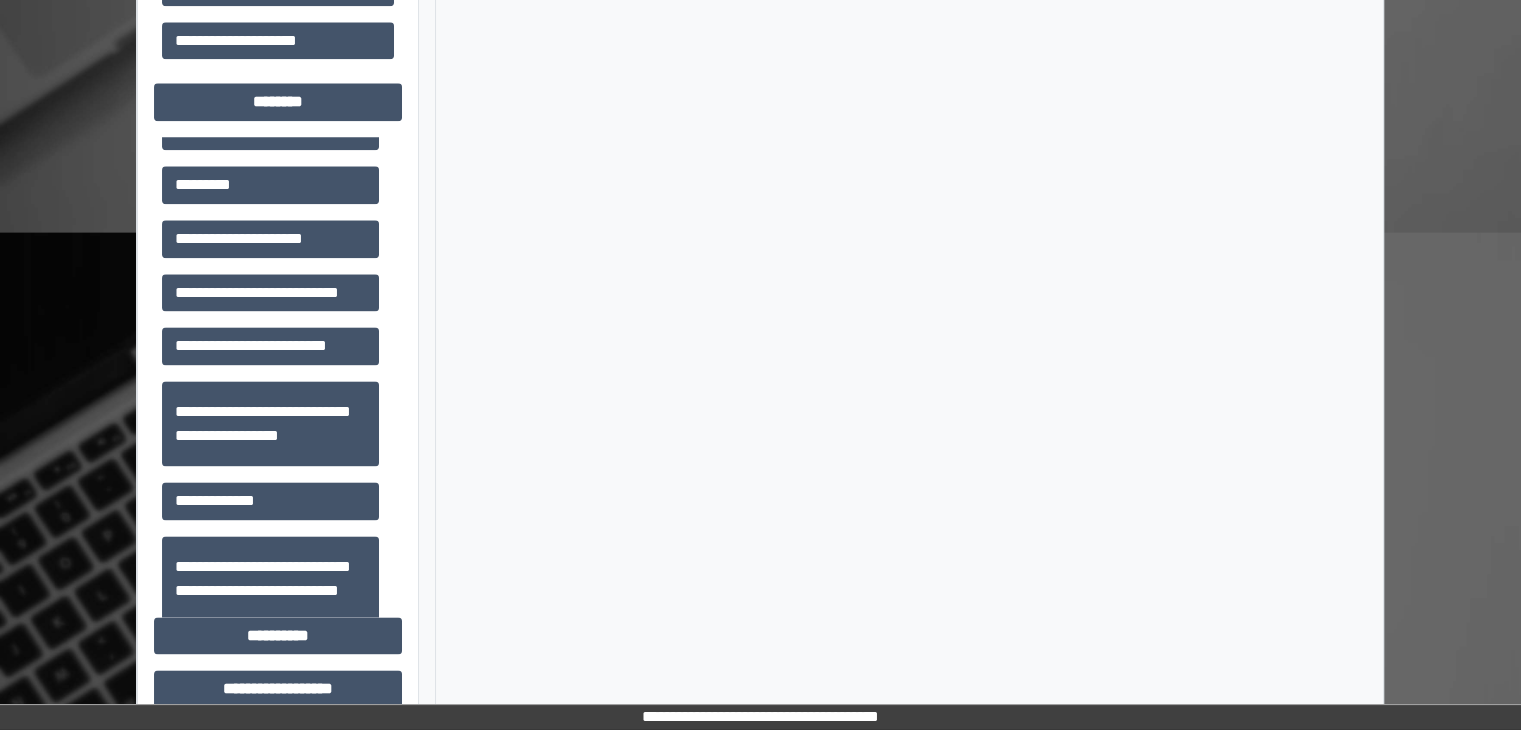 scroll, scrollTop: 2587, scrollLeft: 0, axis: vertical 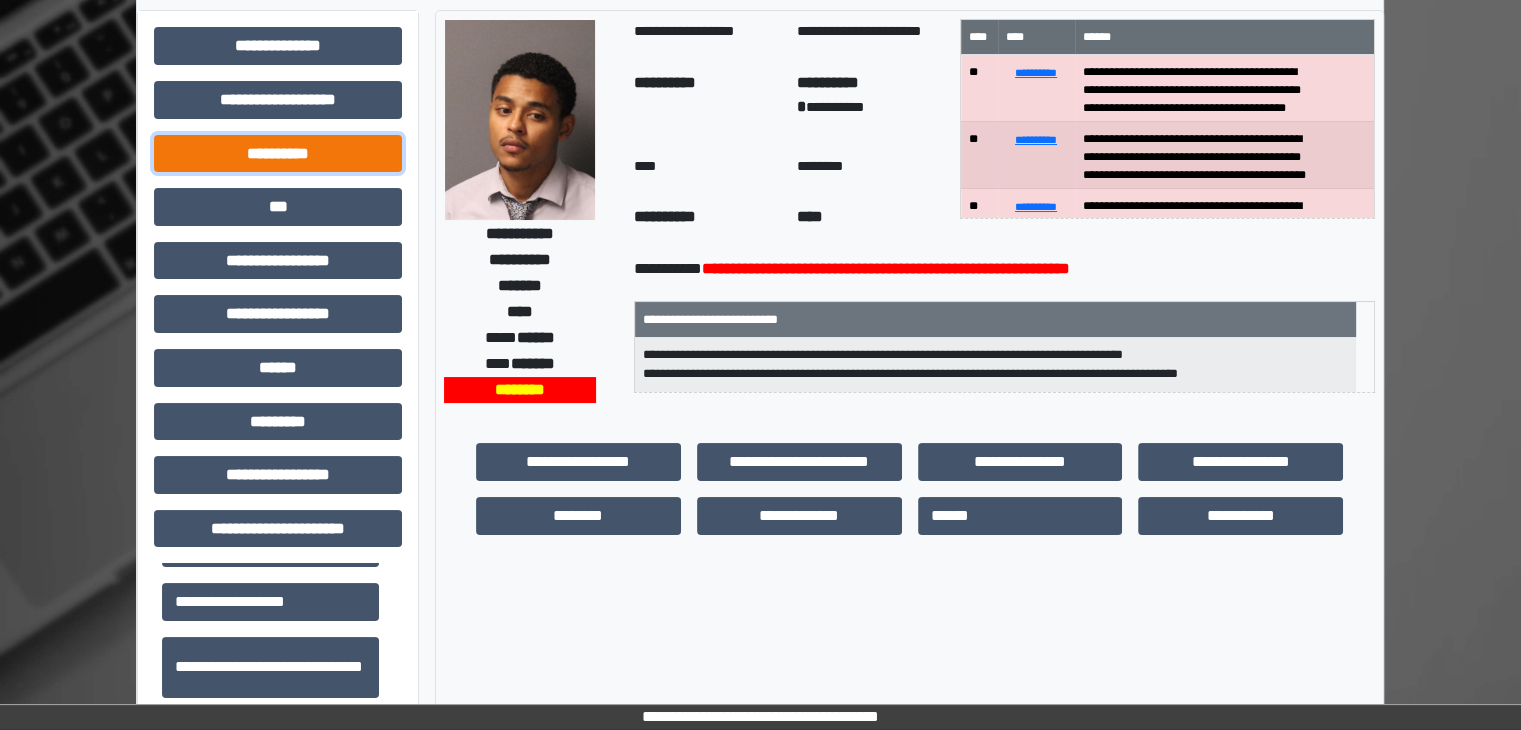 click on "**********" at bounding box center [278, 154] 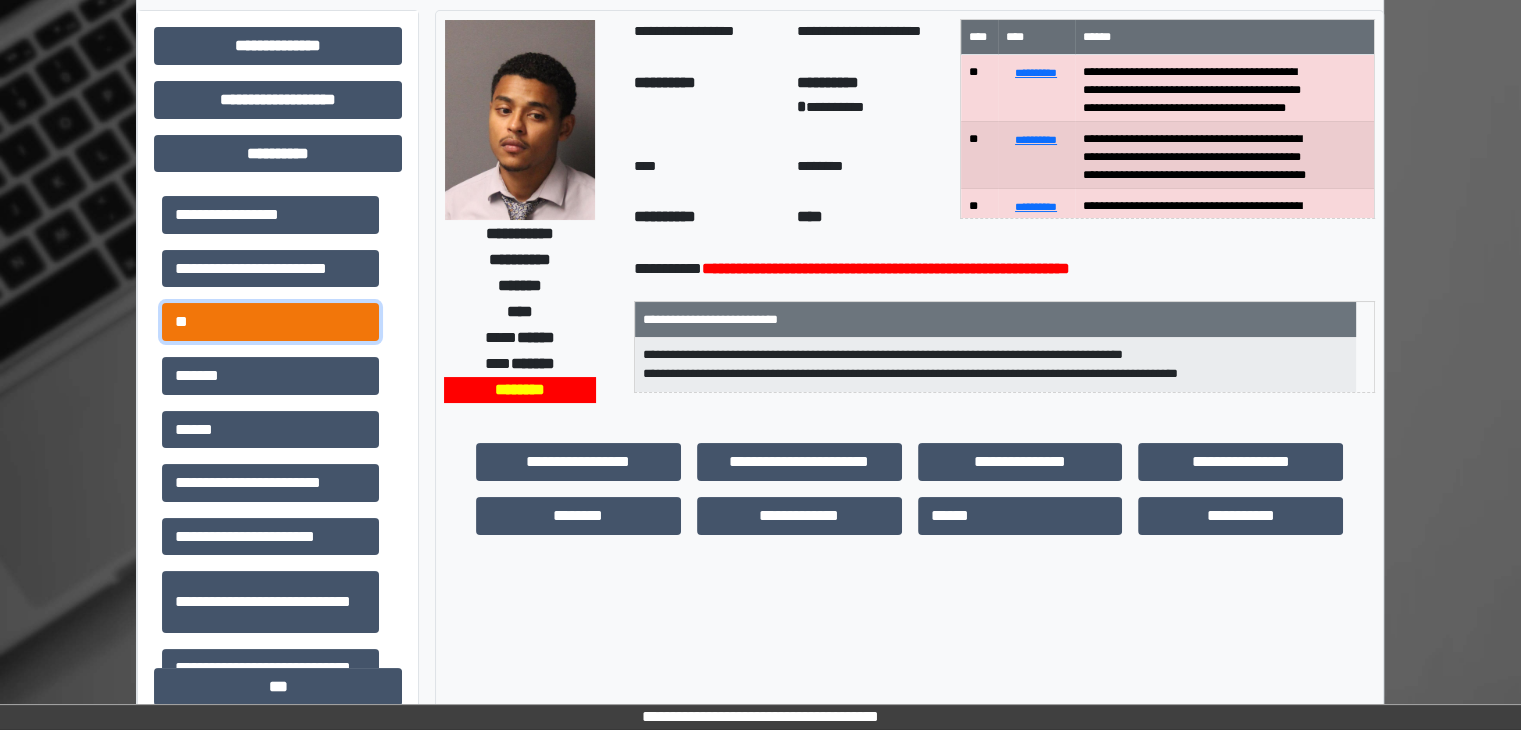 click on "**" at bounding box center (270, 322) 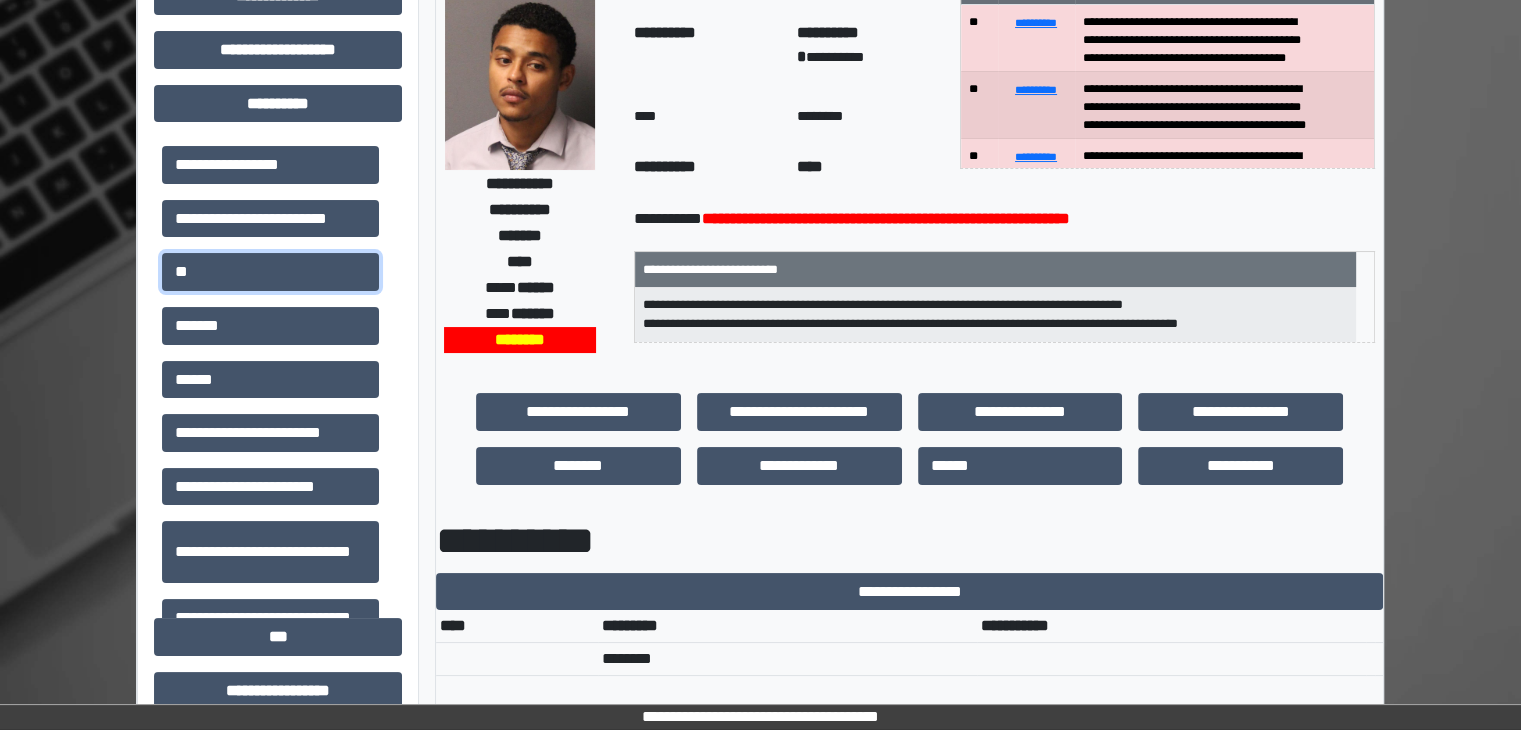 scroll, scrollTop: 387, scrollLeft: 0, axis: vertical 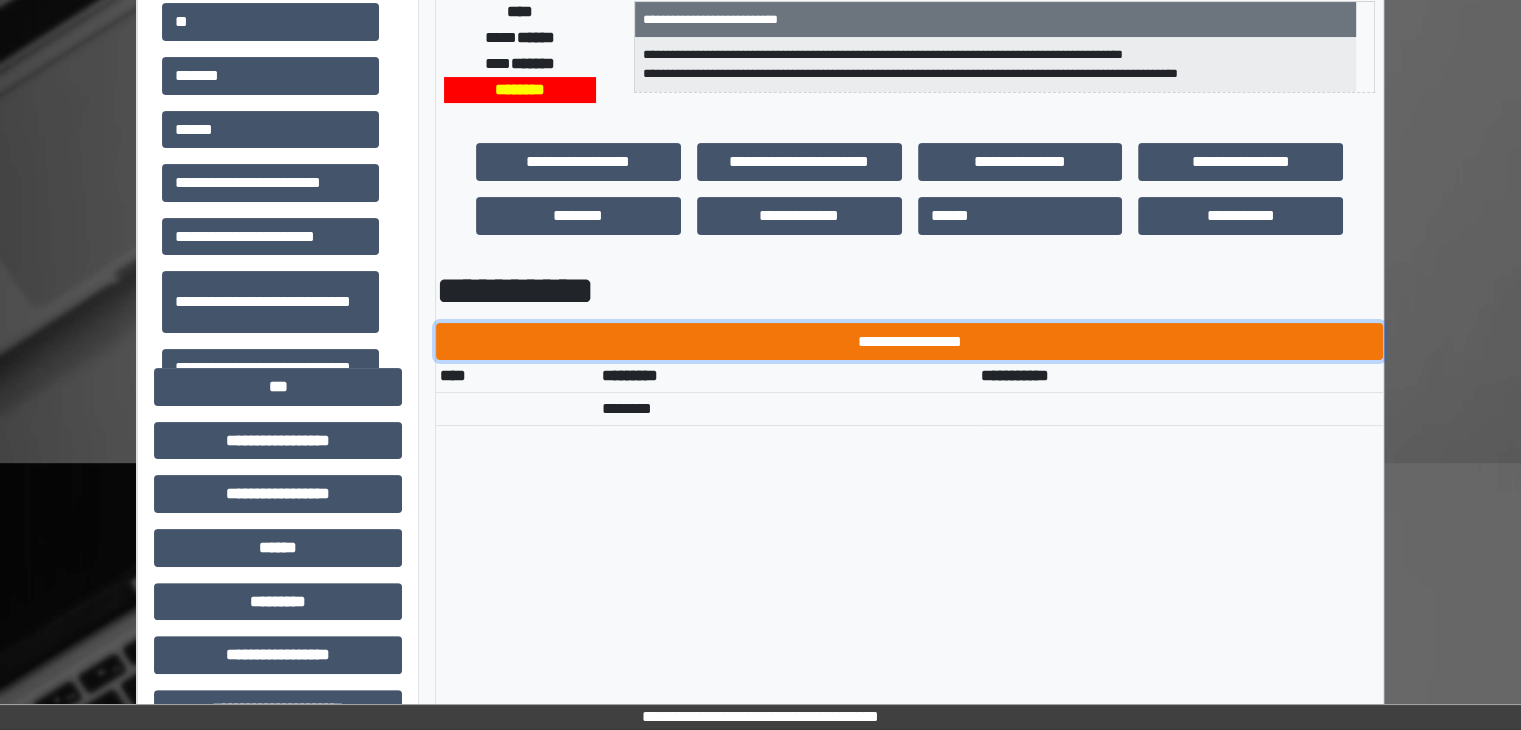 click on "**********" at bounding box center (909, 342) 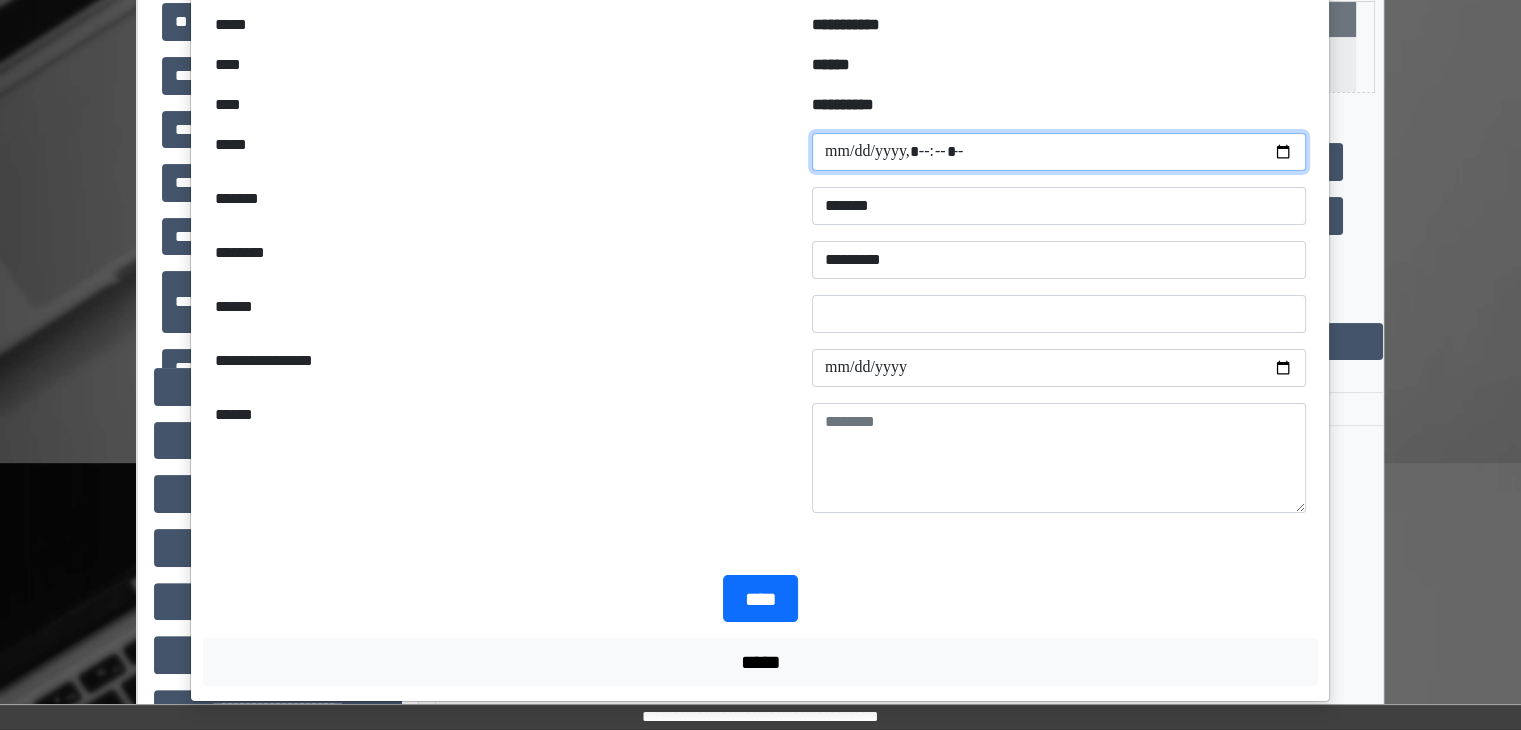 click at bounding box center [1059, 152] 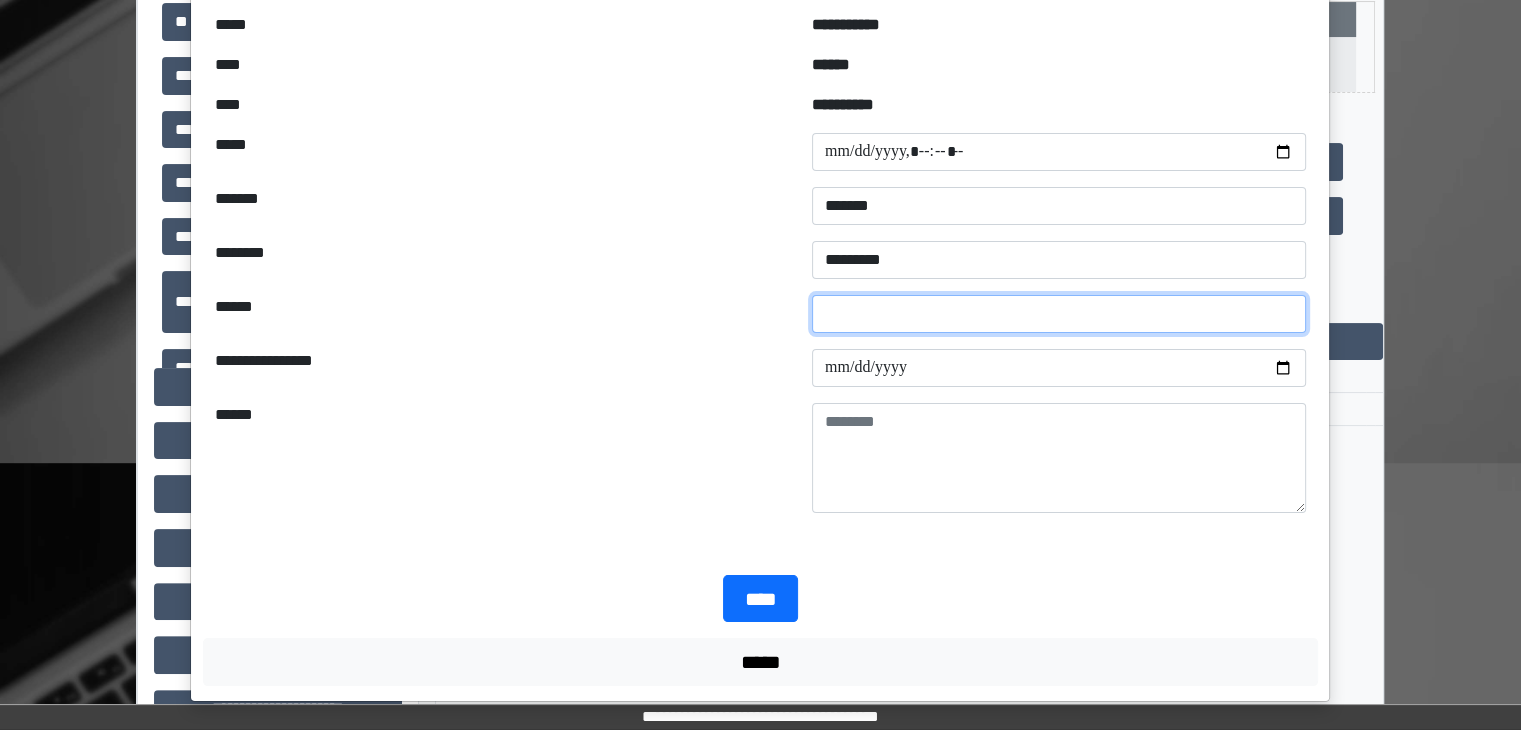 click at bounding box center (1059, 314) 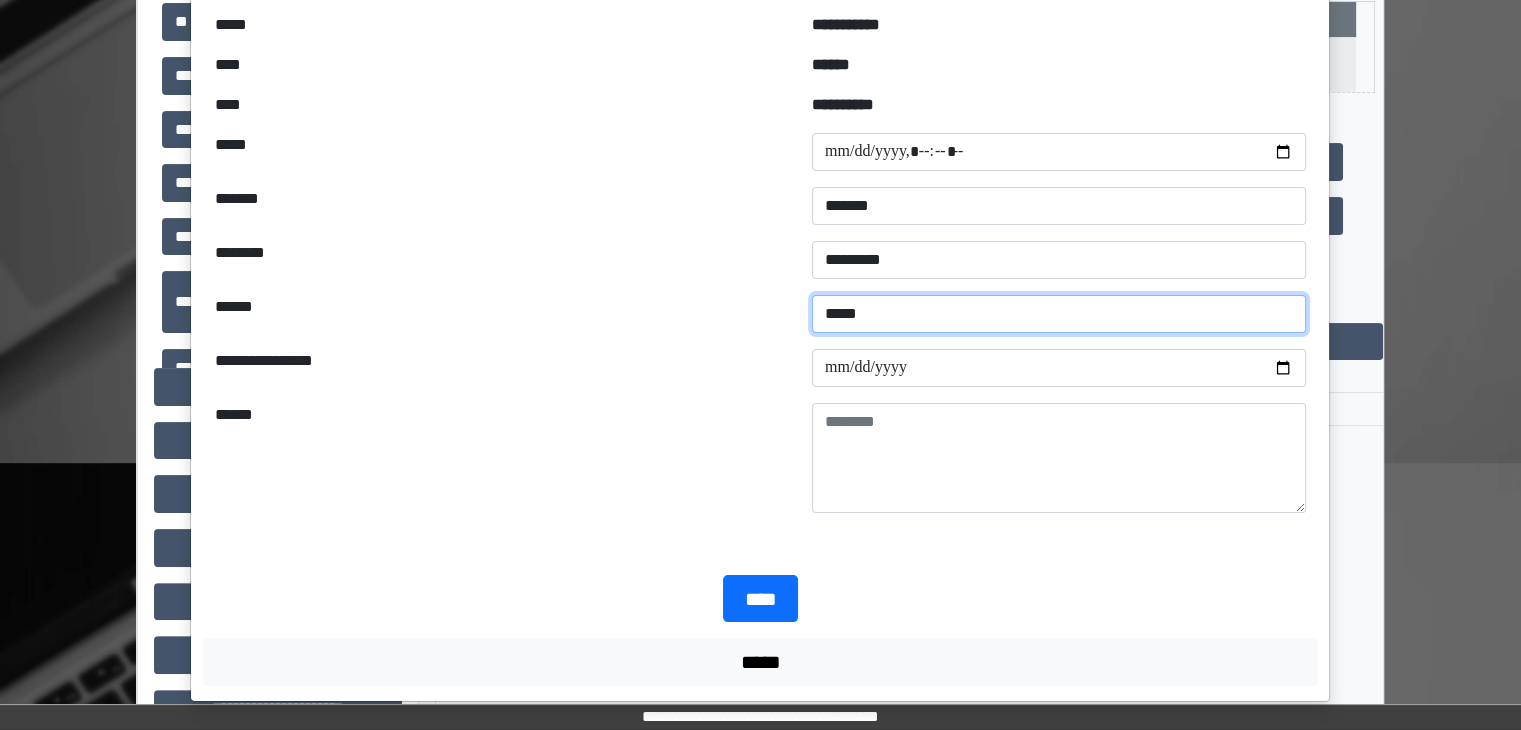 type on "*****" 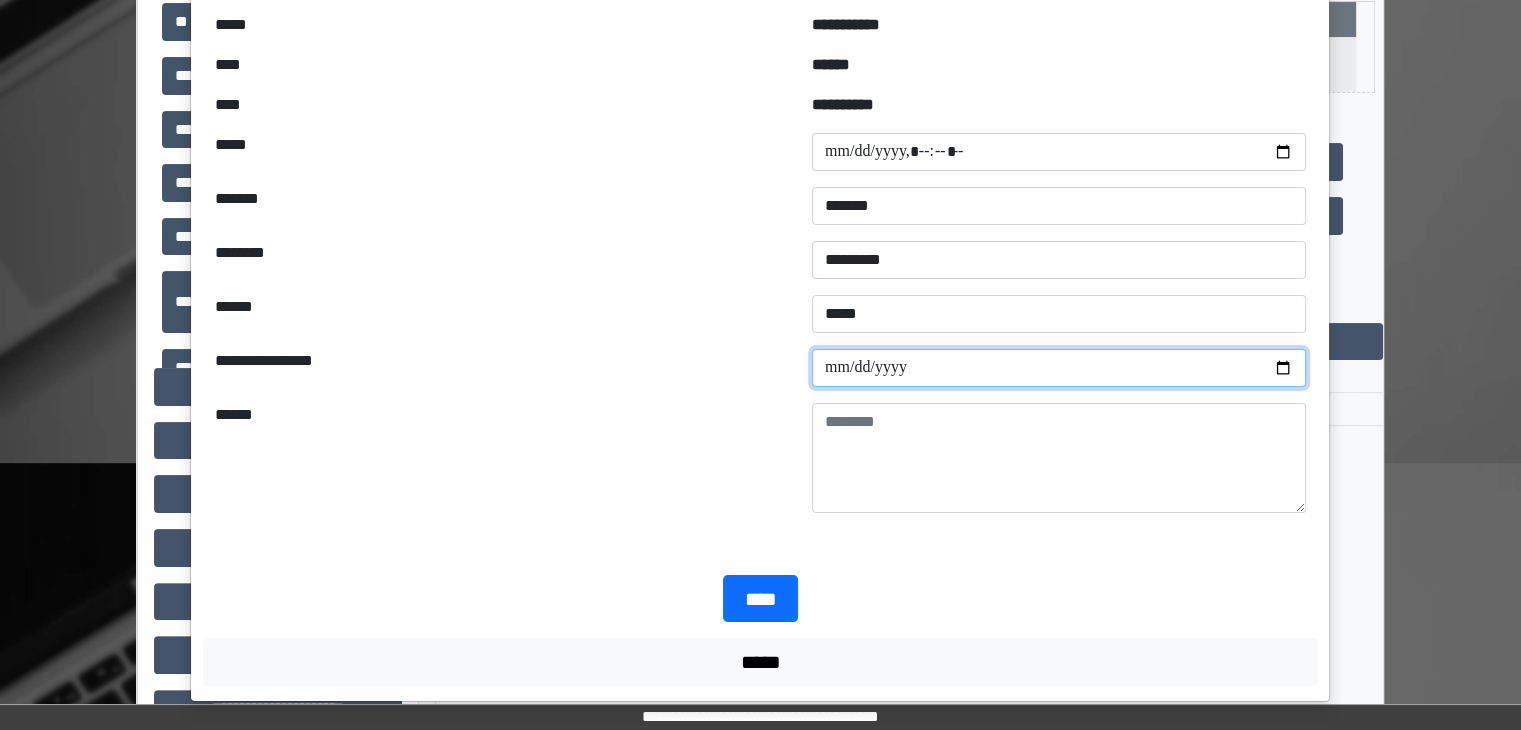 click at bounding box center (1059, 368) 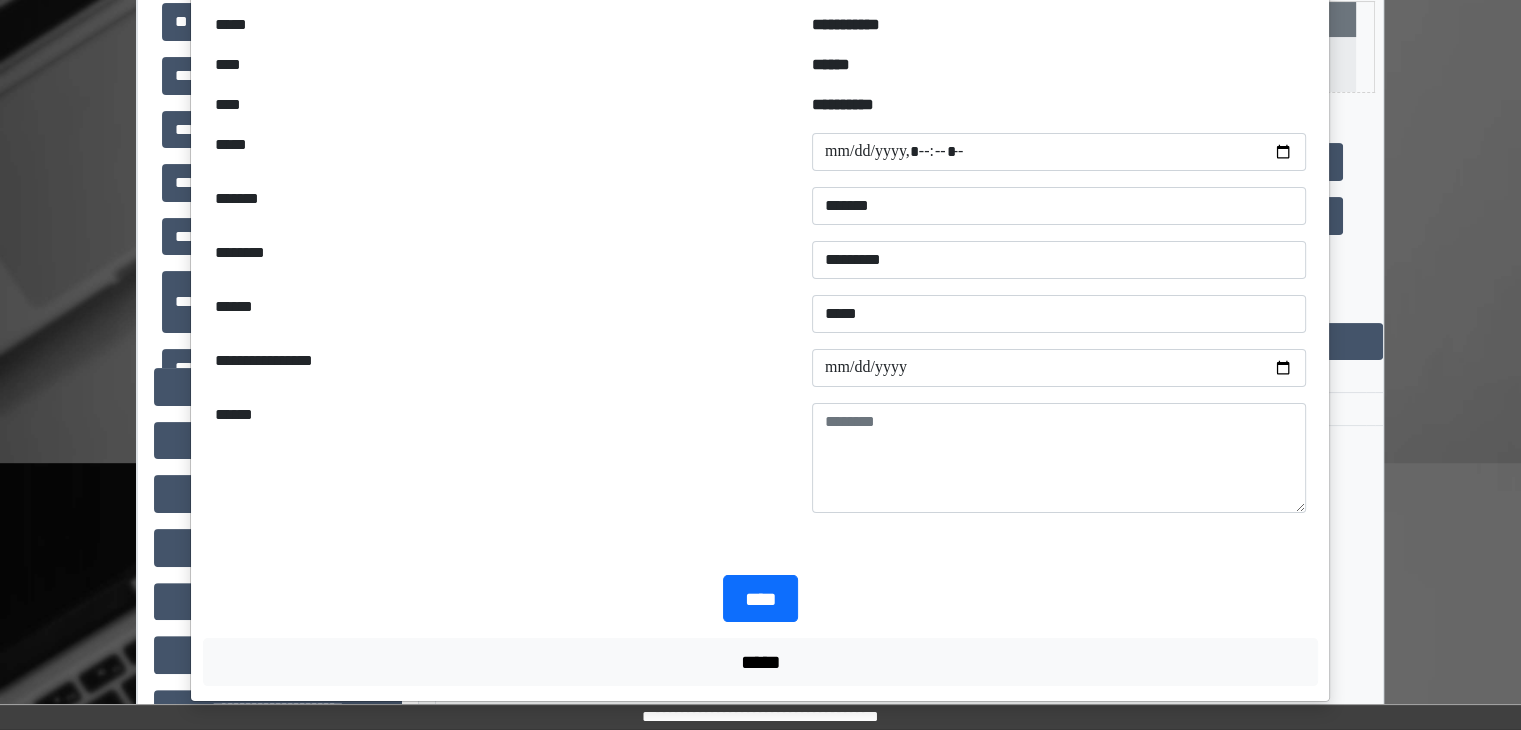 click on "****
*****" at bounding box center (760, 630) 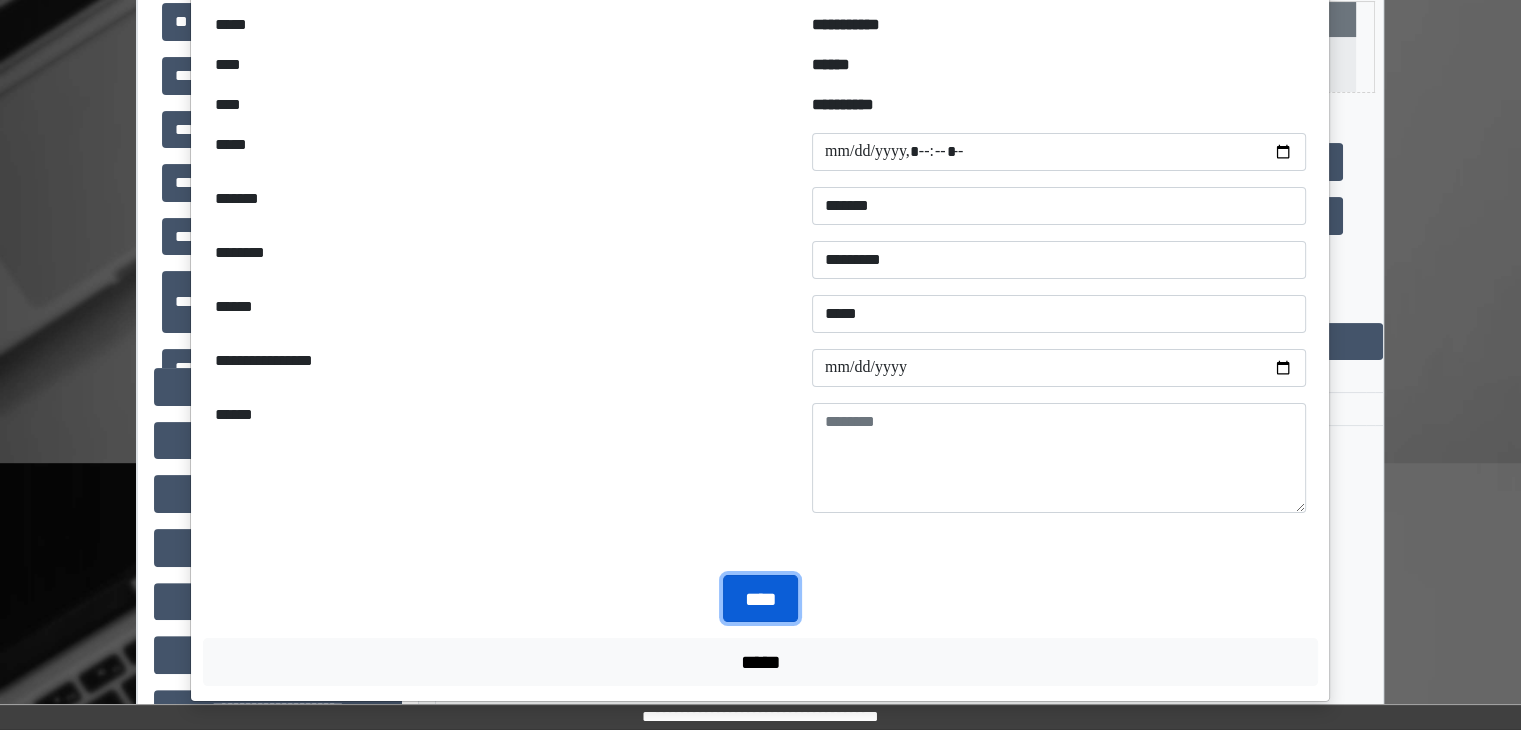 click on "****" at bounding box center [760, 599] 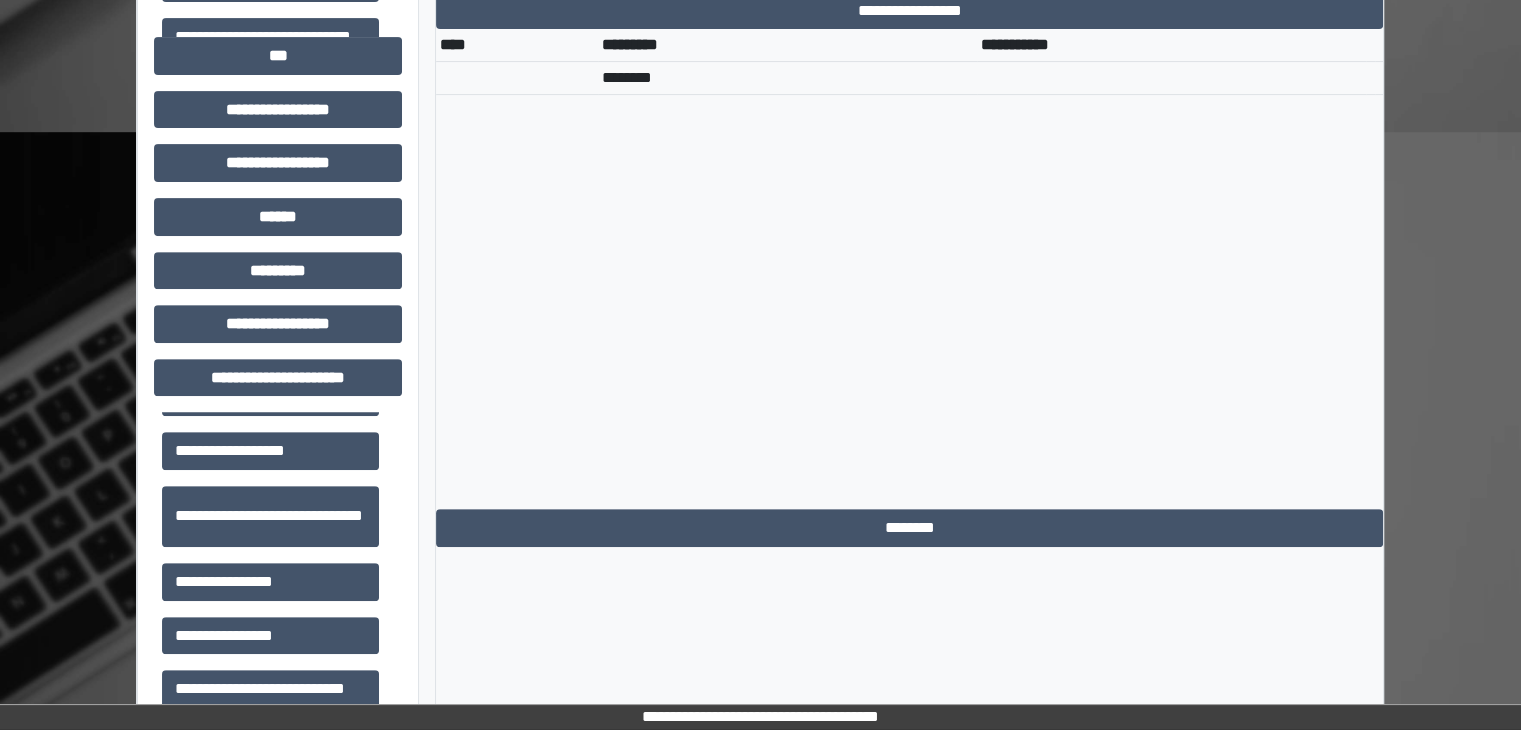 scroll, scrollTop: 700, scrollLeft: 0, axis: vertical 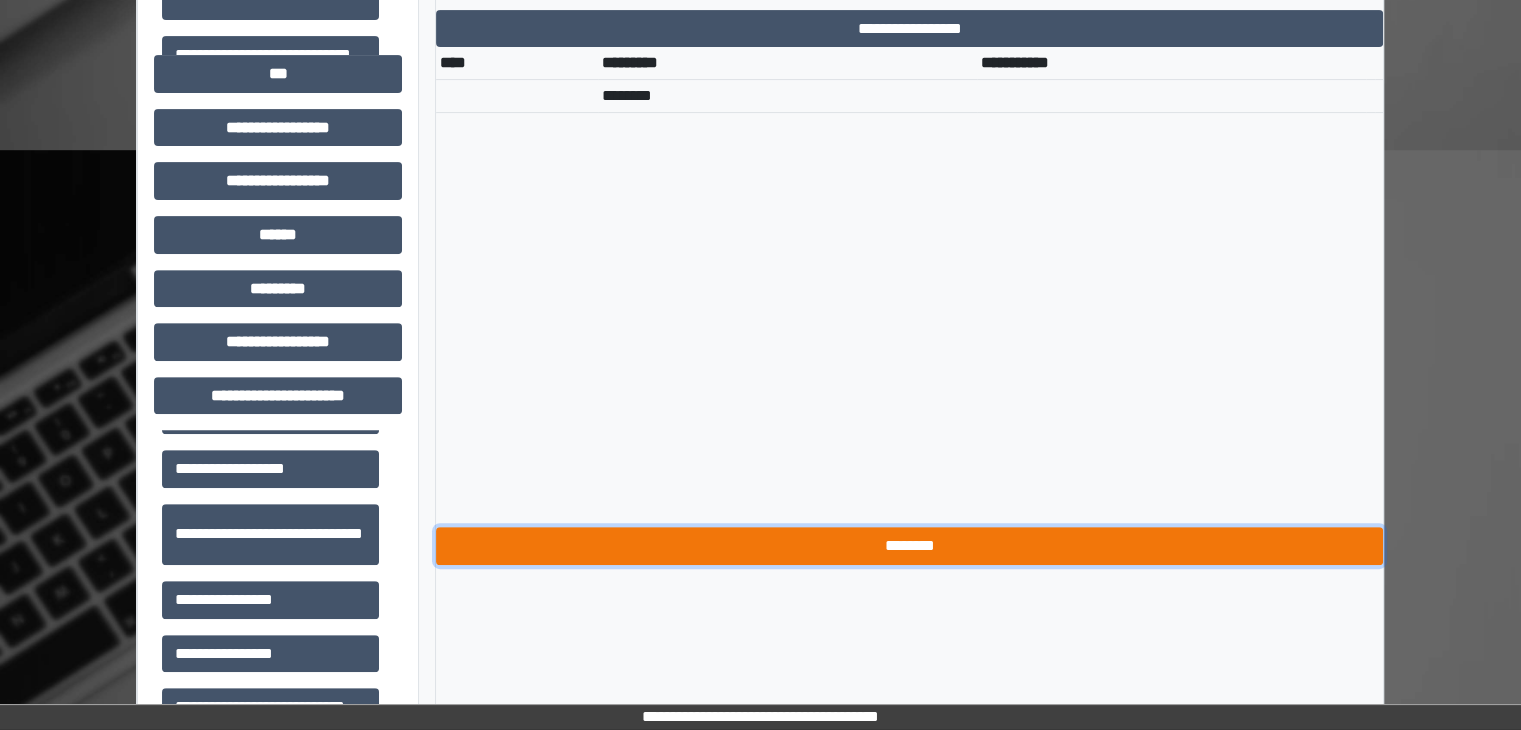 click on "********" at bounding box center (909, 546) 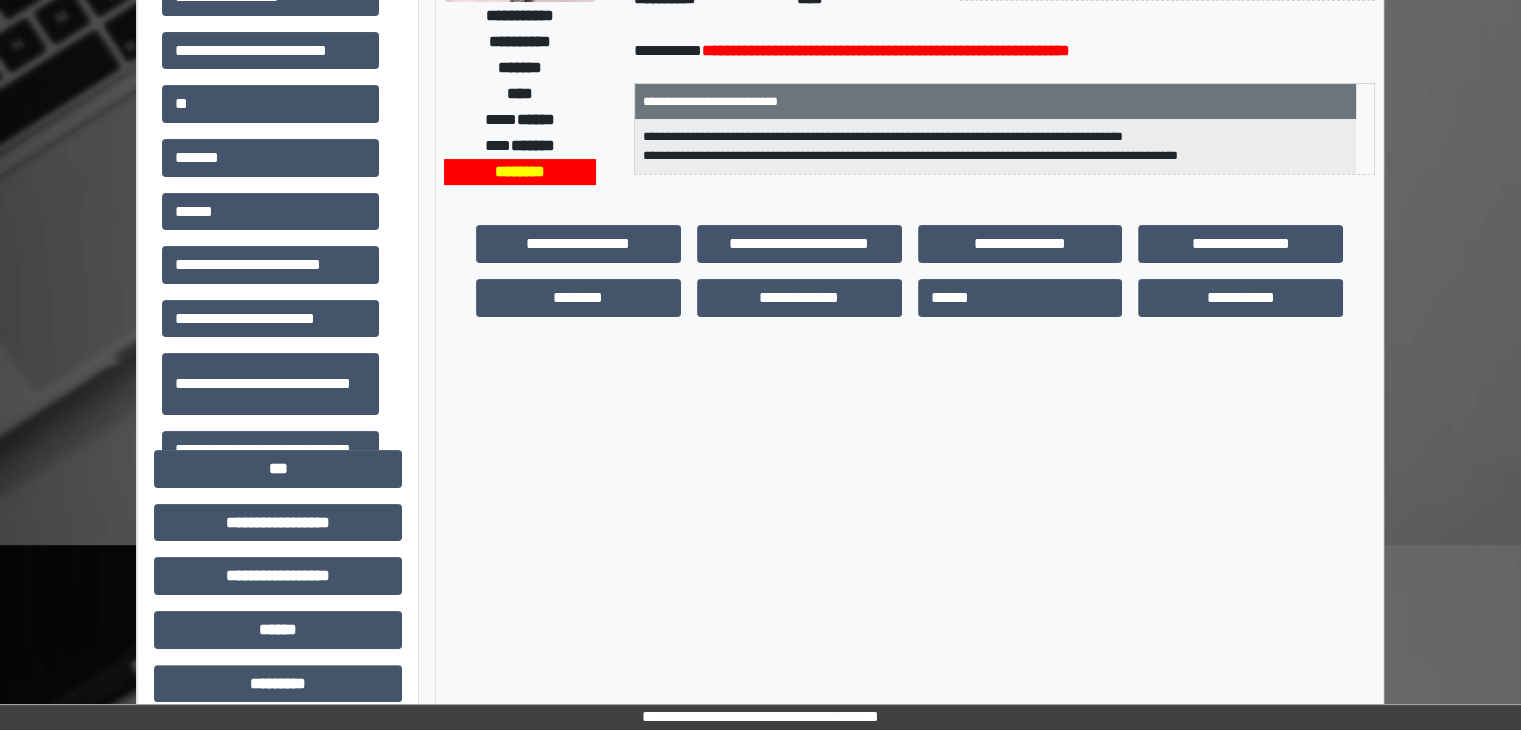 scroll, scrollTop: 300, scrollLeft: 0, axis: vertical 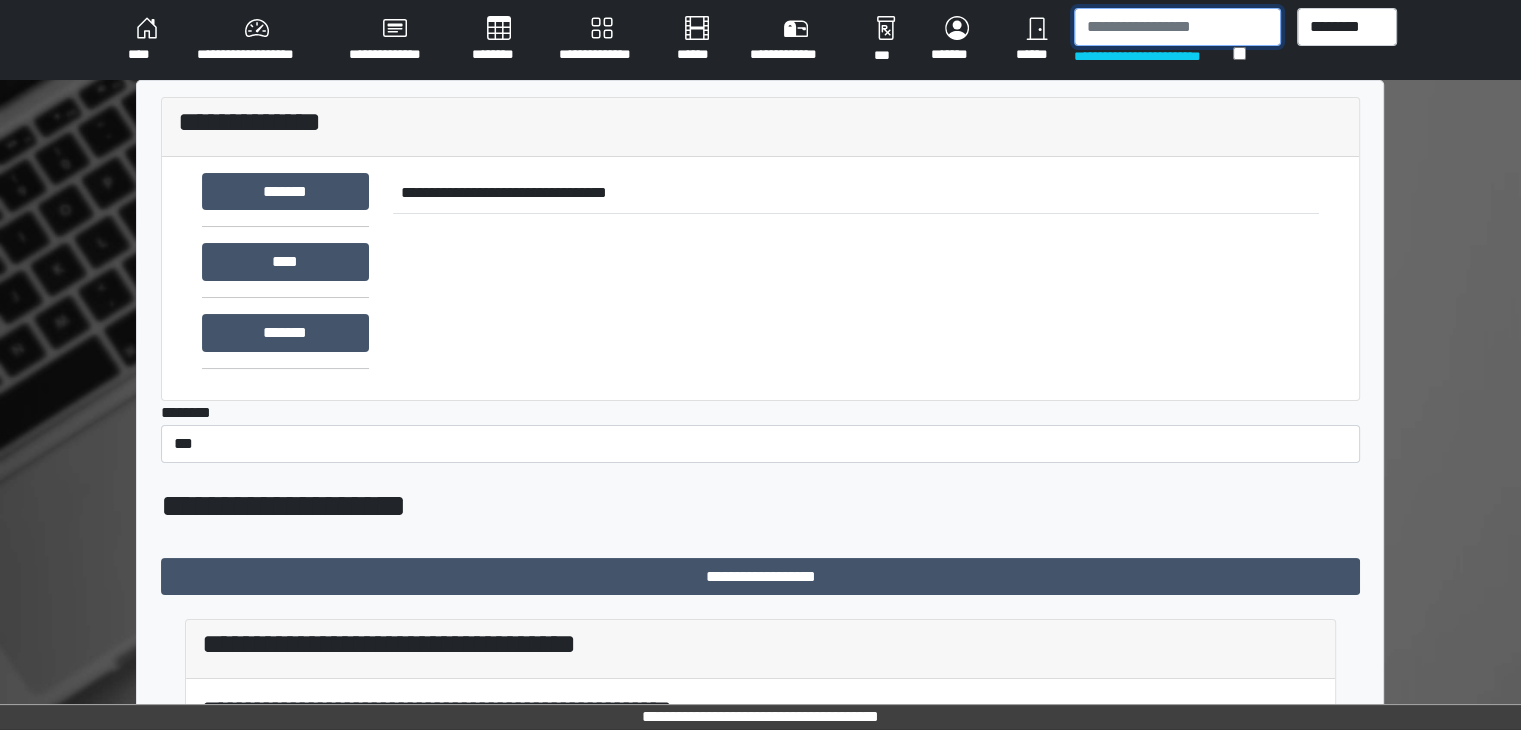 click at bounding box center (1177, 27) 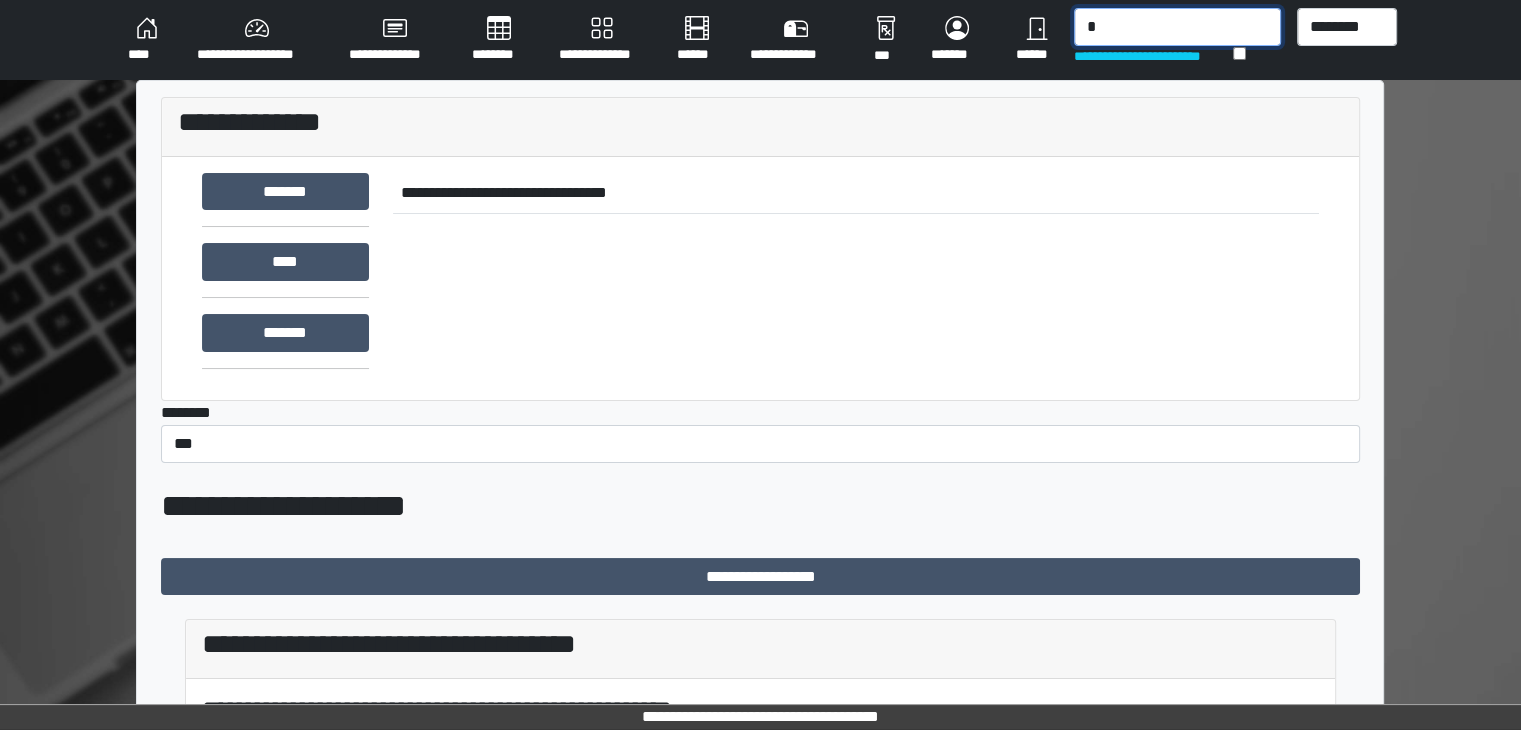 type 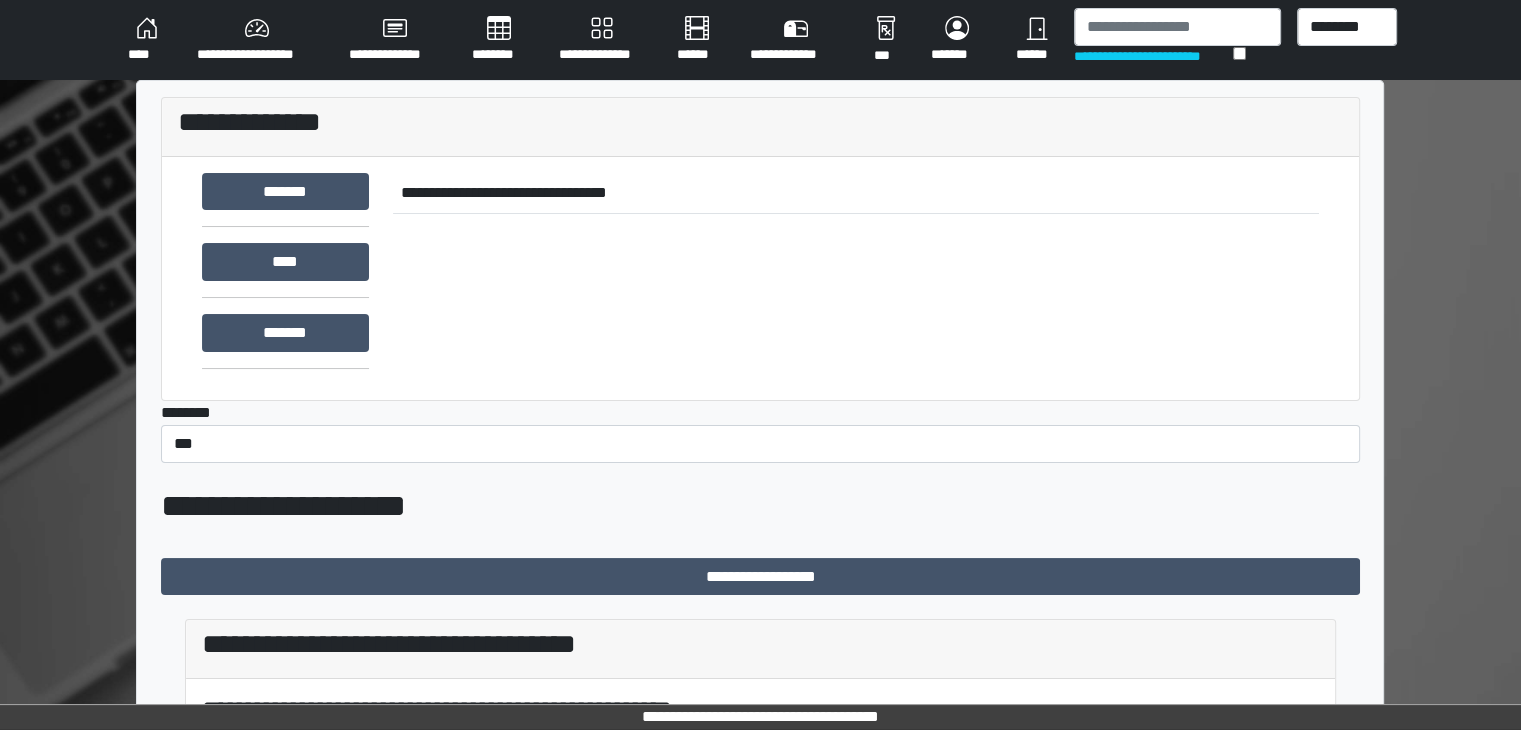 click on "**********" at bounding box center (257, 40) 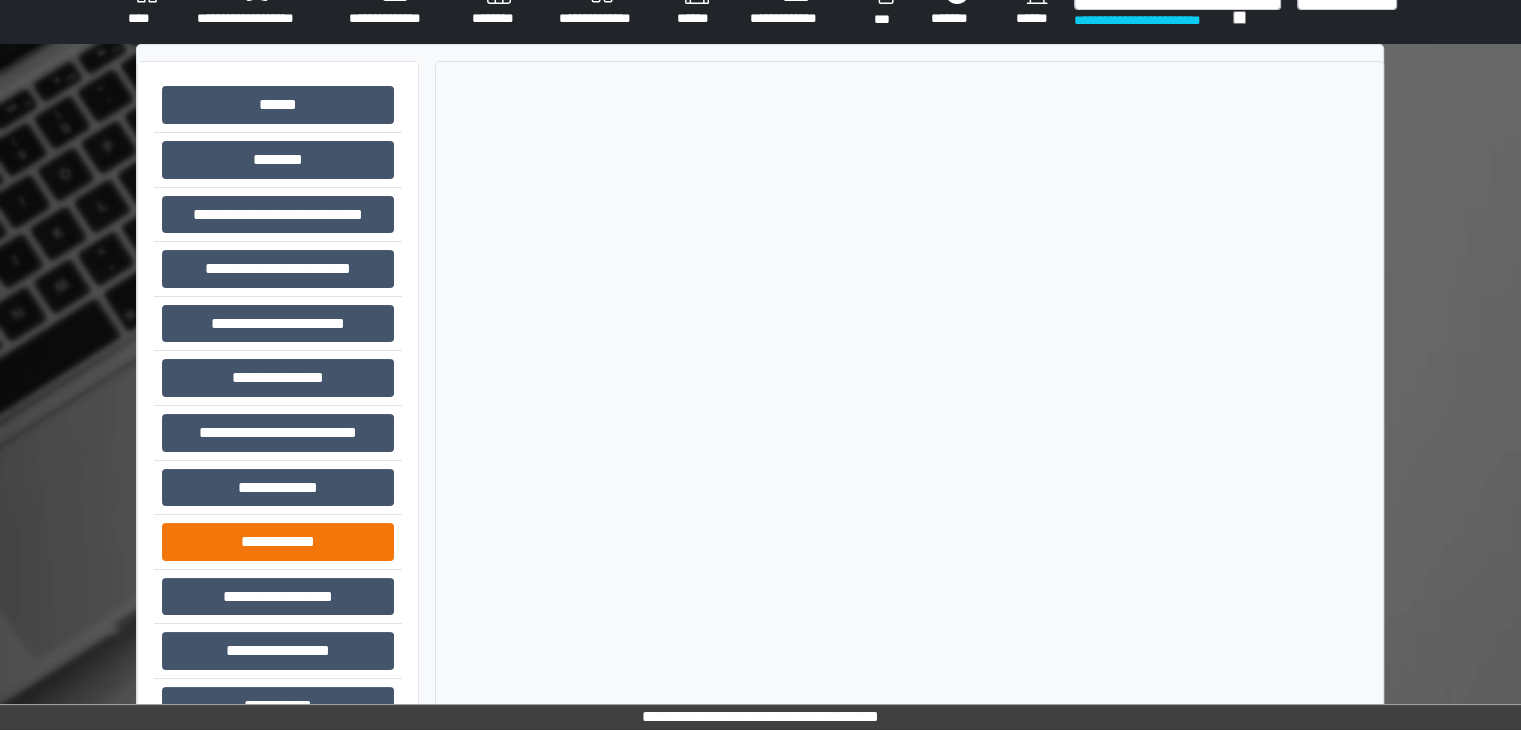 scroll, scrollTop: 87, scrollLeft: 0, axis: vertical 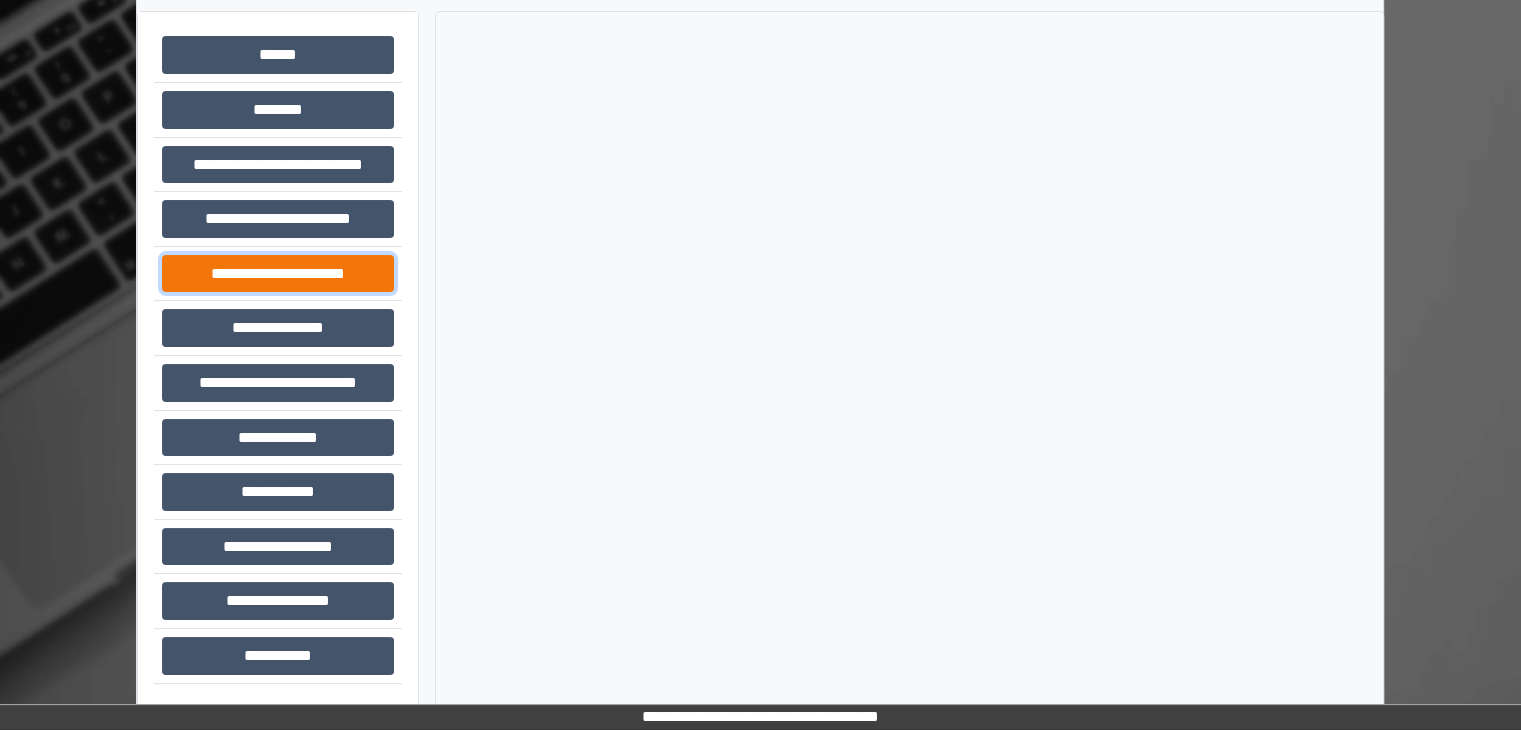 click on "**********" at bounding box center (278, 274) 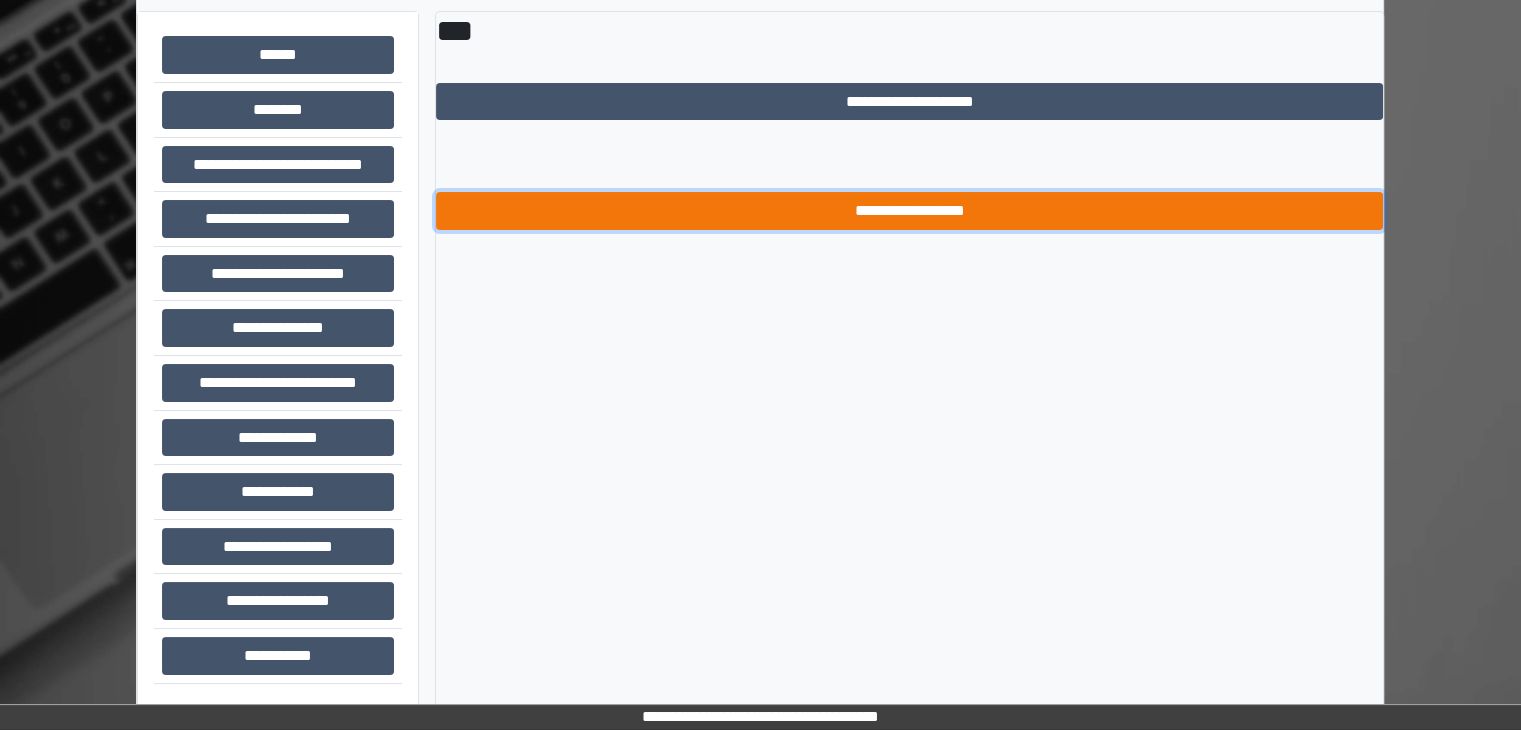 click on "**********" at bounding box center [909, 211] 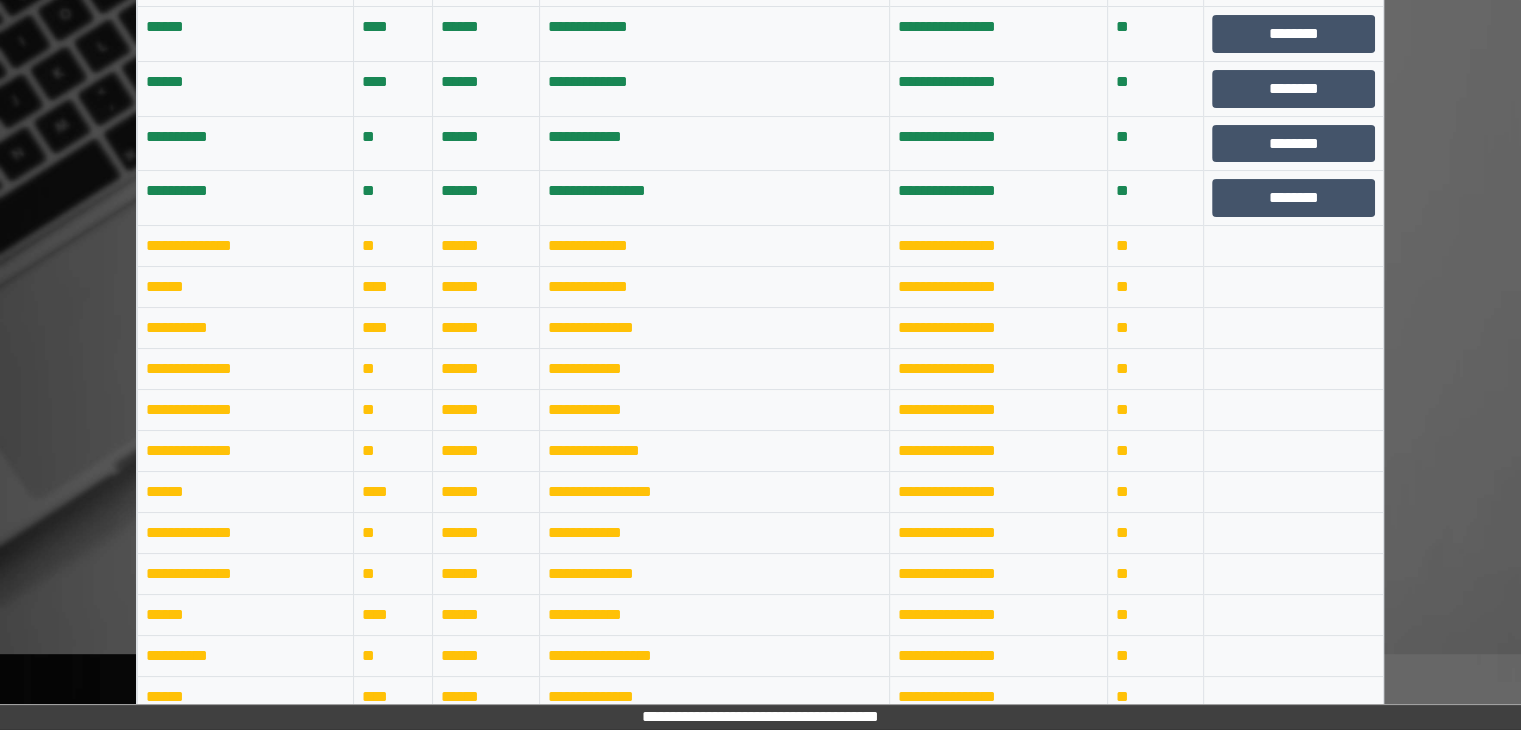 scroll, scrollTop: 0, scrollLeft: 0, axis: both 